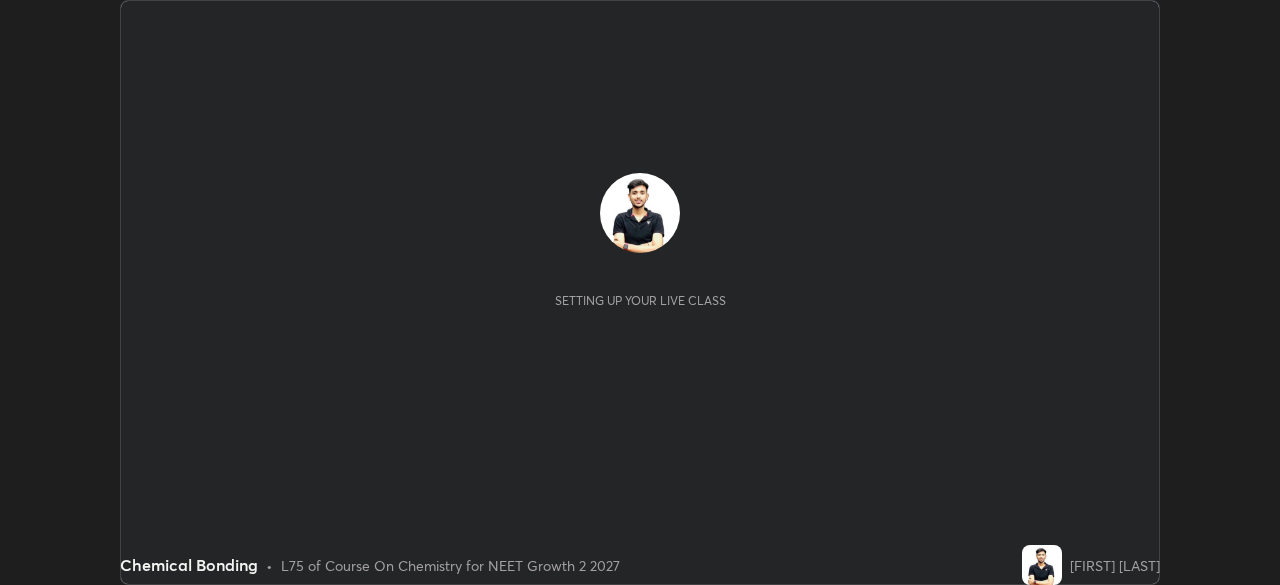scroll, scrollTop: 0, scrollLeft: 0, axis: both 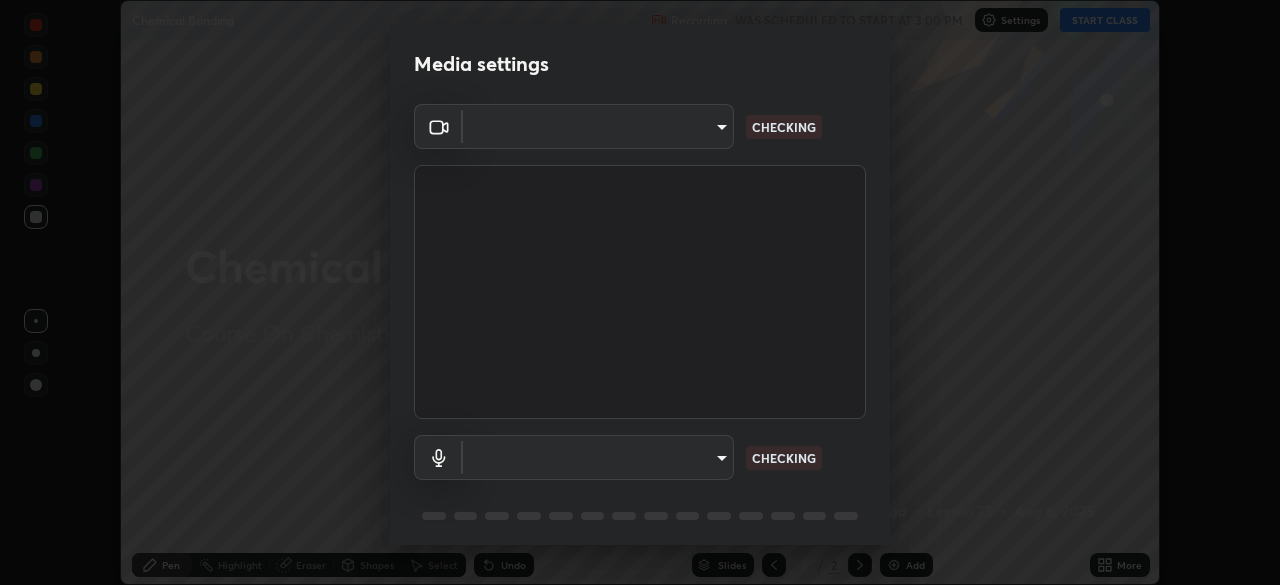 type on "57e3ca6dd86483d2bfa20ddb5cc9cb6232c8fb2c34ea93961d8bdc2c07e3a664" 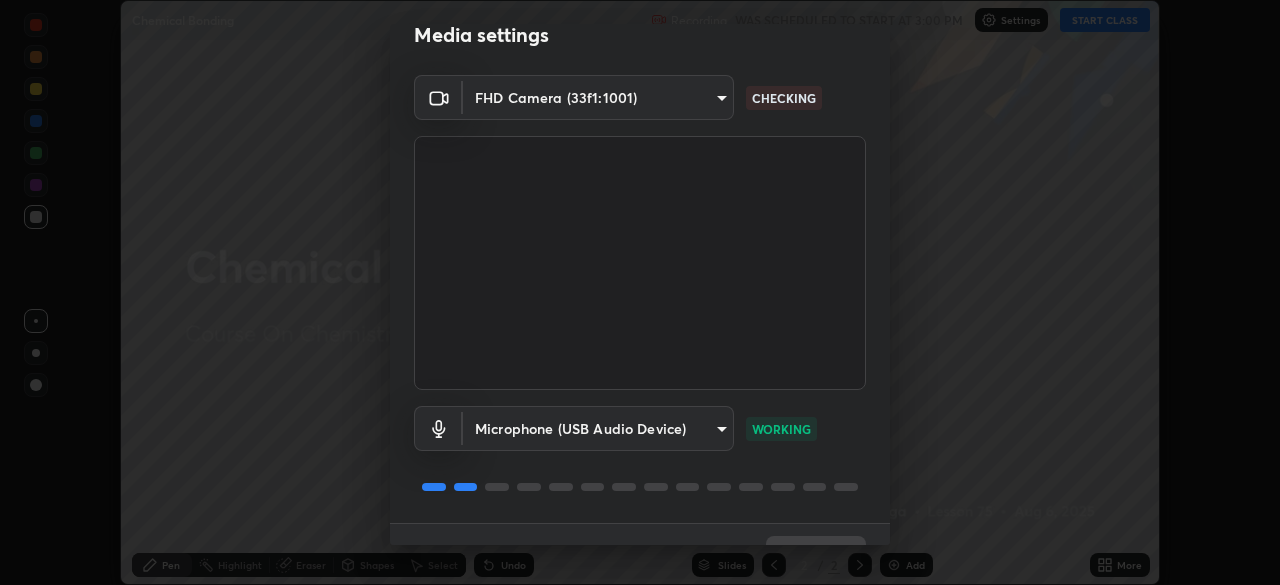 scroll, scrollTop: 71, scrollLeft: 0, axis: vertical 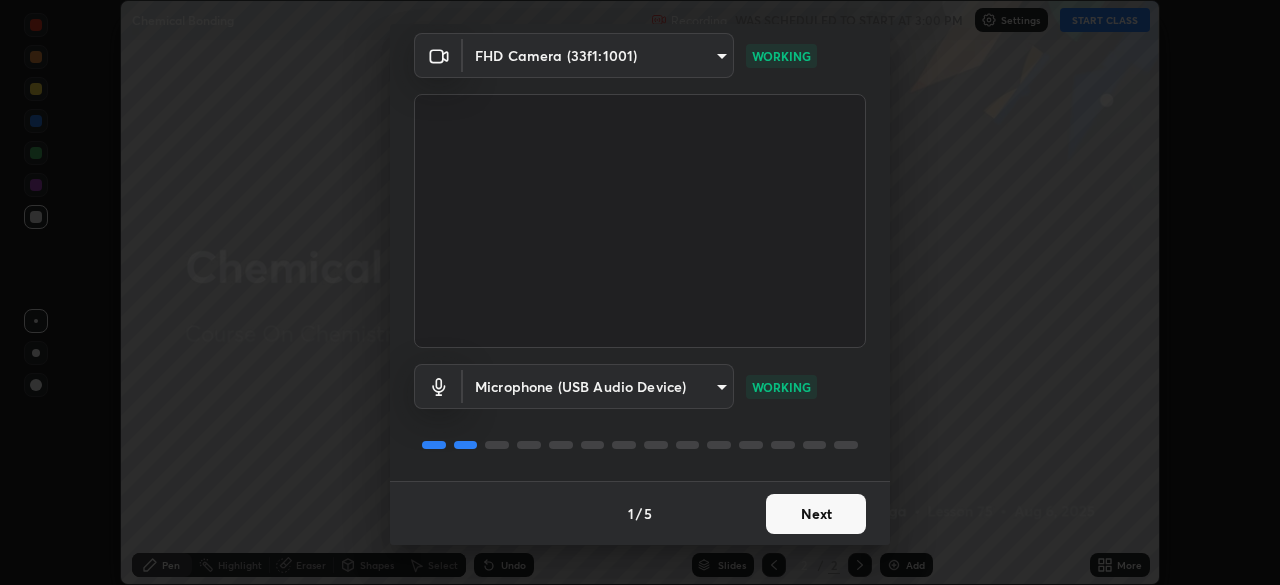 click on "Next" at bounding box center [816, 514] 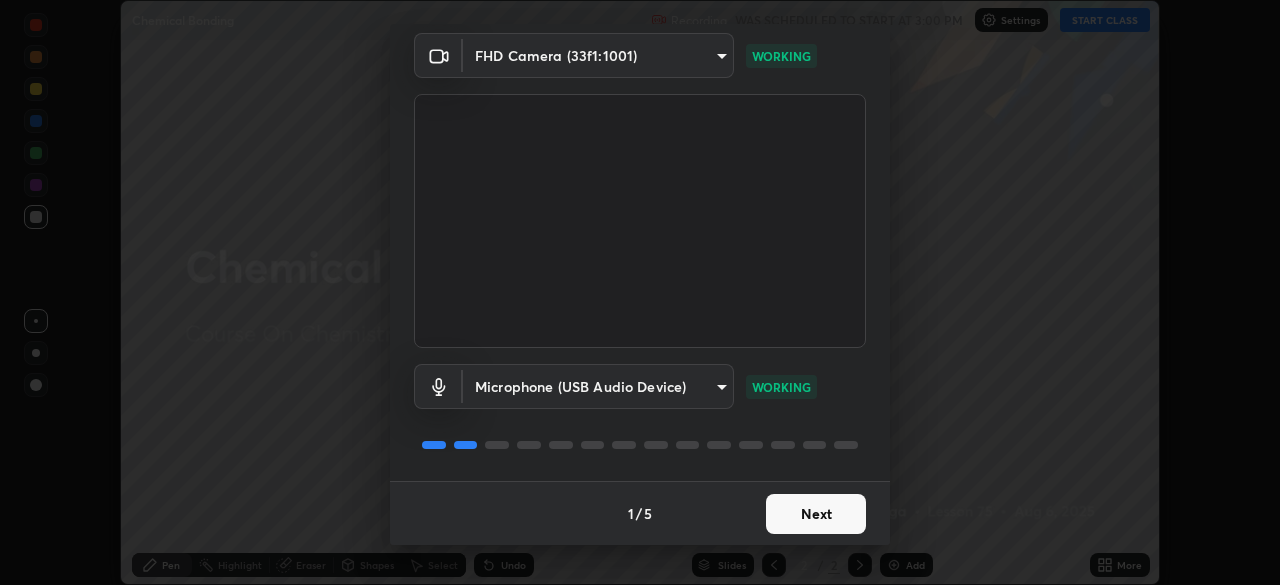 scroll, scrollTop: 0, scrollLeft: 0, axis: both 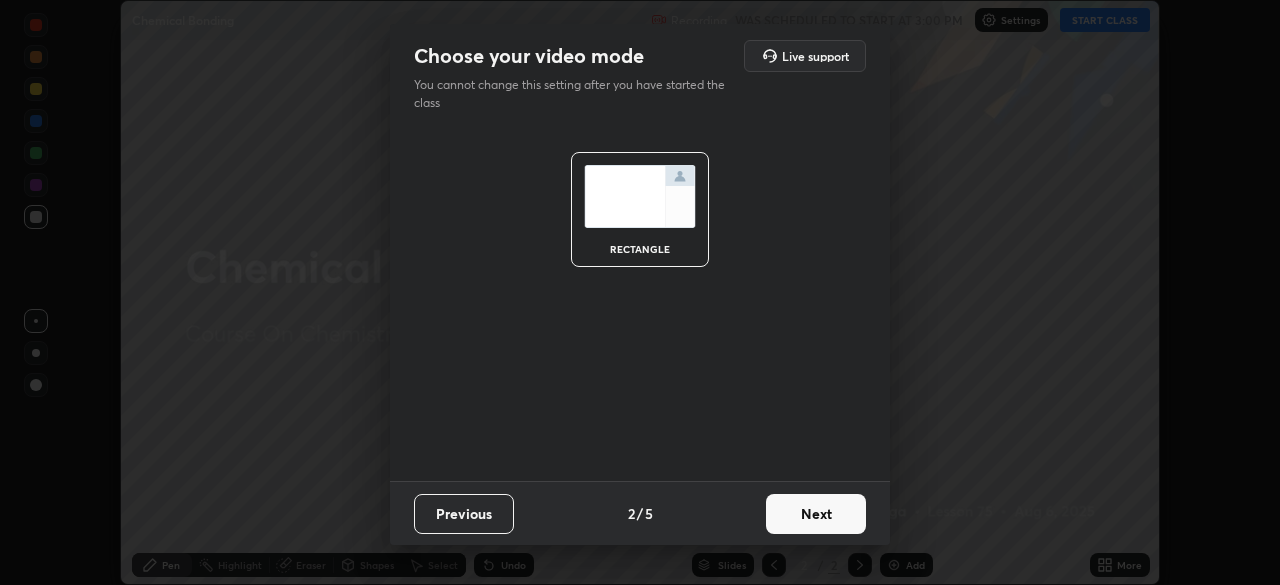 click on "Next" at bounding box center [816, 514] 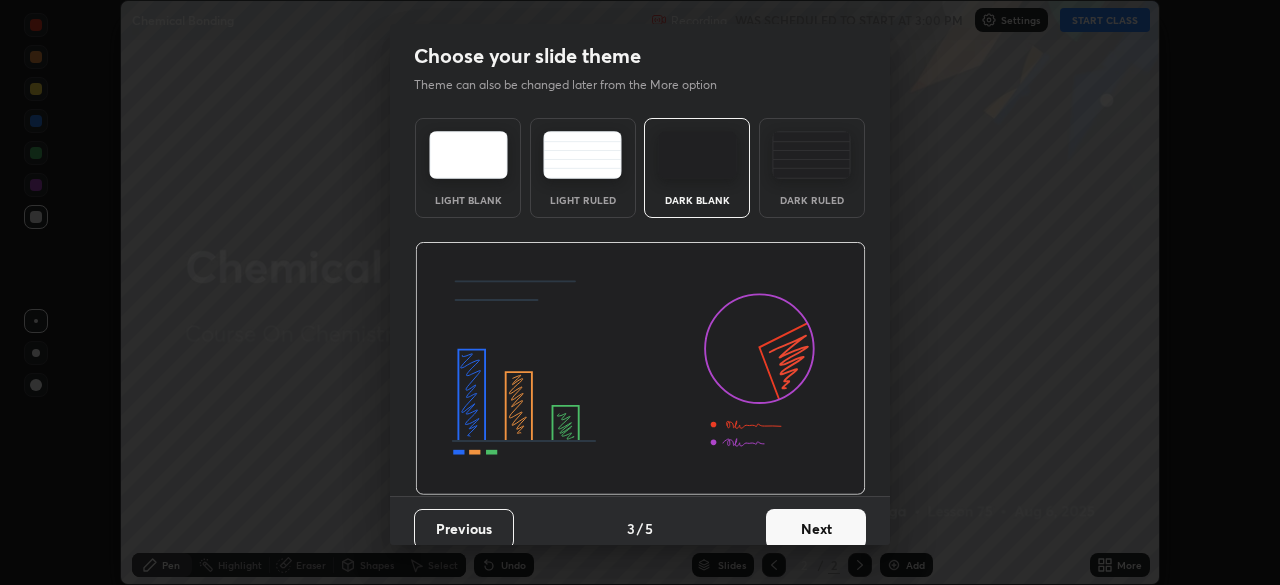 click on "Next" at bounding box center [816, 529] 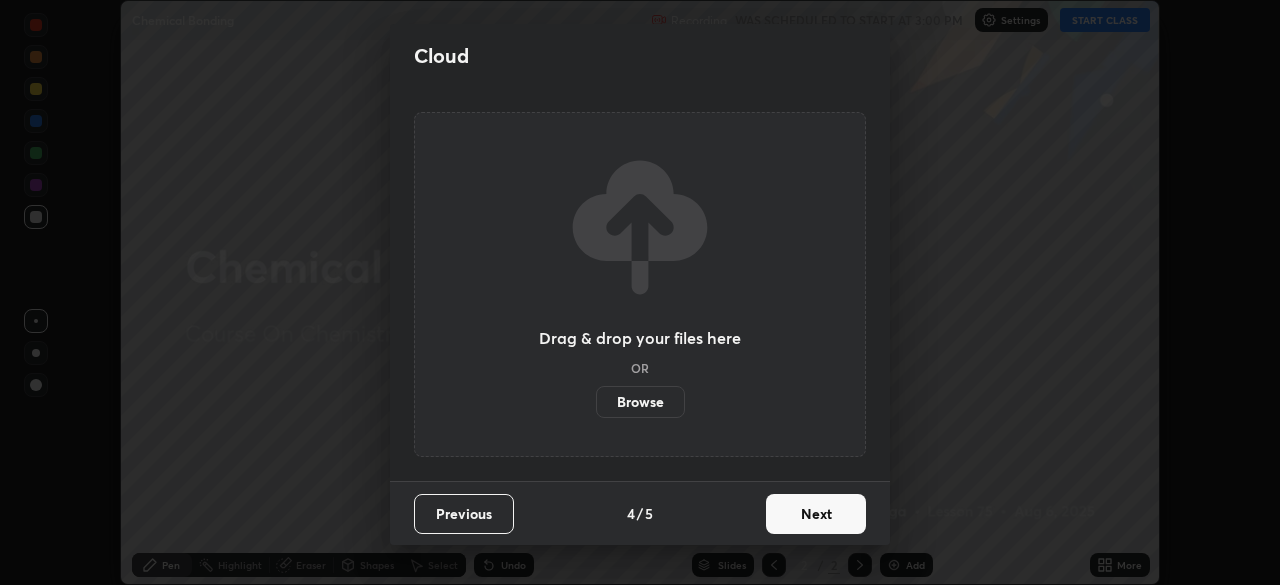 click on "Next" at bounding box center (816, 514) 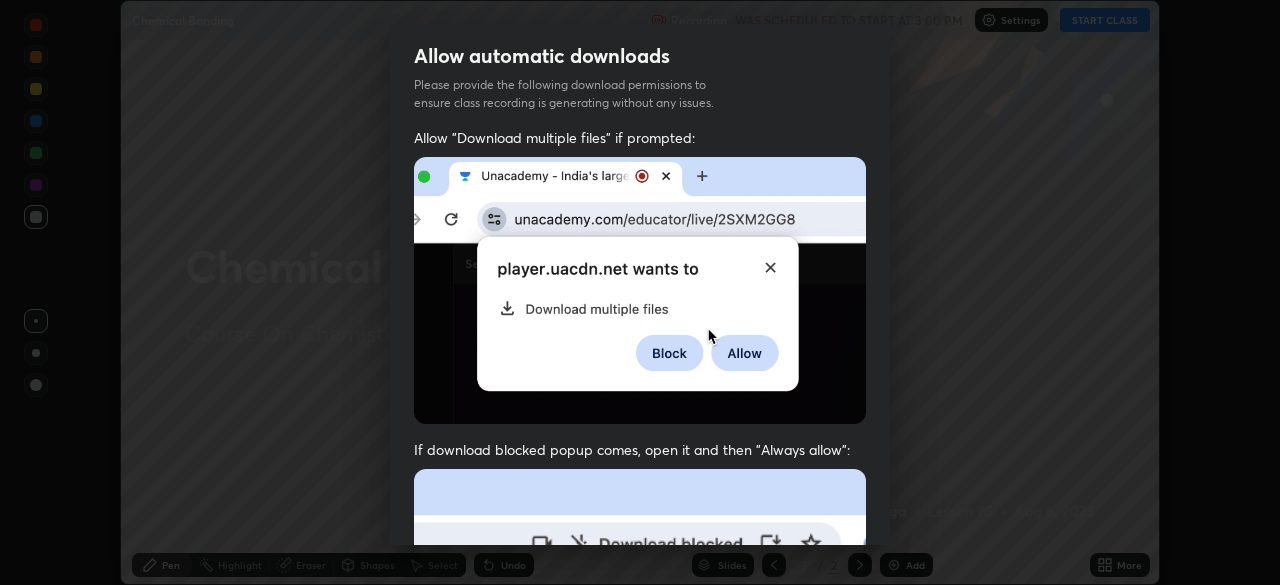 click at bounding box center [640, 687] 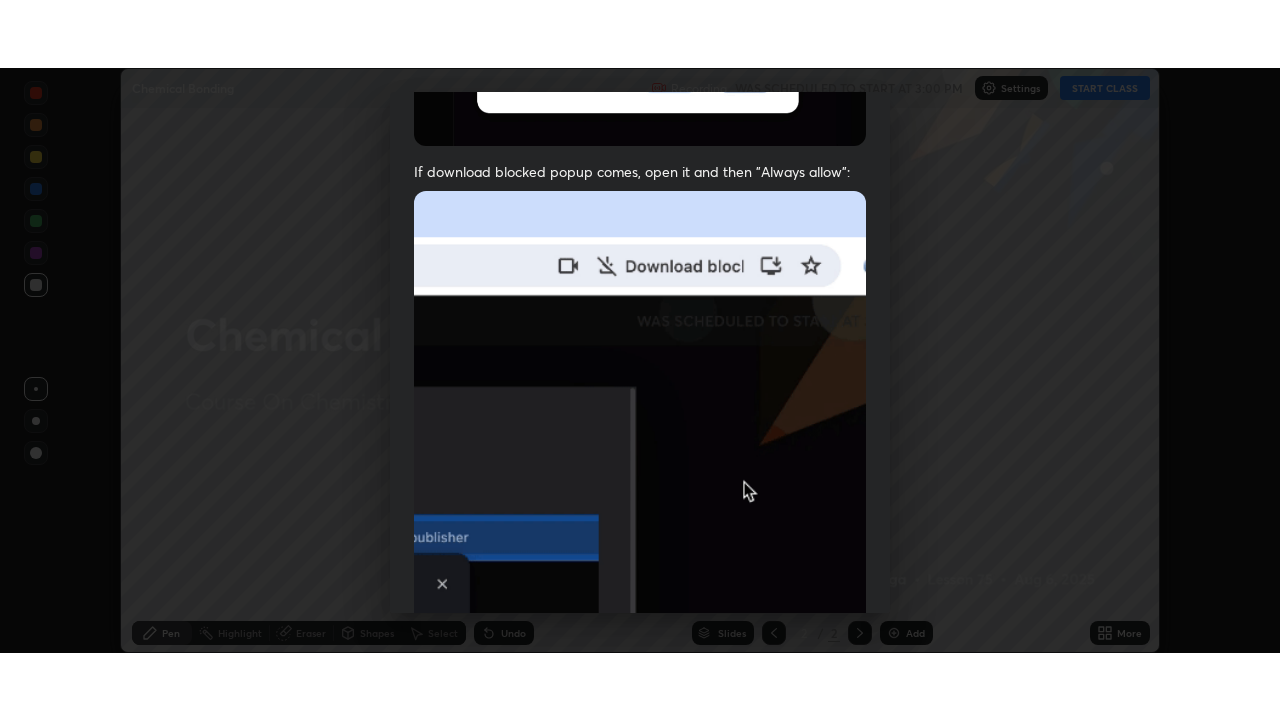 scroll, scrollTop: 479, scrollLeft: 0, axis: vertical 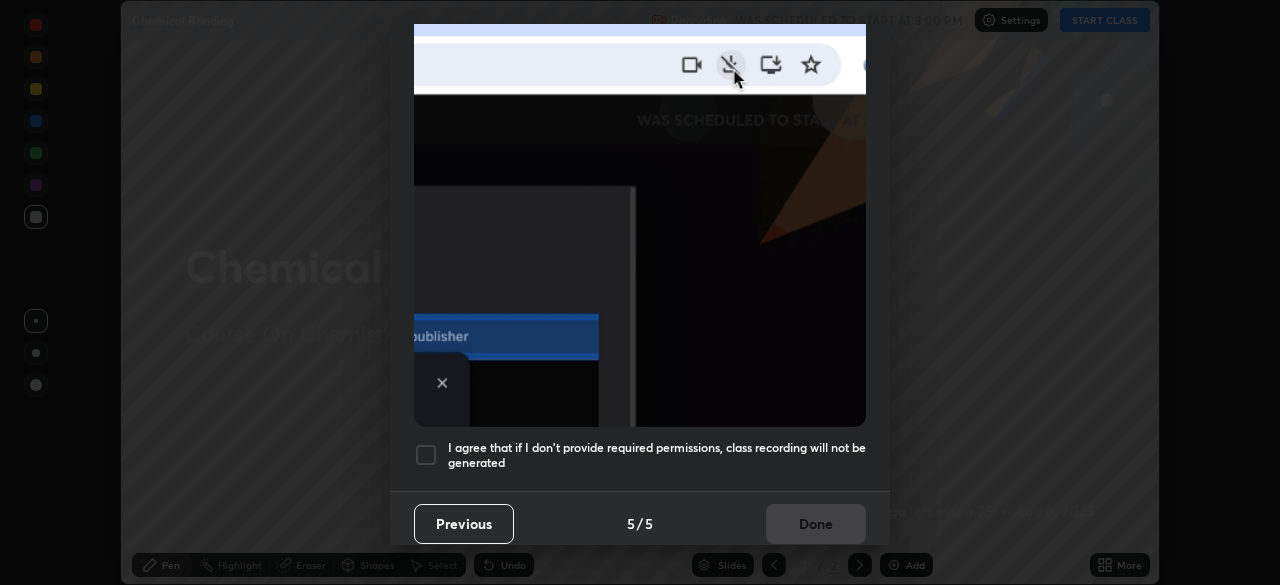 click at bounding box center [426, 455] 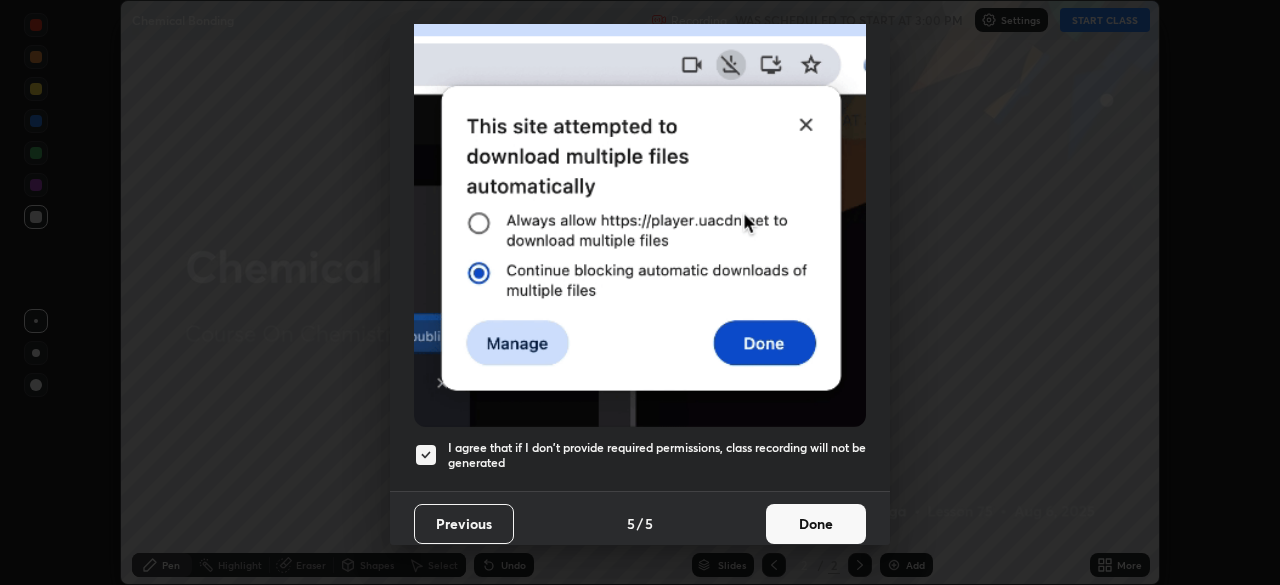 click on "Done" at bounding box center (816, 524) 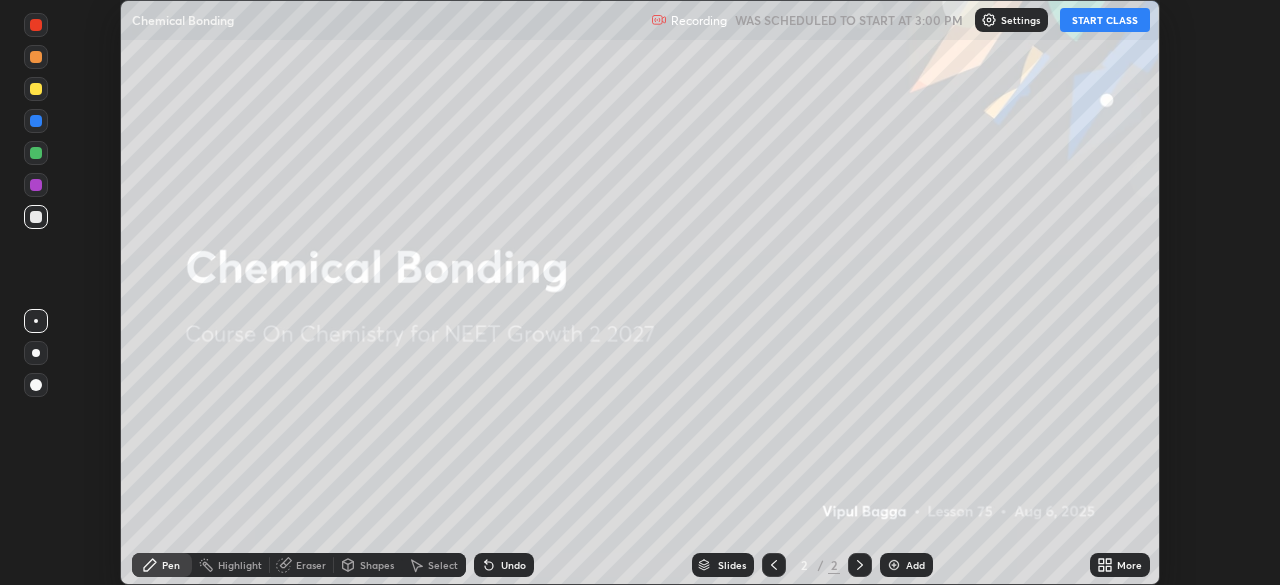 click on "START CLASS" at bounding box center (1105, 20) 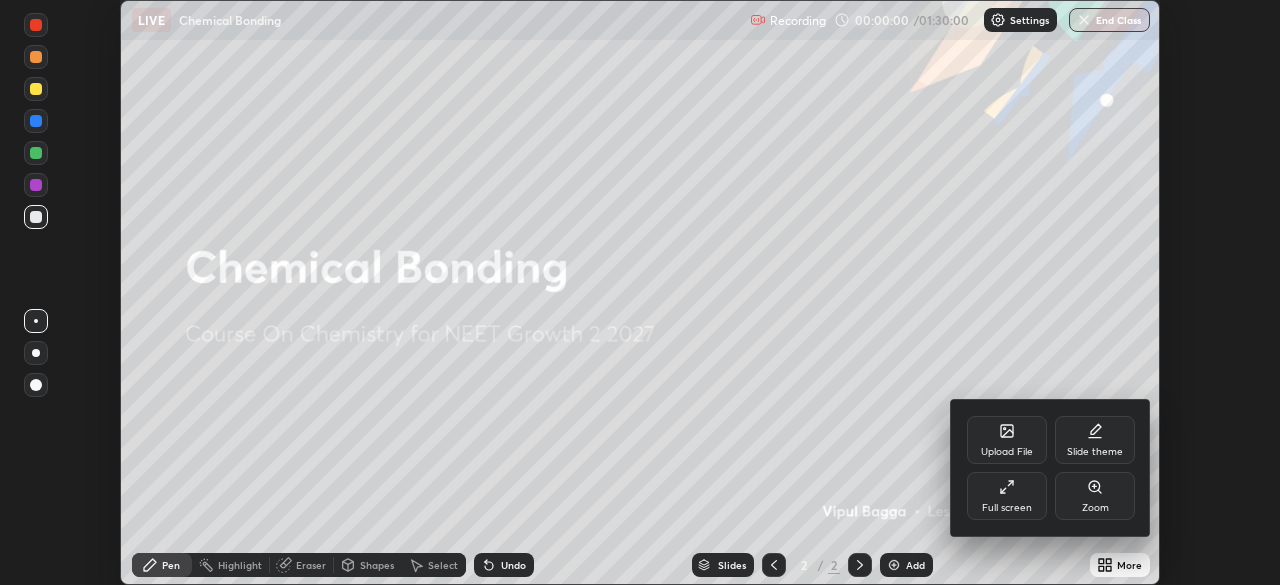 click on "Full screen" at bounding box center (1007, 508) 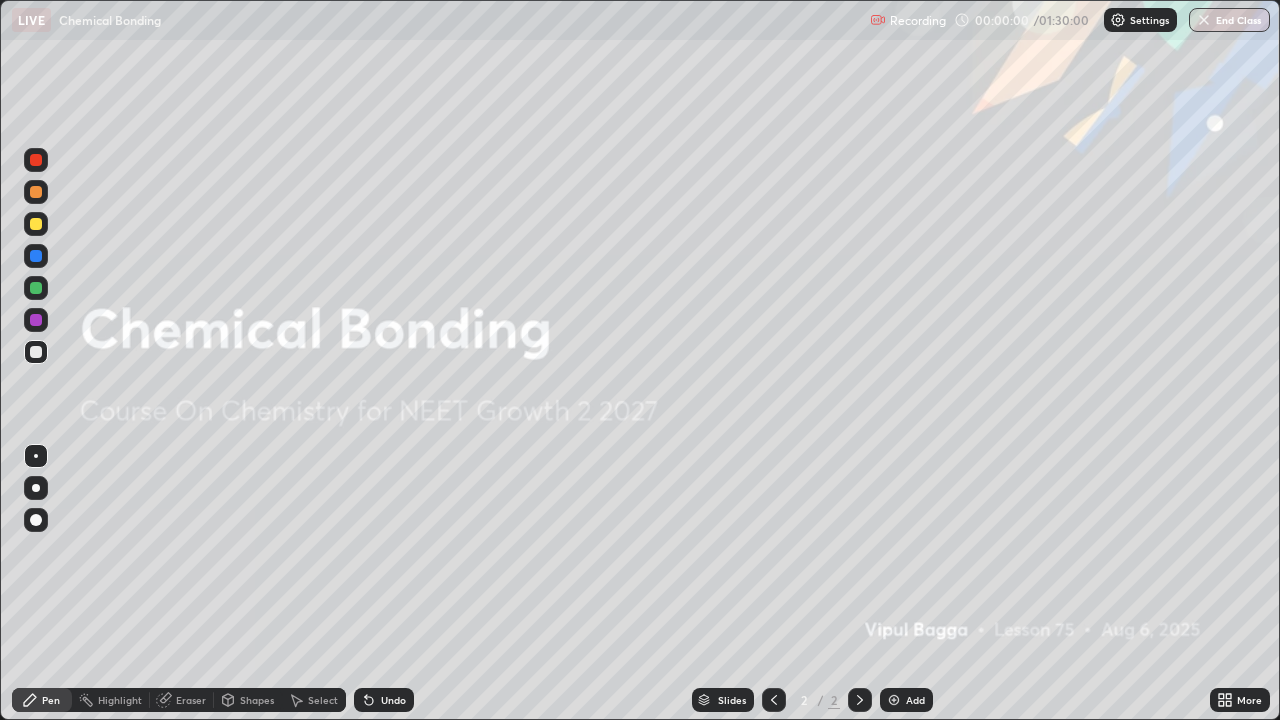 scroll, scrollTop: 99280, scrollLeft: 98720, axis: both 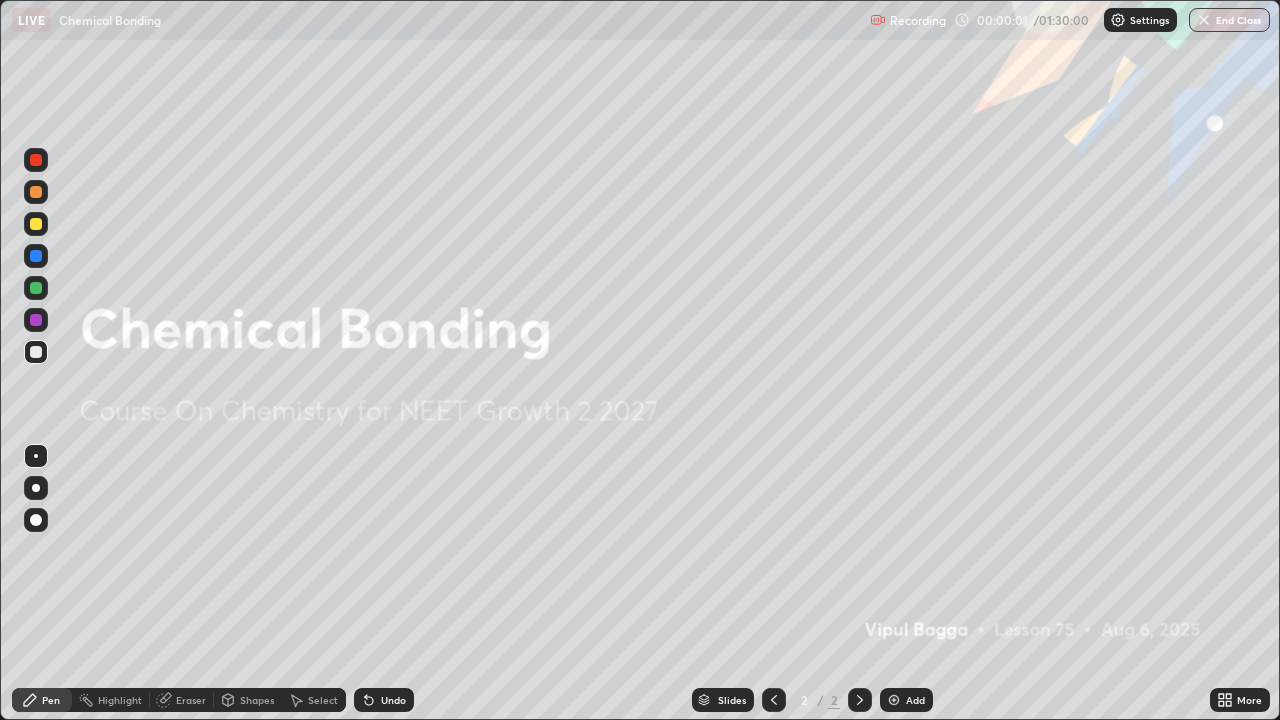 click at bounding box center (36, 224) 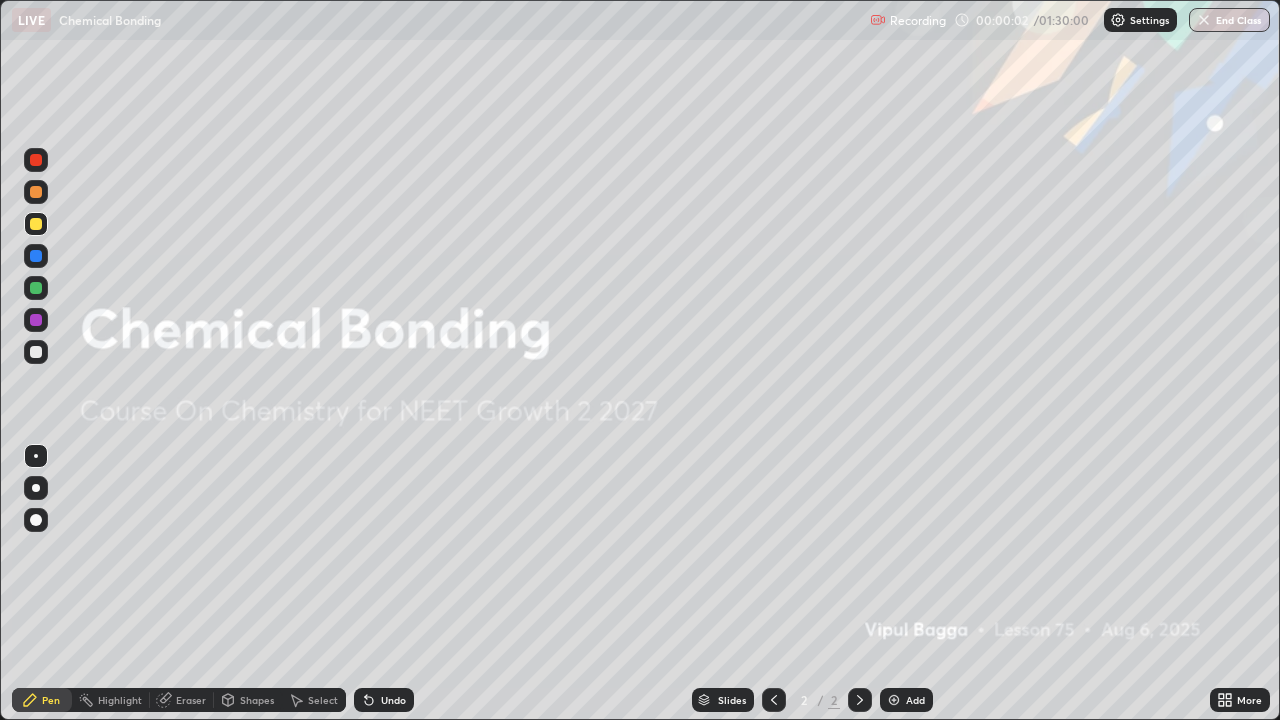 click at bounding box center (36, 520) 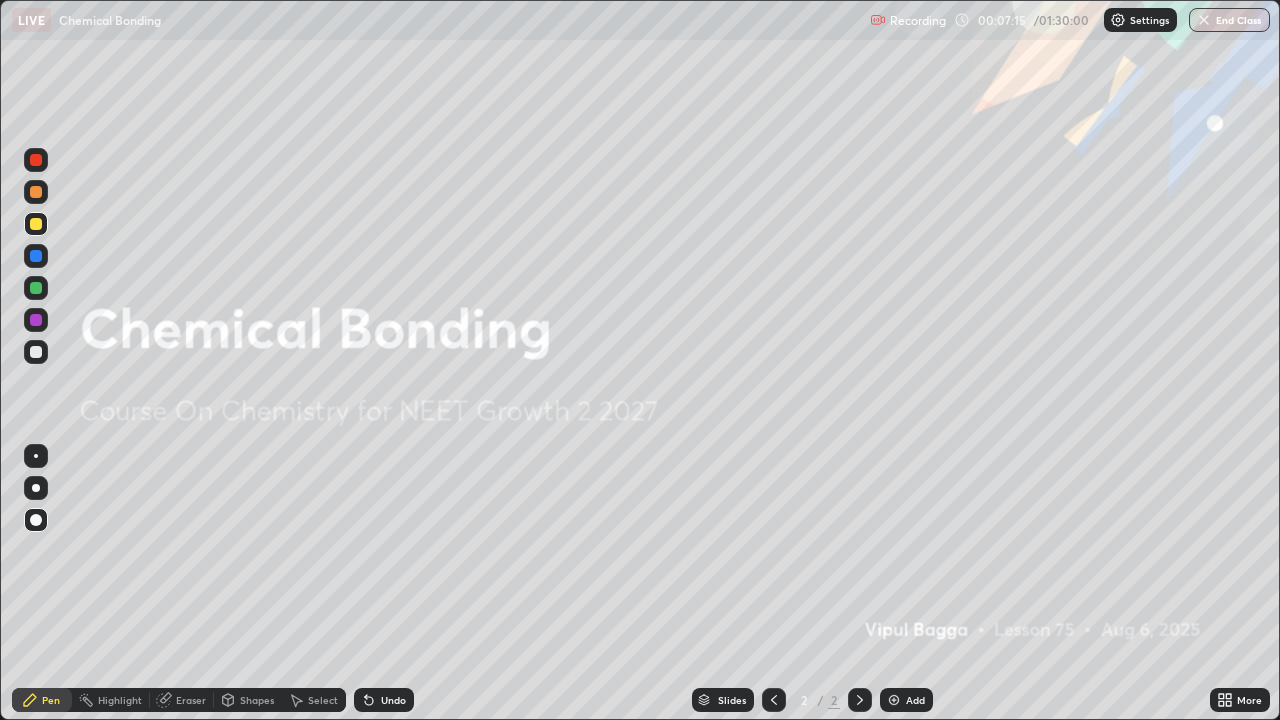 click on "Add" at bounding box center [906, 700] 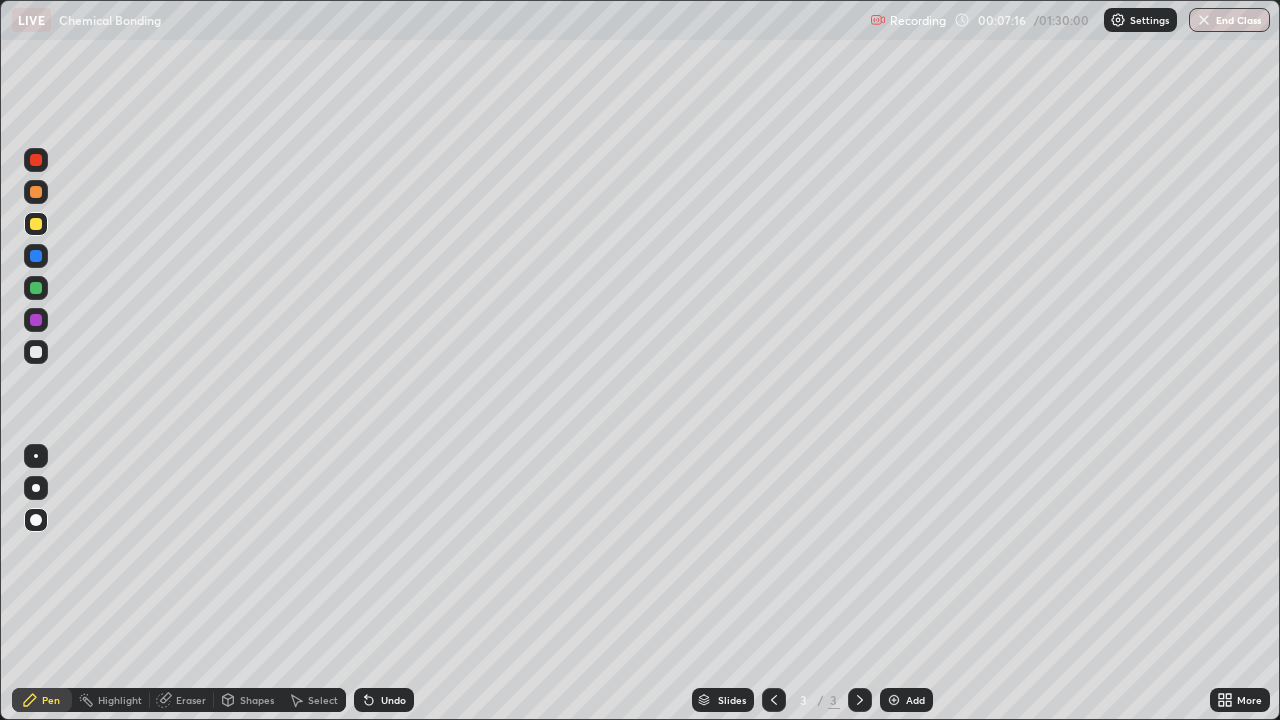 click at bounding box center [36, 224] 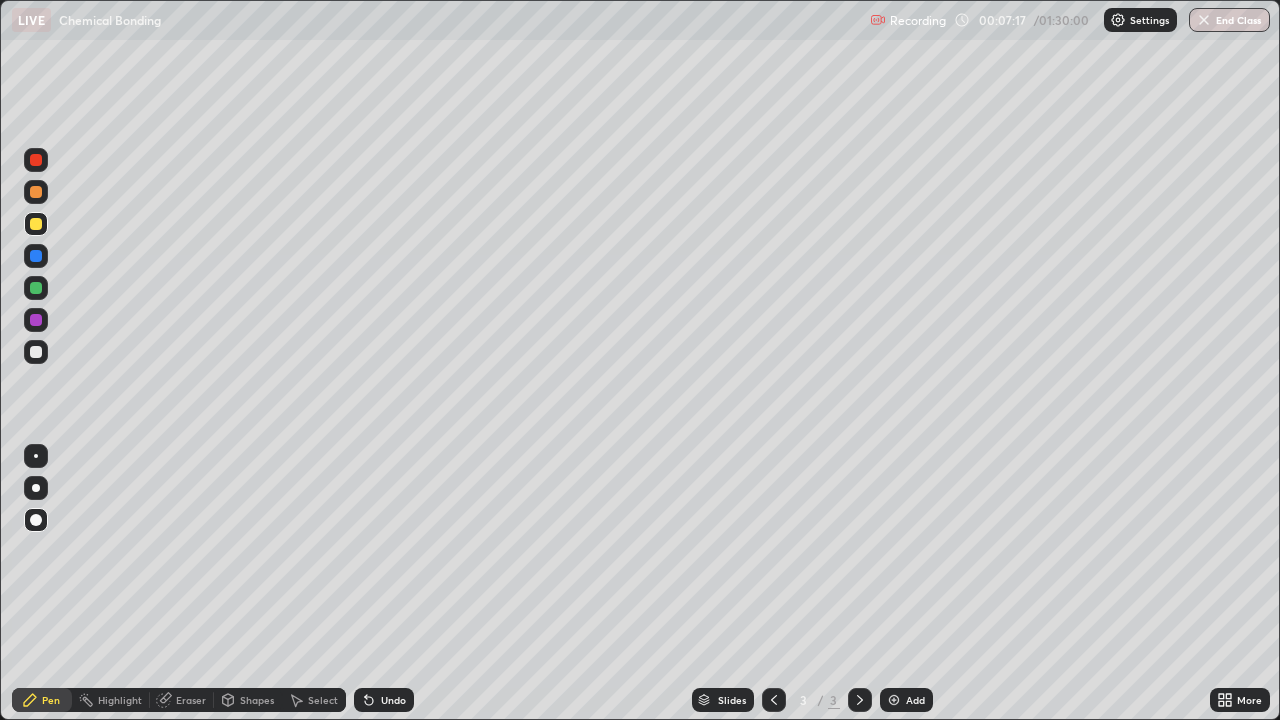 click on "Pen" at bounding box center (51, 700) 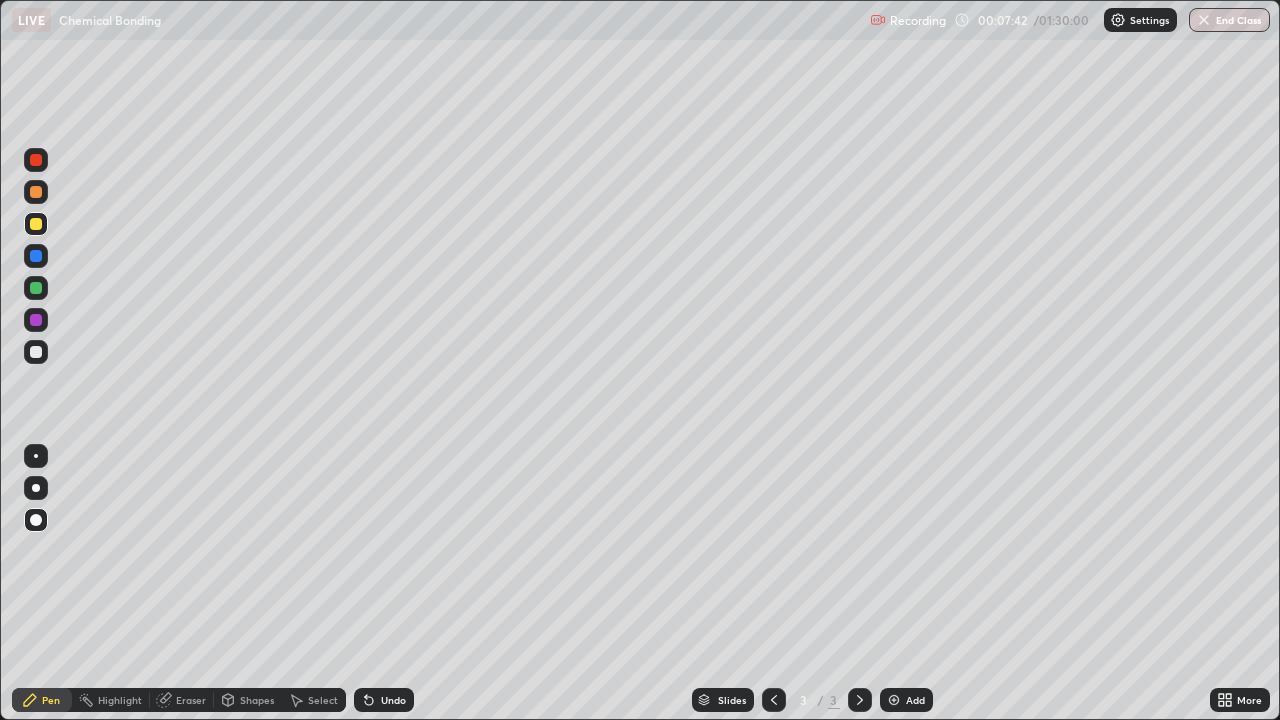 click on "Shapes" at bounding box center (257, 700) 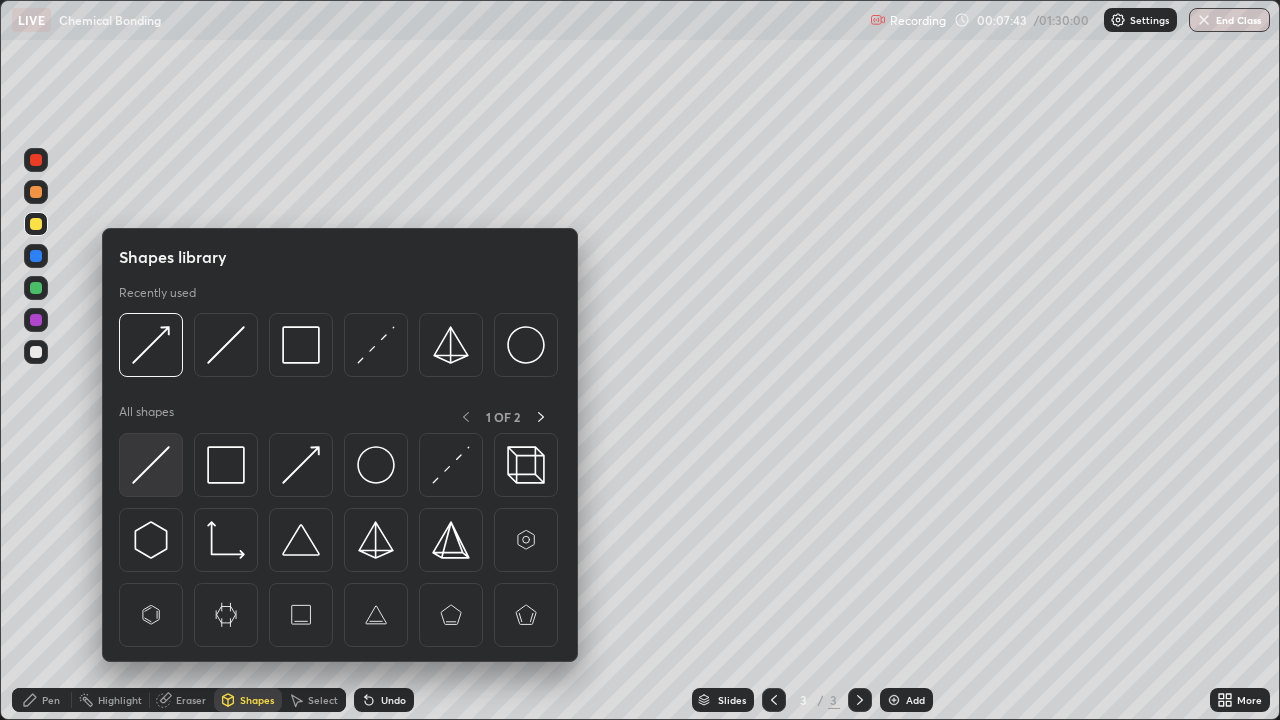 click at bounding box center (151, 465) 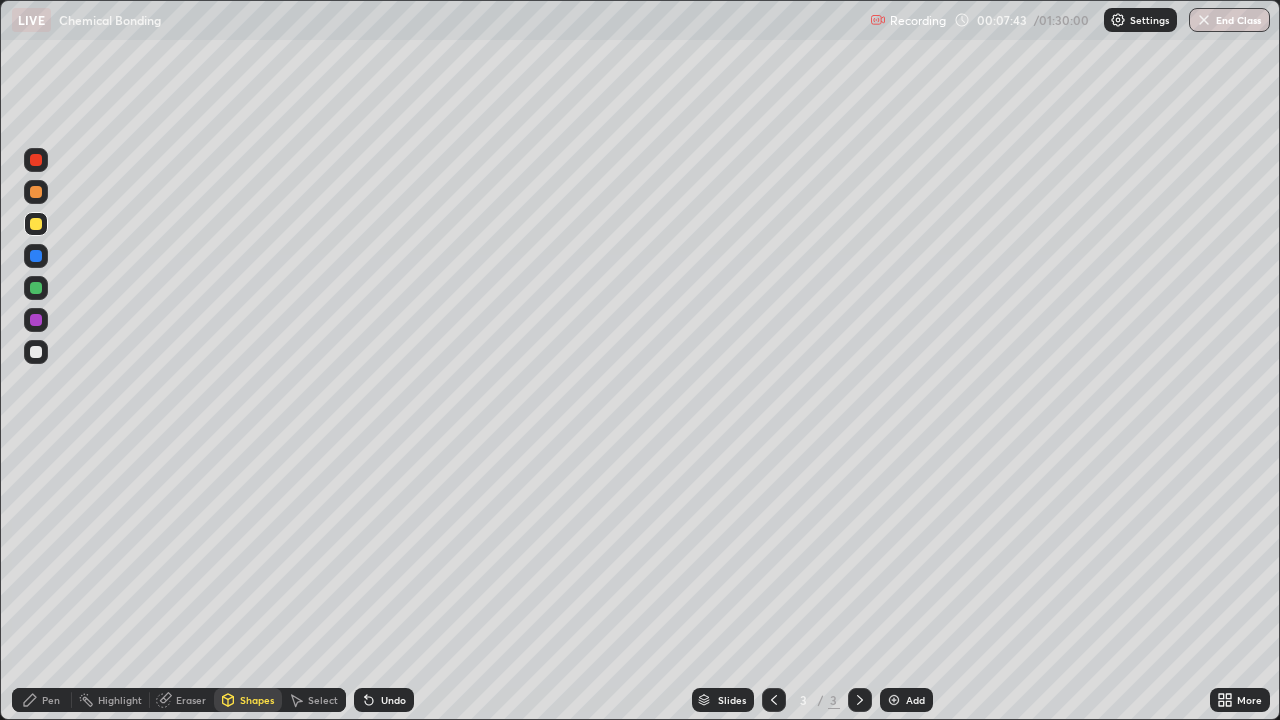 click at bounding box center [36, 352] 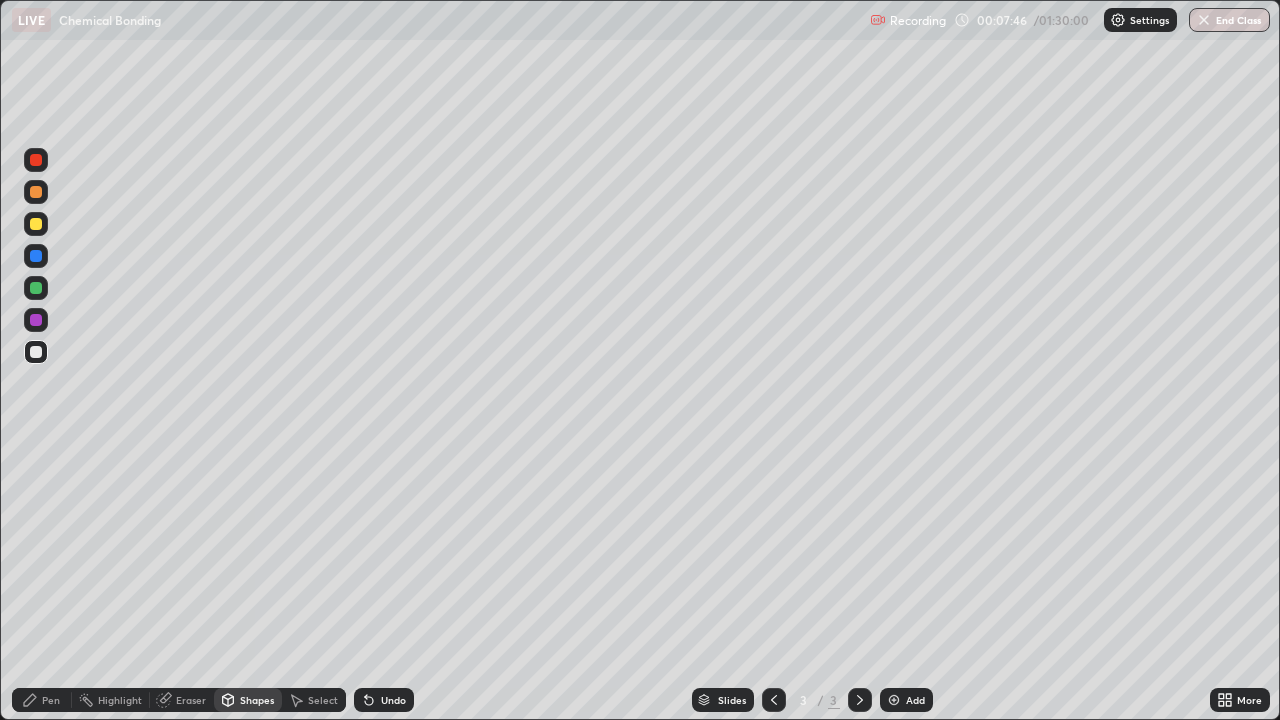click on "Pen" at bounding box center [42, 700] 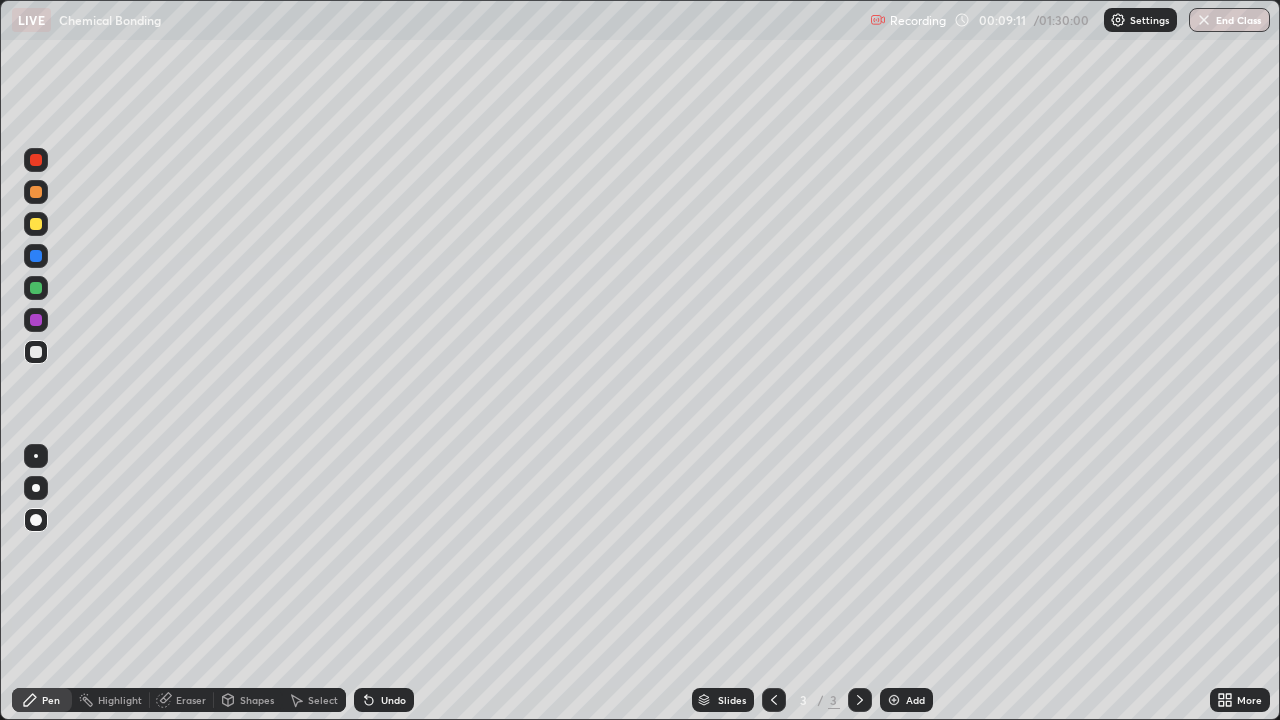 click on "Undo" at bounding box center (393, 700) 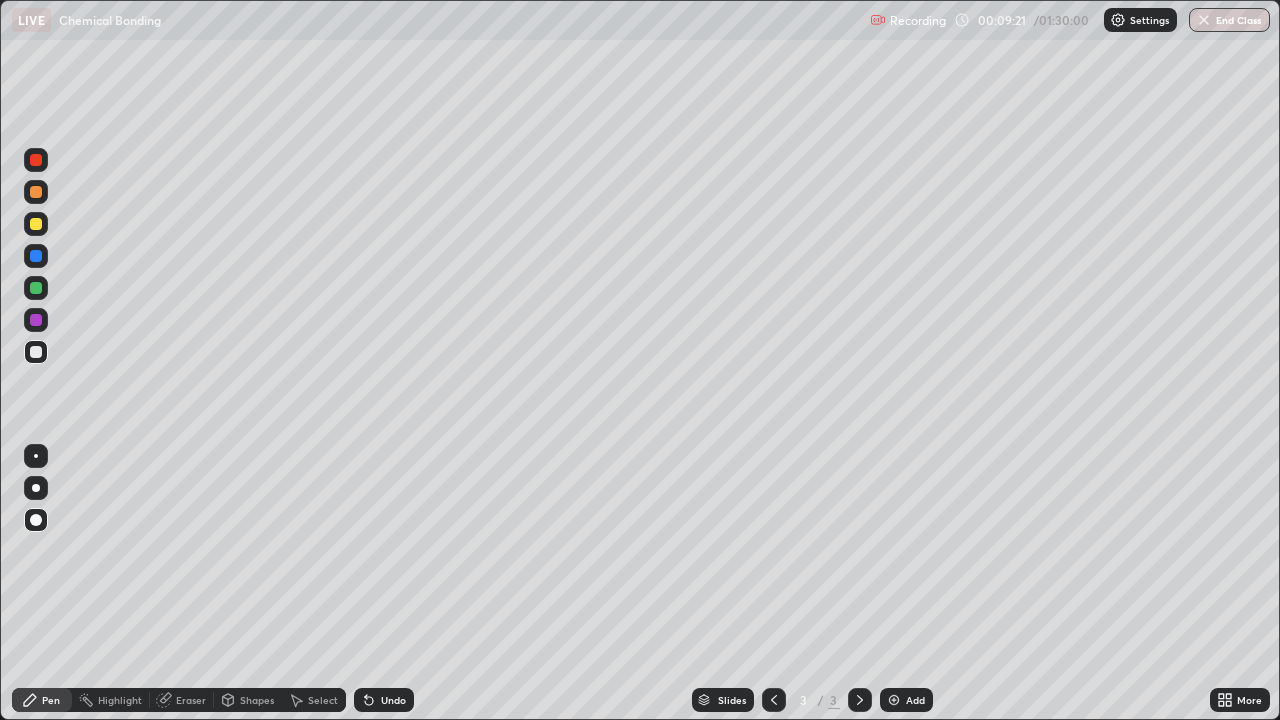 click at bounding box center [36, 352] 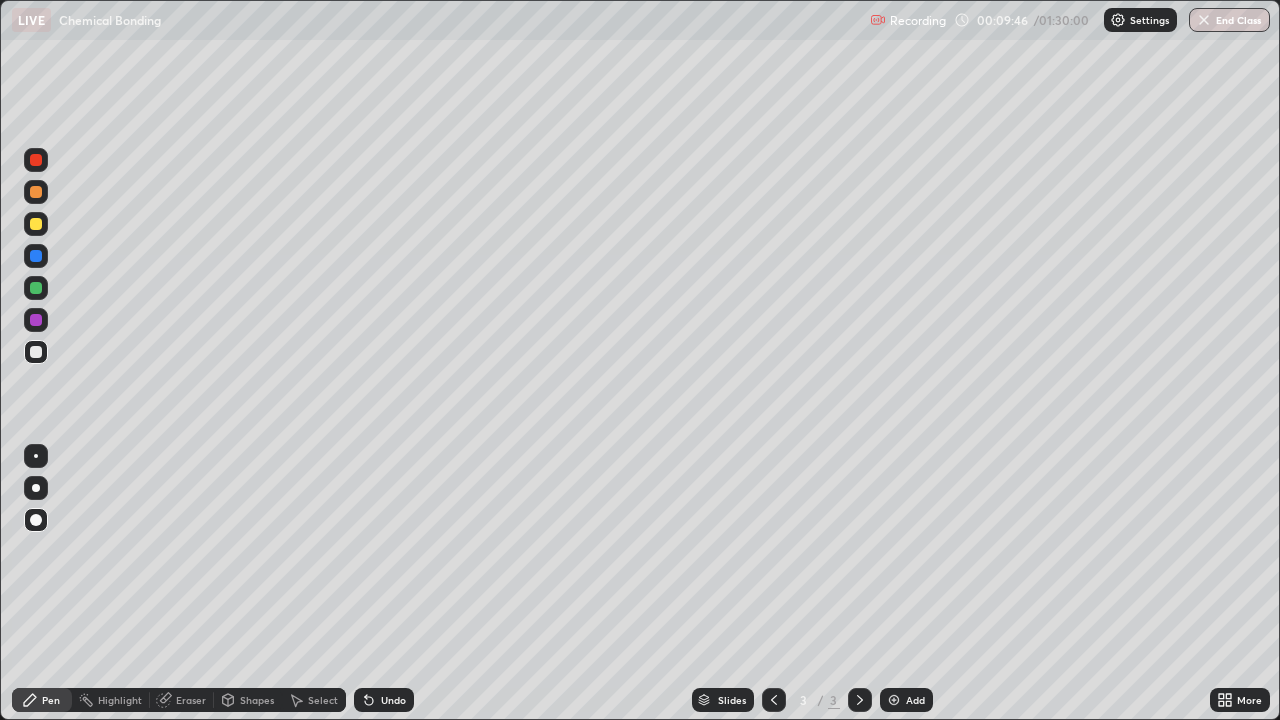 click on "Eraser" at bounding box center [191, 700] 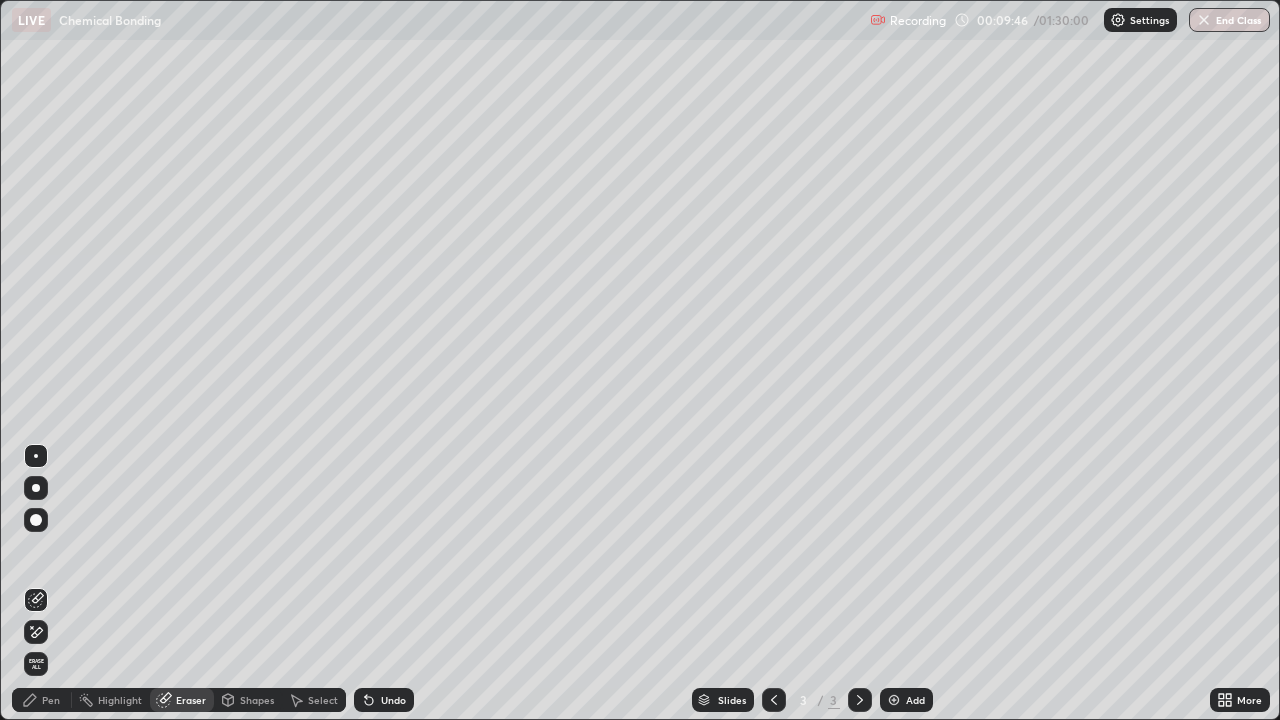click on "Shapes" at bounding box center (257, 700) 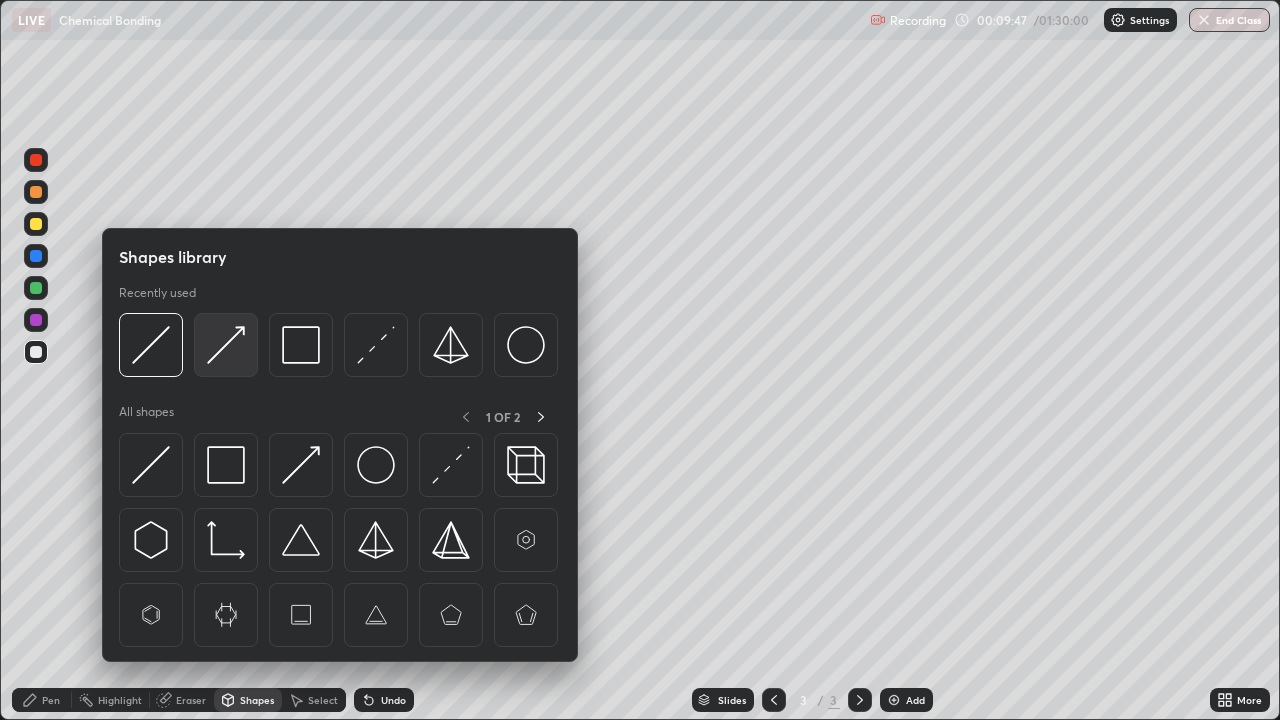 click at bounding box center (226, 345) 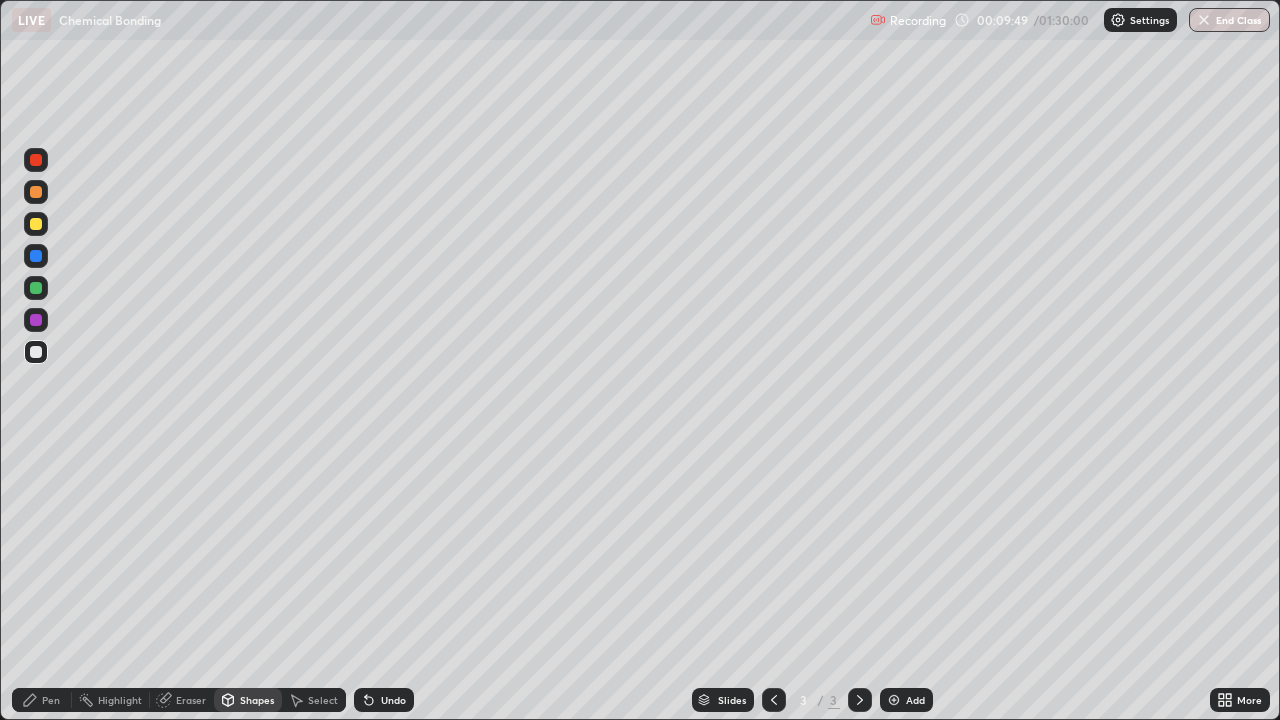 click on "Pen" at bounding box center [51, 700] 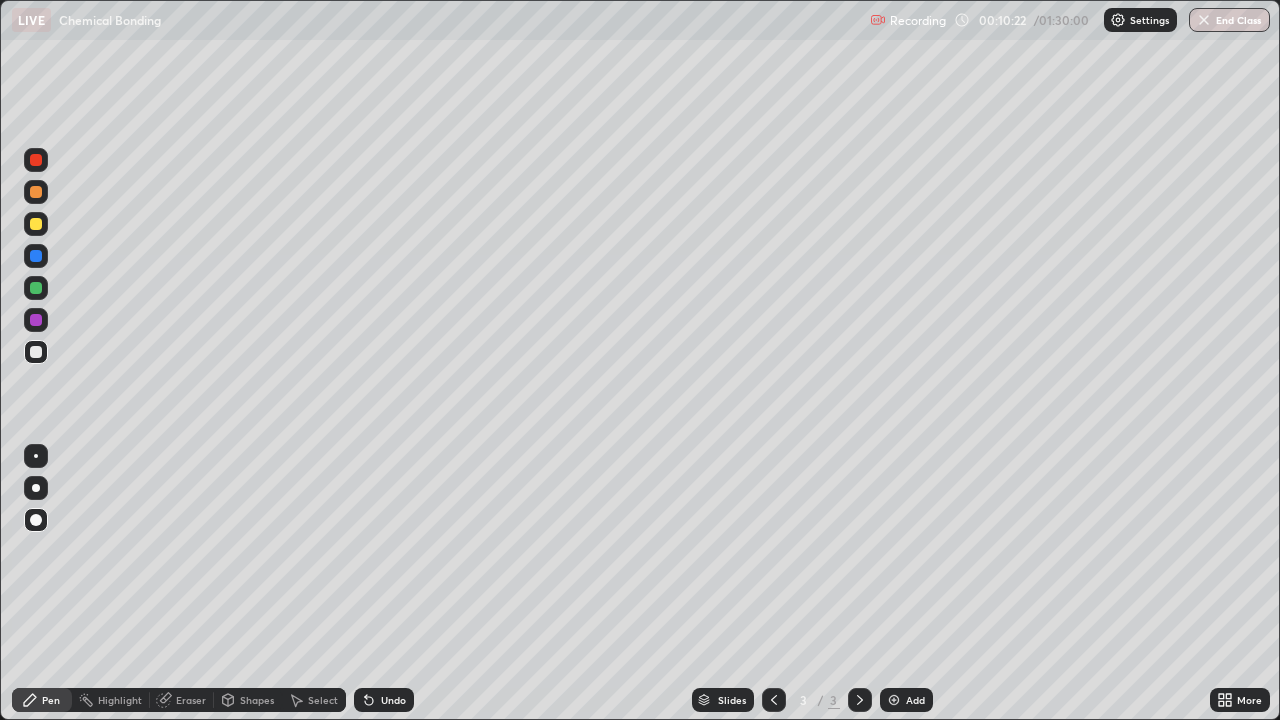 click at bounding box center [36, 288] 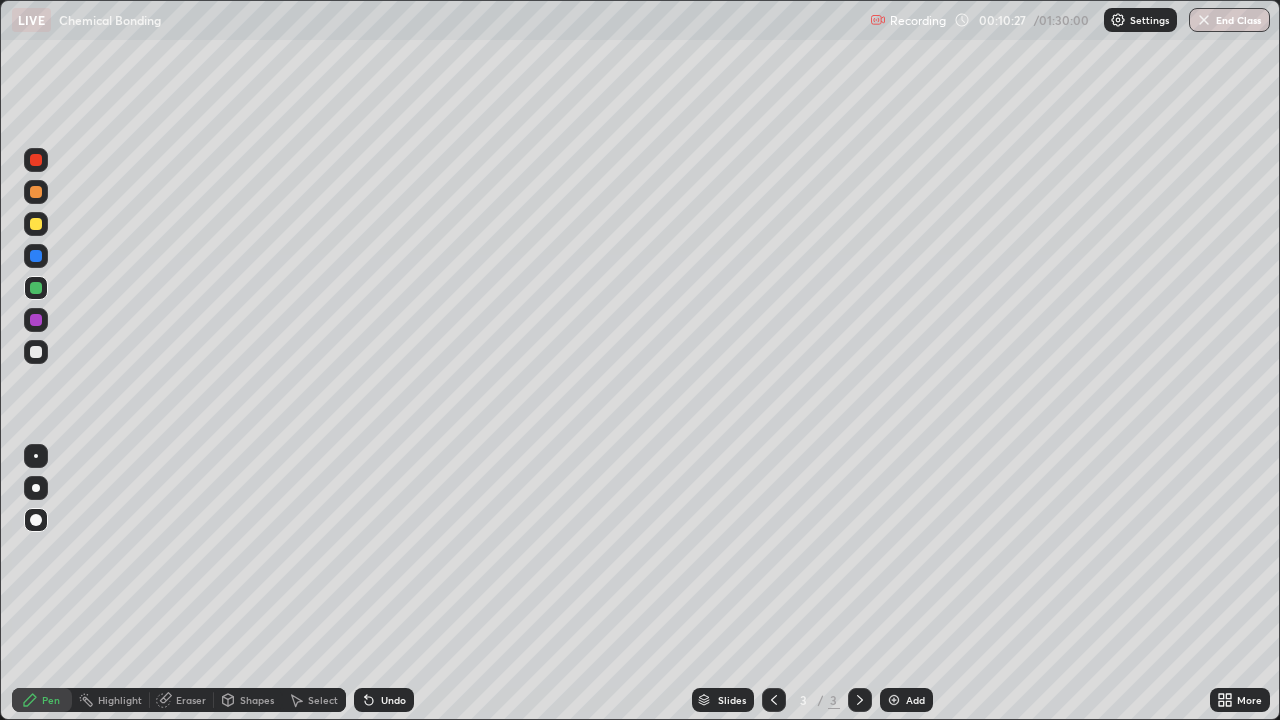 click on "Shapes" at bounding box center [257, 700] 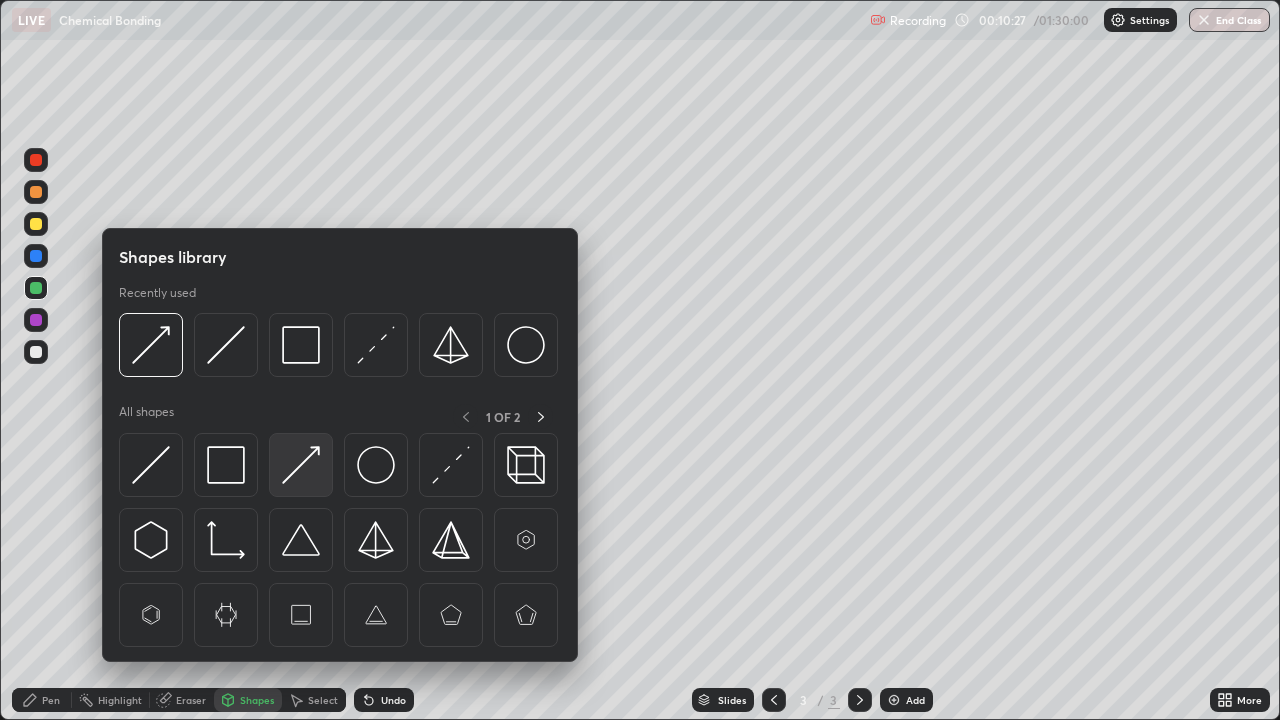 click at bounding box center (301, 465) 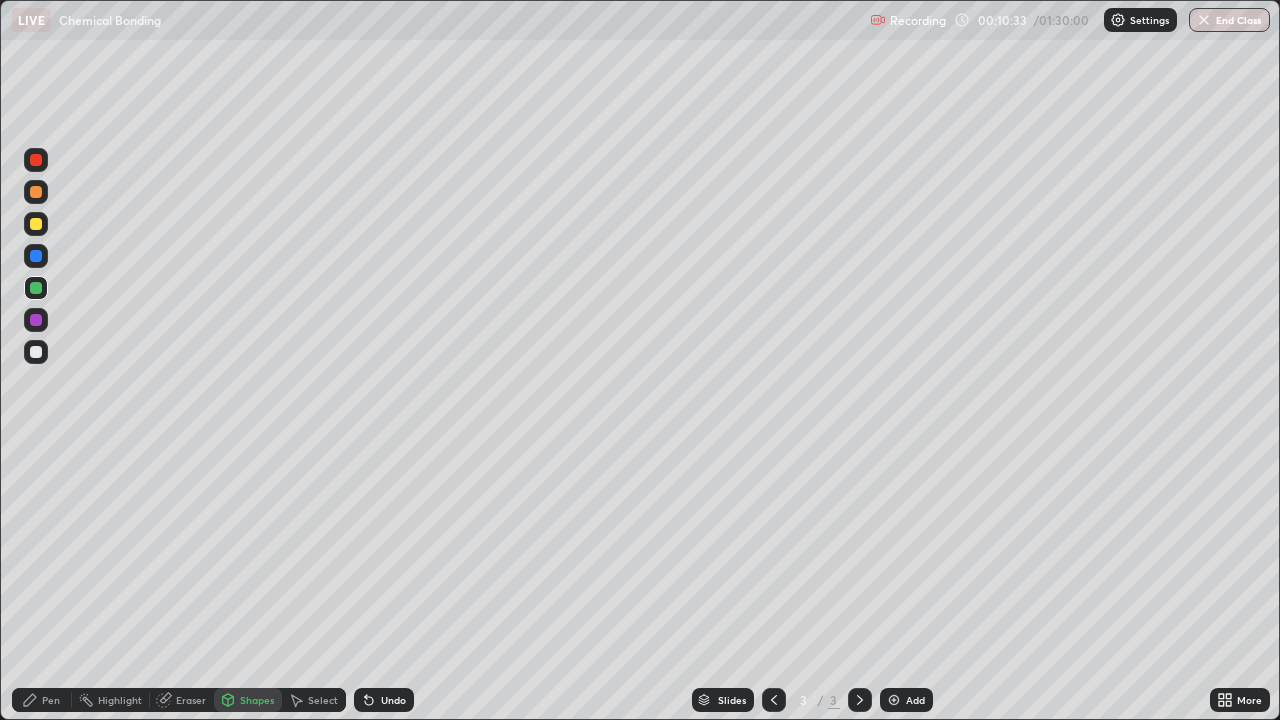 click on "Pen" at bounding box center [51, 700] 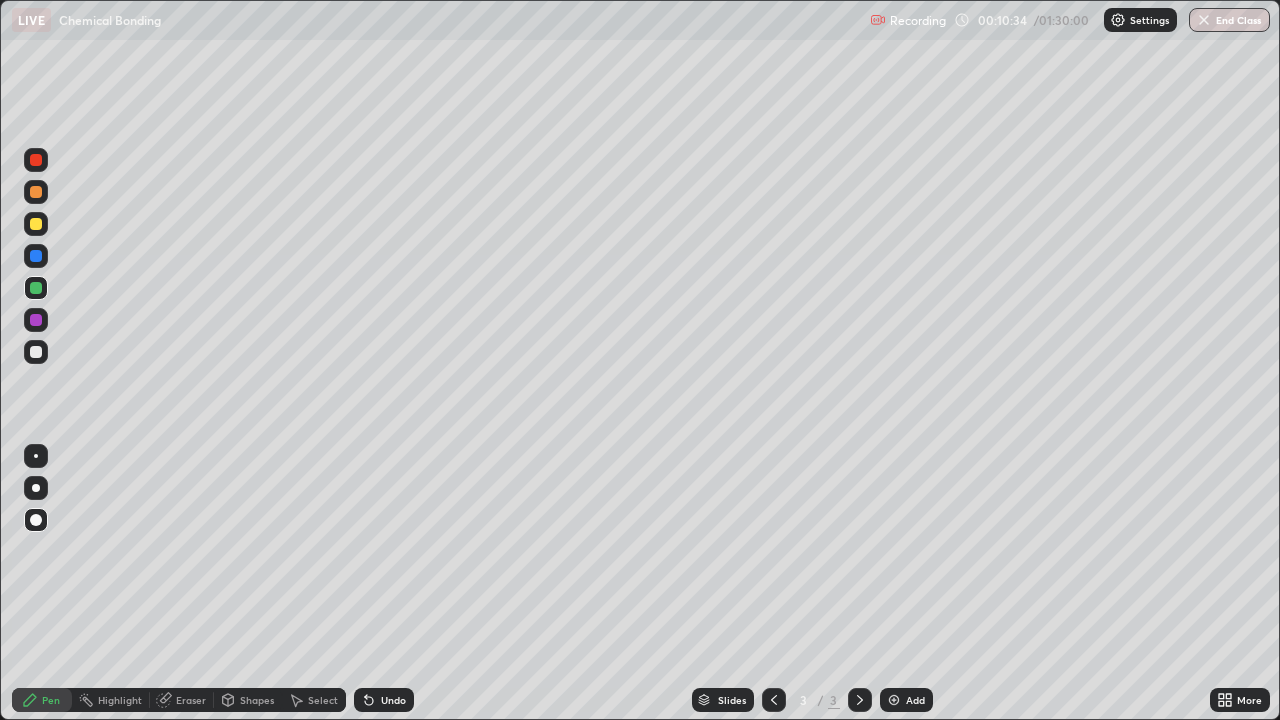 click at bounding box center (36, 352) 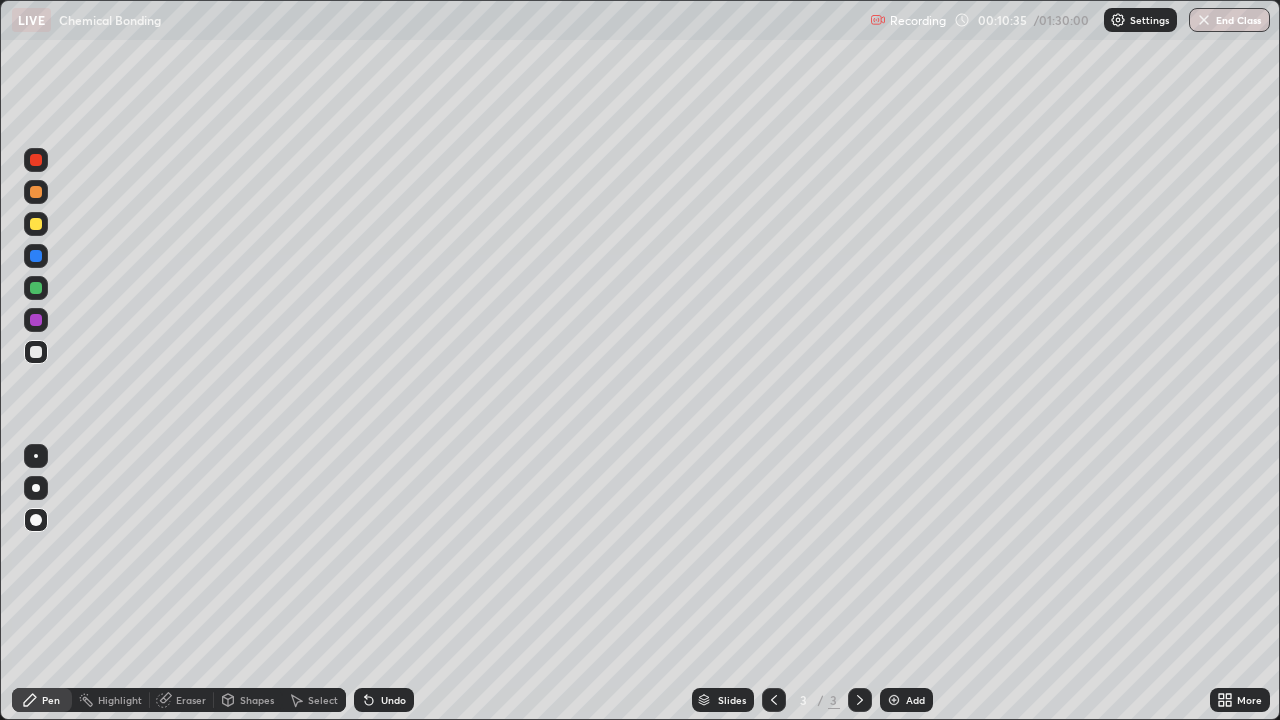 click at bounding box center (36, 224) 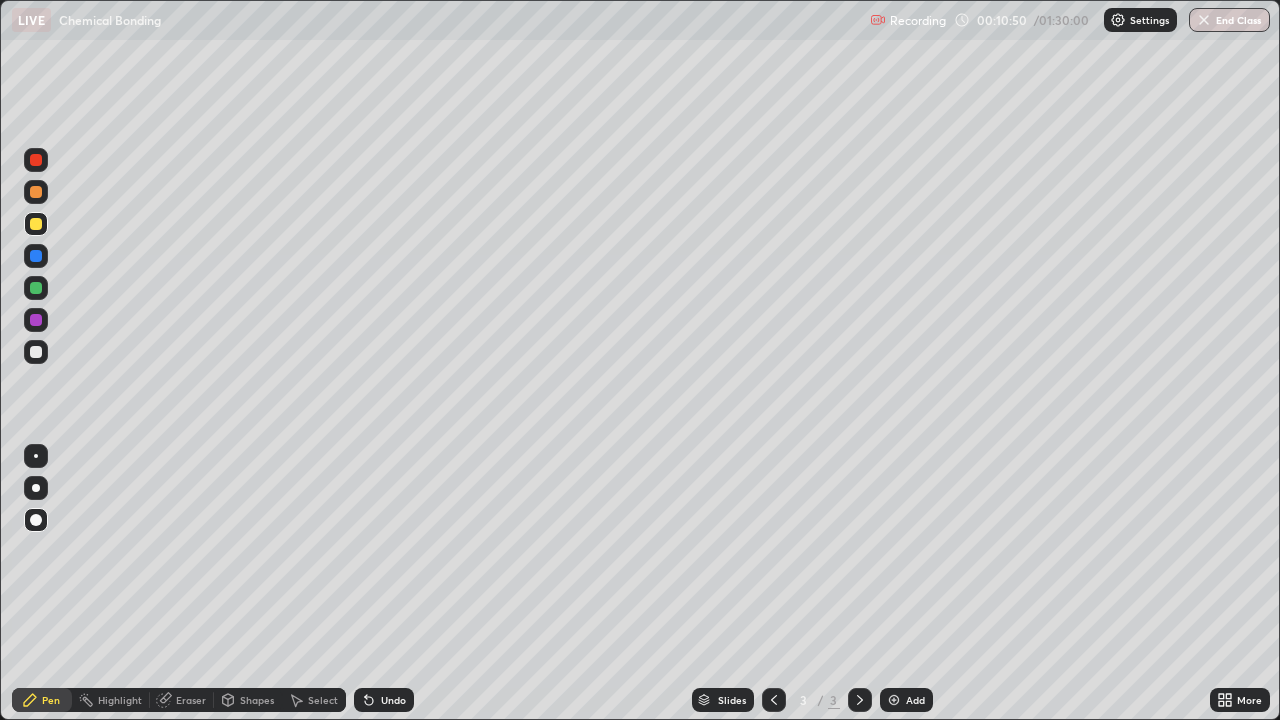 click at bounding box center (36, 320) 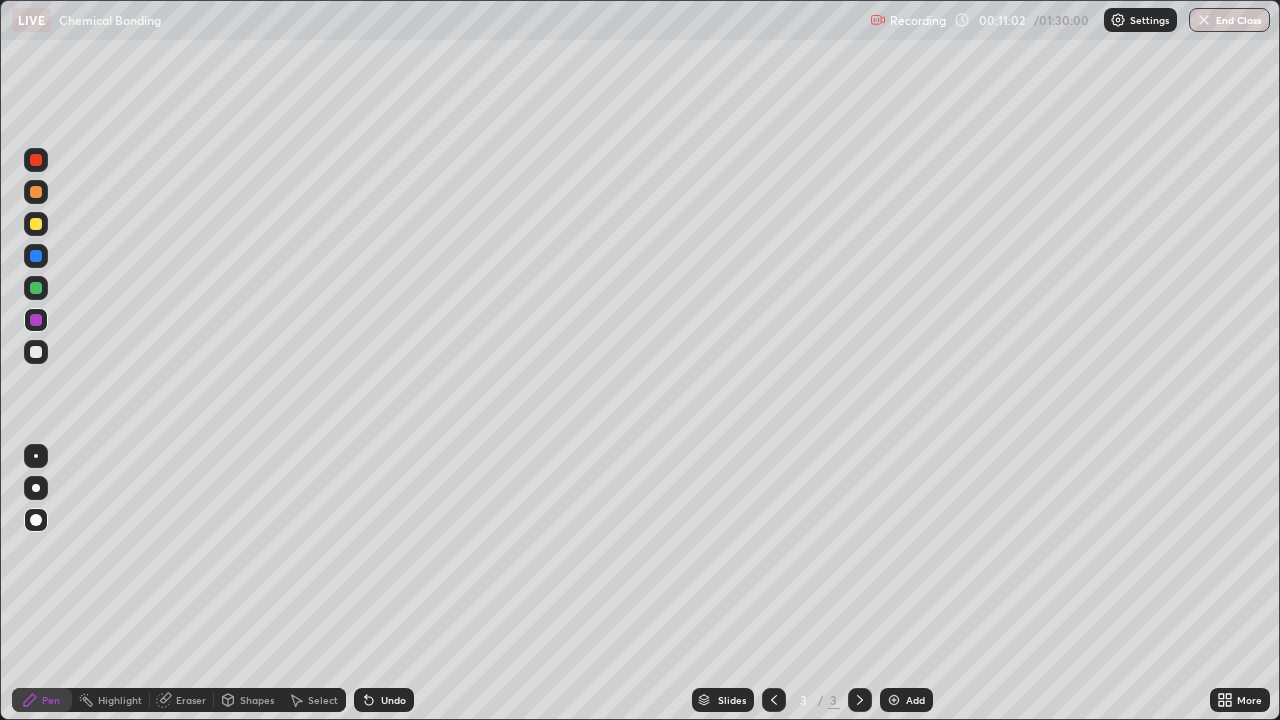 click at bounding box center (36, 352) 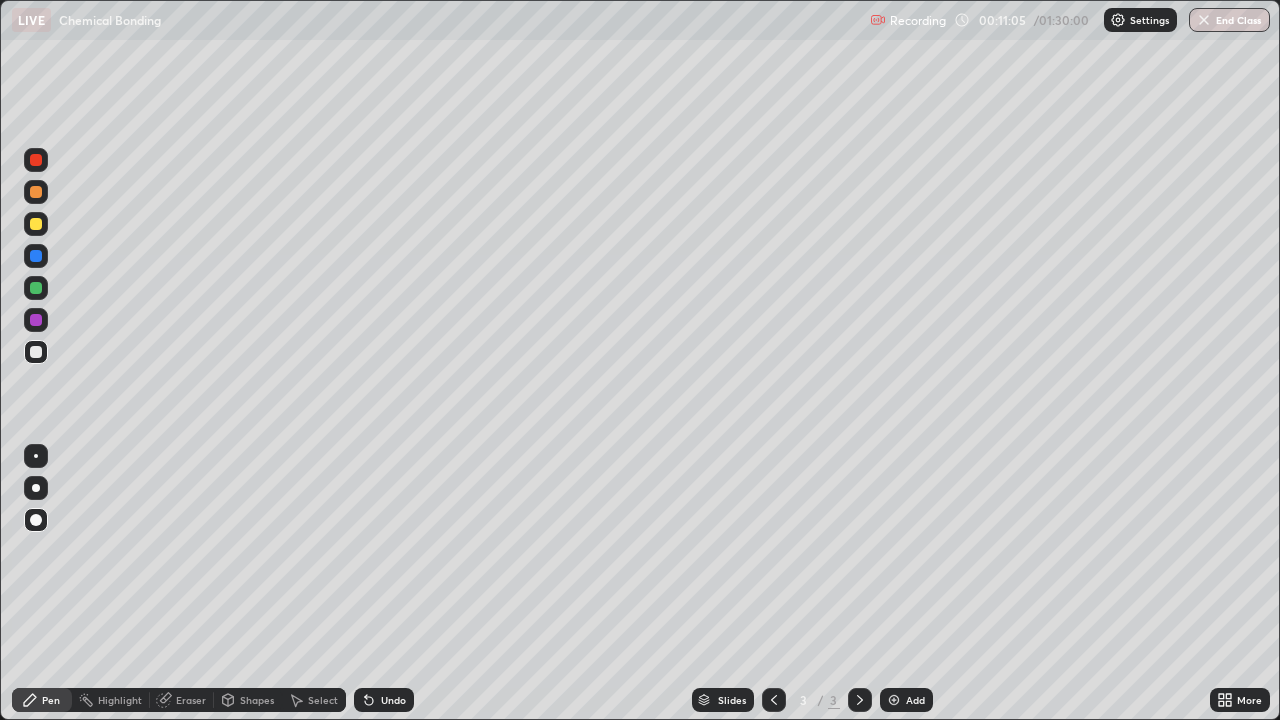 click 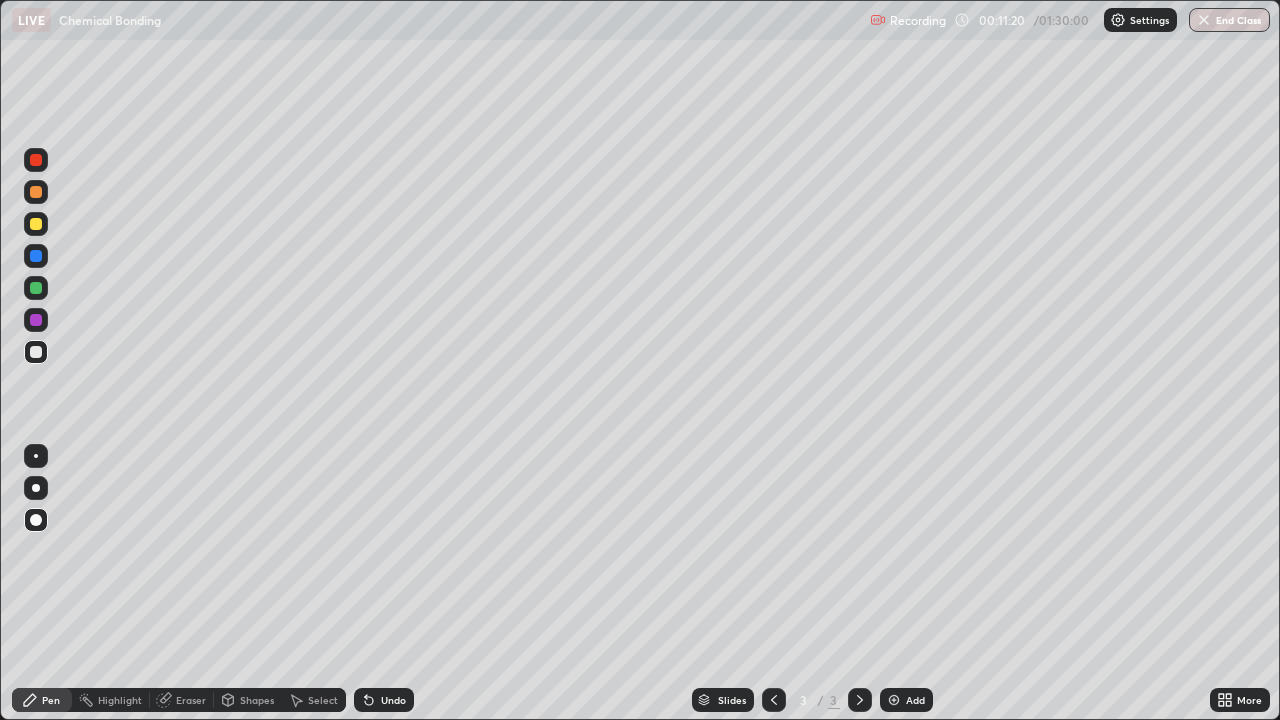 click at bounding box center (36, 320) 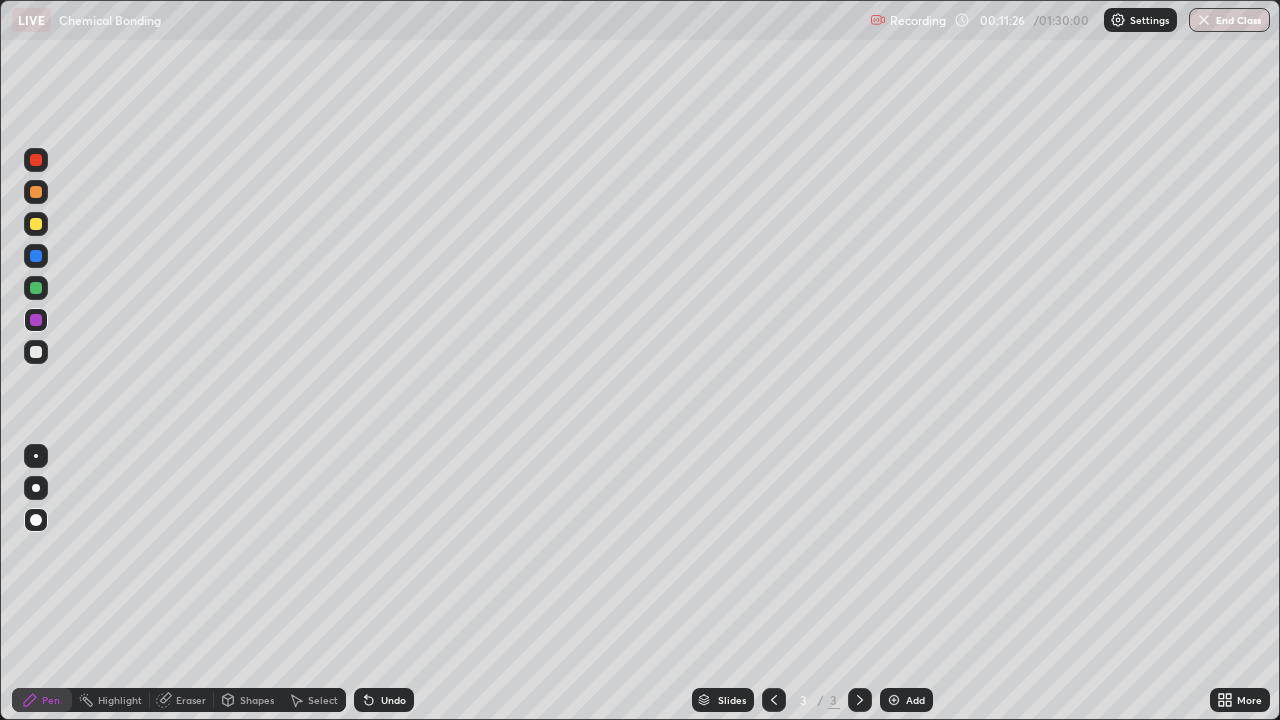 click on "Pen" at bounding box center [42, 700] 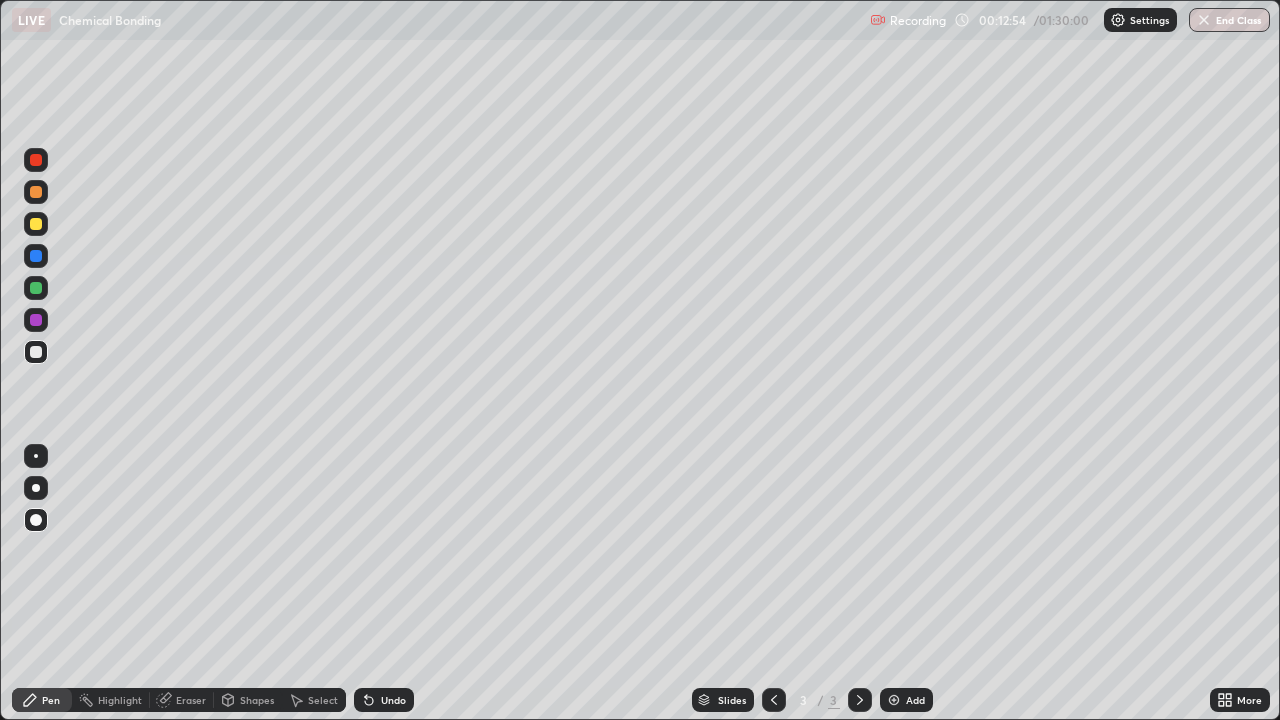 click at bounding box center [894, 700] 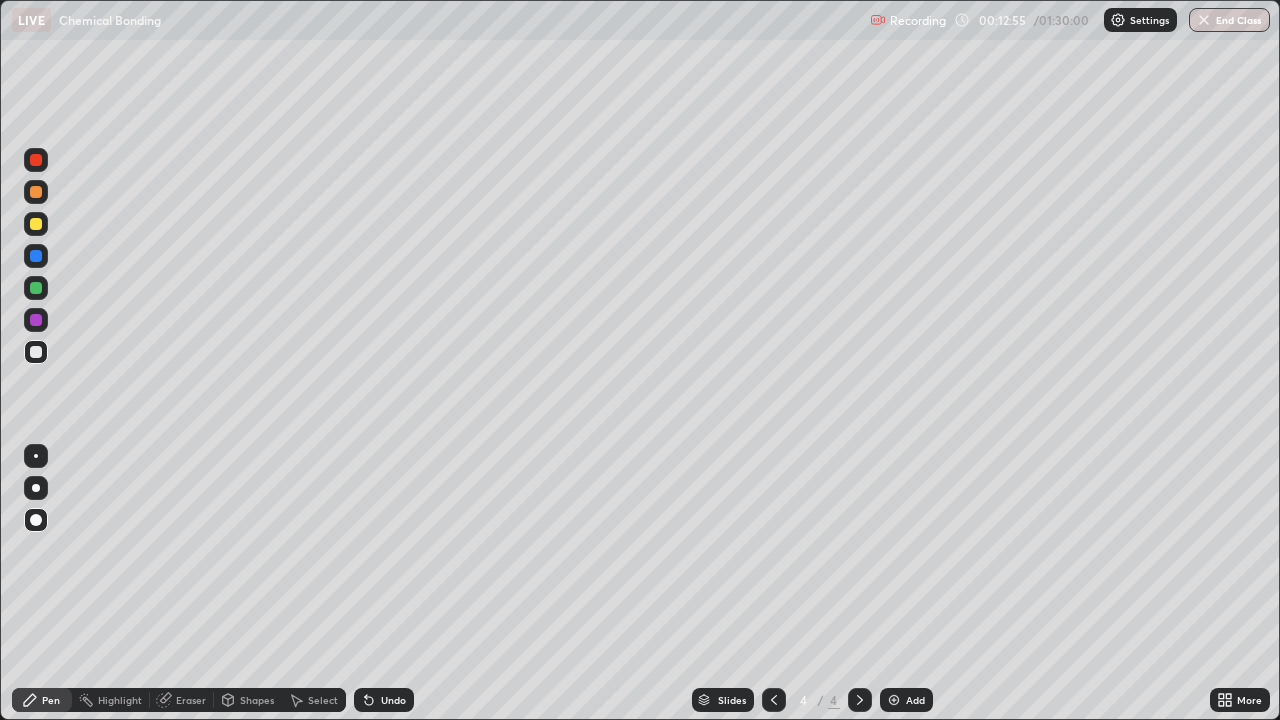 click on "Pen" at bounding box center [51, 700] 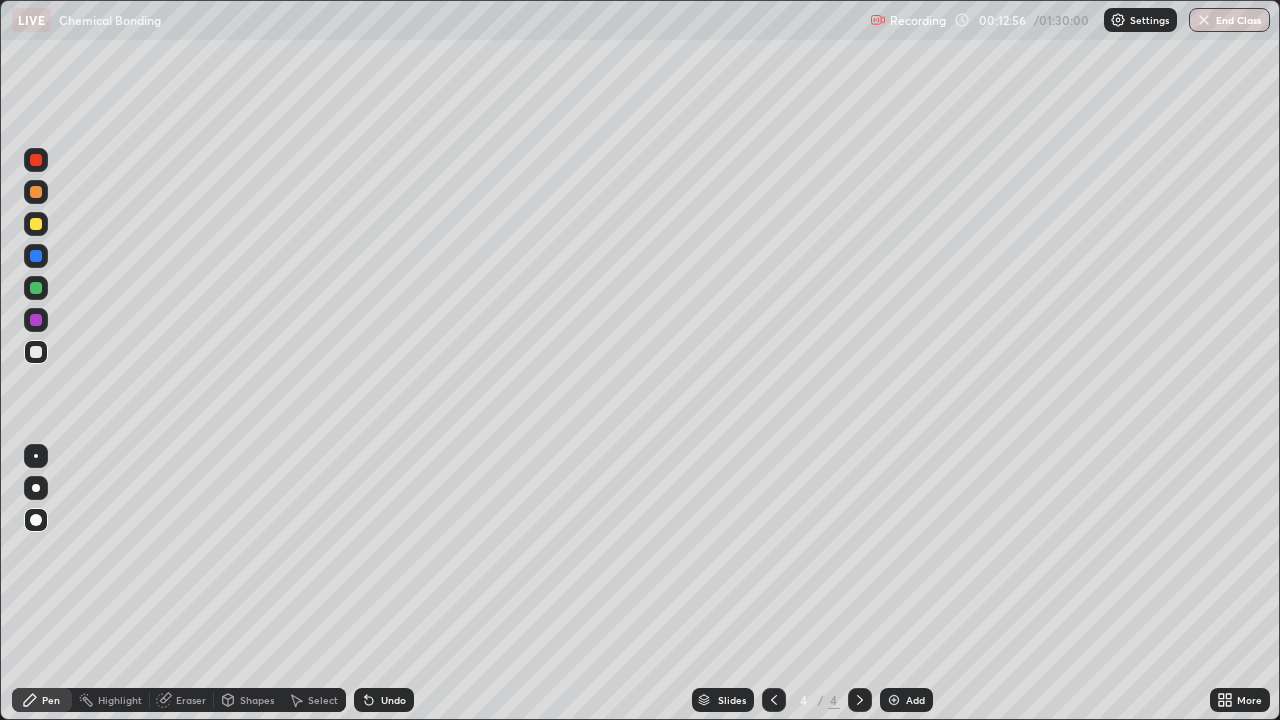 click at bounding box center (36, 352) 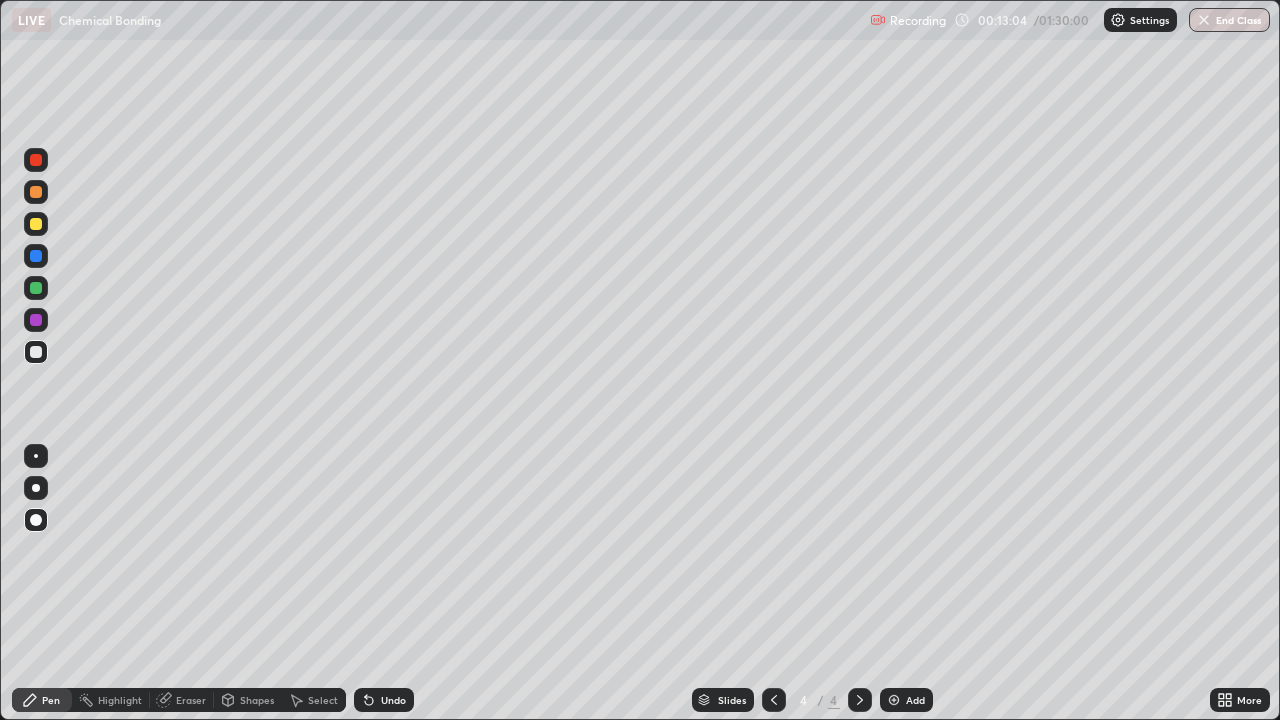 click on "Undo" at bounding box center (393, 700) 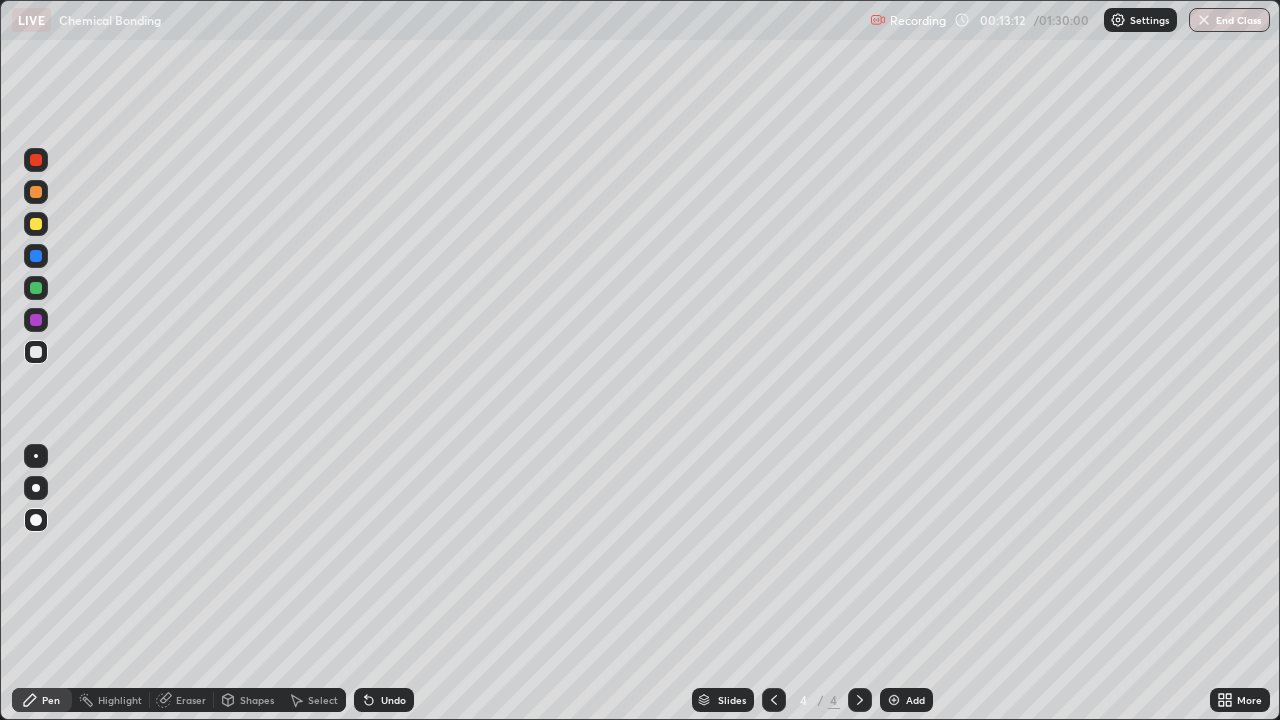 click on "Shapes" at bounding box center (257, 700) 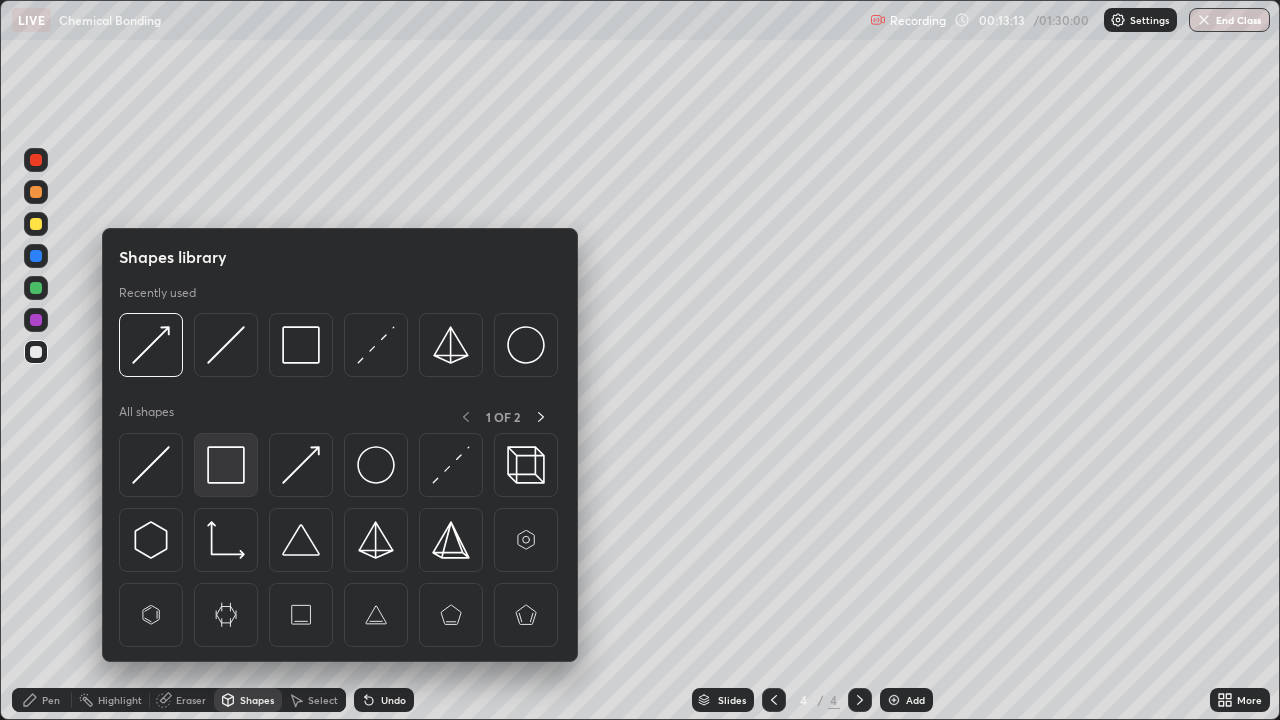 click at bounding box center (226, 465) 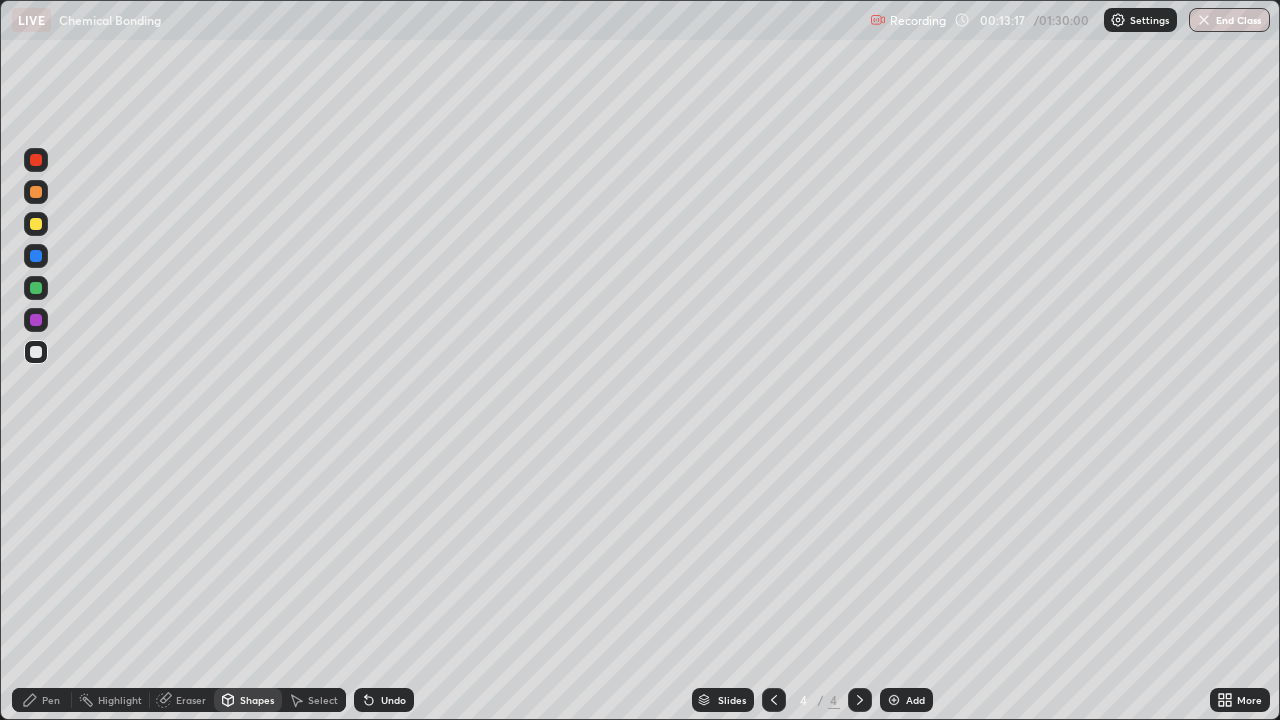 click on "Shapes" at bounding box center [257, 700] 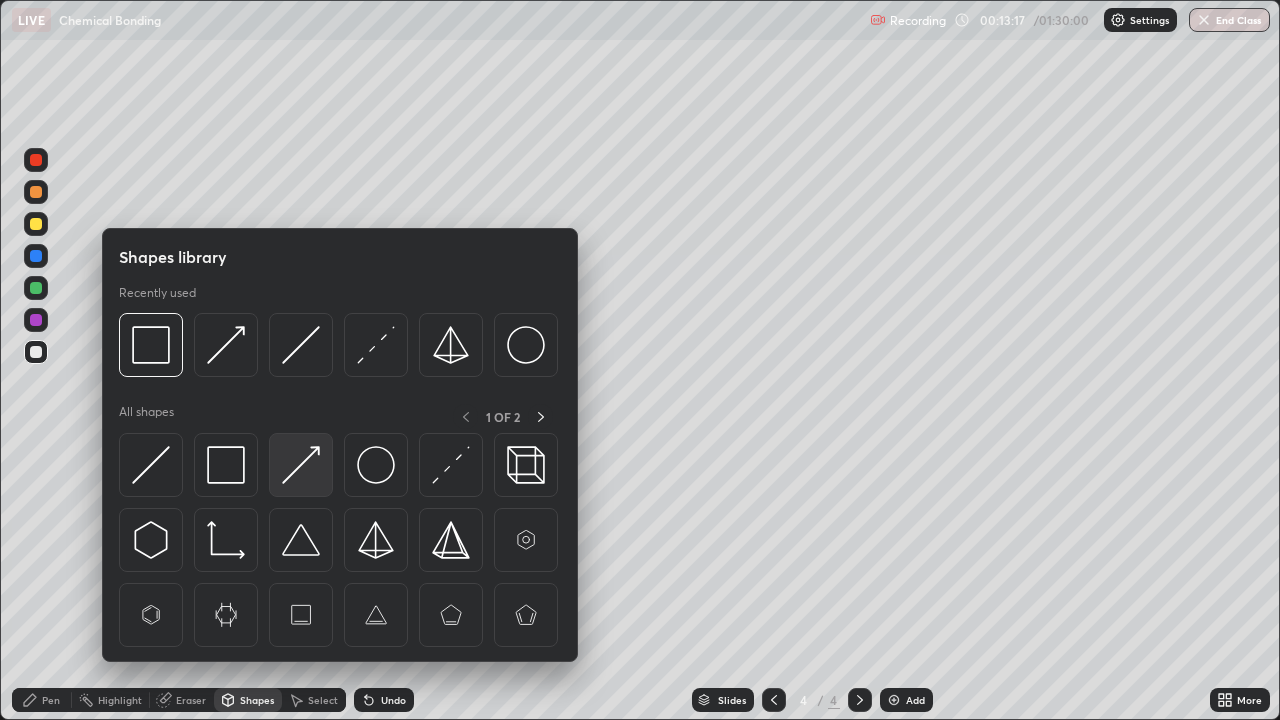 click at bounding box center [301, 465] 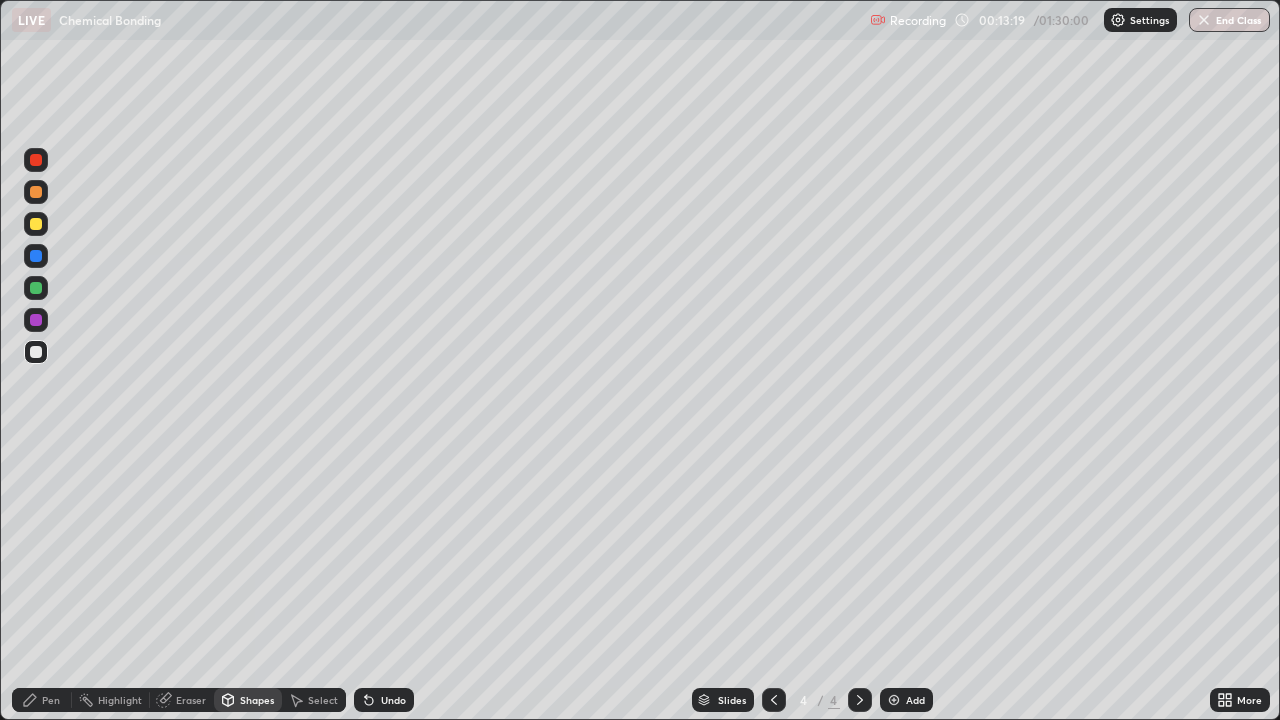 click on "Pen" at bounding box center (42, 700) 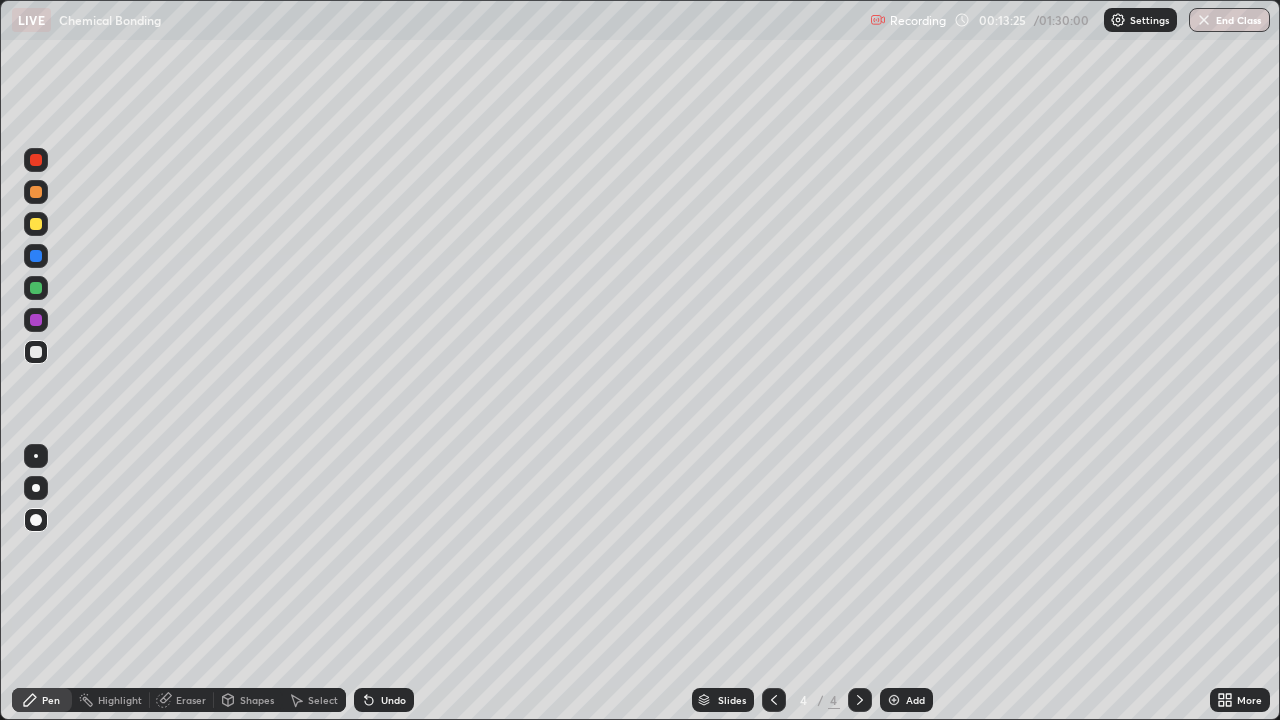 click on "Shapes" at bounding box center (257, 700) 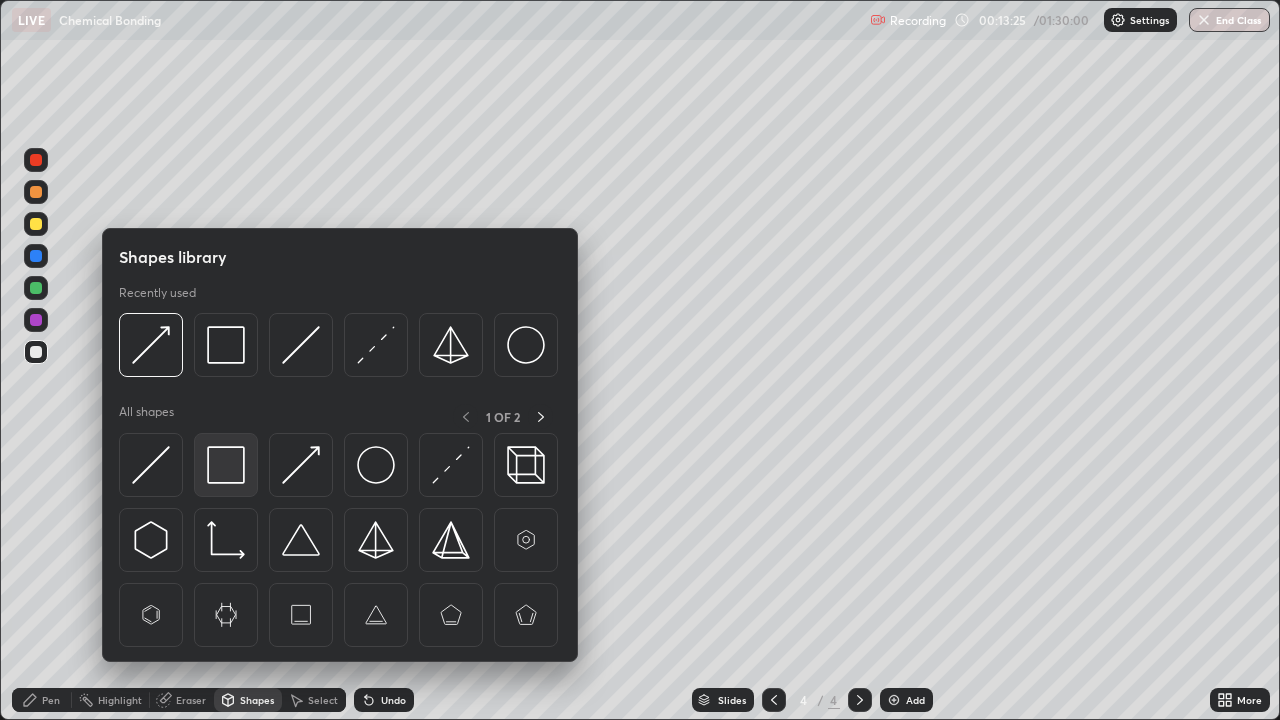 click at bounding box center [226, 465] 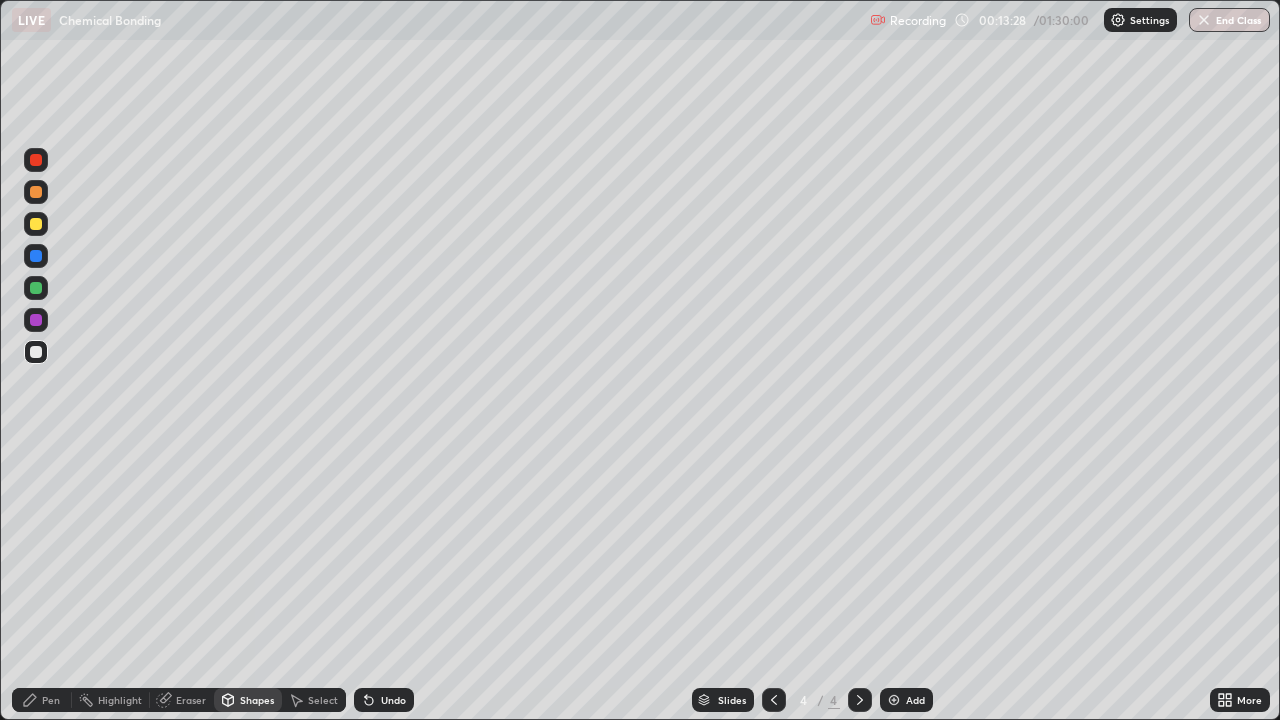 click on "Shapes" at bounding box center (257, 700) 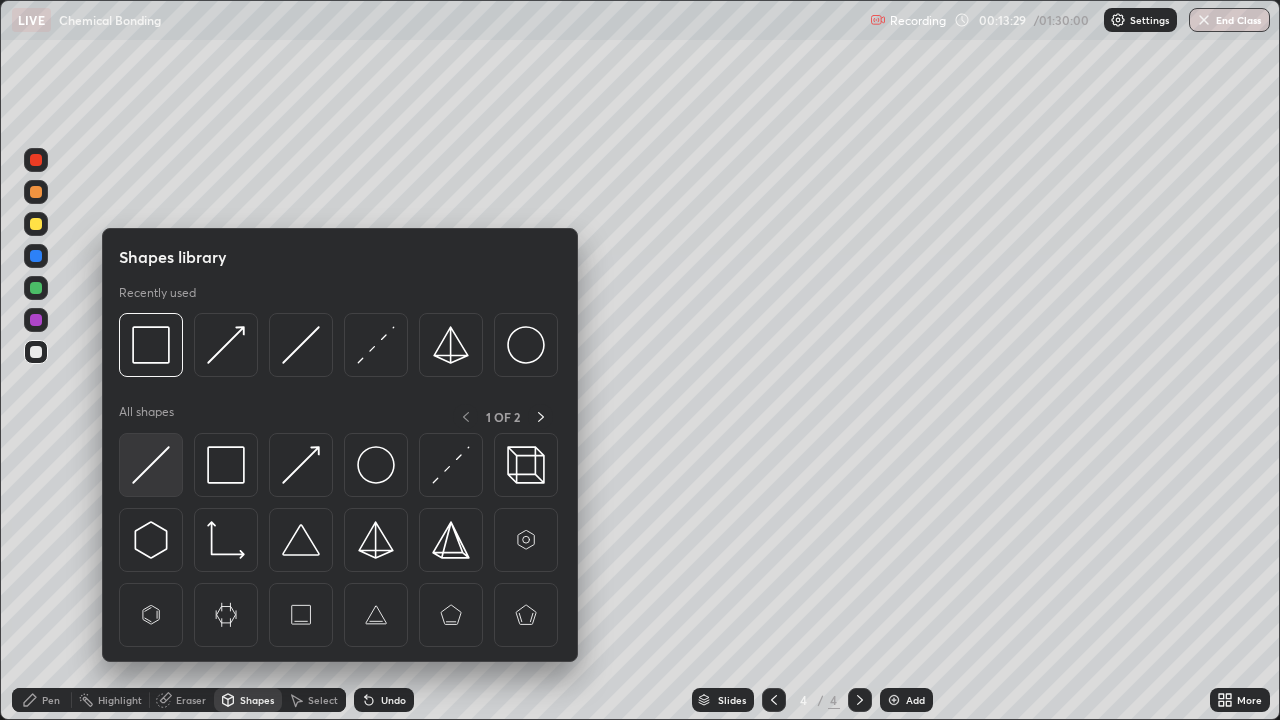 click at bounding box center [151, 465] 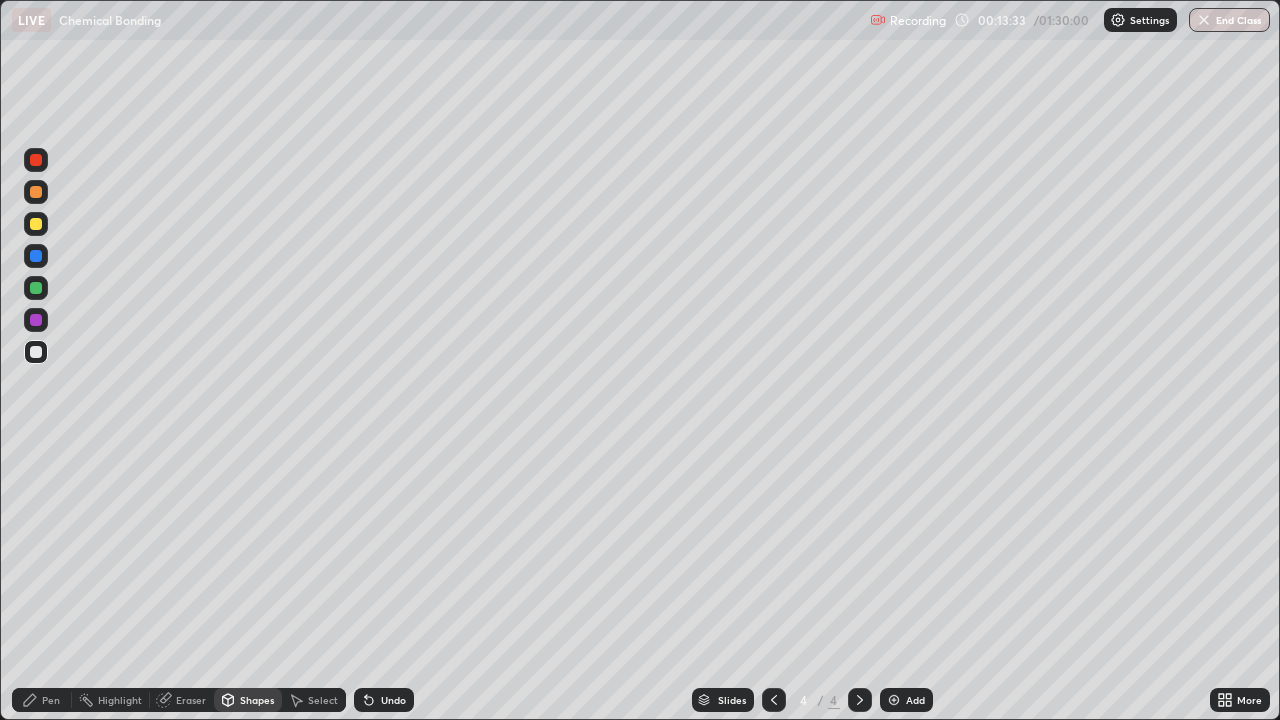 click on "Pen" at bounding box center (51, 700) 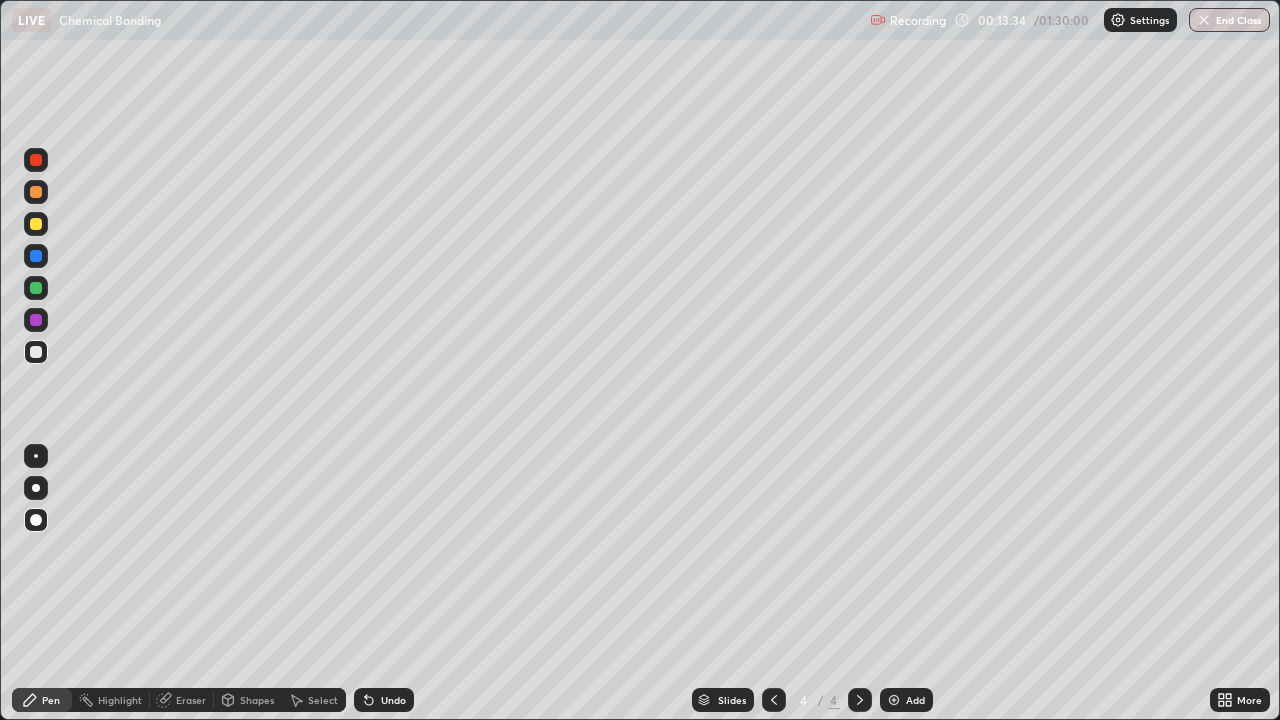 click at bounding box center (36, 352) 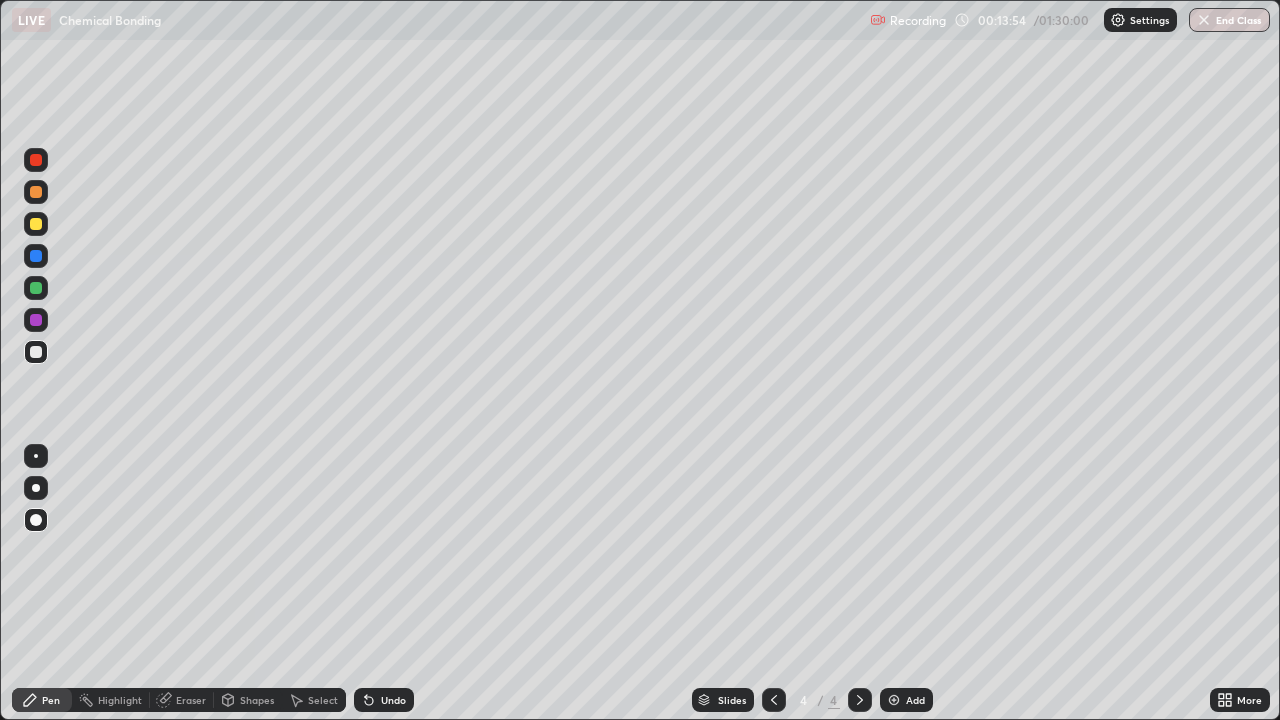 click at bounding box center [36, 224] 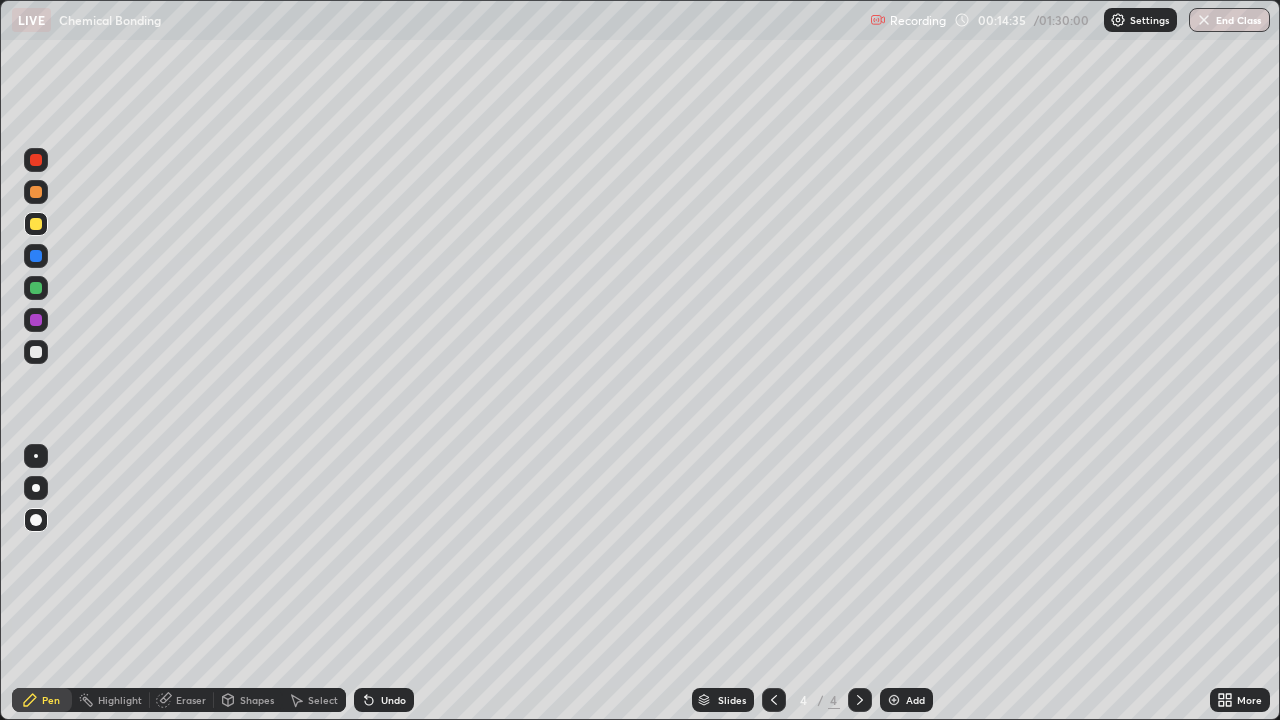 click on "Shapes" at bounding box center (248, 700) 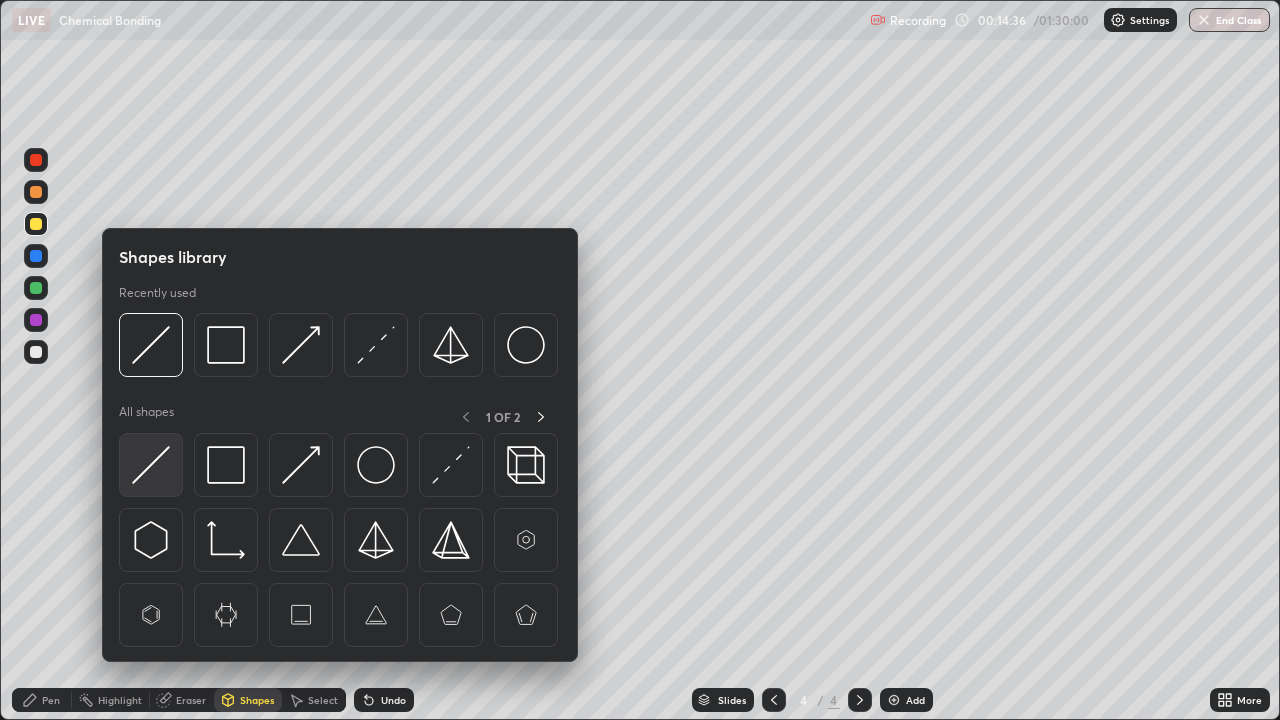 click at bounding box center (151, 465) 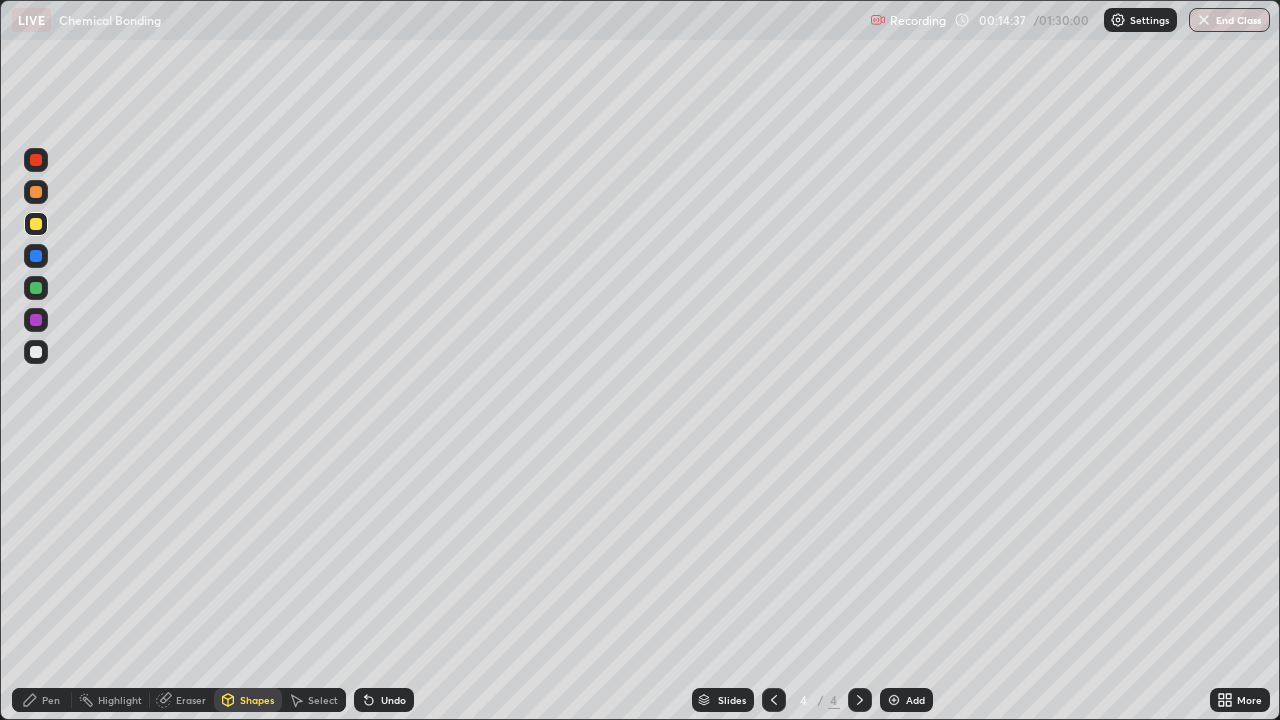 click on "Shapes" at bounding box center (248, 700) 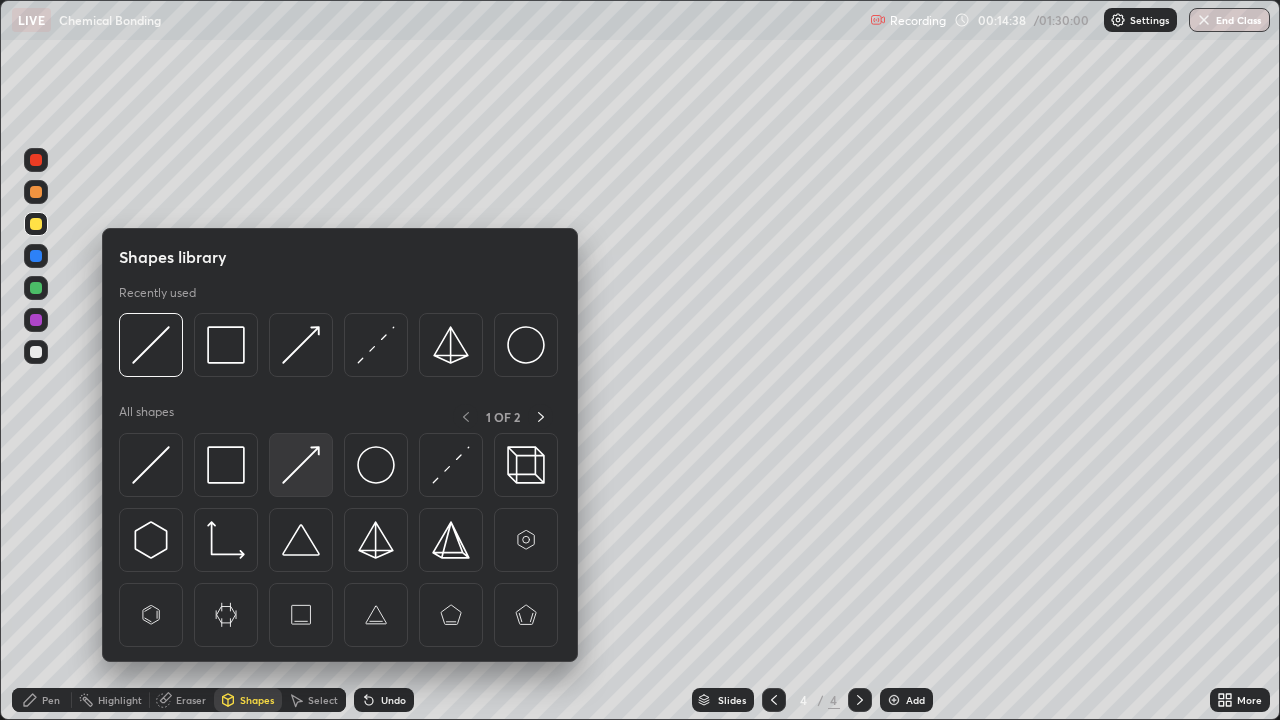 click at bounding box center [301, 465] 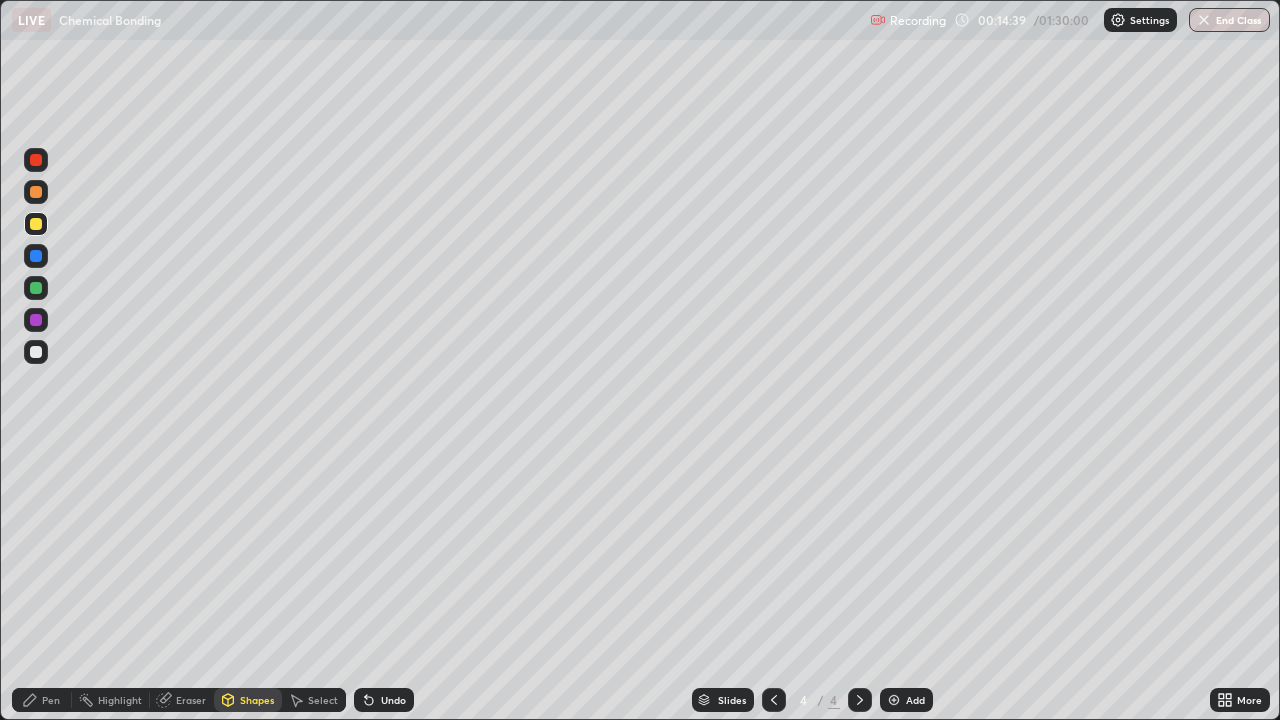 click at bounding box center (36, 288) 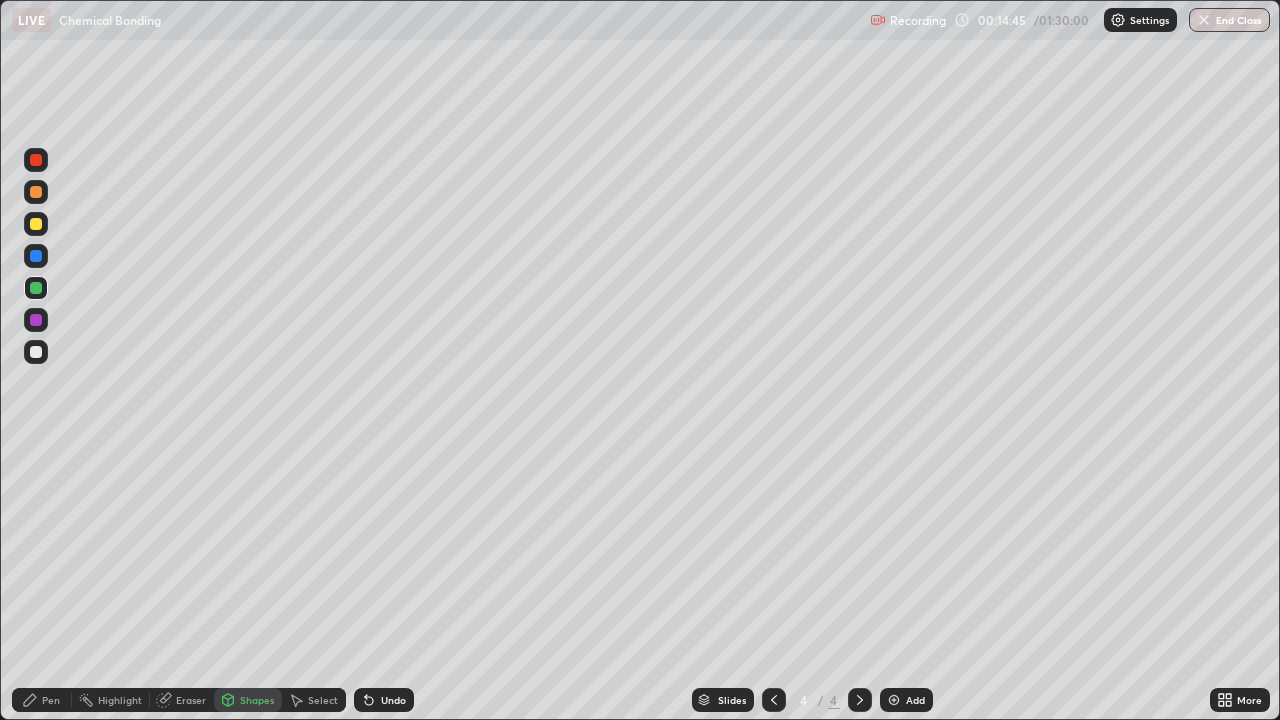 click on "Pen" at bounding box center (51, 700) 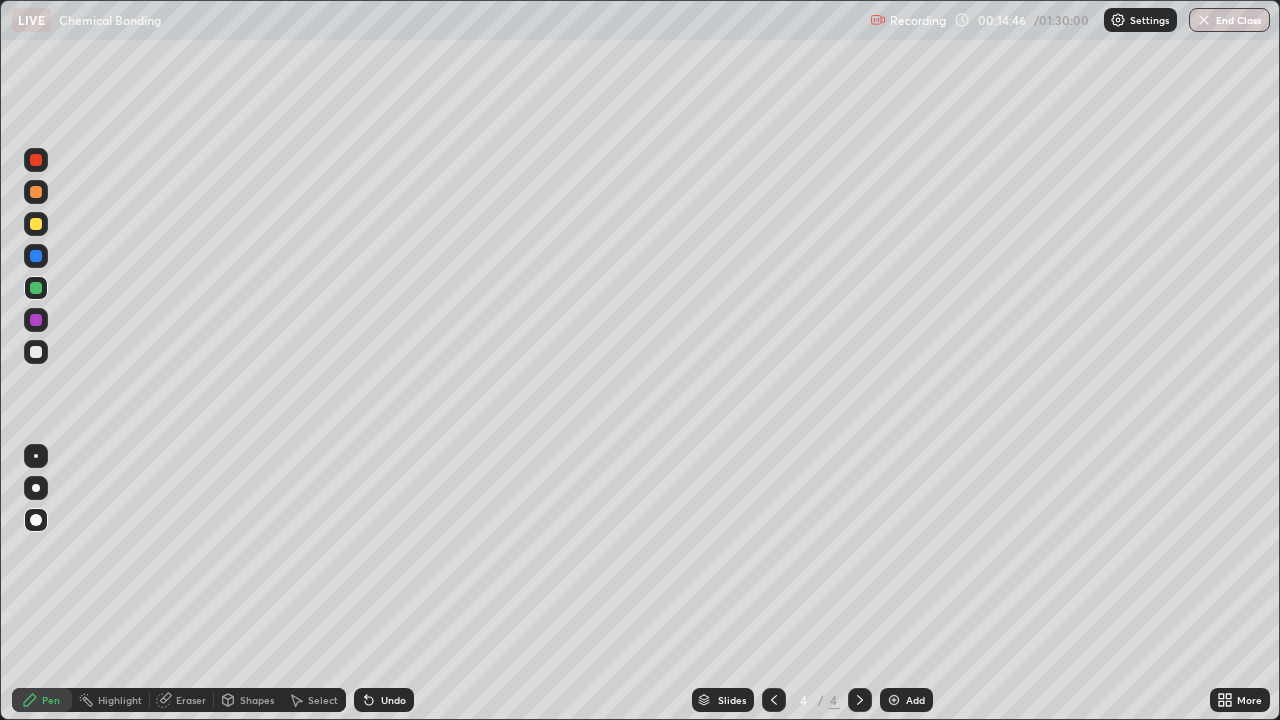 click at bounding box center [36, 320] 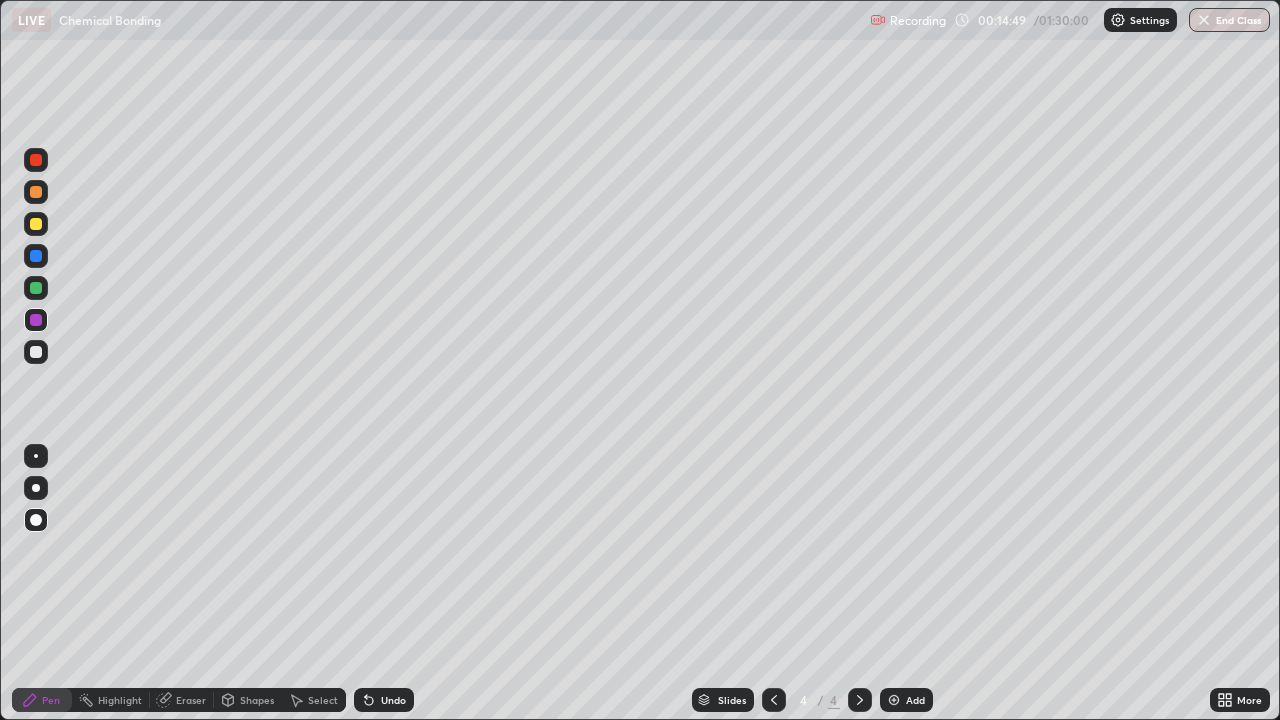 click on "Pen" at bounding box center [51, 700] 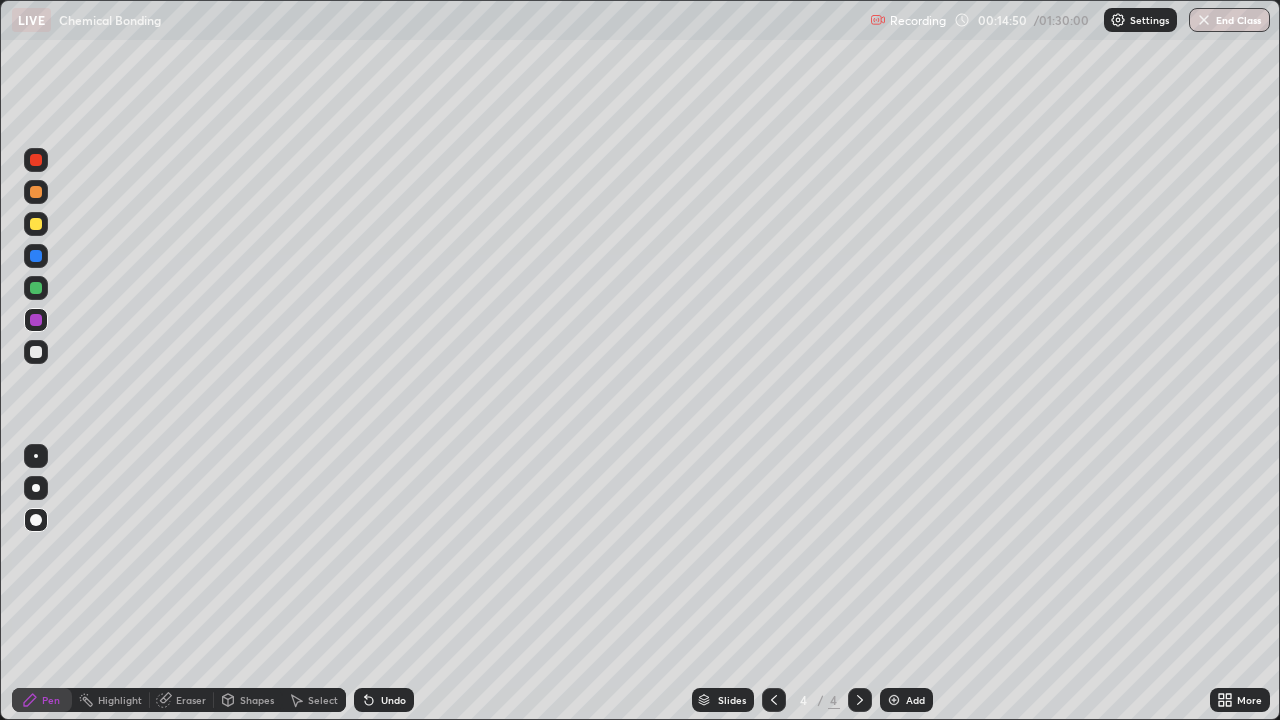 click at bounding box center [36, 352] 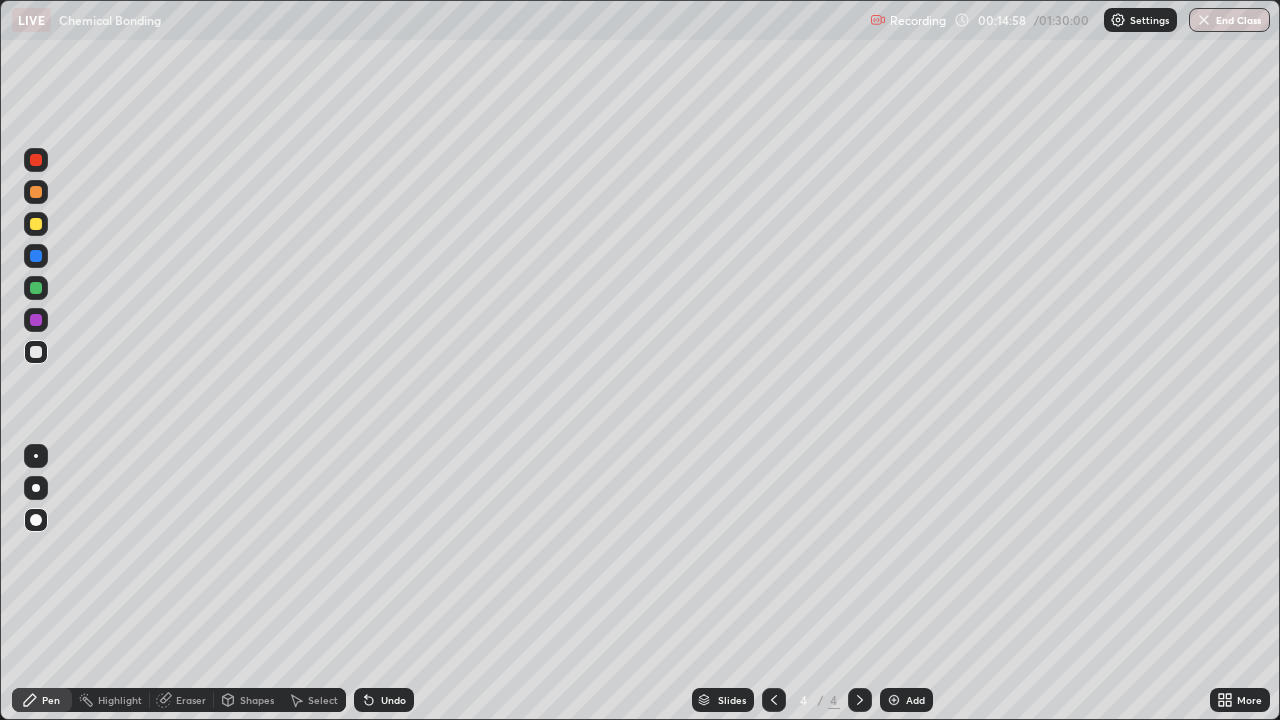 click on "Shapes" at bounding box center [257, 700] 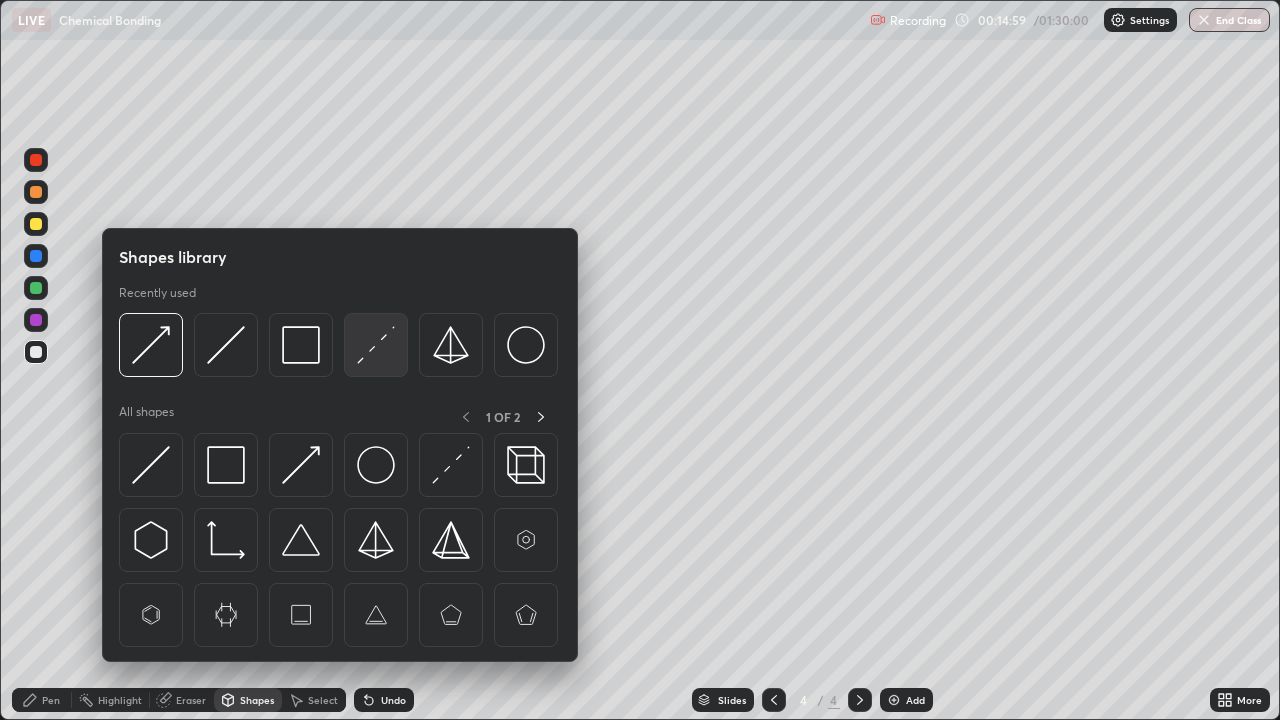 click at bounding box center [376, 345] 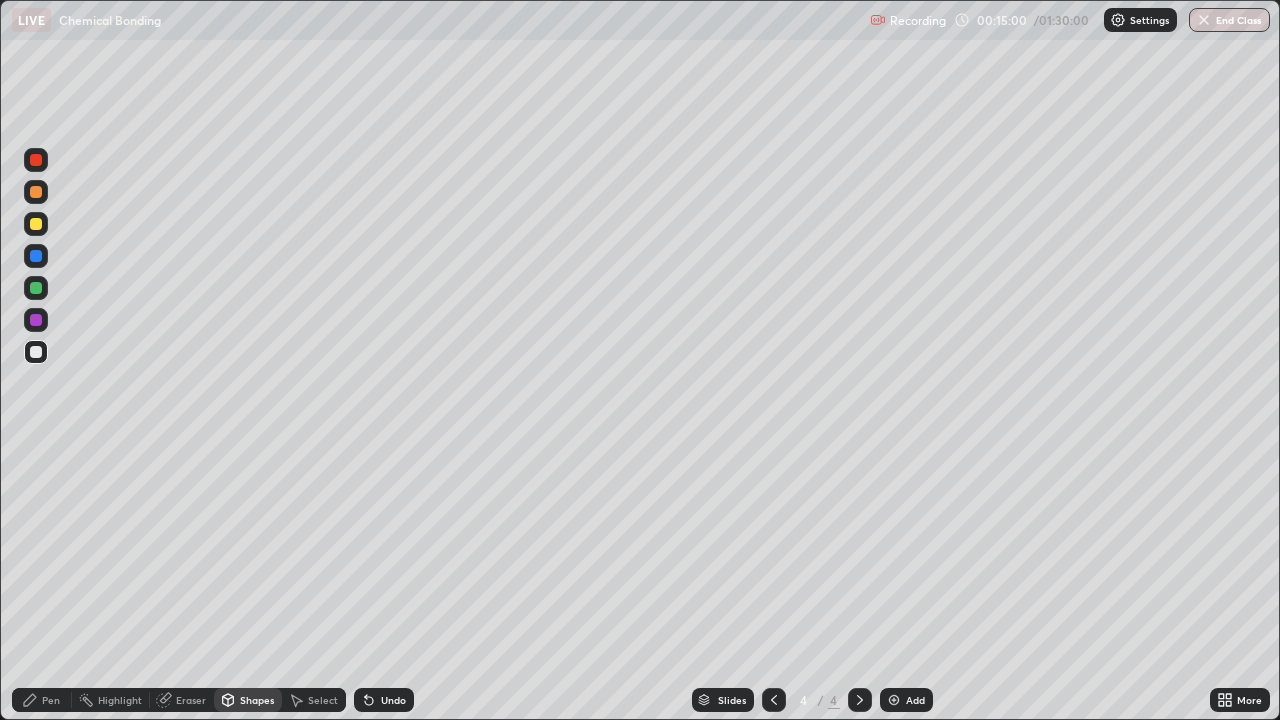 click at bounding box center (36, 352) 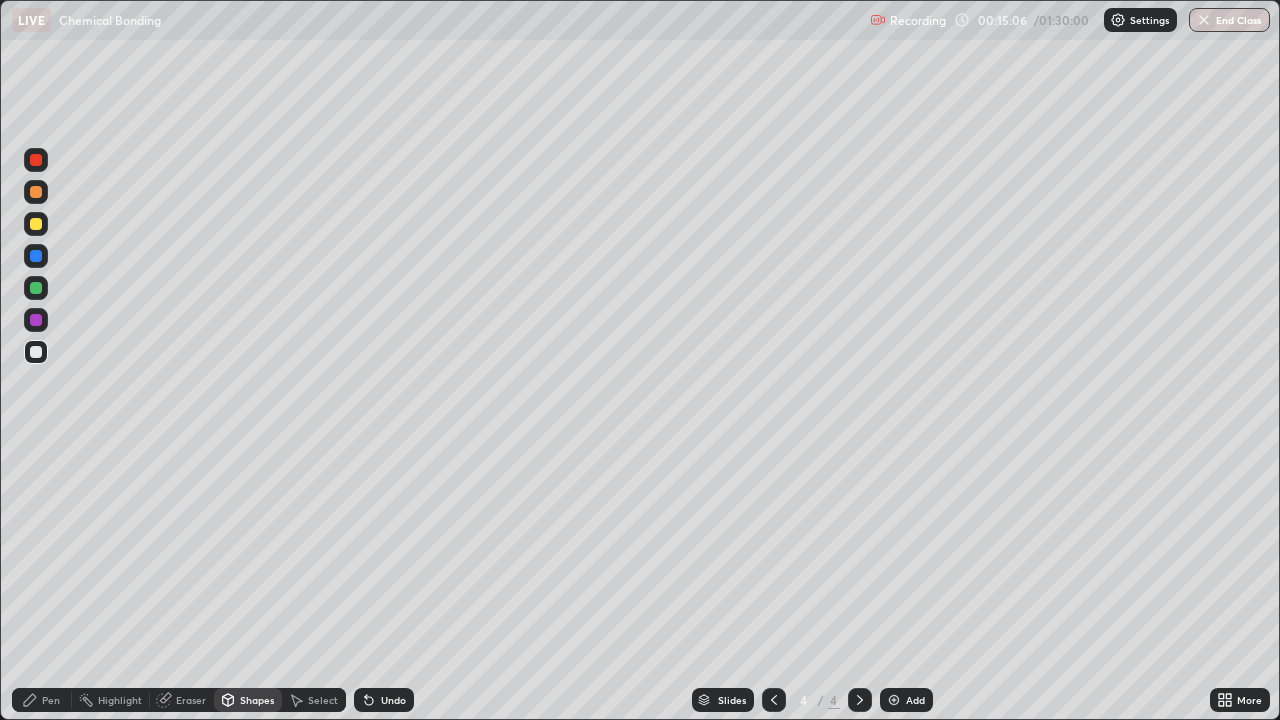 click 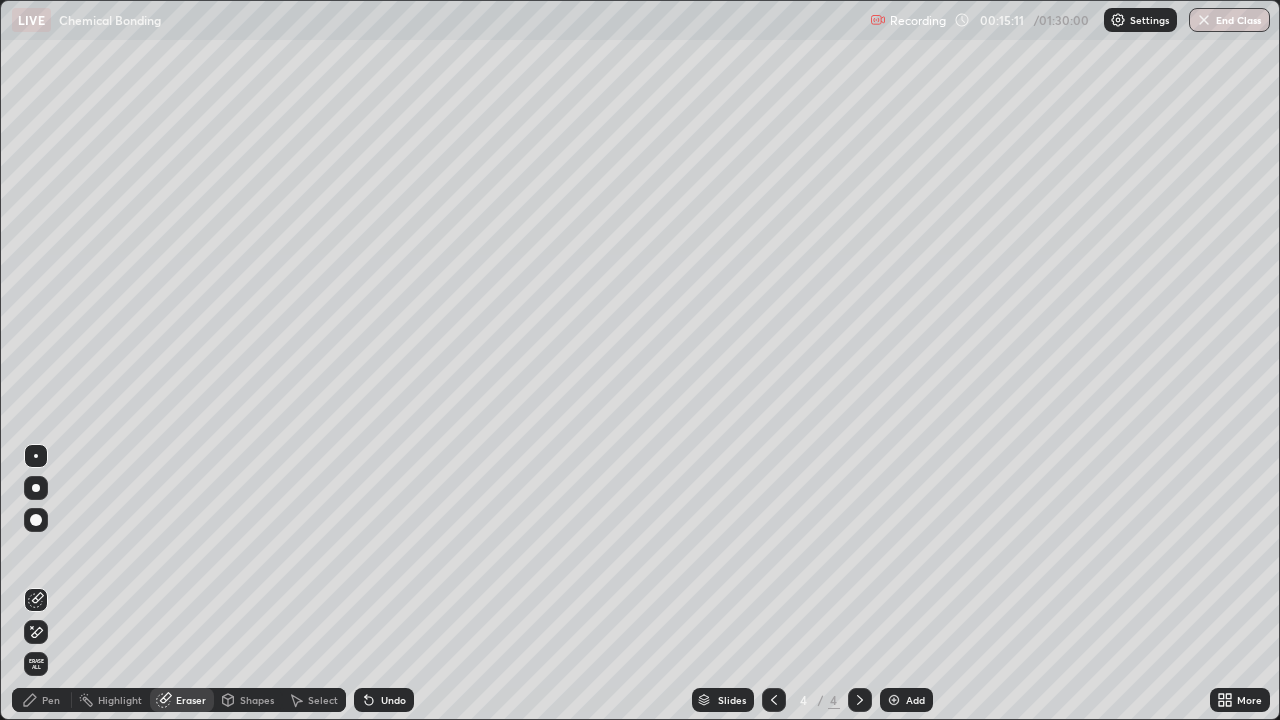 click on "Pen" at bounding box center (51, 700) 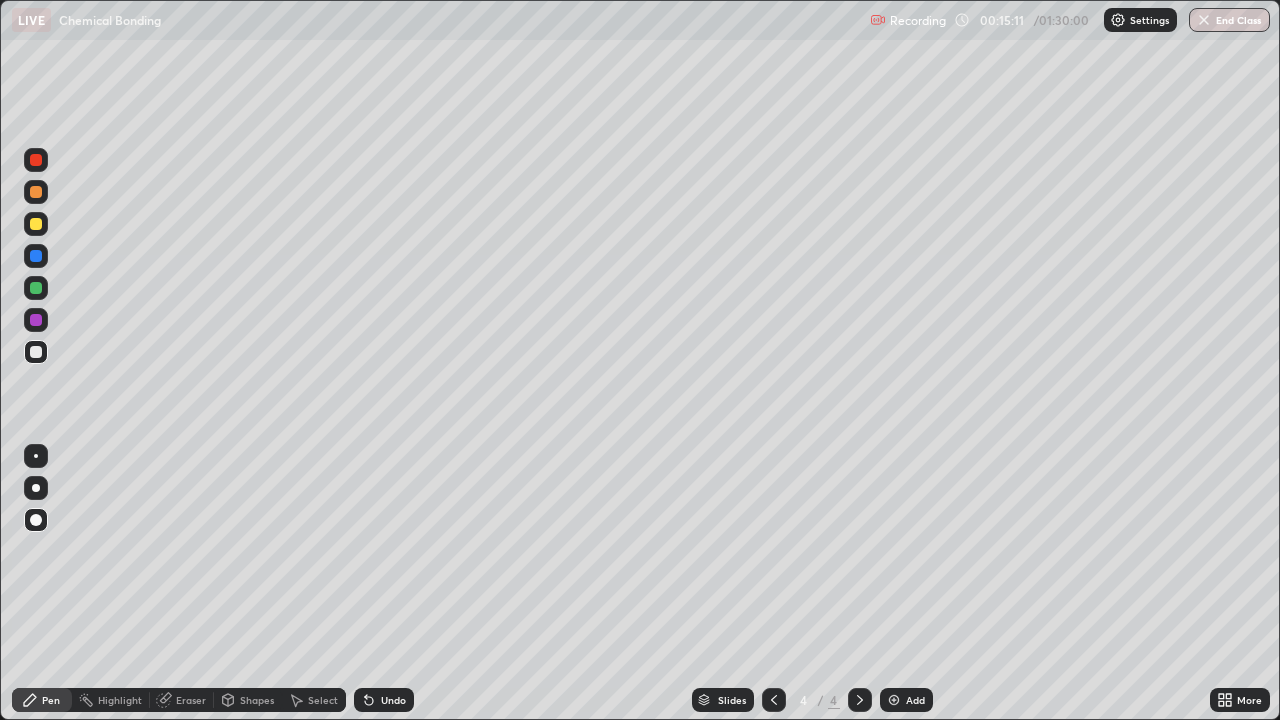 click at bounding box center (36, 288) 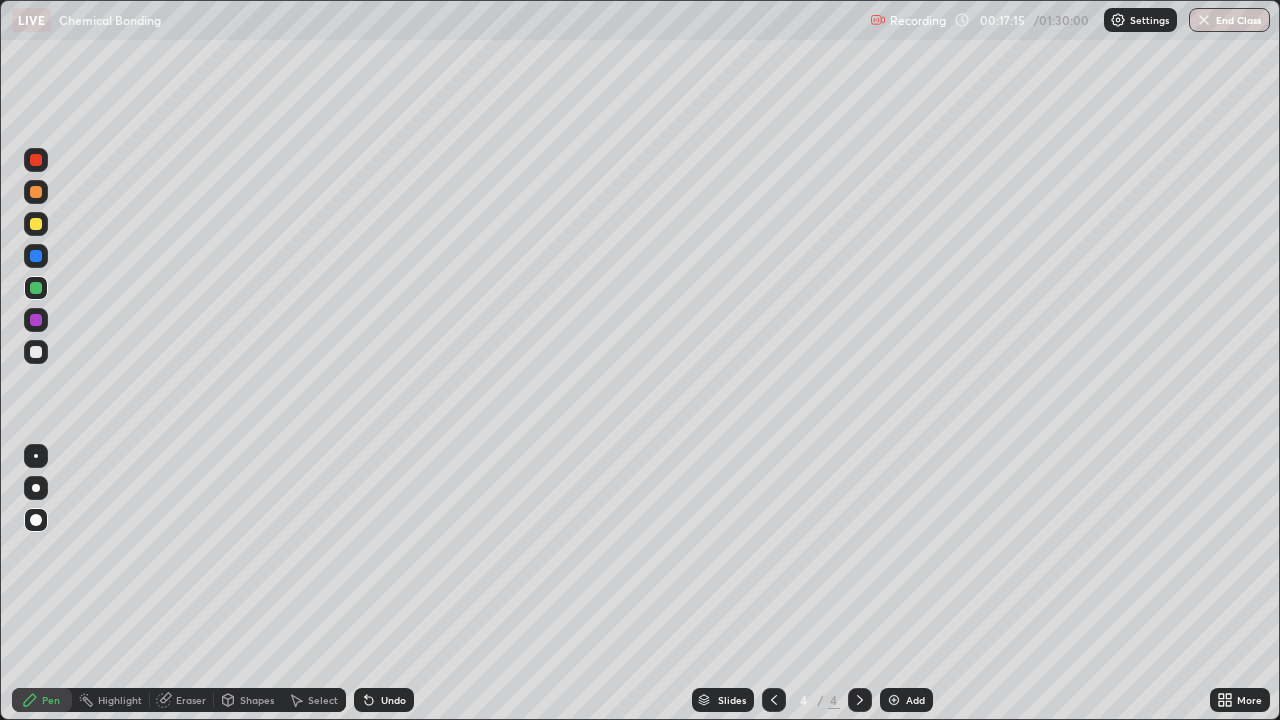click on "Add" at bounding box center (915, 700) 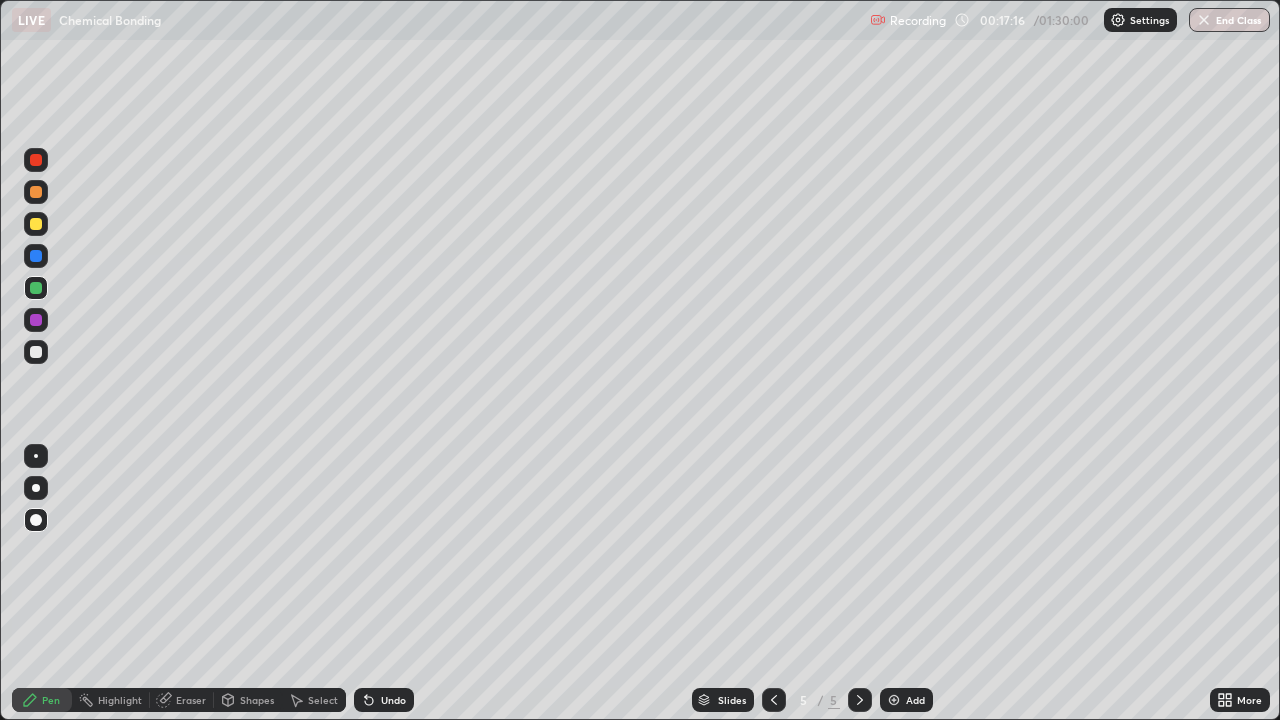 click on "Pen" at bounding box center [51, 700] 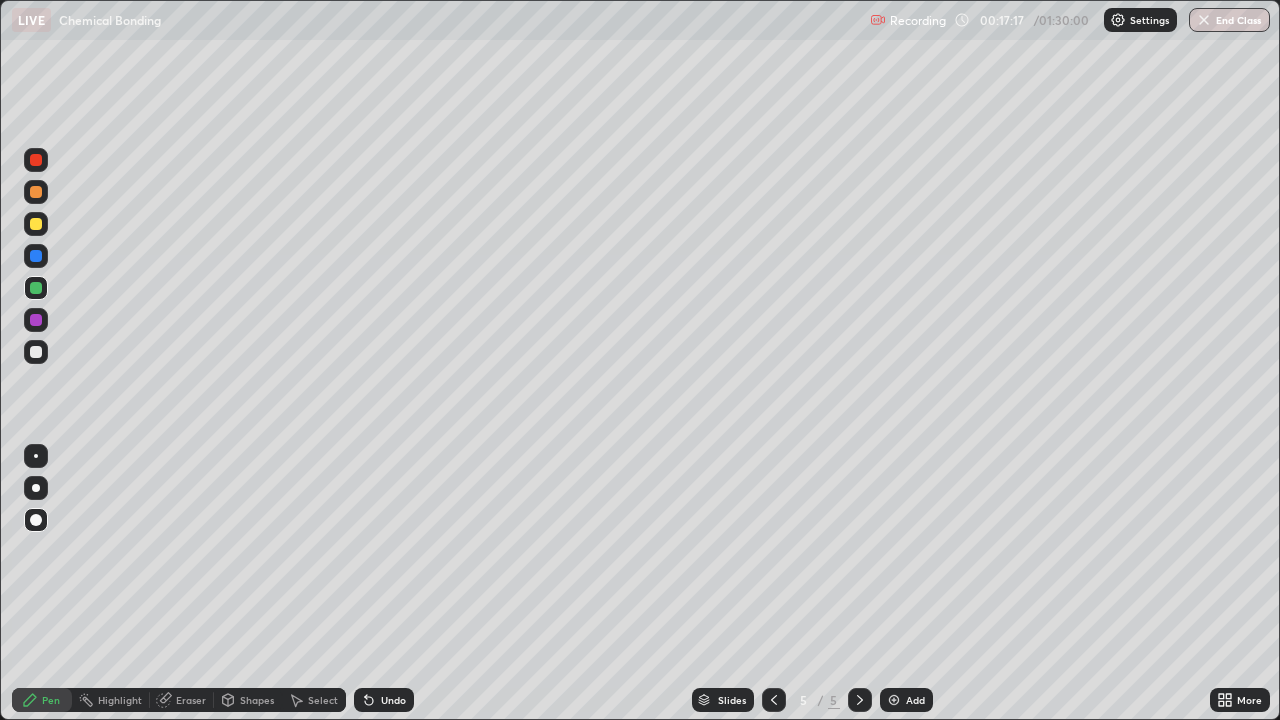 click at bounding box center [36, 352] 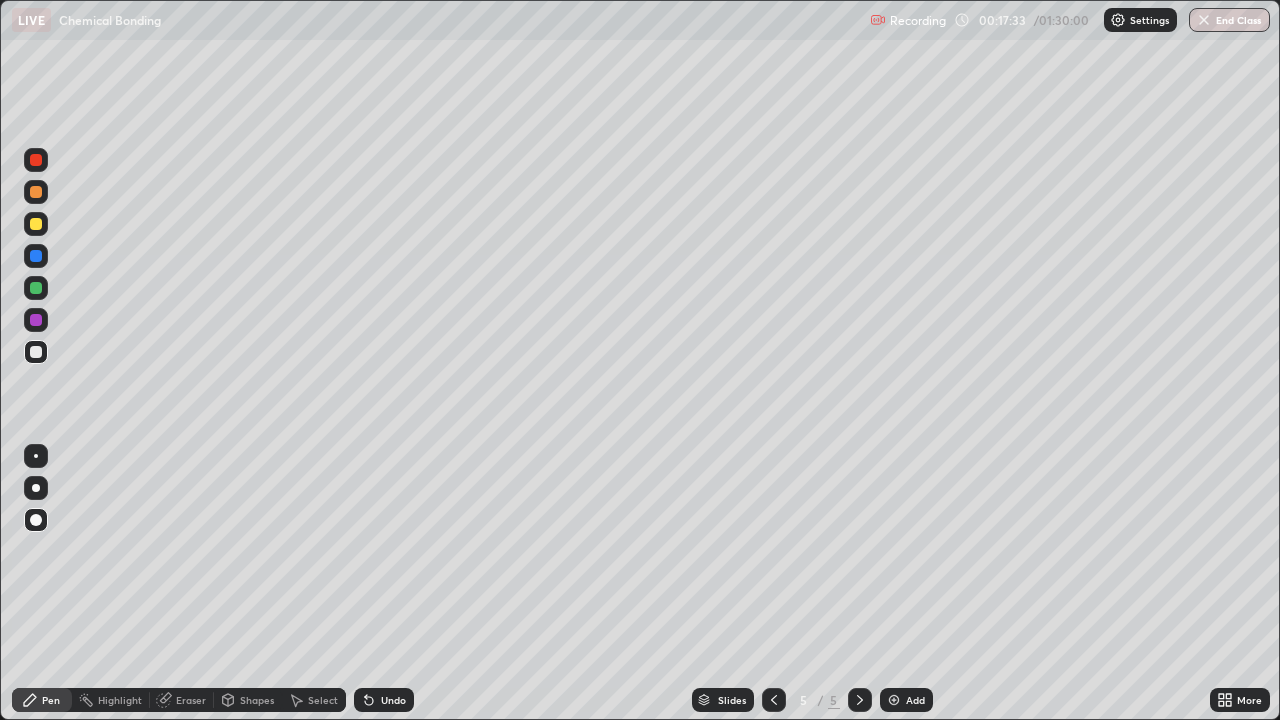 click on "Shapes" at bounding box center (257, 700) 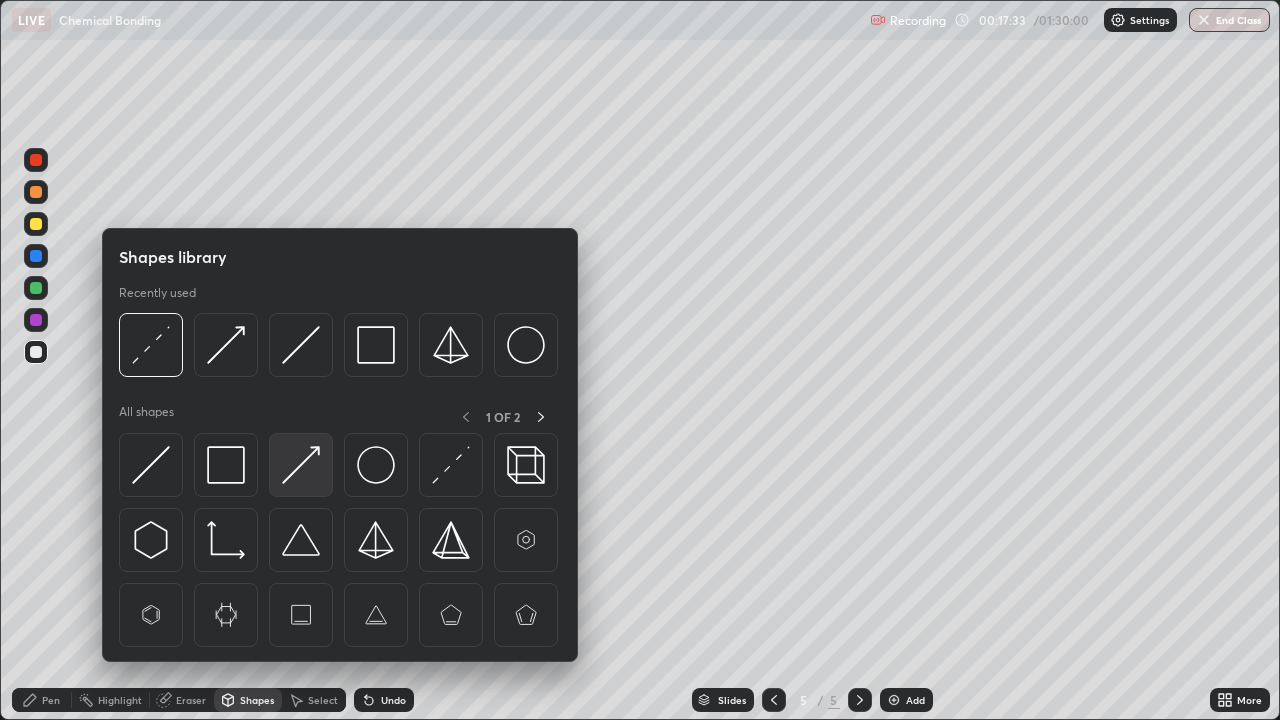 click at bounding box center (301, 465) 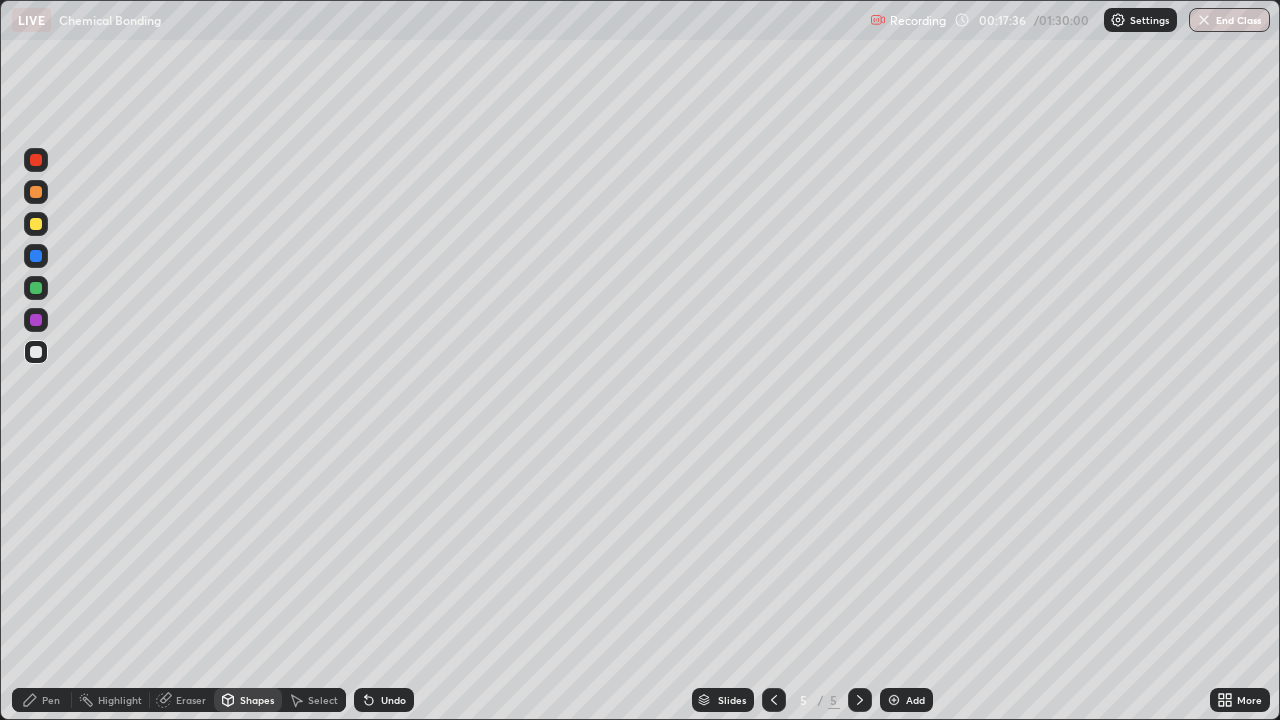 click on "Pen" at bounding box center [42, 700] 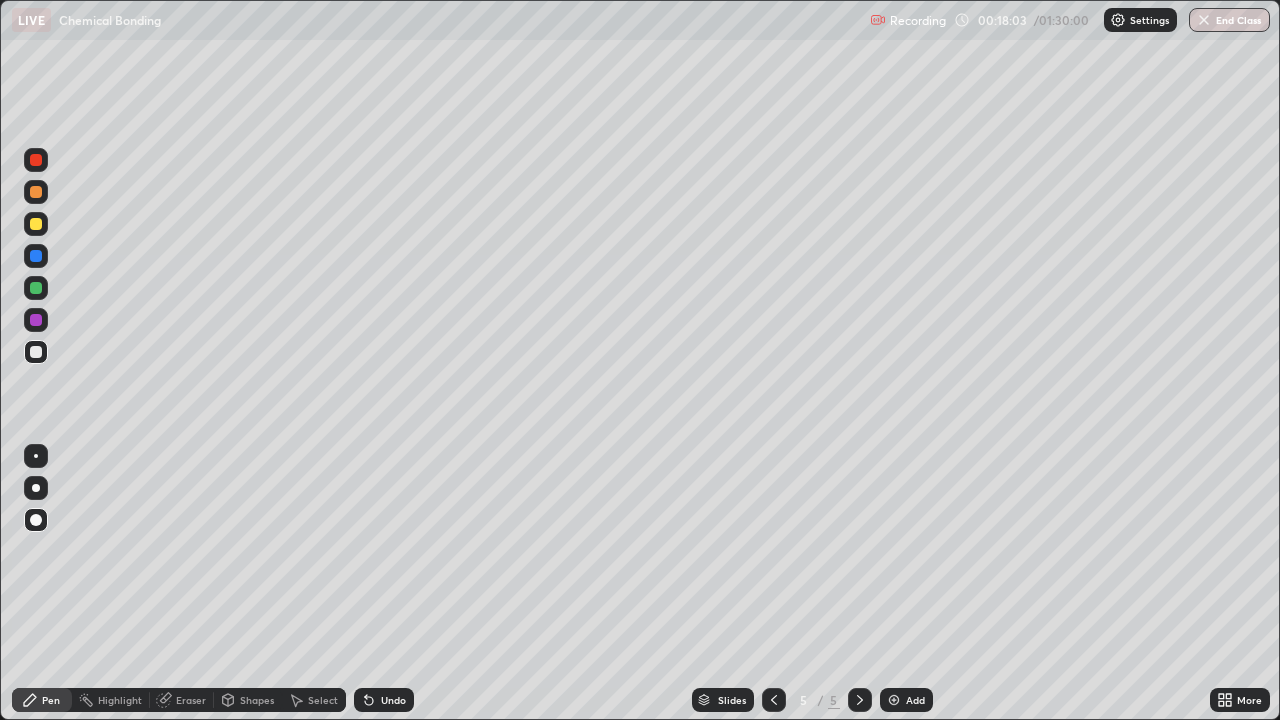 click on "Pen" at bounding box center (42, 700) 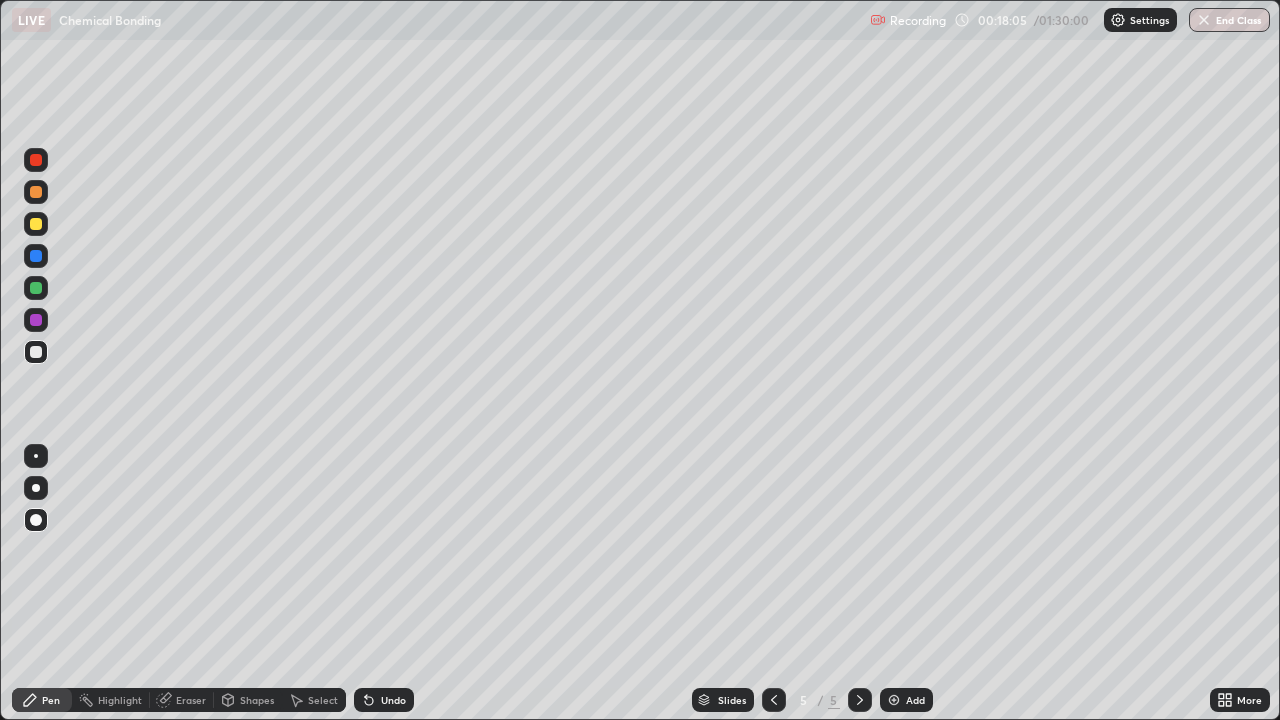 click on "Shapes" at bounding box center [257, 700] 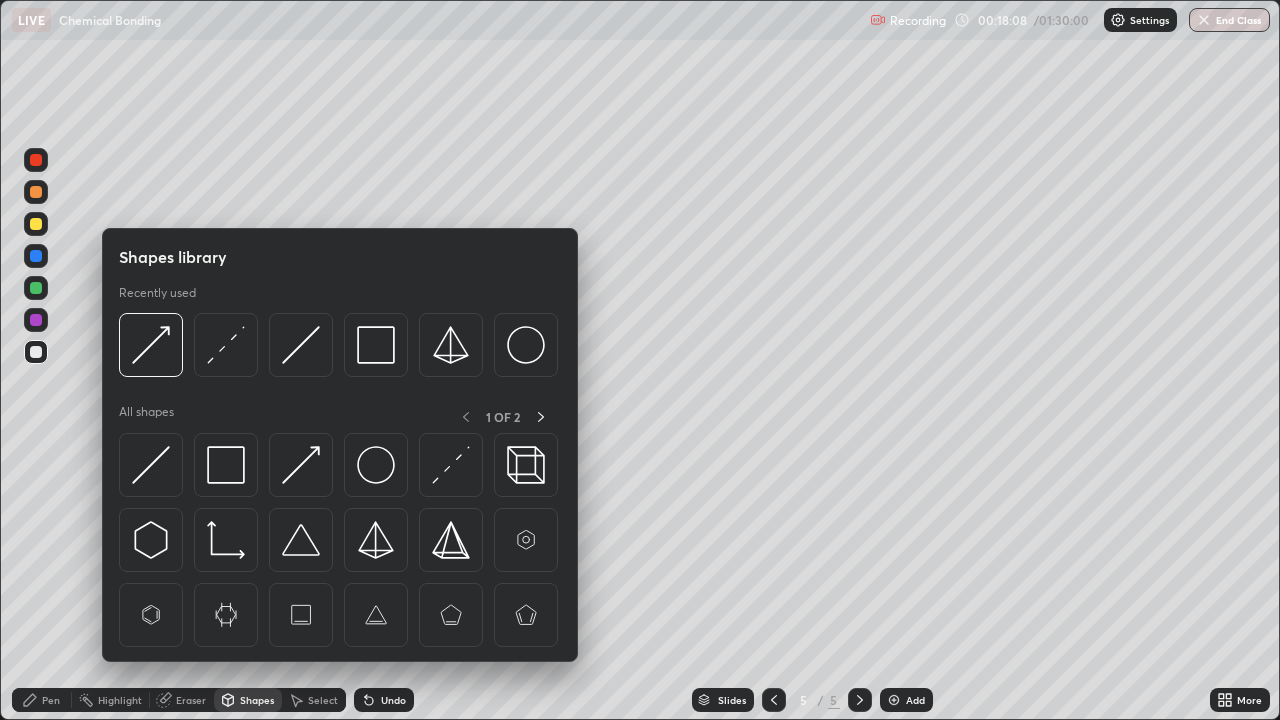 click on "Shapes" at bounding box center [248, 700] 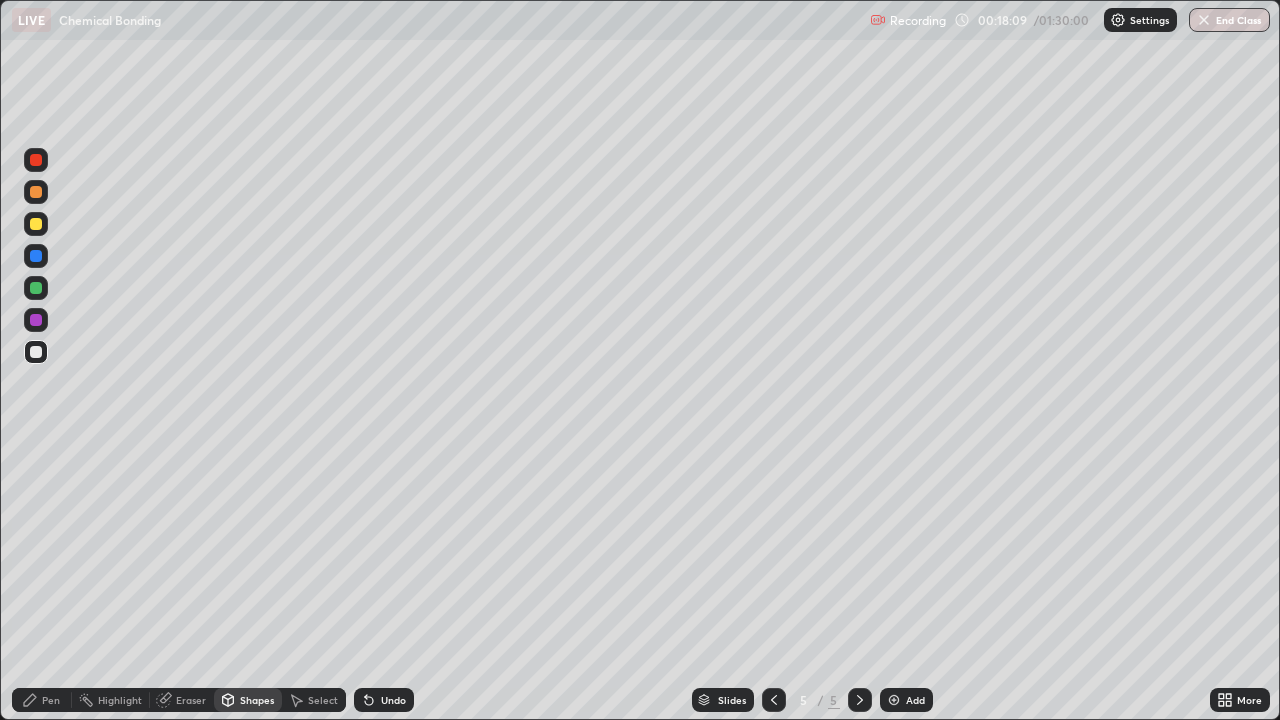 click on "Shapes" at bounding box center [257, 700] 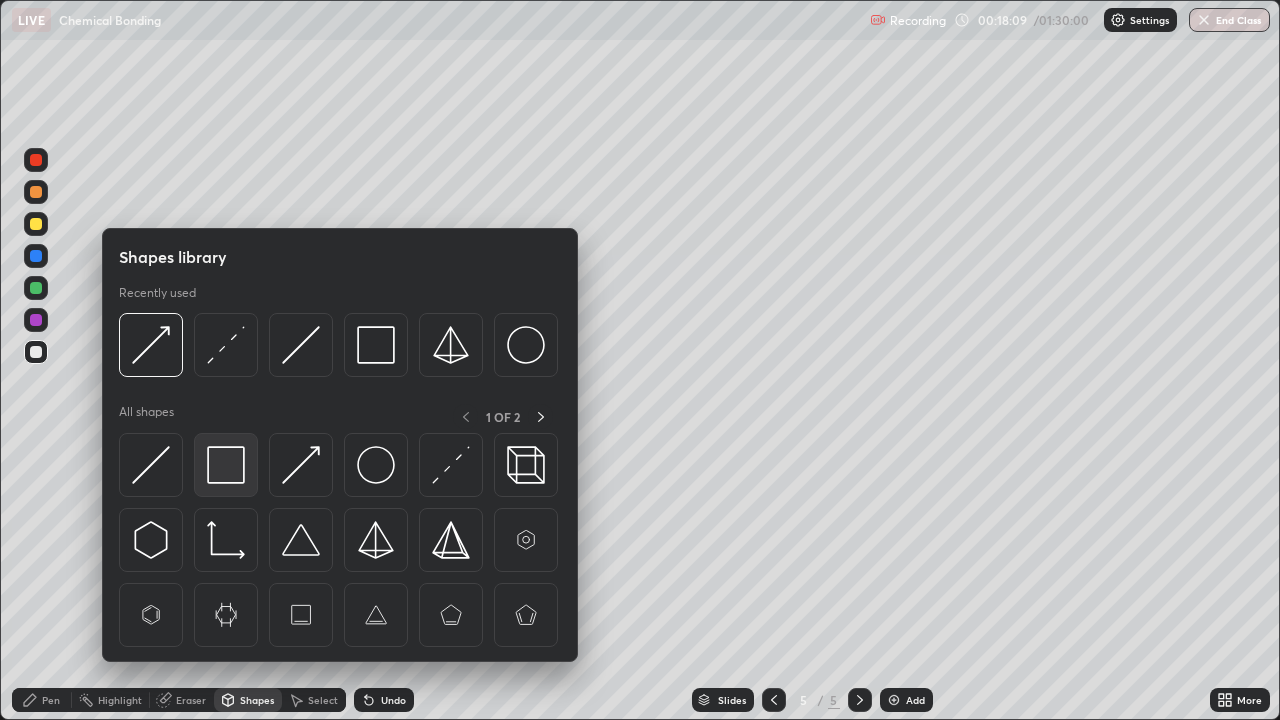 click at bounding box center [226, 465] 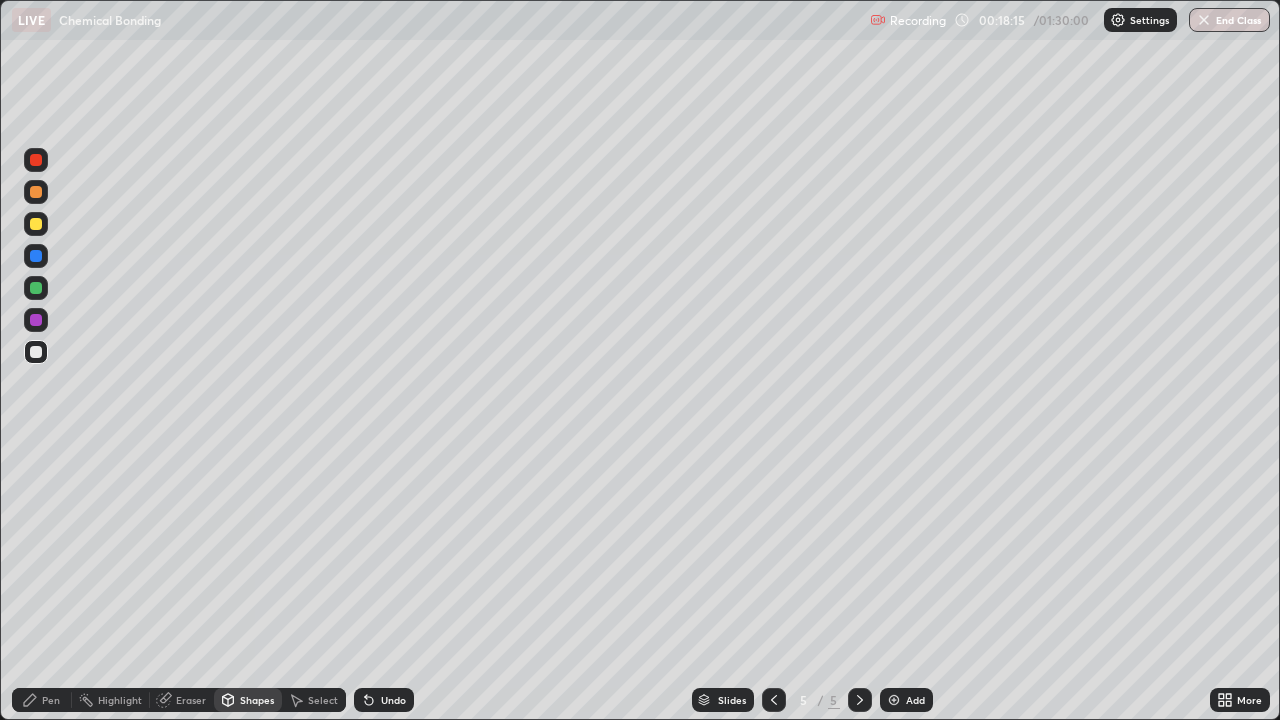 click on "Pen" at bounding box center [42, 700] 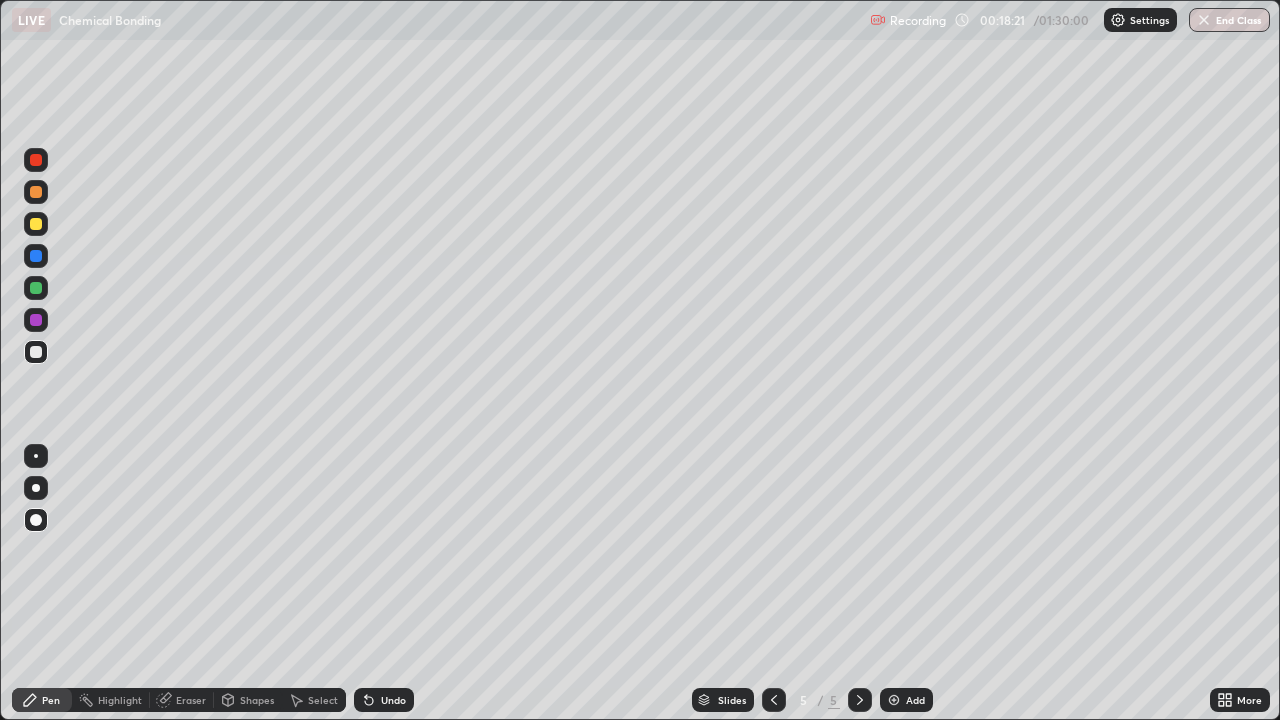 click on "Shapes" at bounding box center (257, 700) 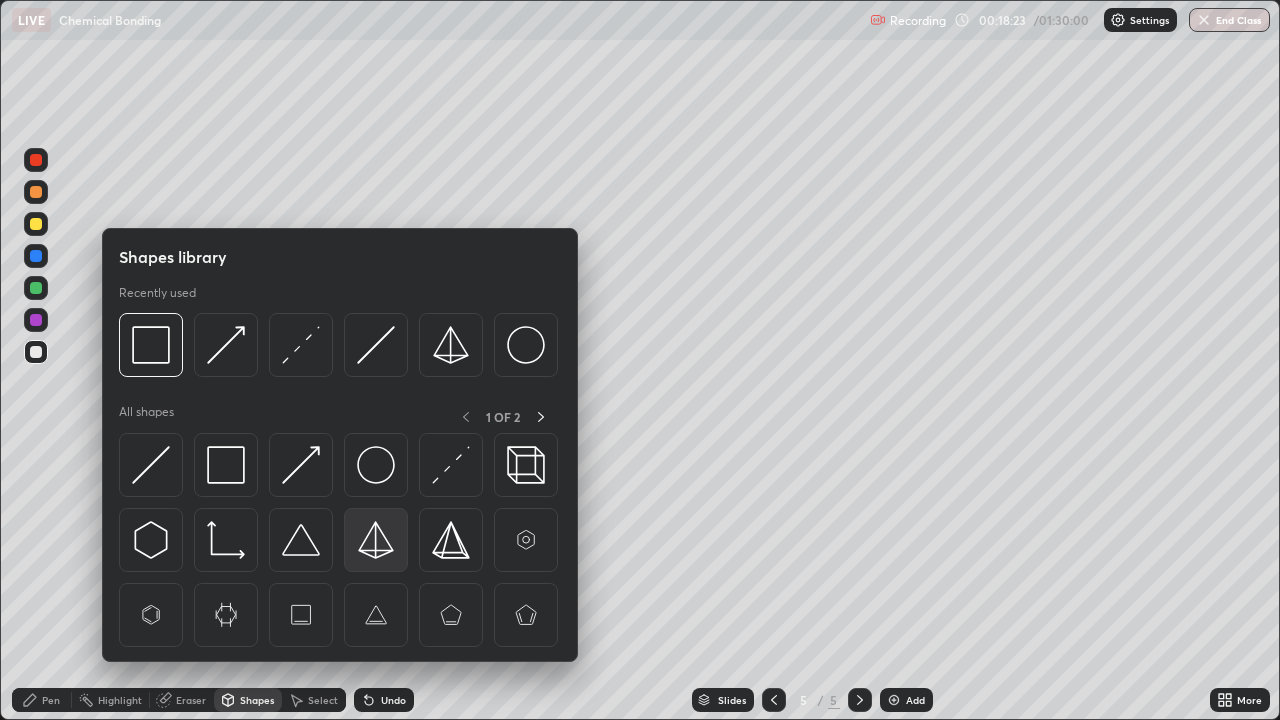 click at bounding box center (376, 540) 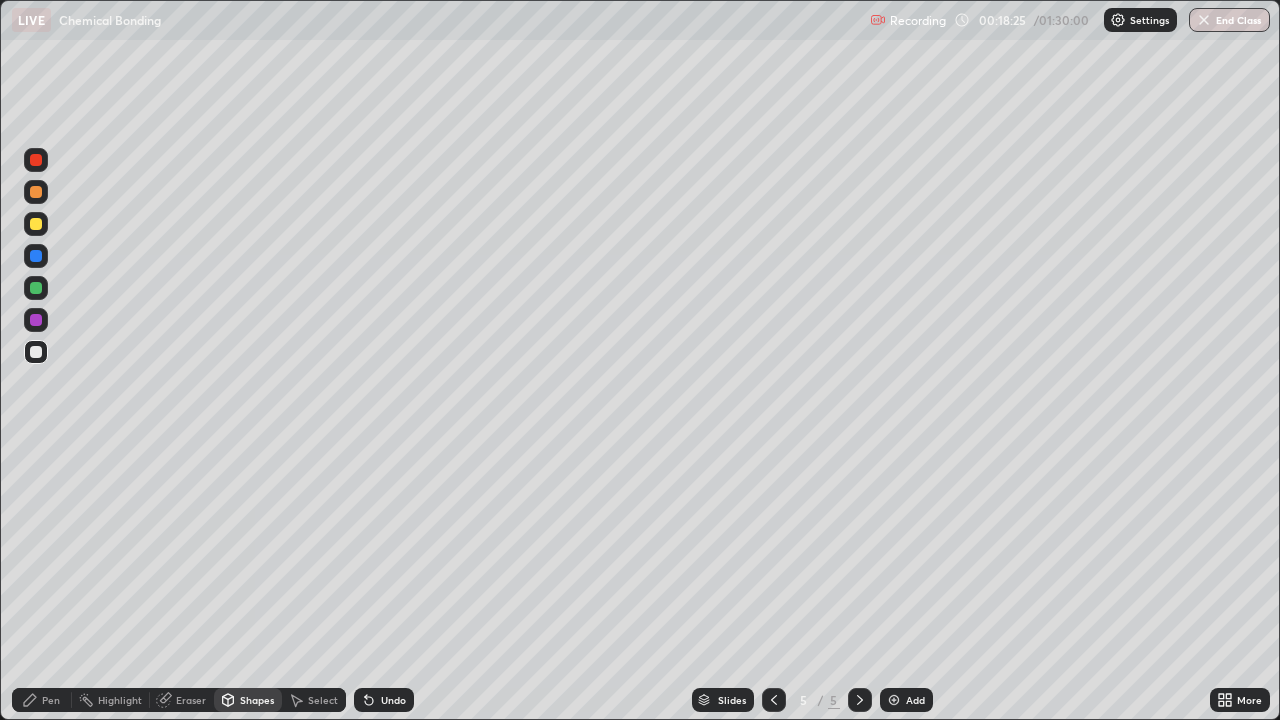click at bounding box center [36, 224] 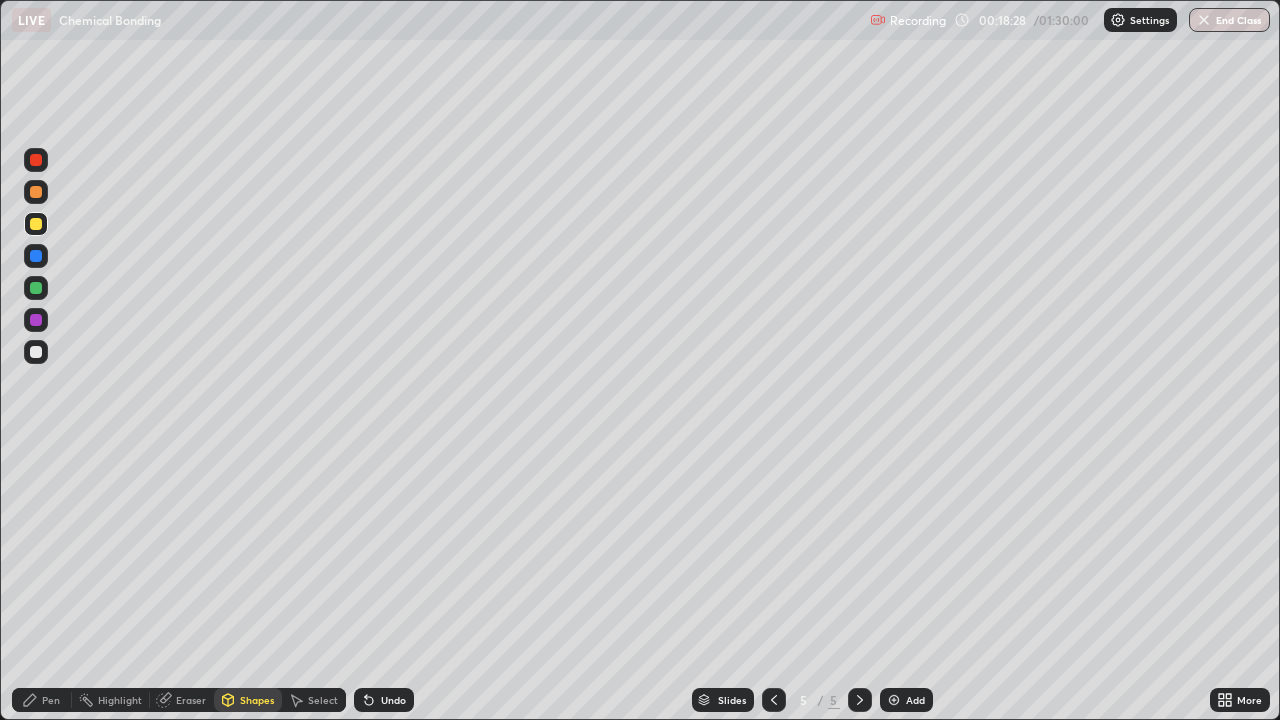 click on "Pen" at bounding box center (42, 700) 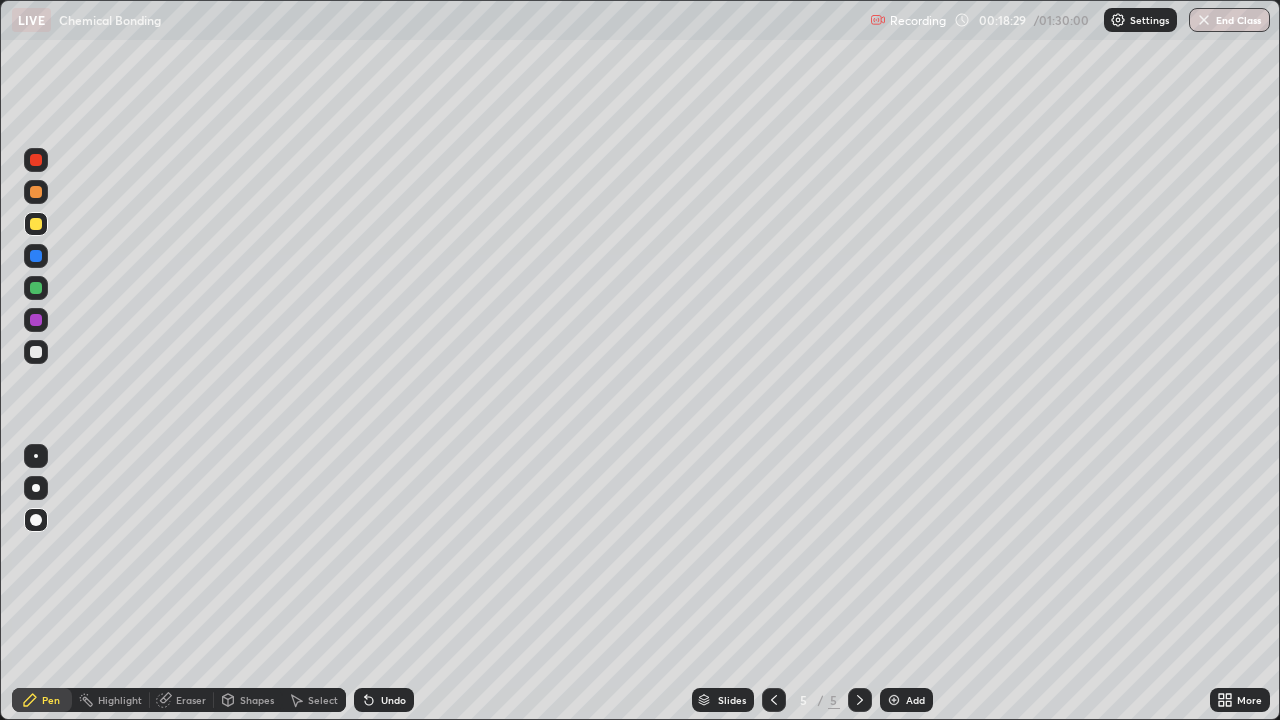 click at bounding box center [36, 352] 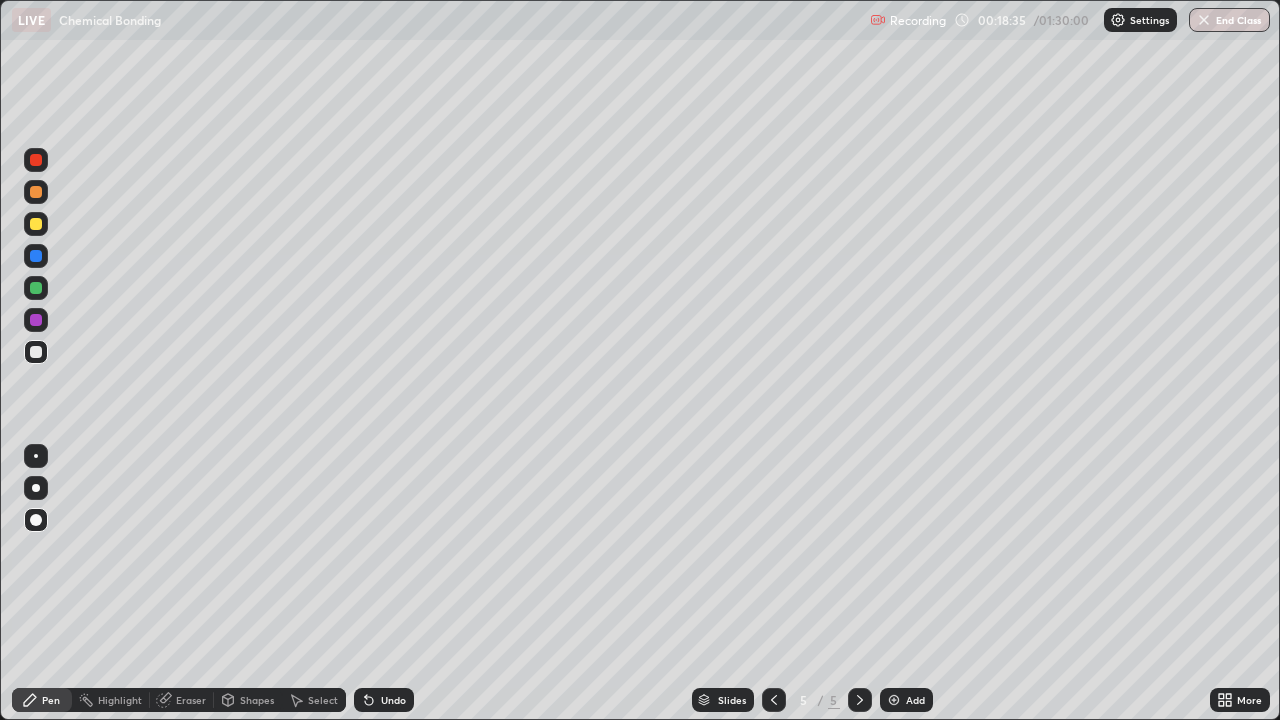 click on "Undo" at bounding box center [393, 700] 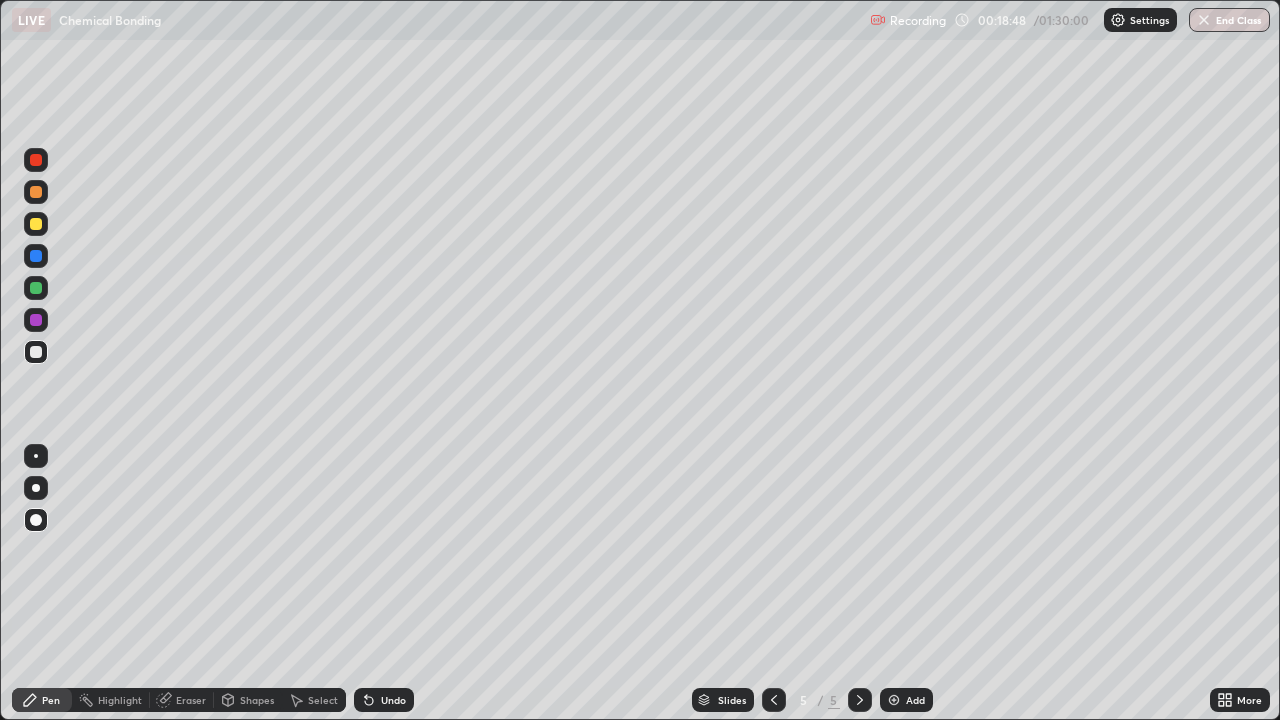 click at bounding box center (36, 320) 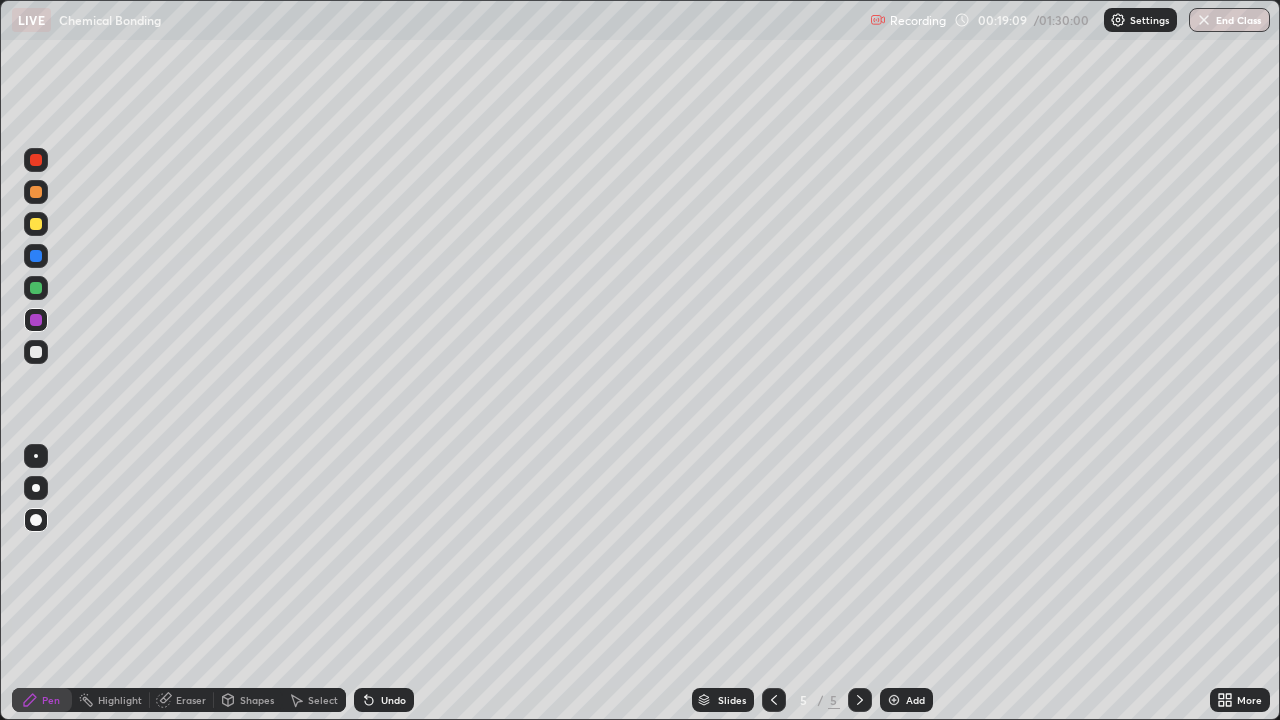 click on "Highlight" at bounding box center (120, 700) 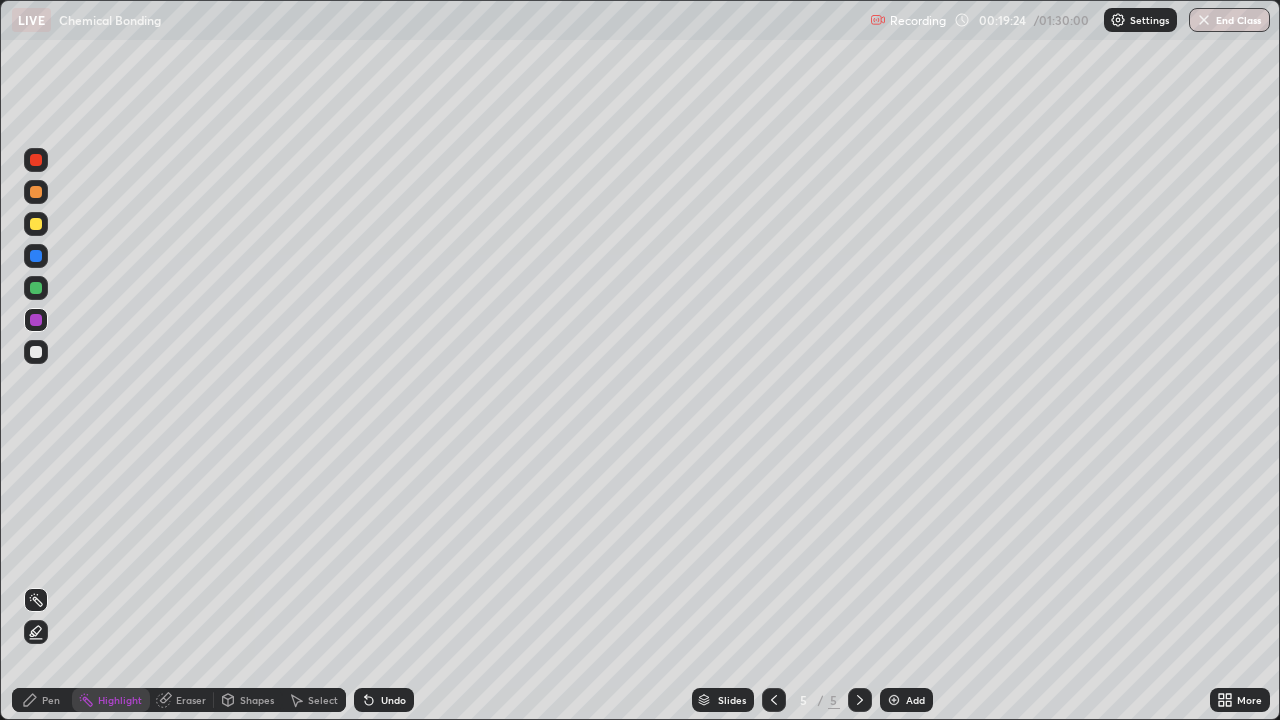 click on "Pen" at bounding box center [51, 700] 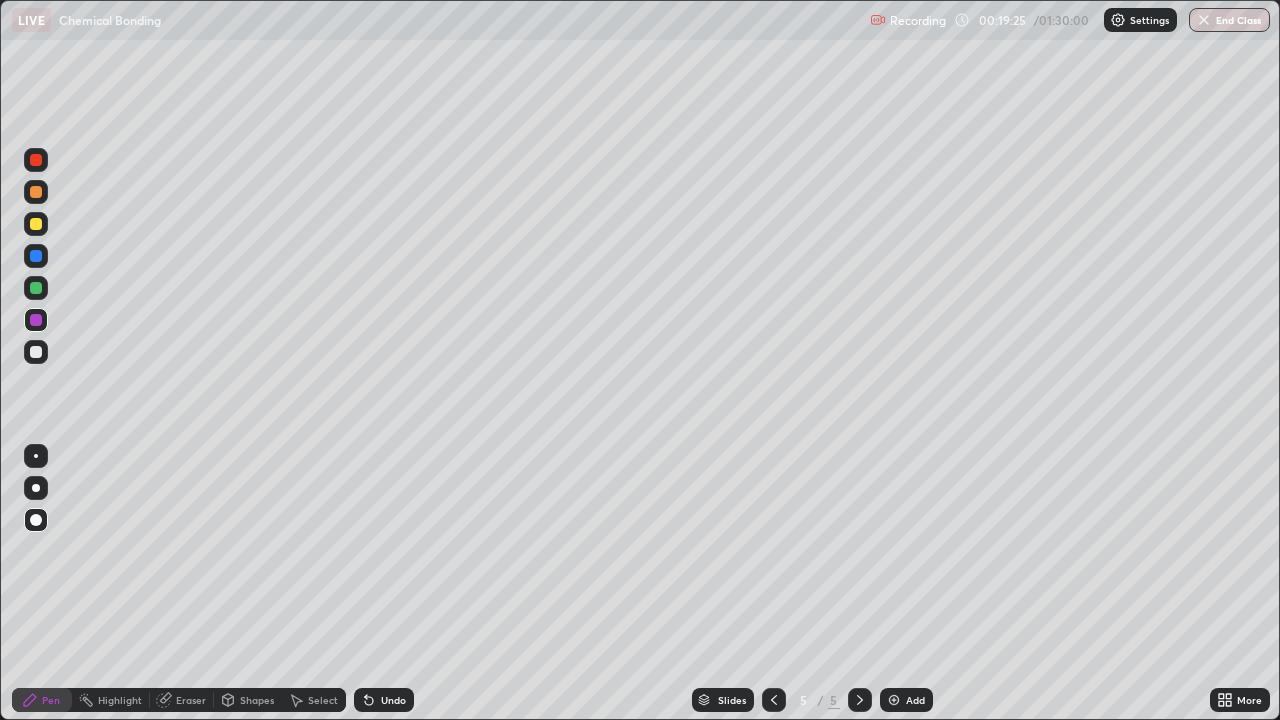 click at bounding box center [36, 320] 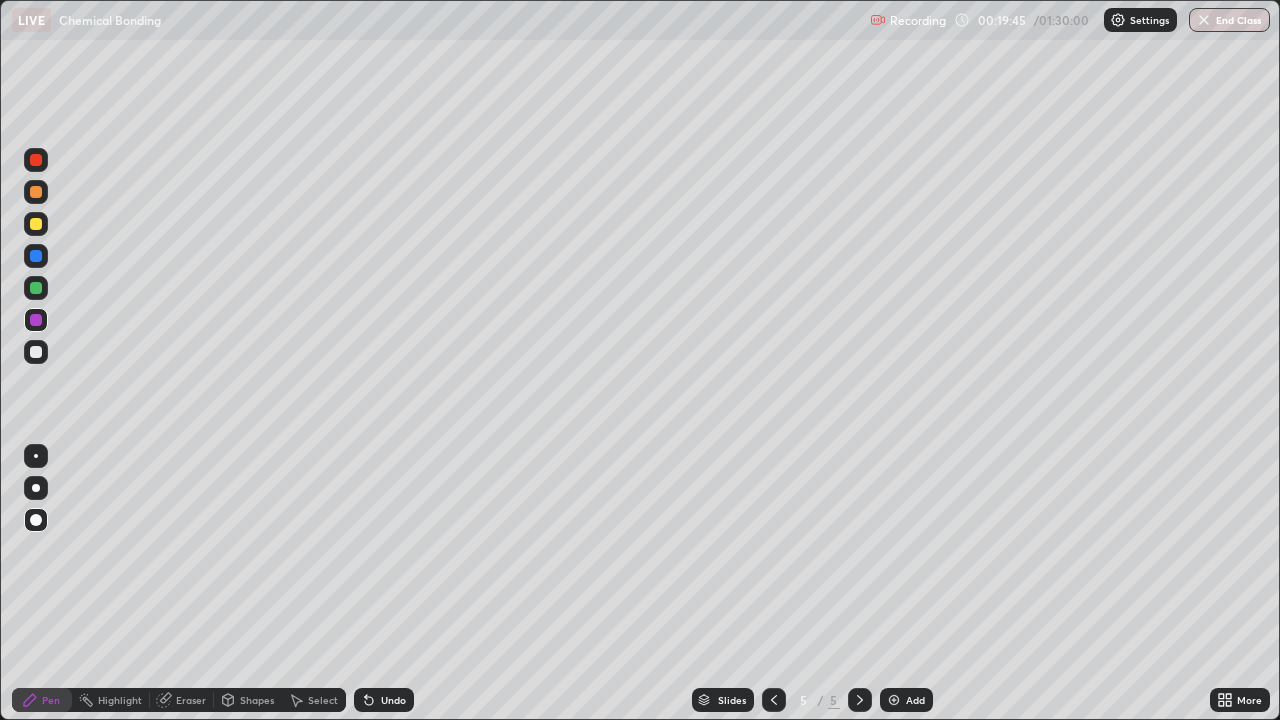 click at bounding box center [36, 320] 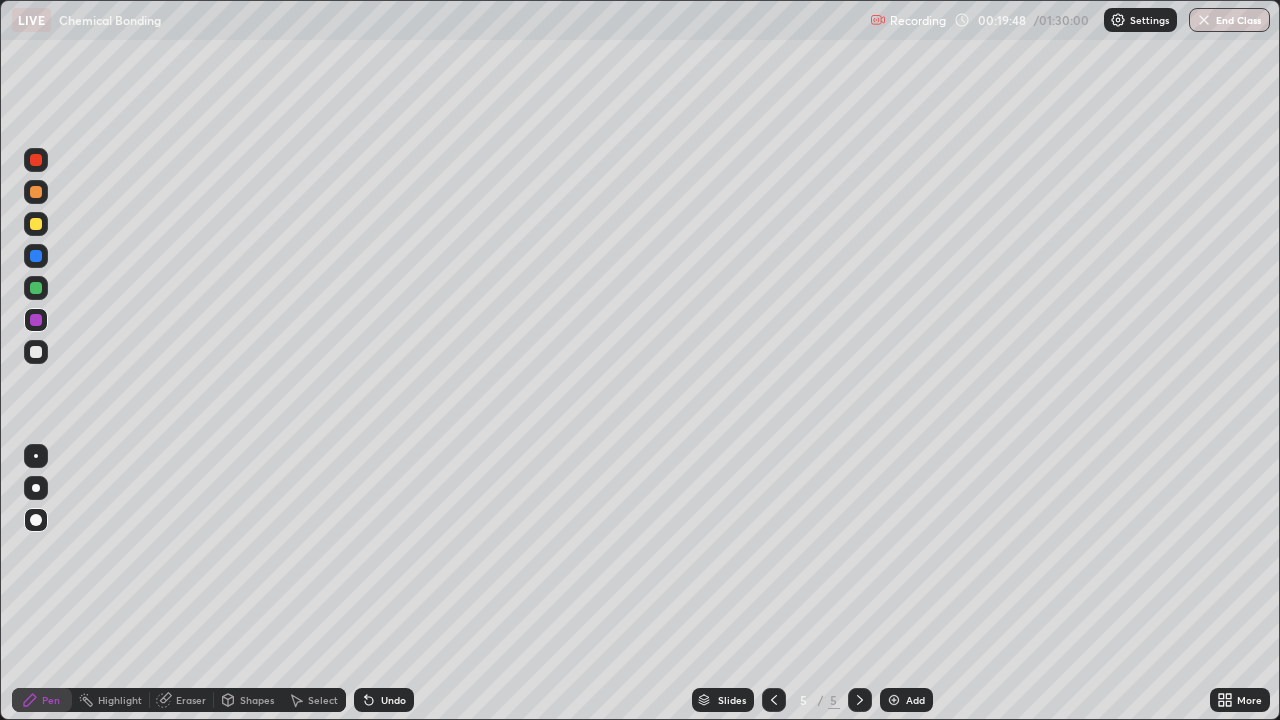 click at bounding box center (36, 288) 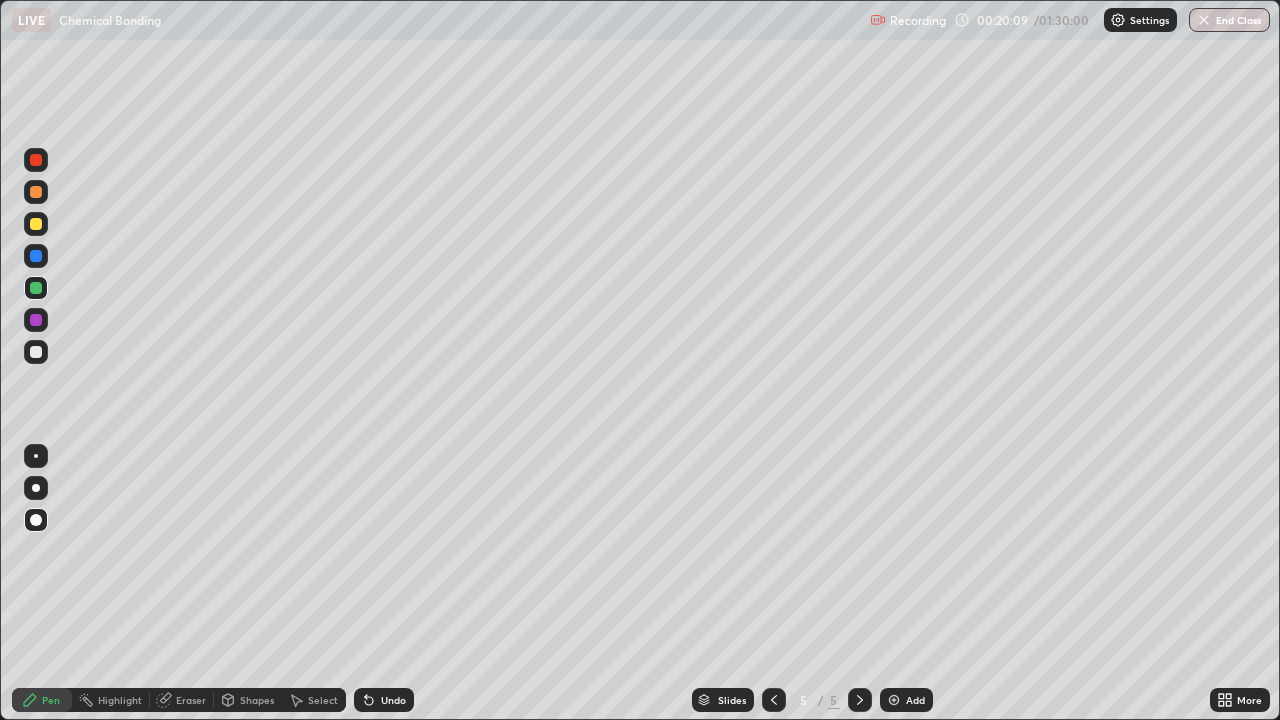 click at bounding box center [36, 352] 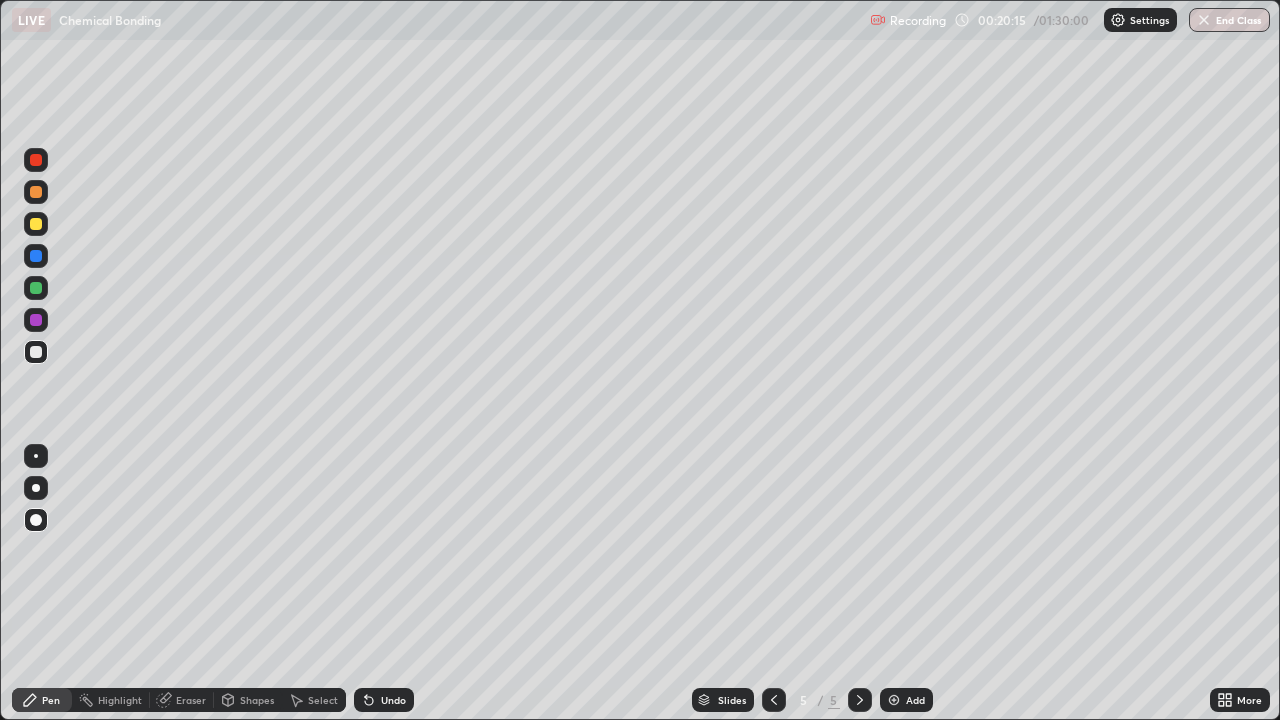 click on "Shapes" at bounding box center (257, 700) 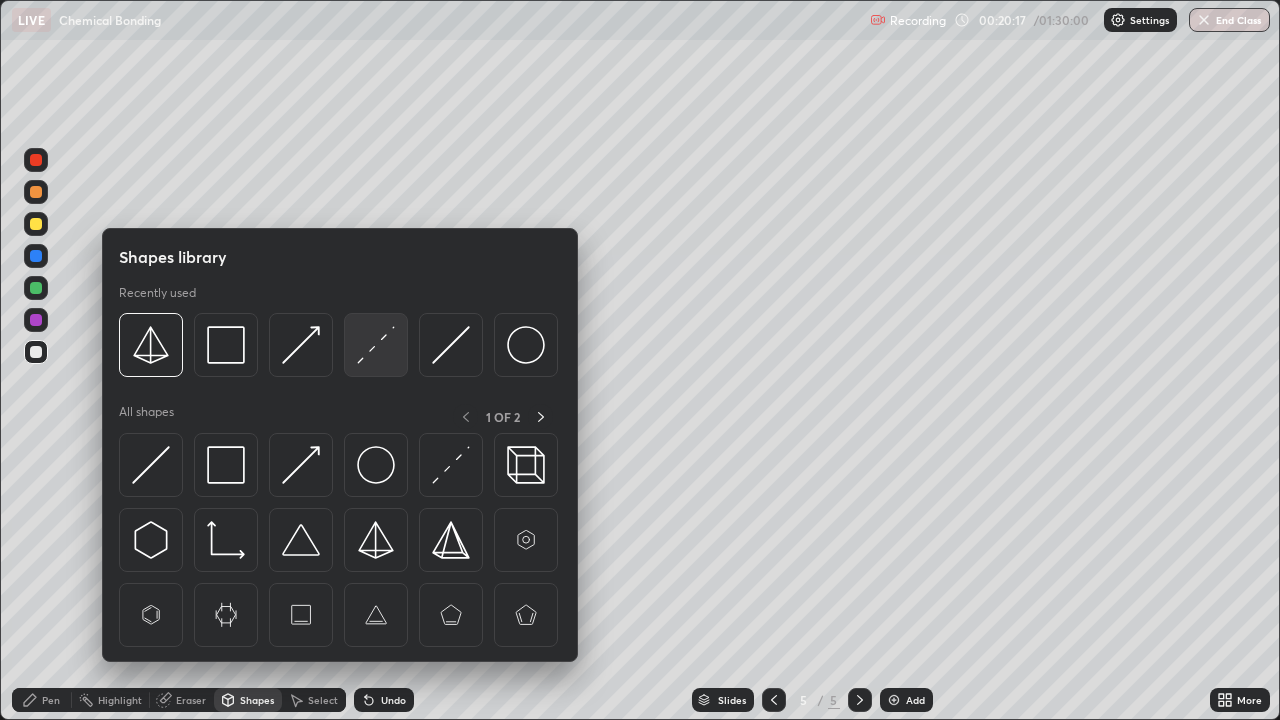 click at bounding box center (376, 345) 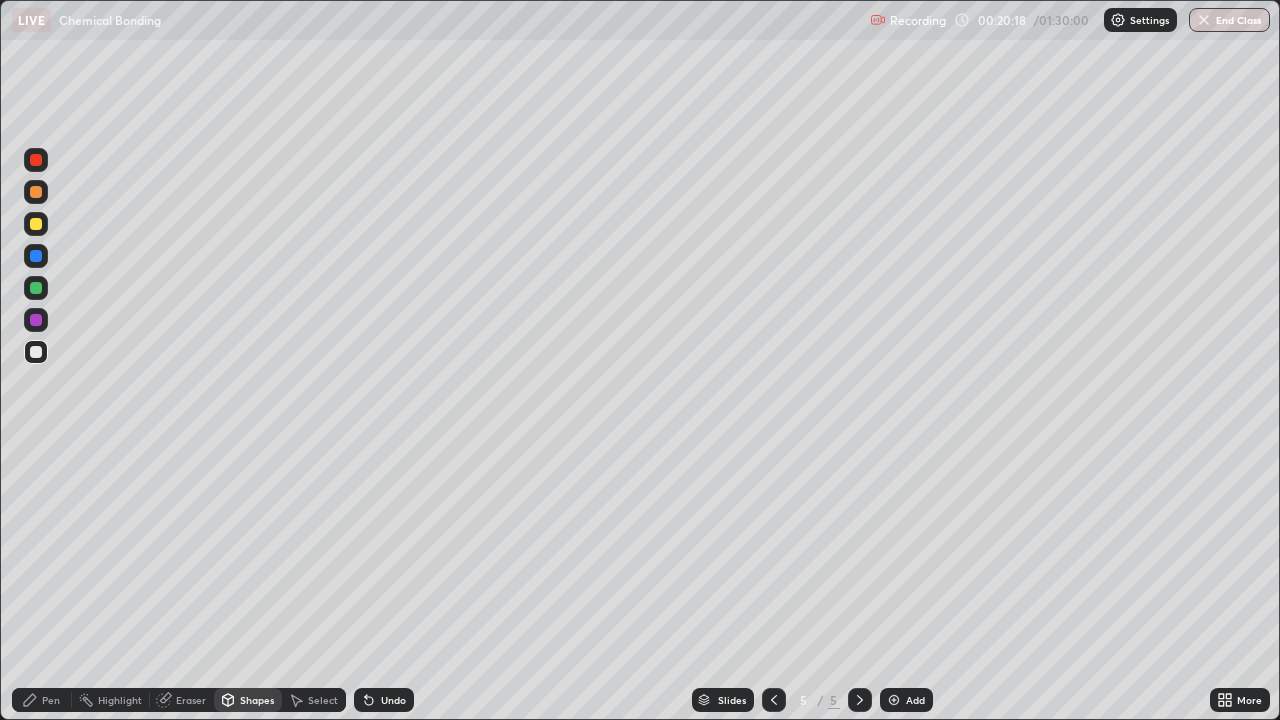 click at bounding box center [36, 256] 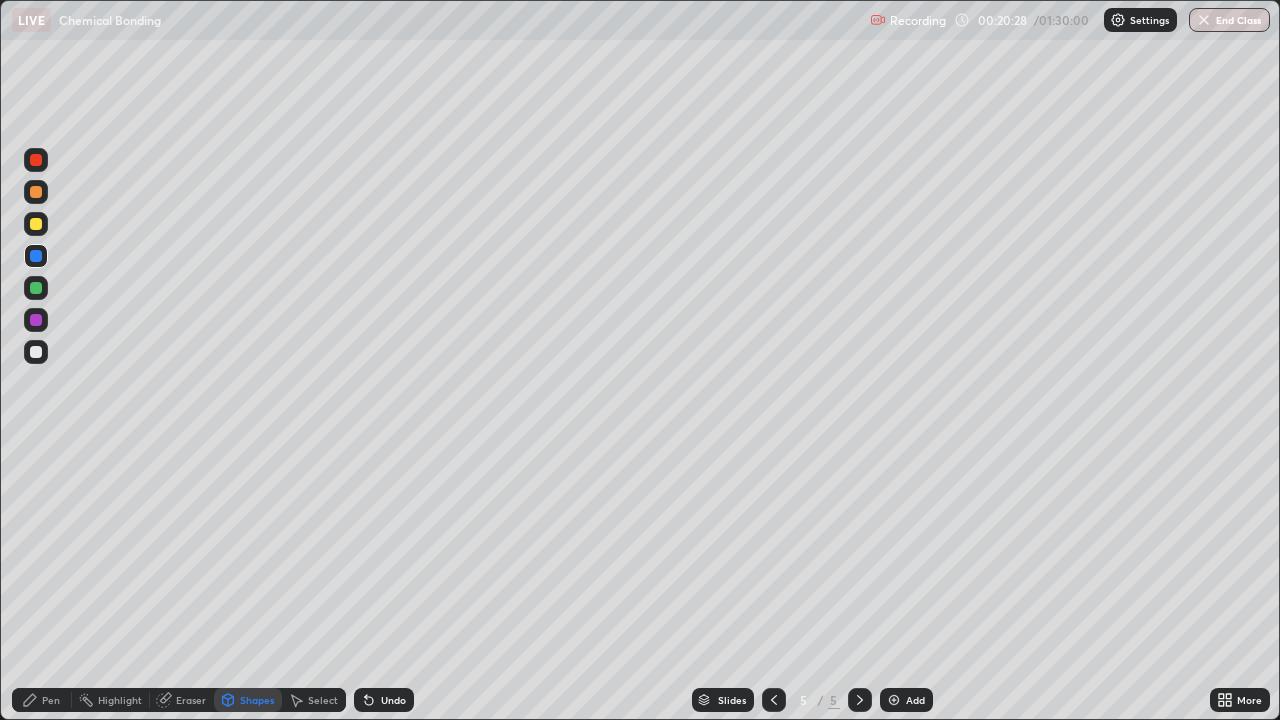 click on "Pen" at bounding box center (51, 700) 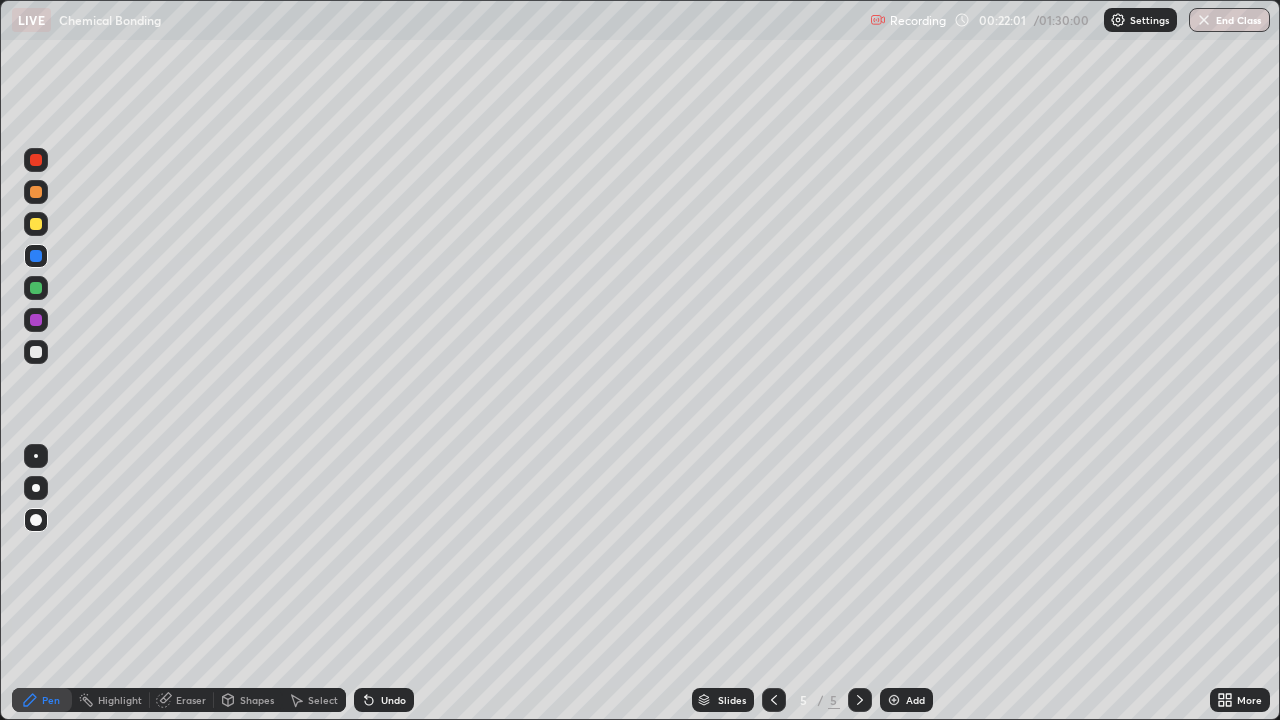 click on "Shapes" at bounding box center (257, 700) 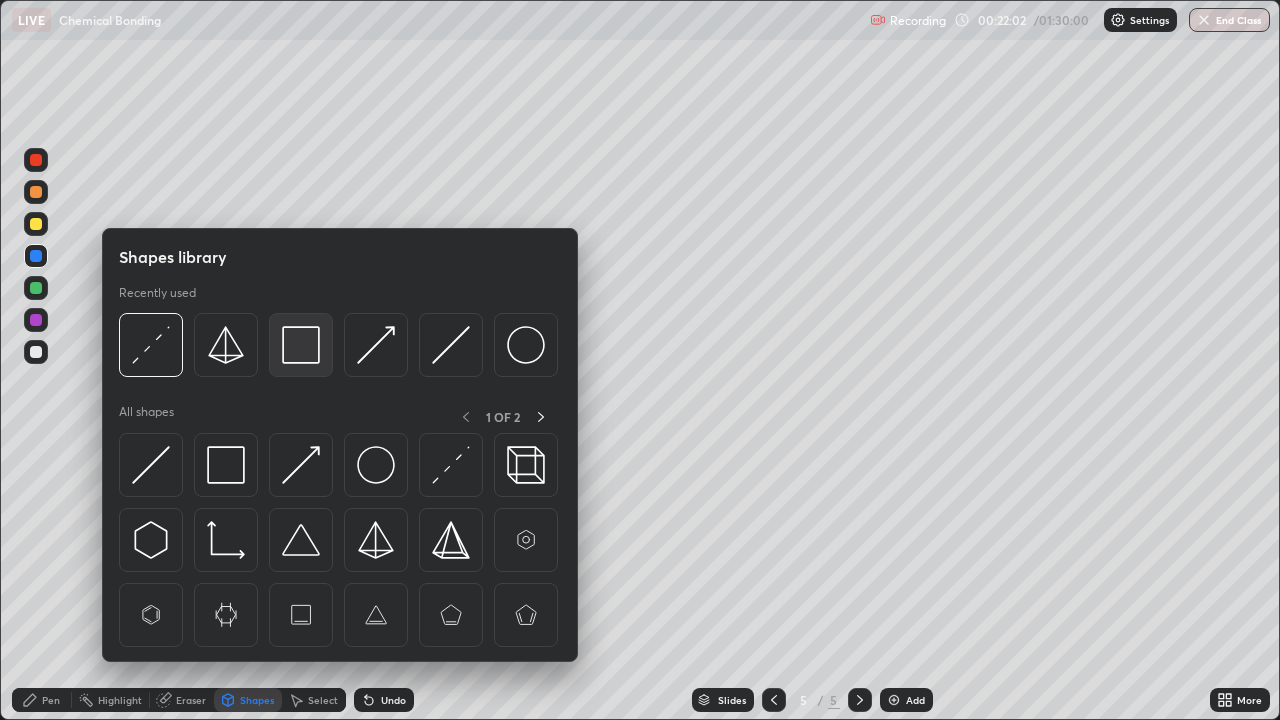 click at bounding box center (301, 345) 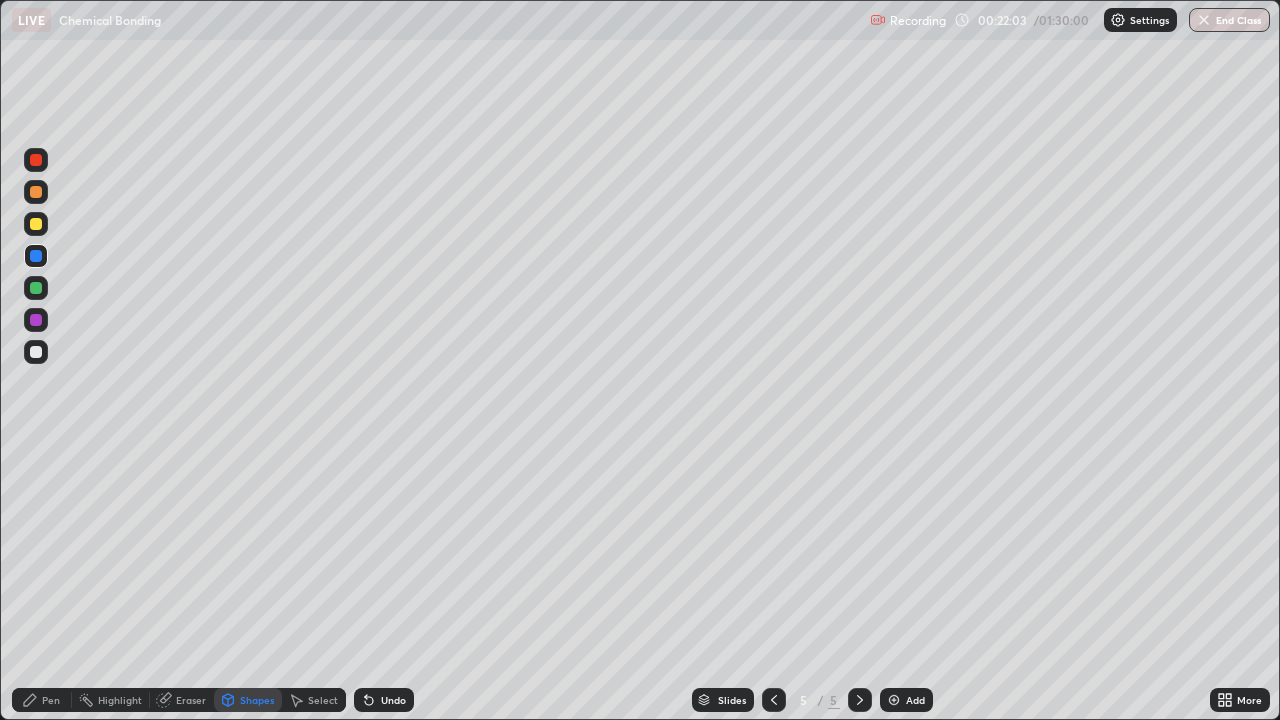 click on "Shapes" at bounding box center (257, 700) 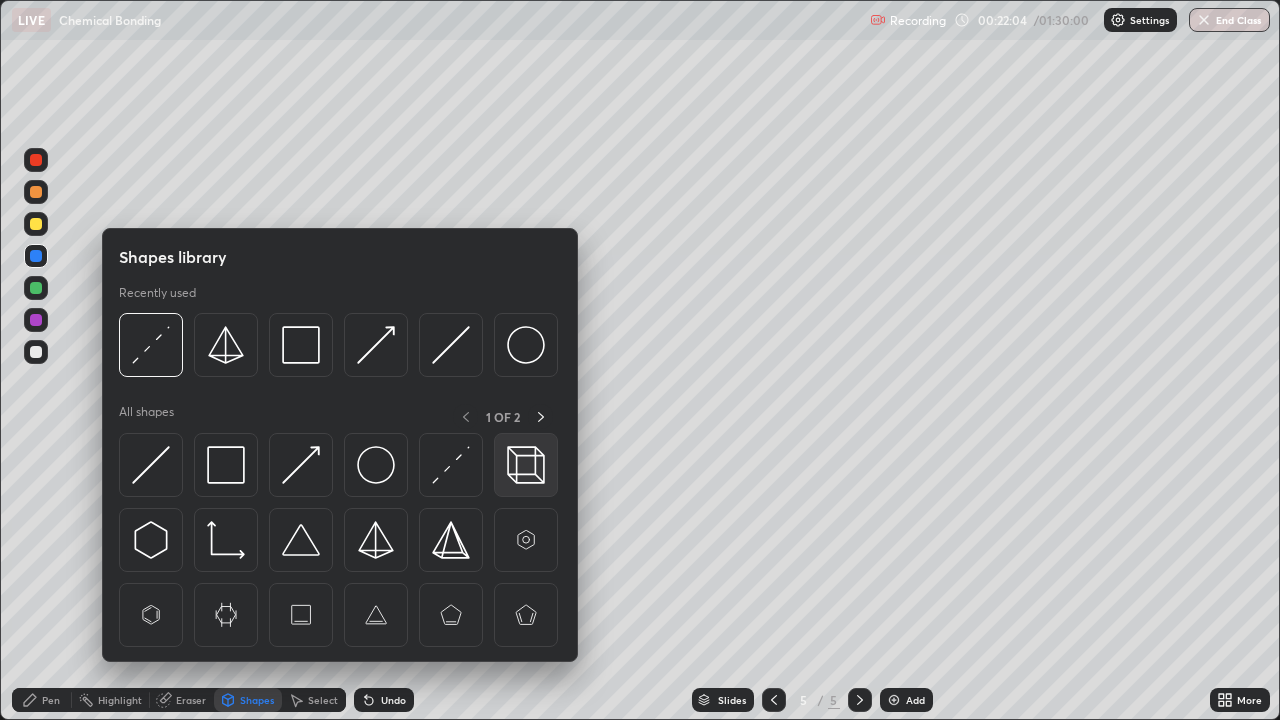 click at bounding box center [526, 465] 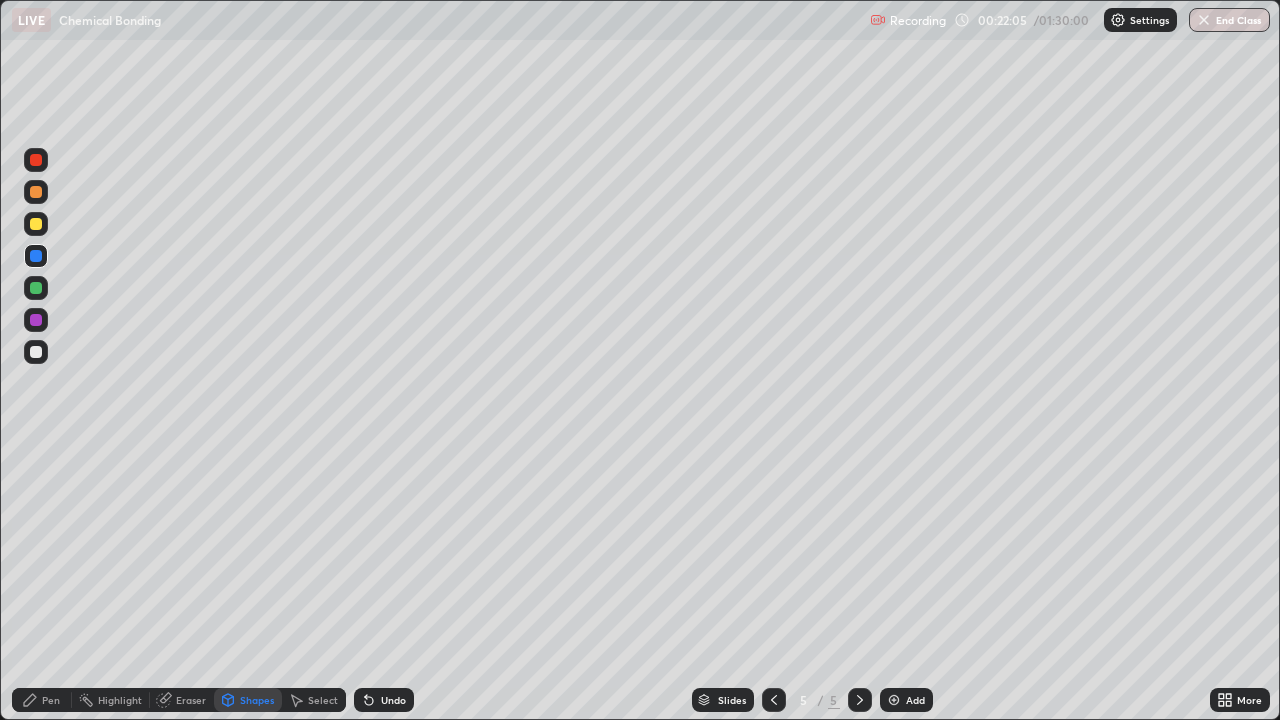 click at bounding box center (36, 352) 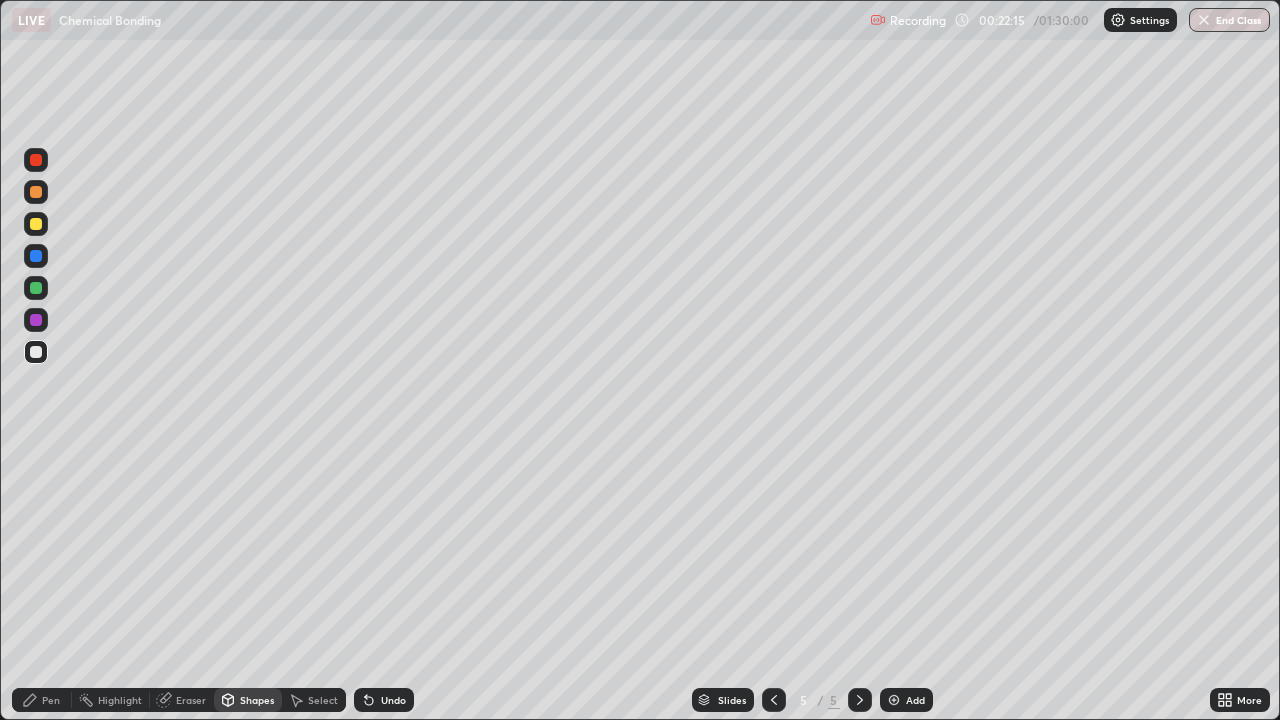 click on "Pen" at bounding box center [42, 700] 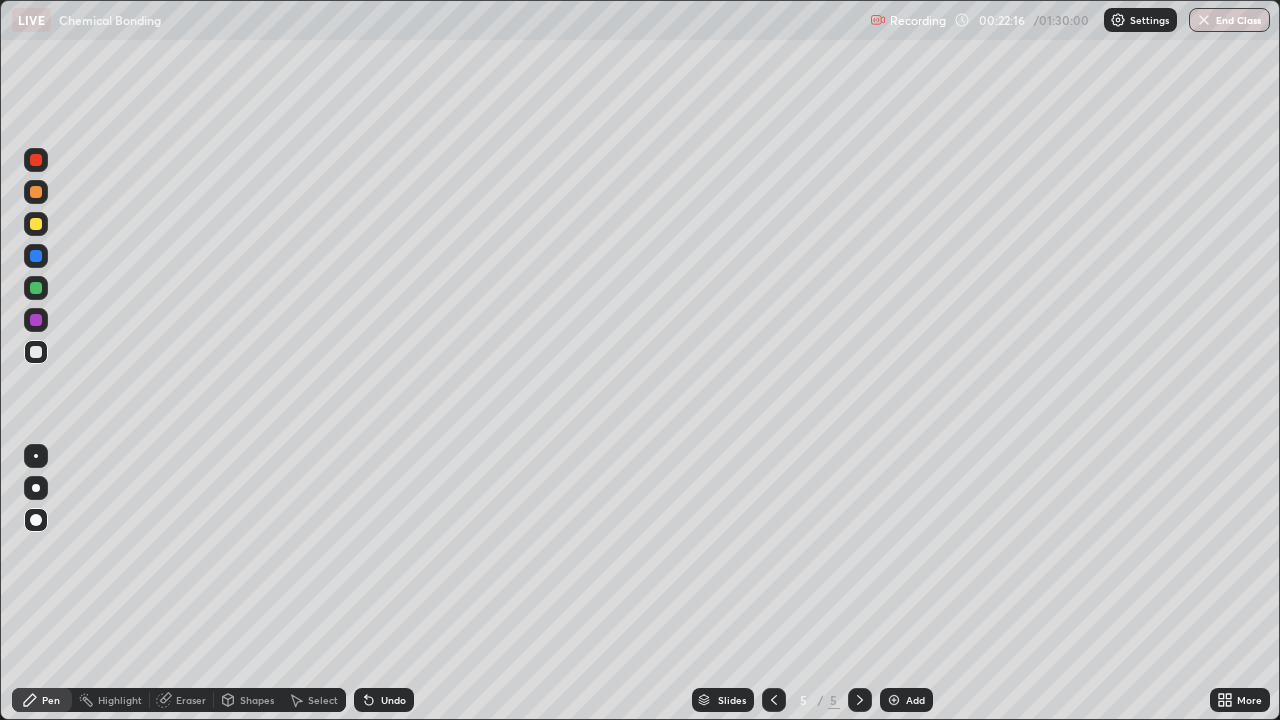 click at bounding box center [36, 160] 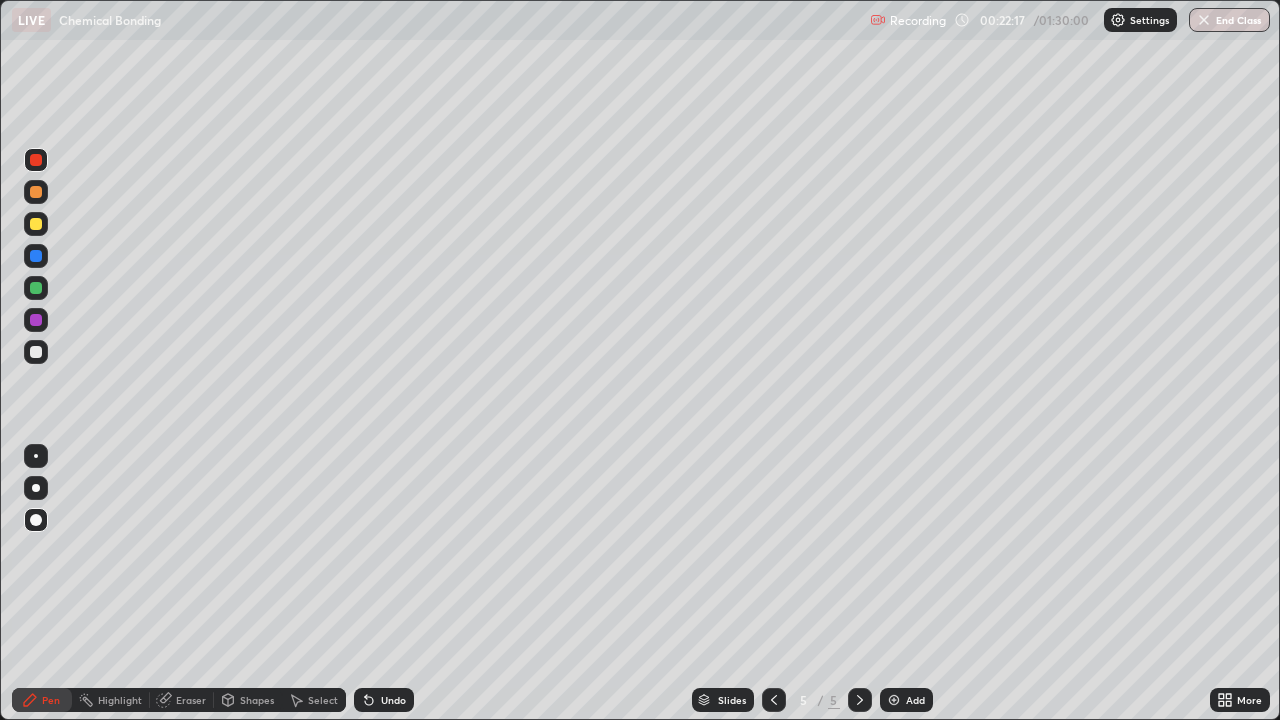 click on "Shapes" at bounding box center (257, 700) 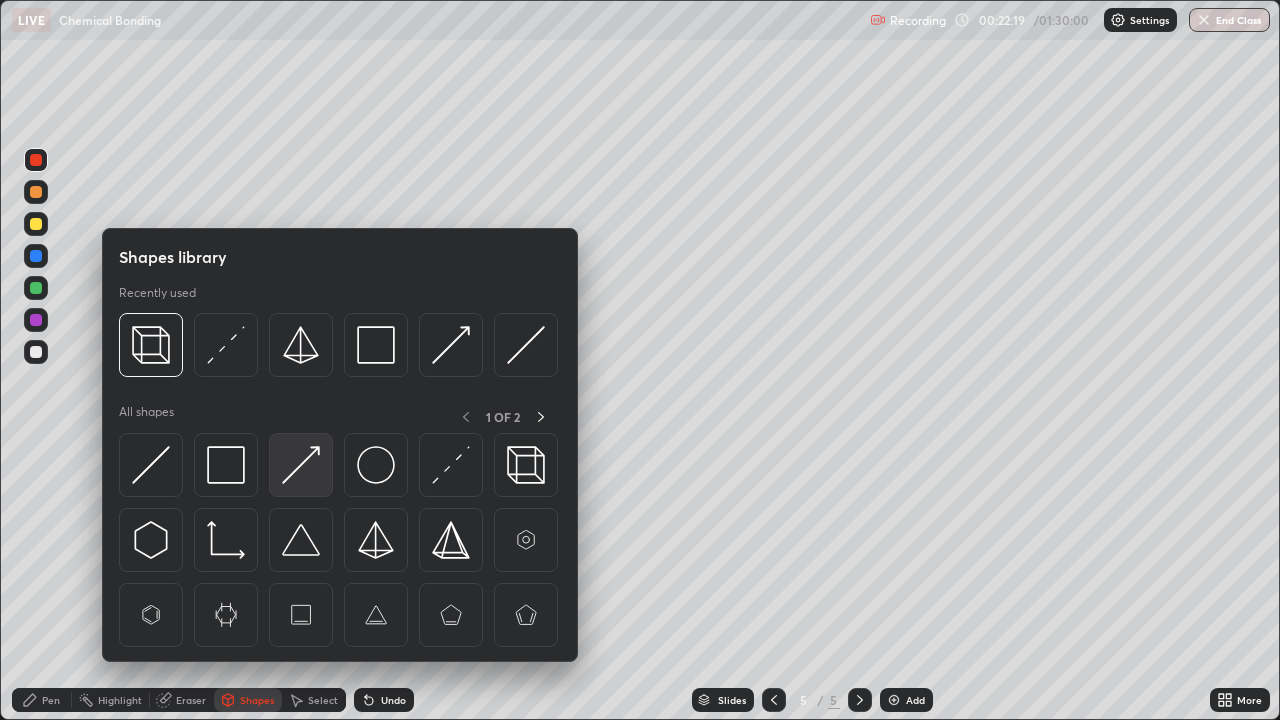click at bounding box center [301, 465] 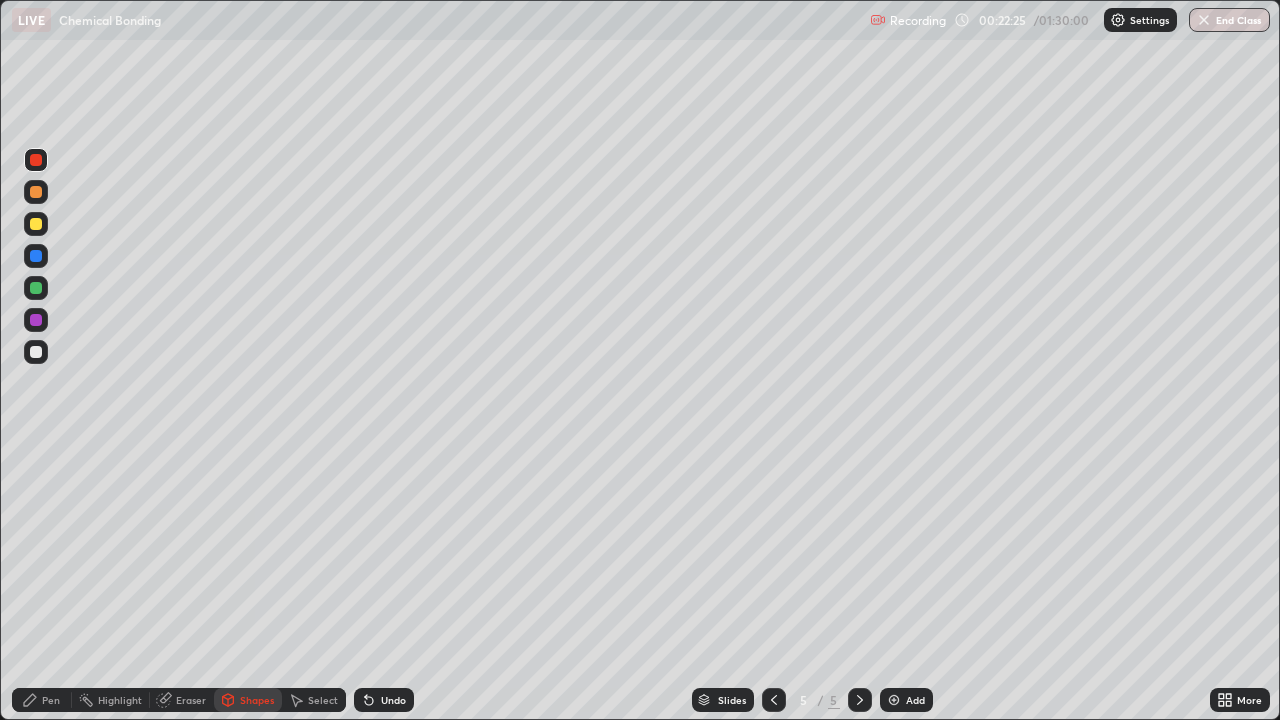 click on "Undo" at bounding box center [393, 700] 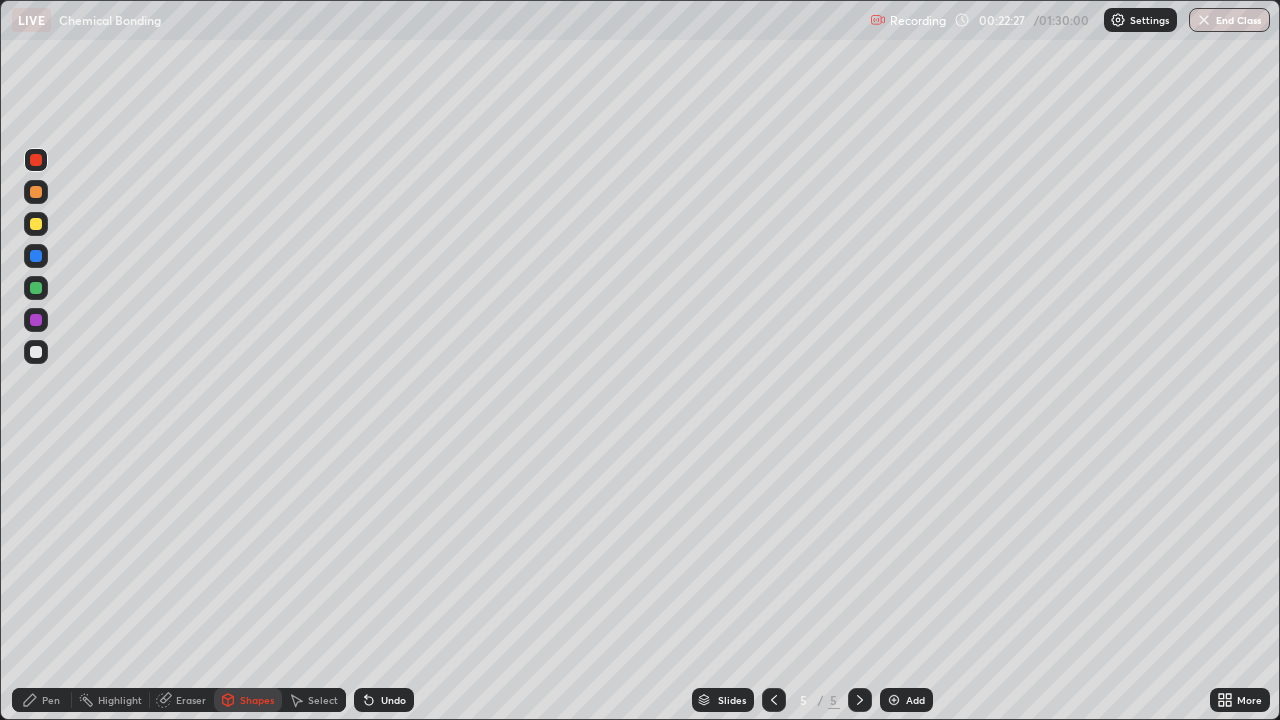 click on "Pen" at bounding box center (51, 700) 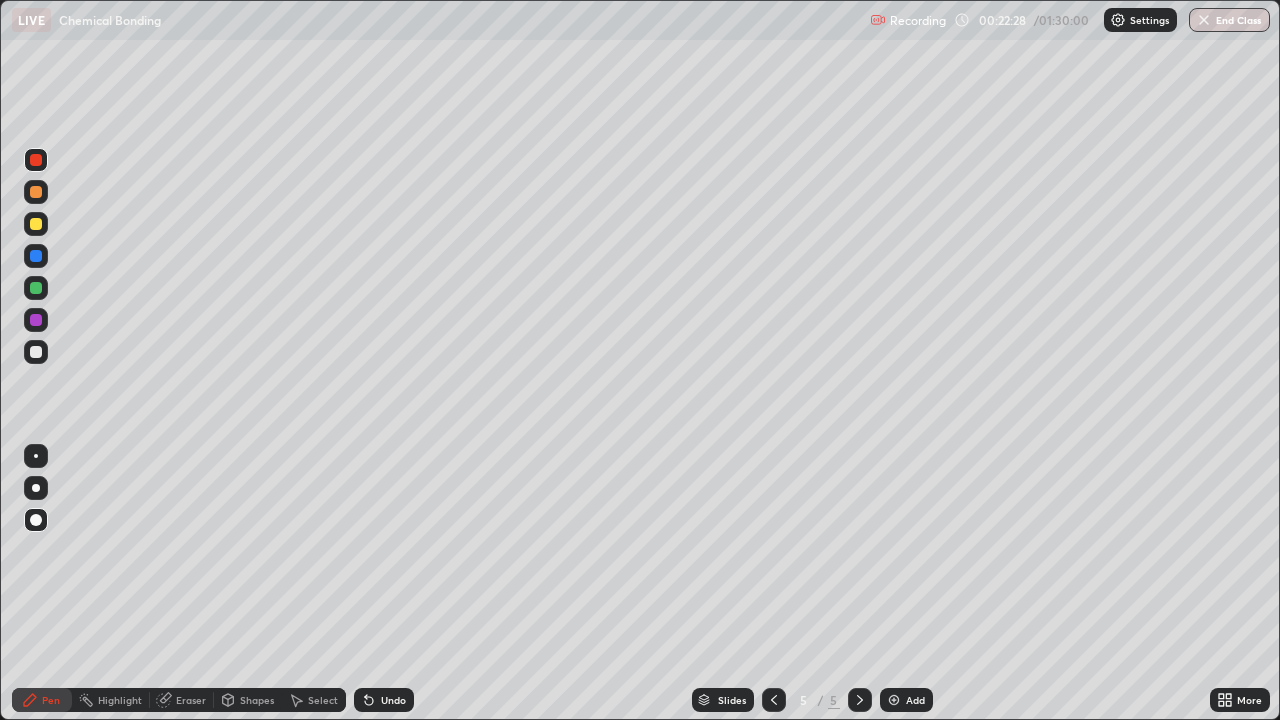 click at bounding box center (36, 456) 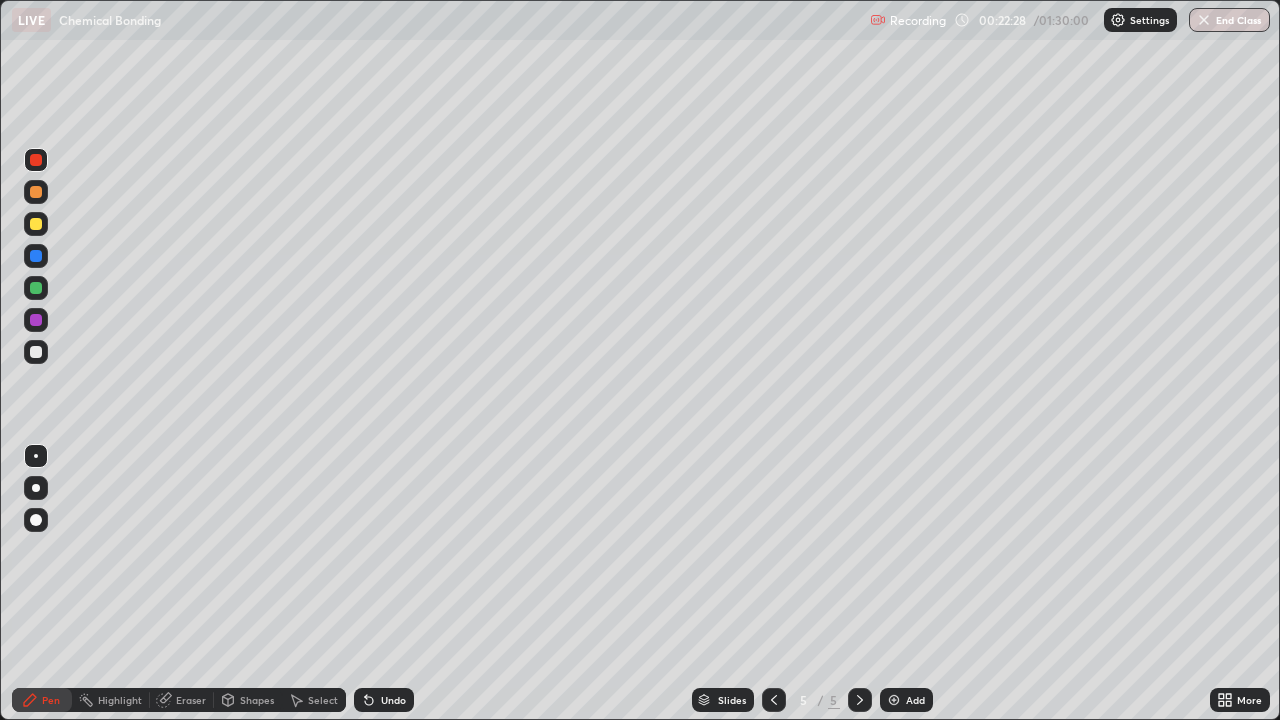 click 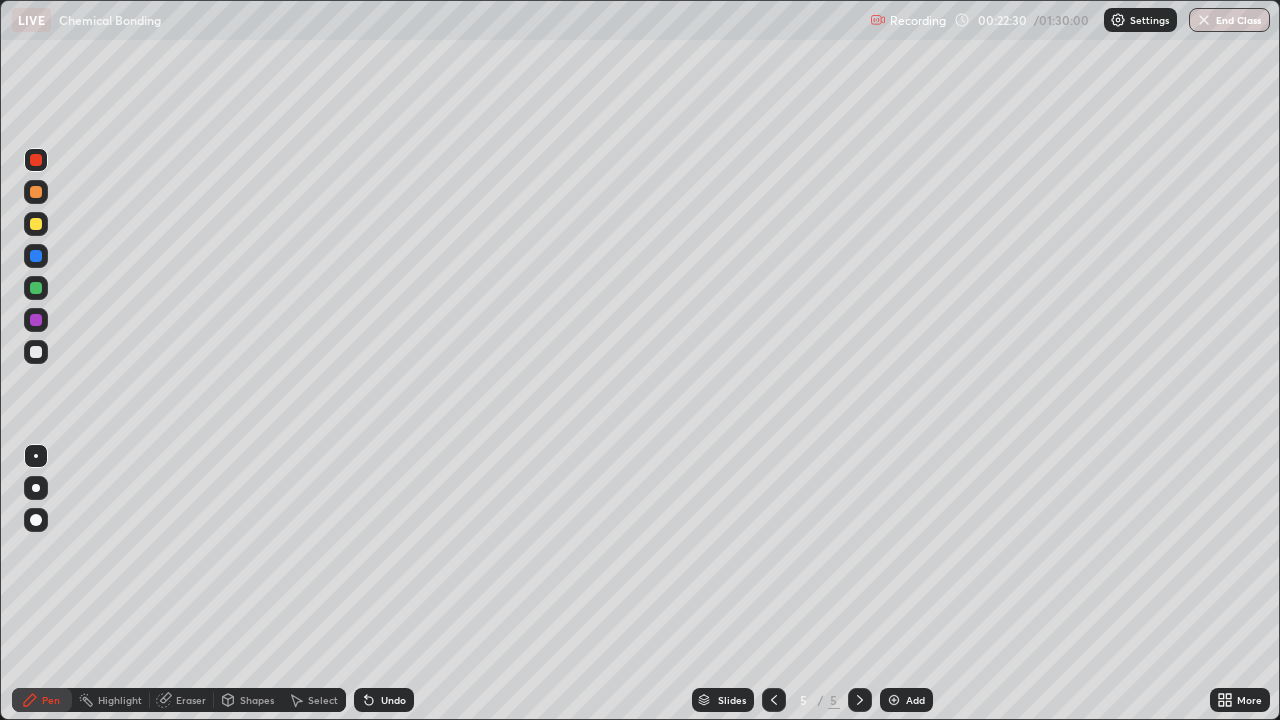 click on "Shapes" at bounding box center [257, 700] 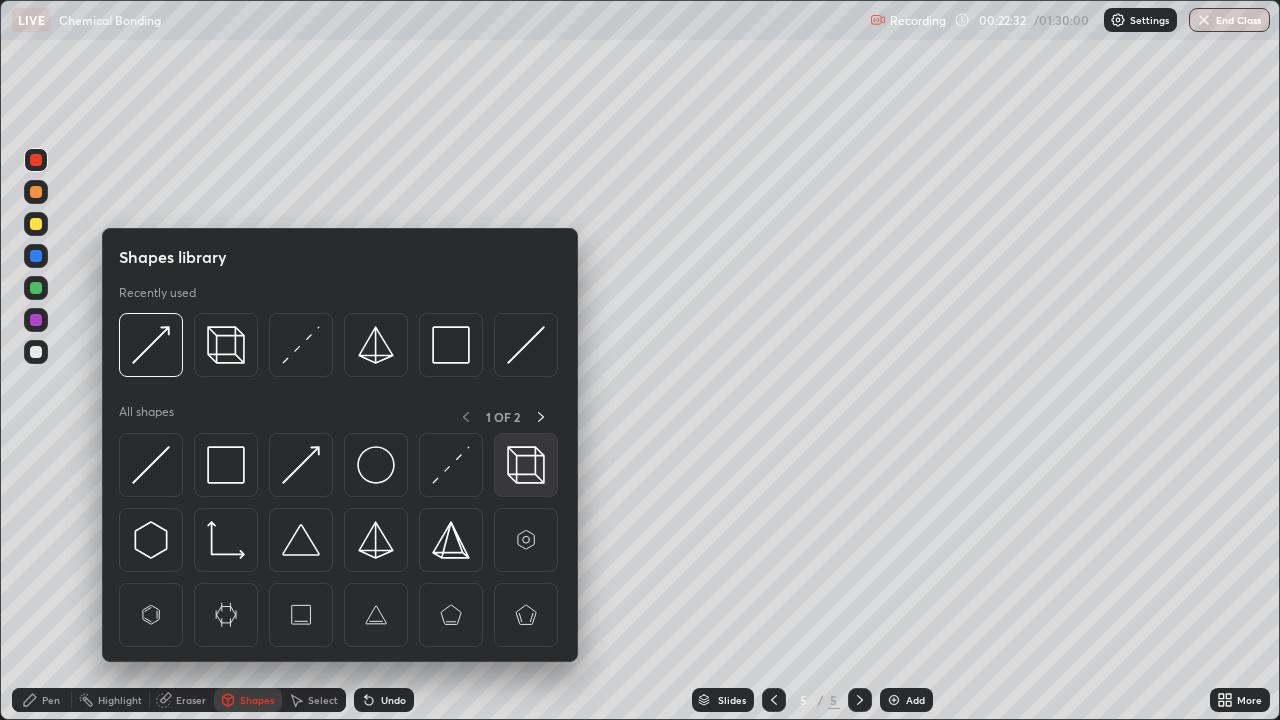 click at bounding box center [526, 465] 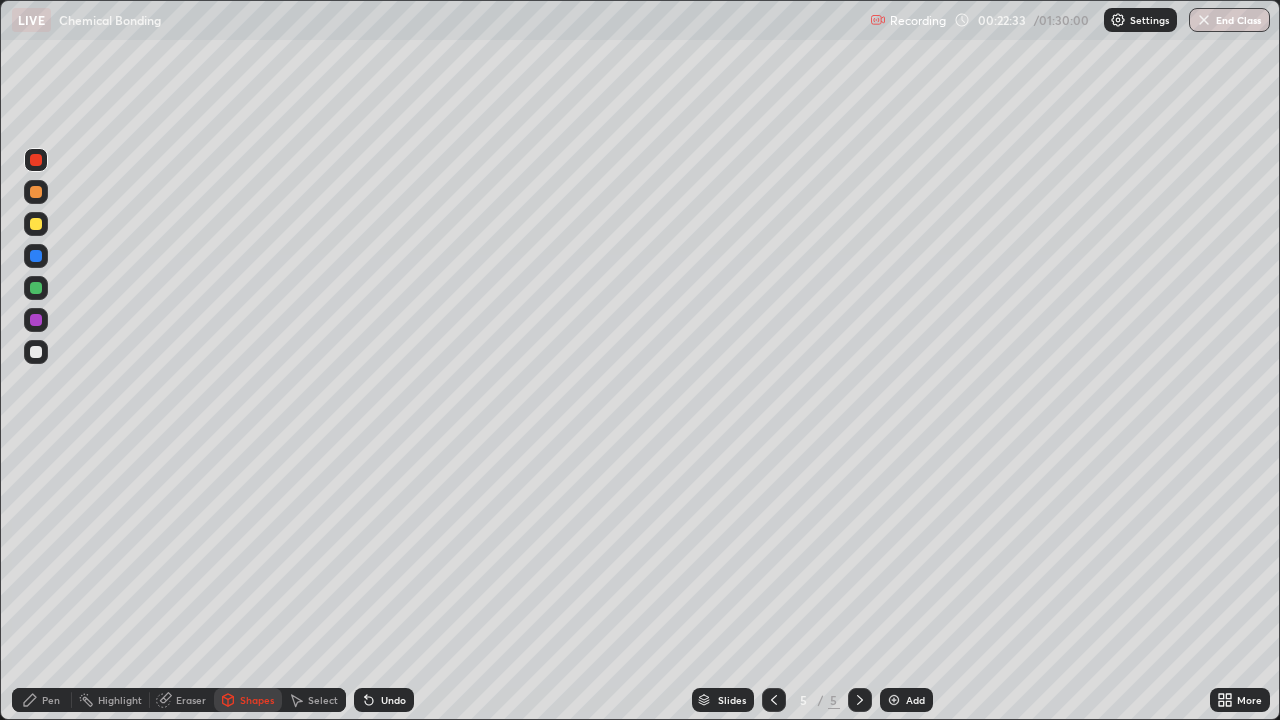 click at bounding box center [36, 352] 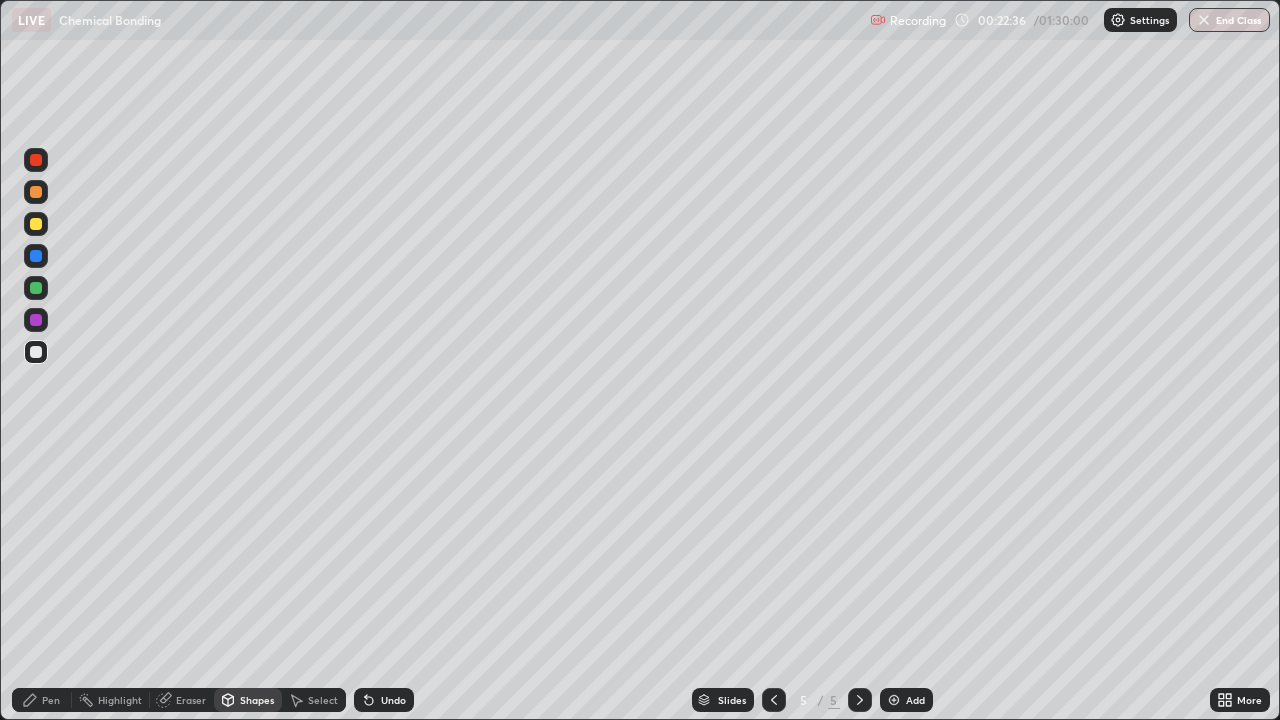 click on "Shapes" at bounding box center (248, 700) 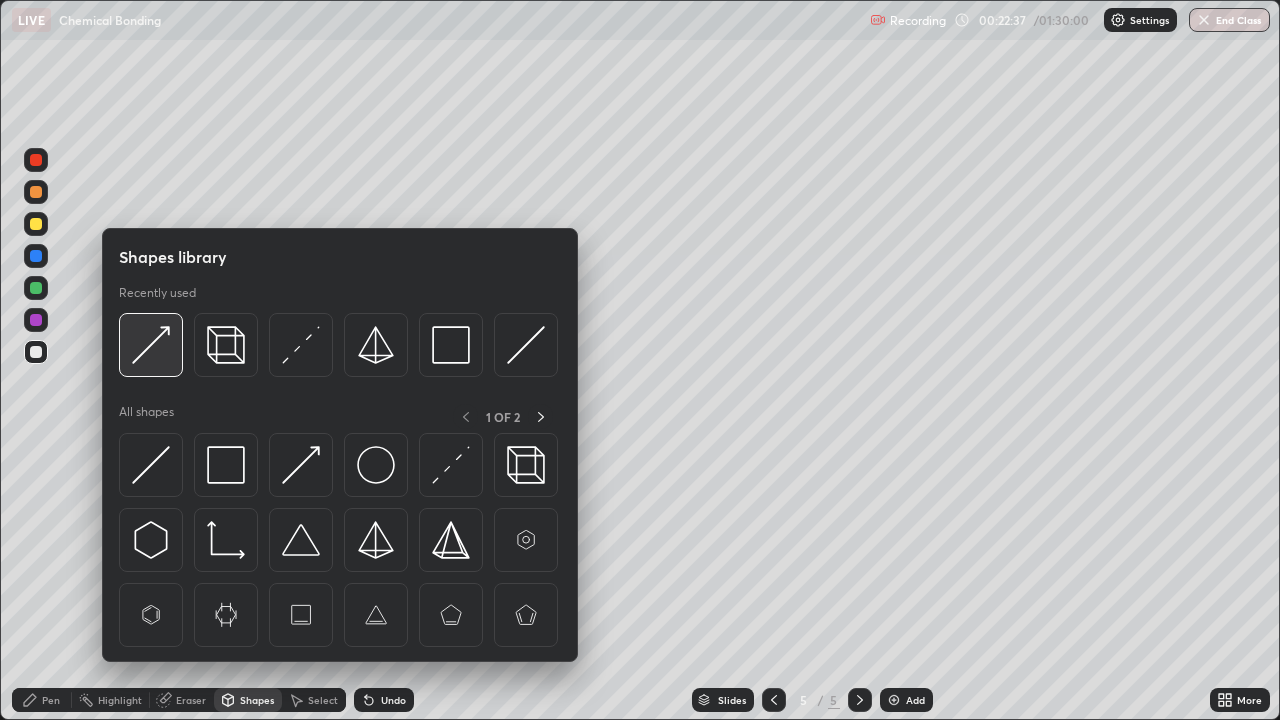 click at bounding box center (151, 345) 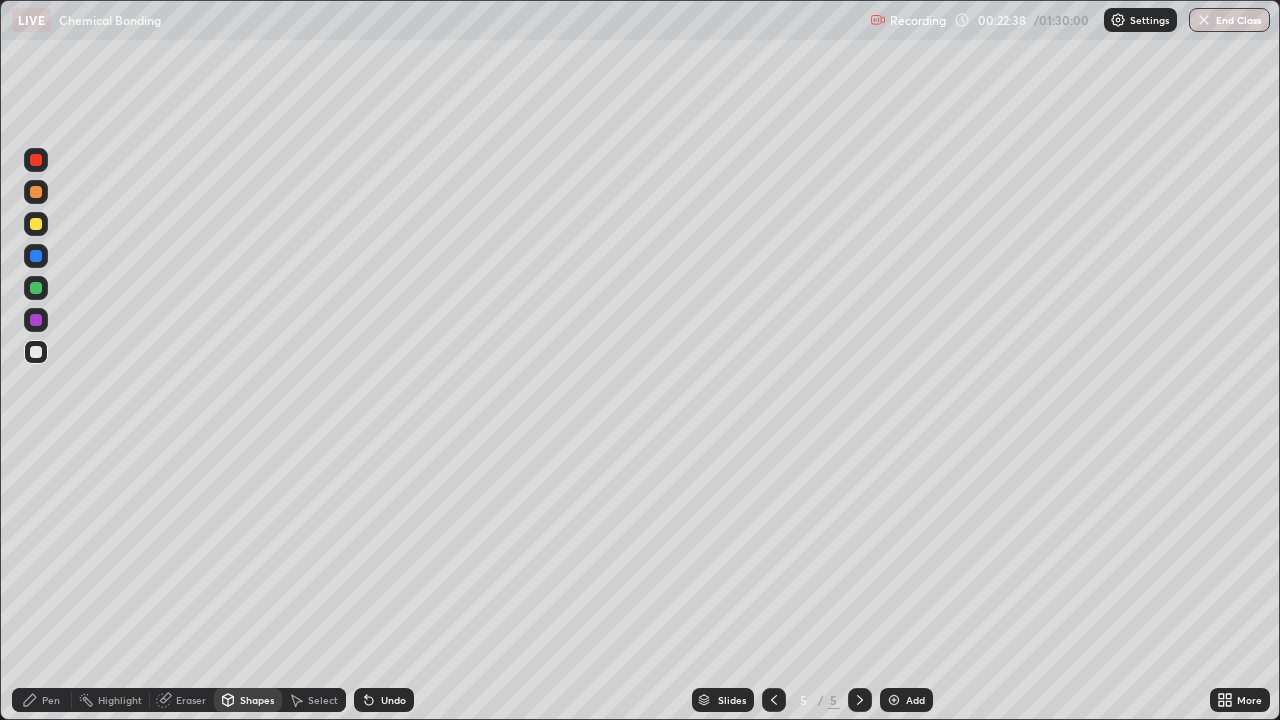 click at bounding box center [36, 224] 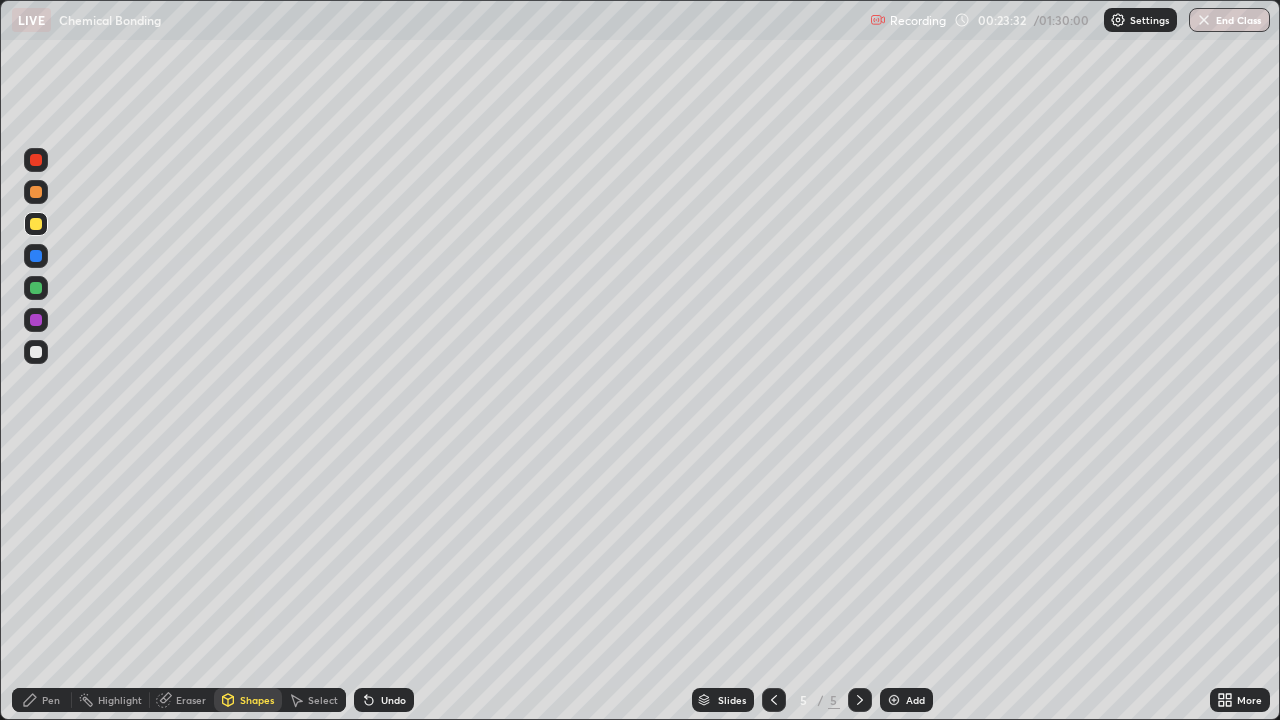 click on "Undo" at bounding box center (393, 700) 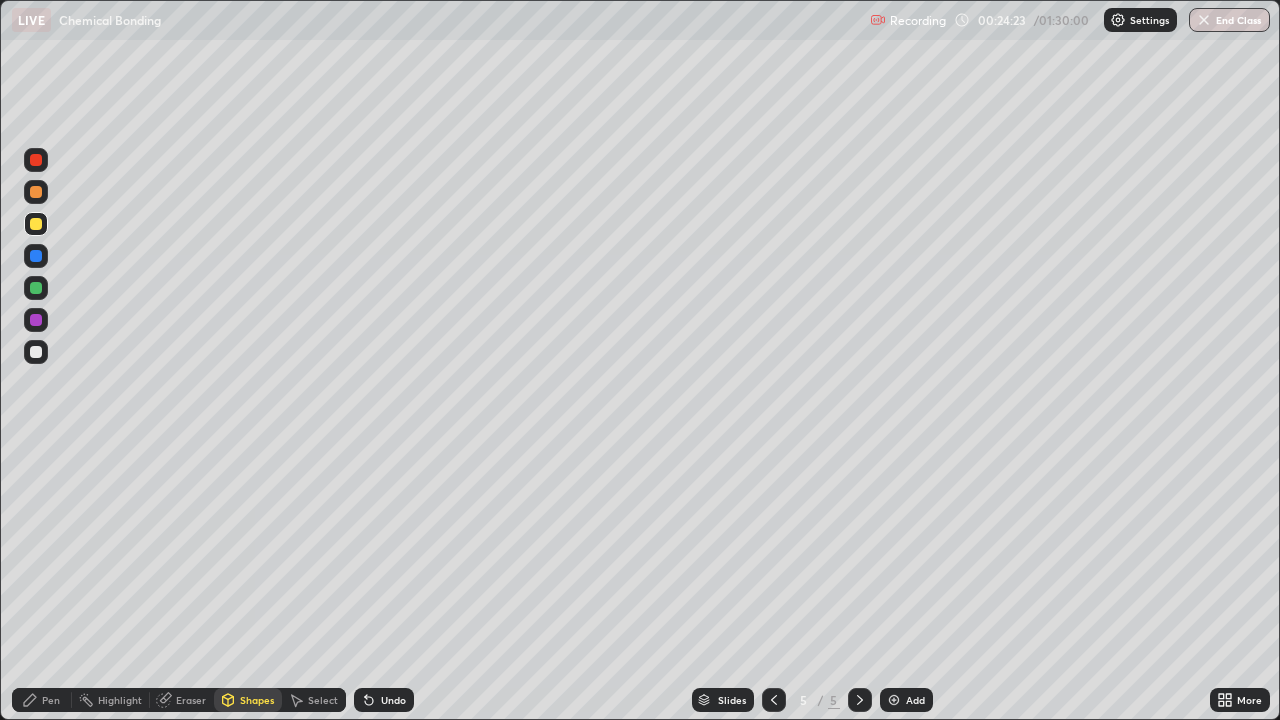click on "Pen" at bounding box center [51, 700] 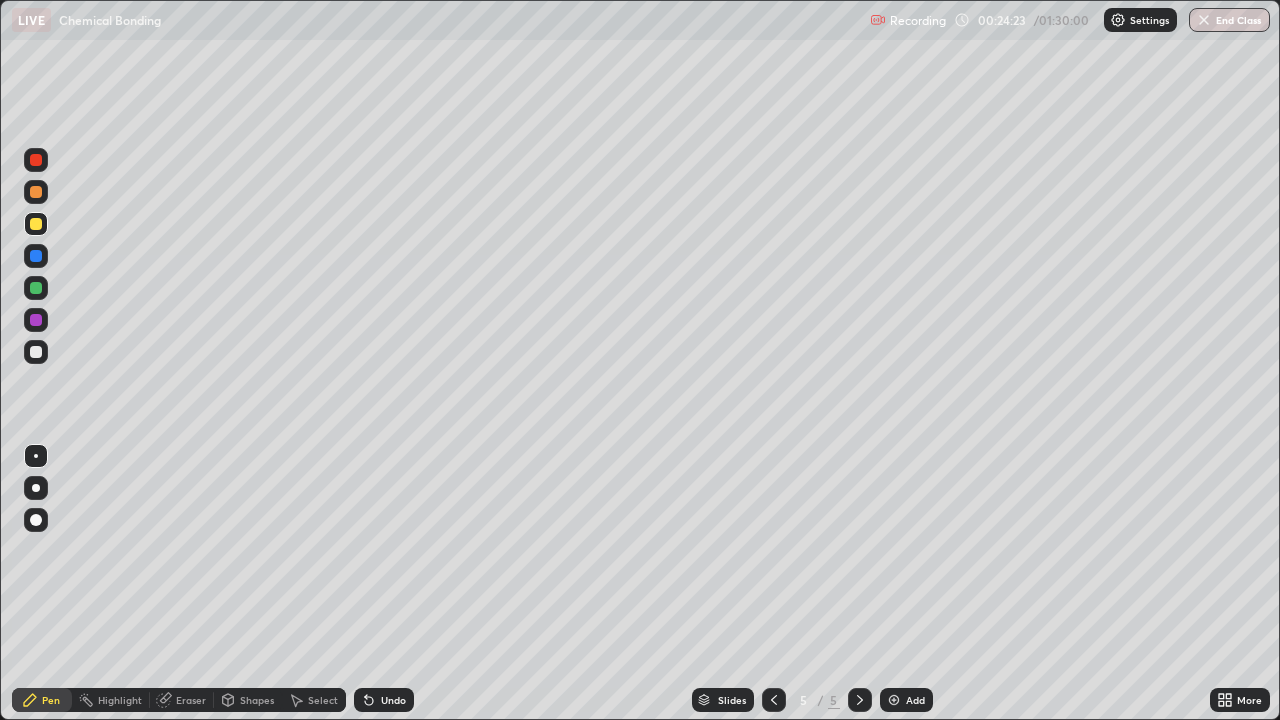 click at bounding box center [36, 288] 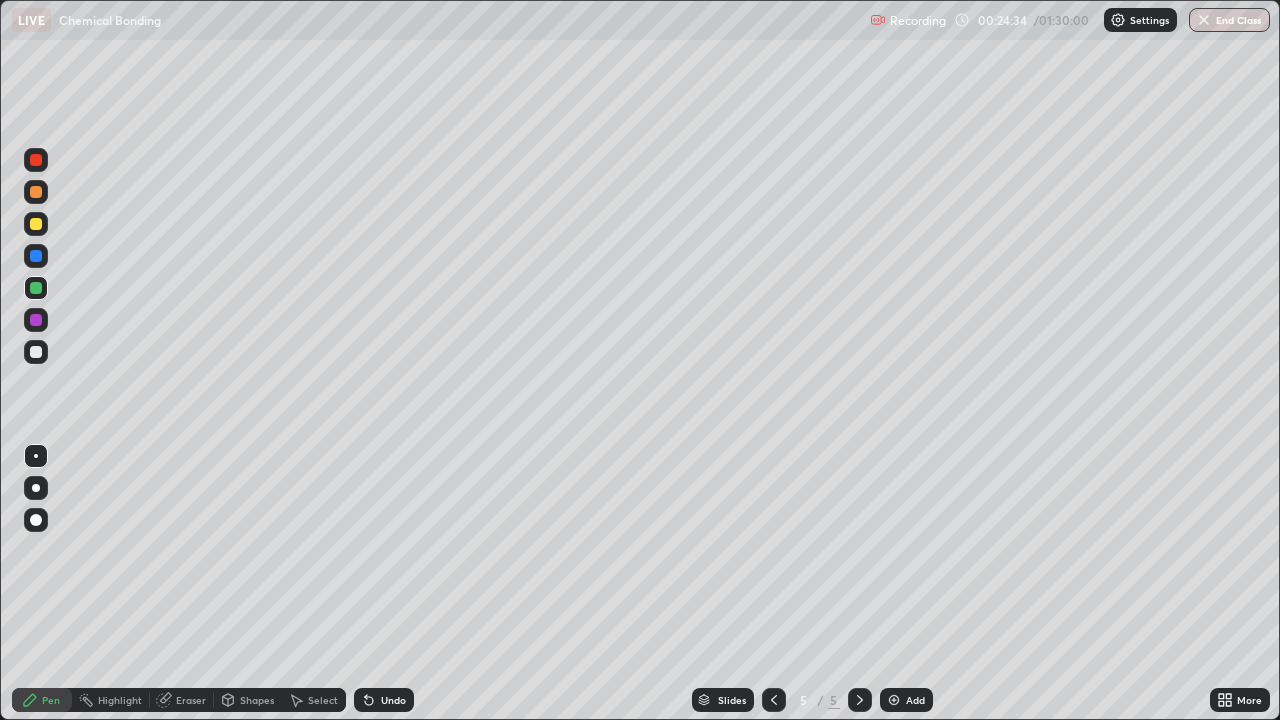 click on "Pen" at bounding box center (51, 700) 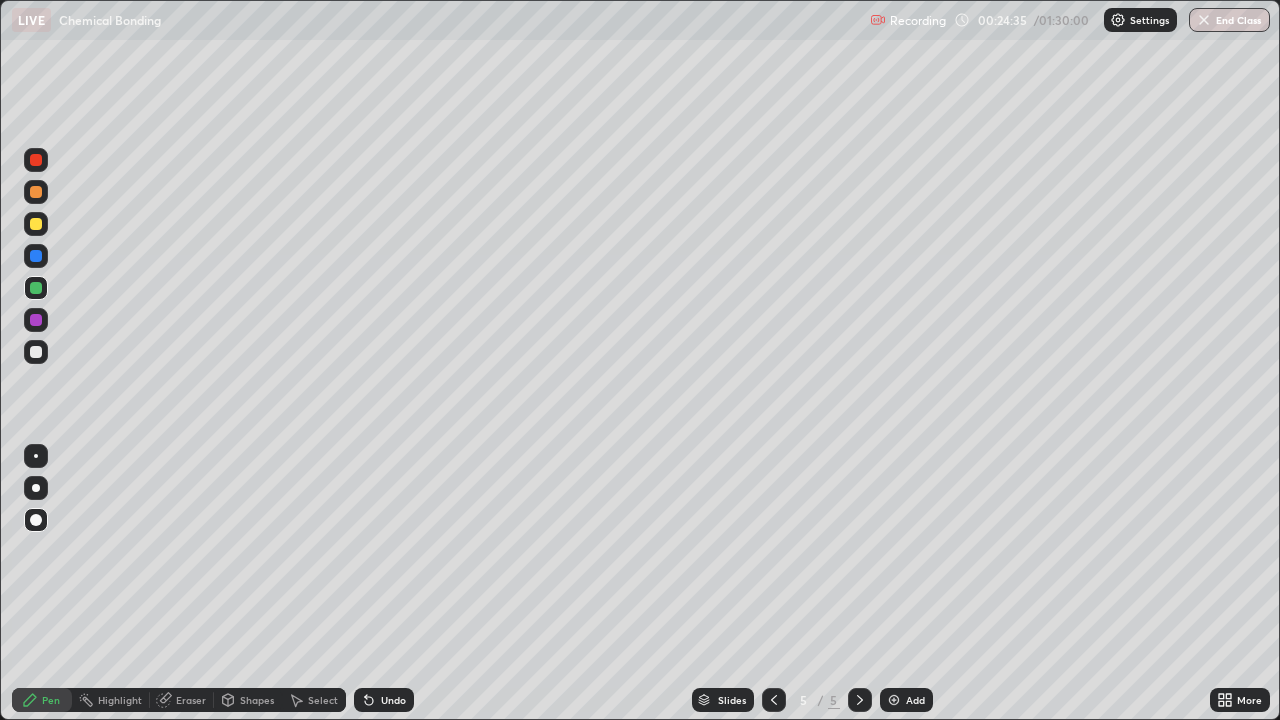 click at bounding box center (36, 160) 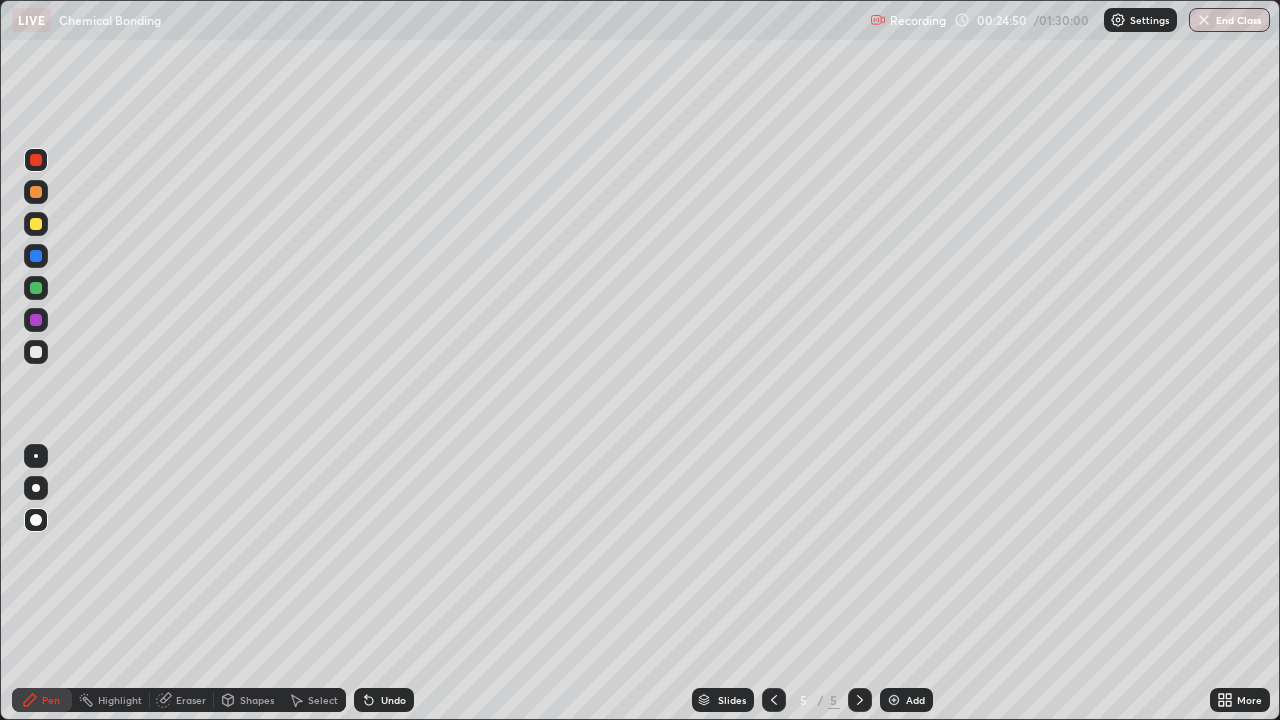 click on "Undo" at bounding box center (393, 700) 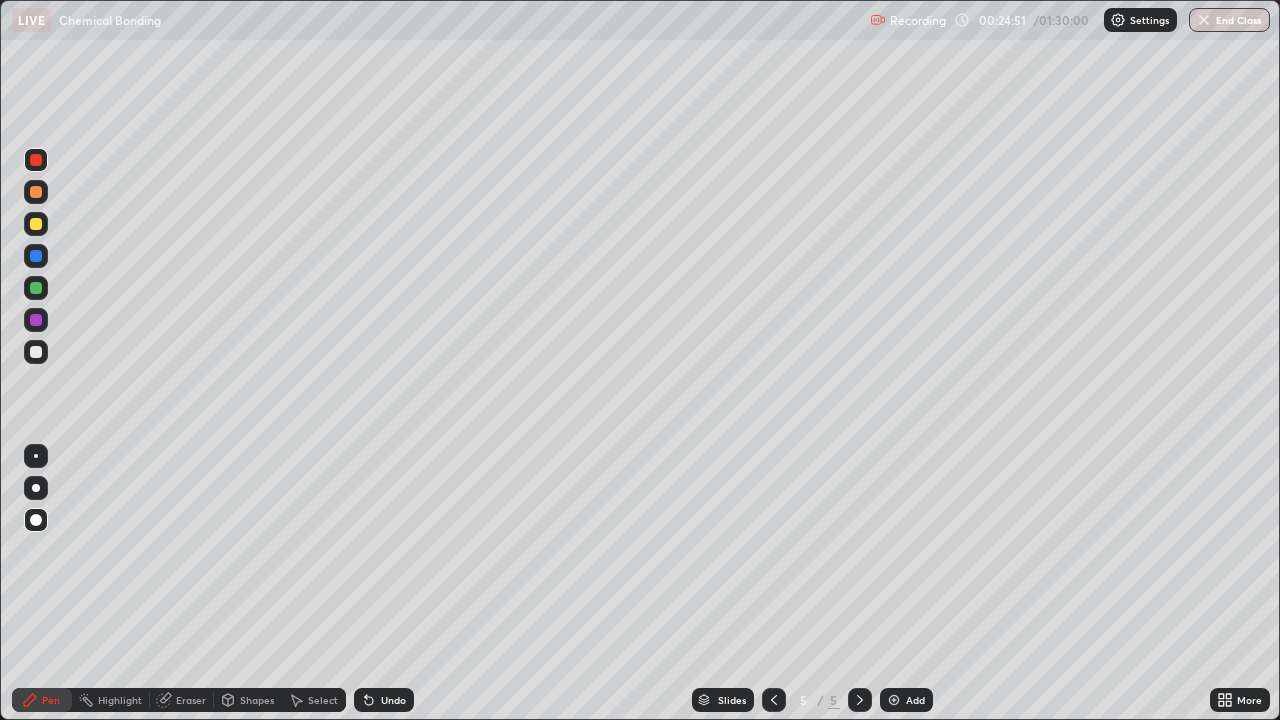 click at bounding box center (36, 352) 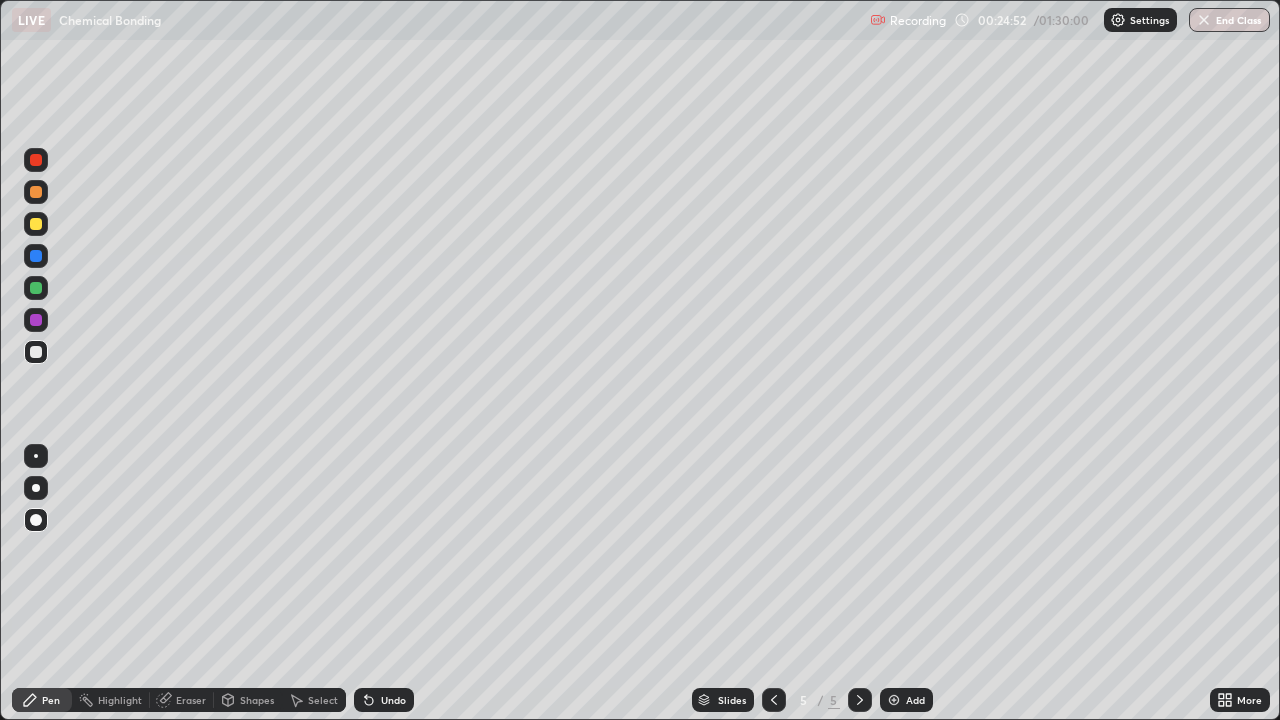 click at bounding box center [36, 488] 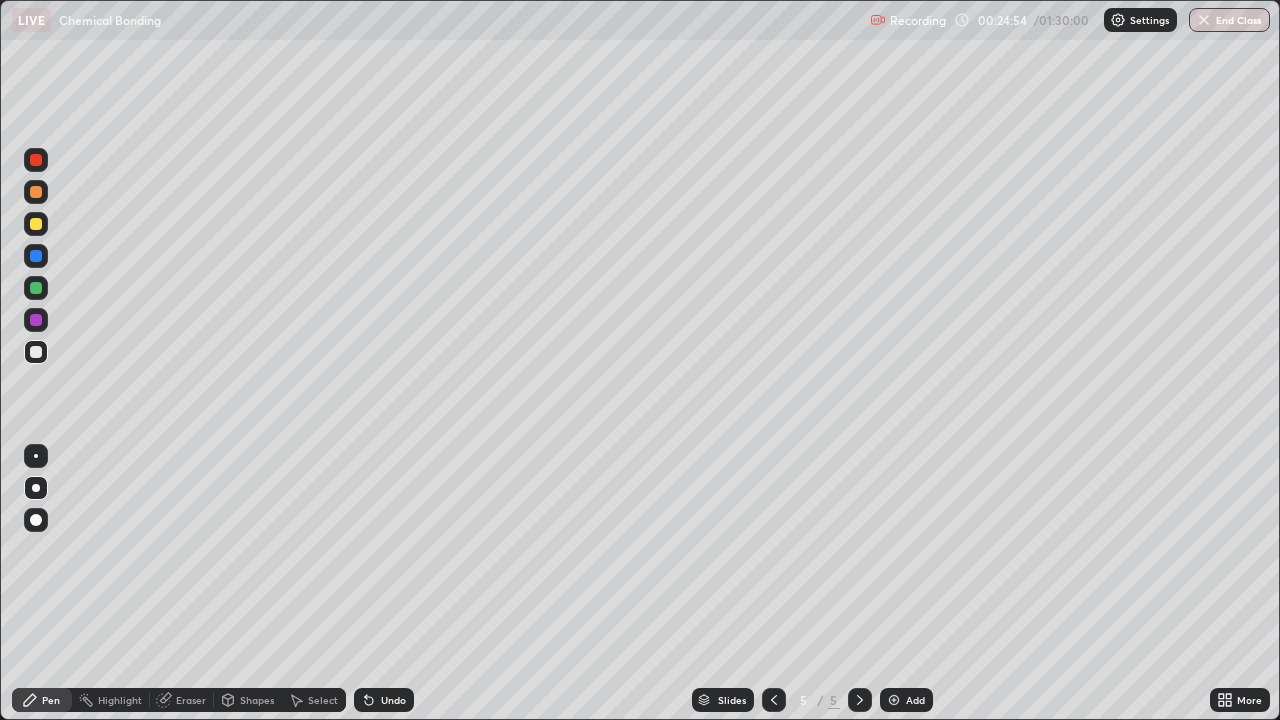 click on "Undo" at bounding box center [384, 700] 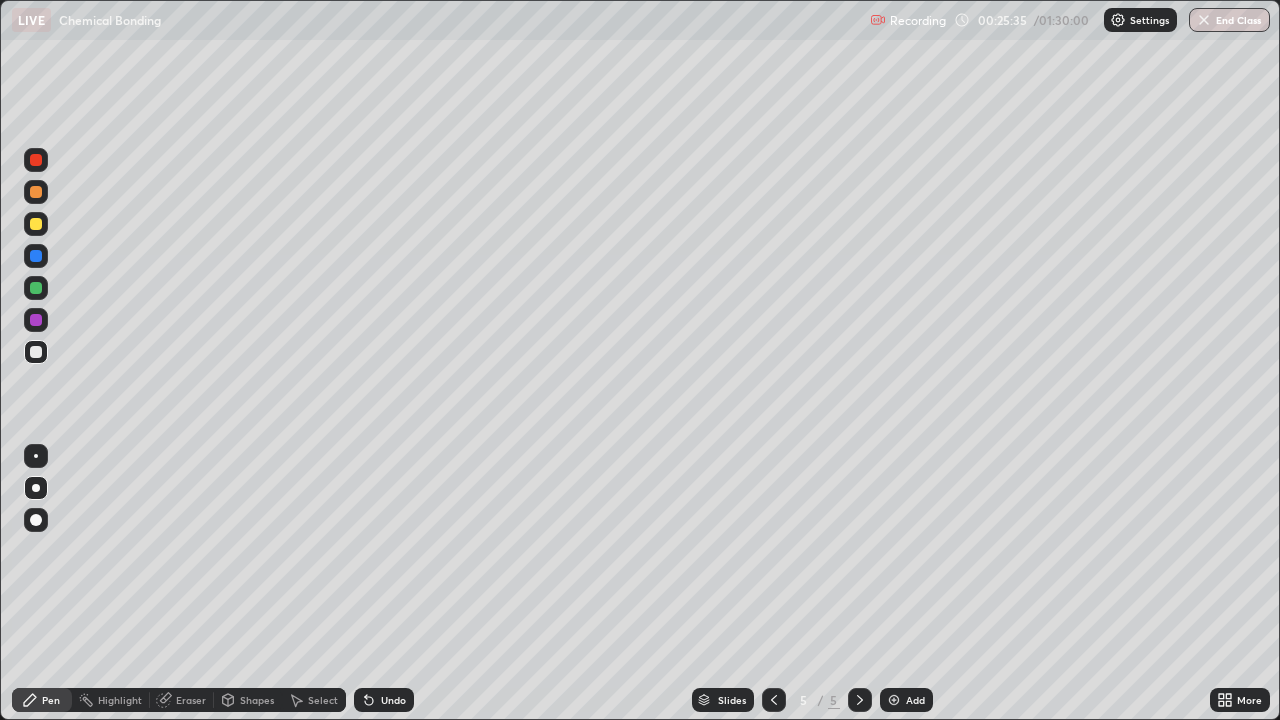 click at bounding box center [36, 520] 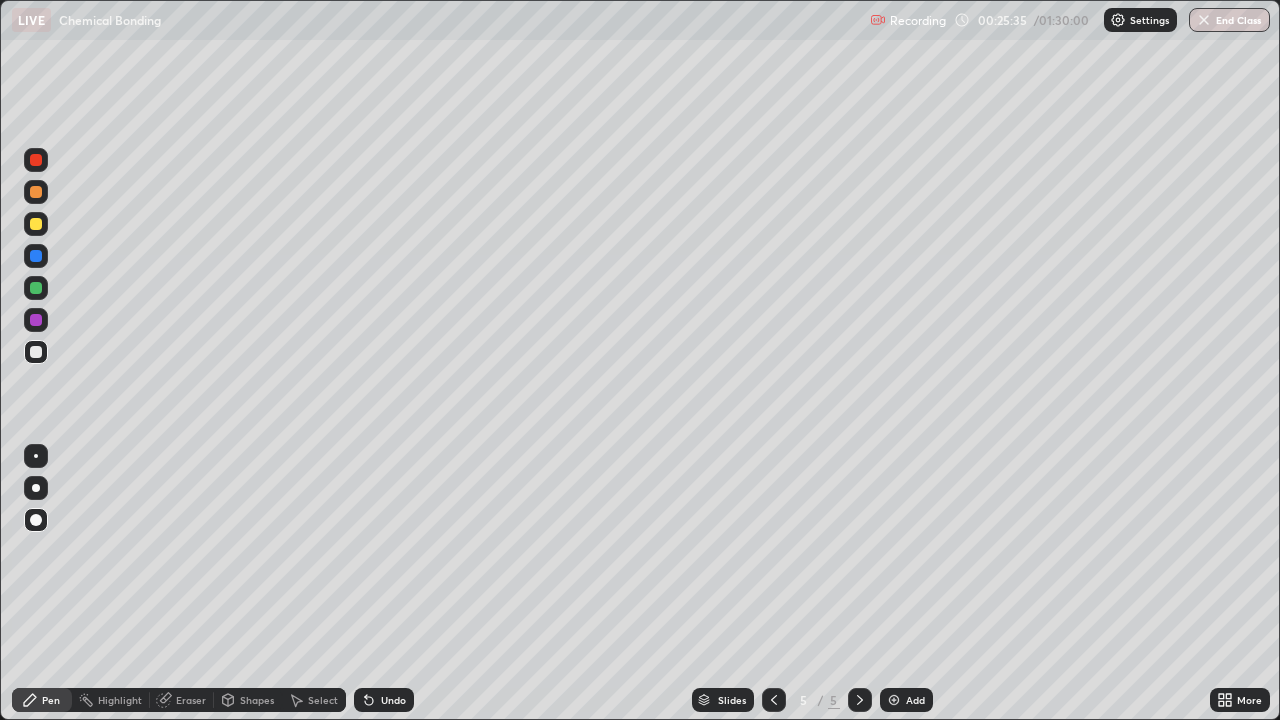click at bounding box center (36, 320) 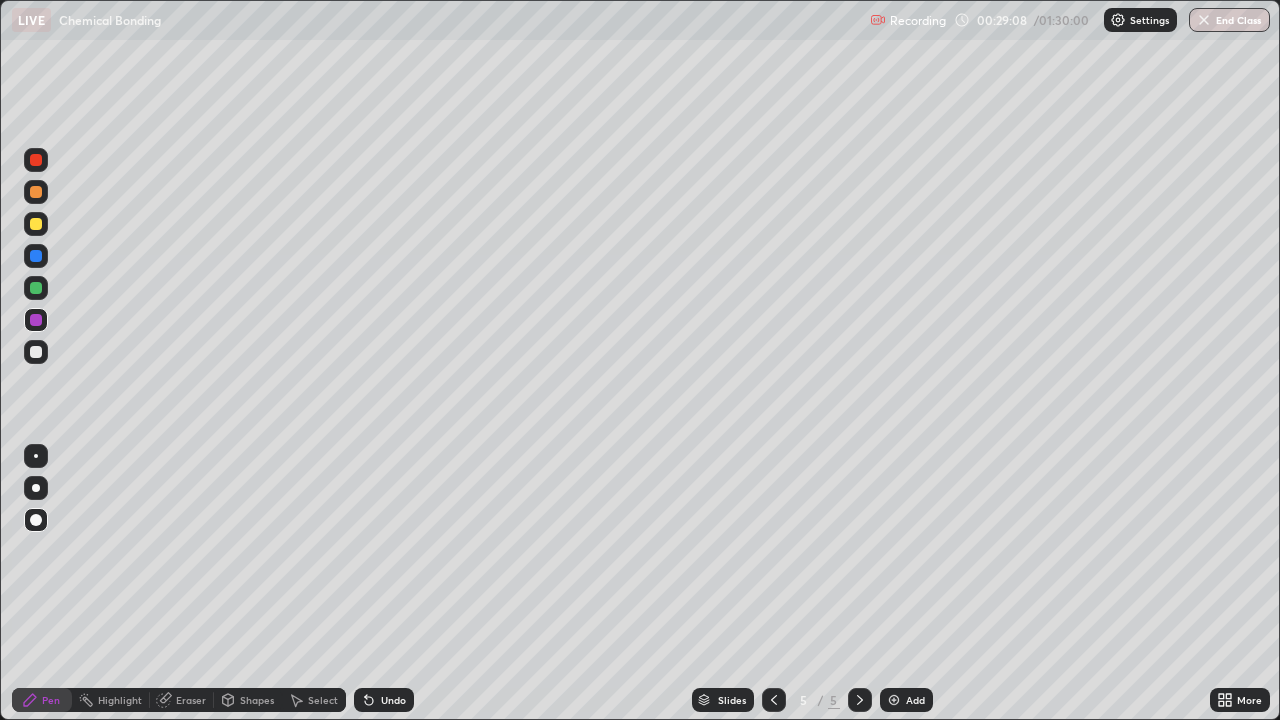 click on "Shapes" at bounding box center [257, 700] 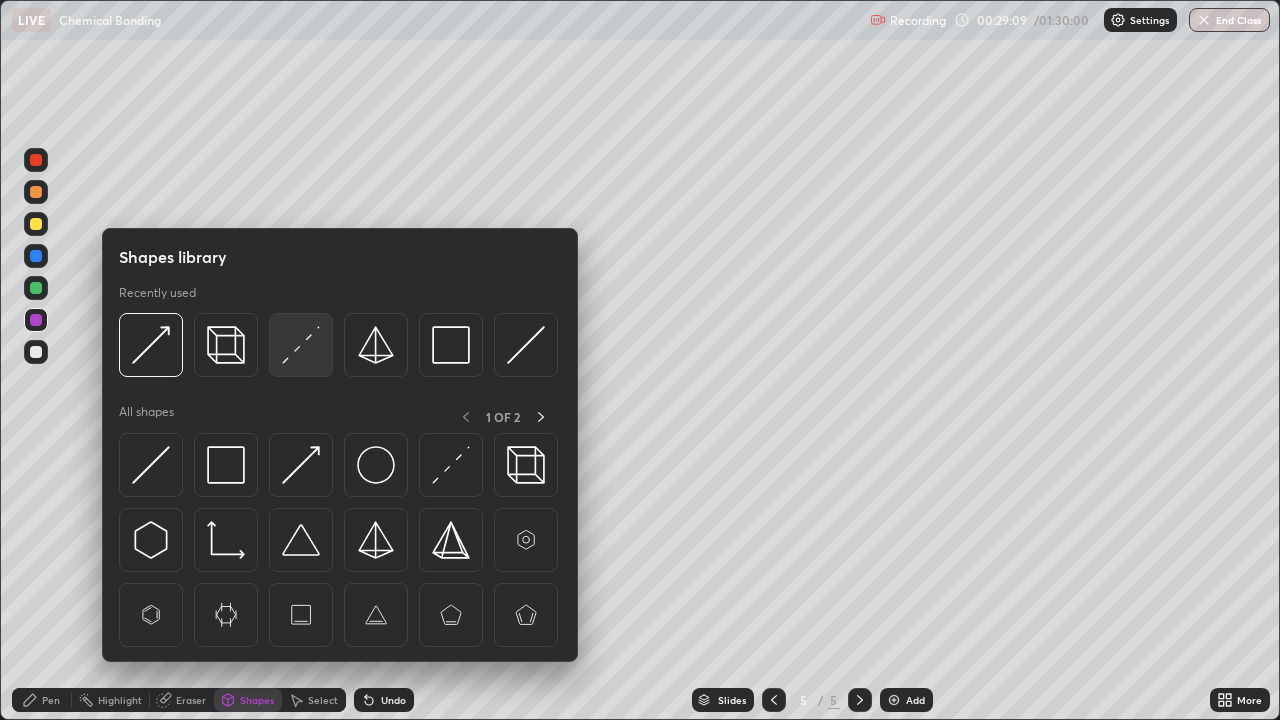 click at bounding box center [301, 345] 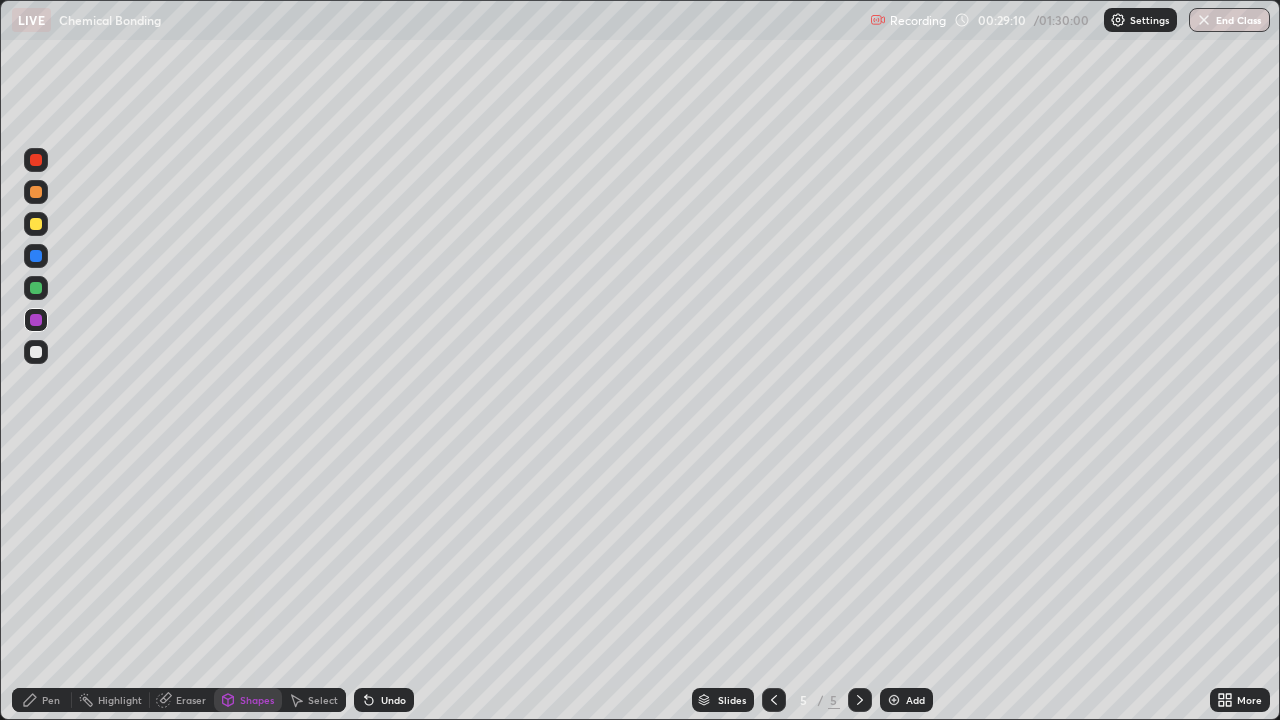 click at bounding box center (36, 352) 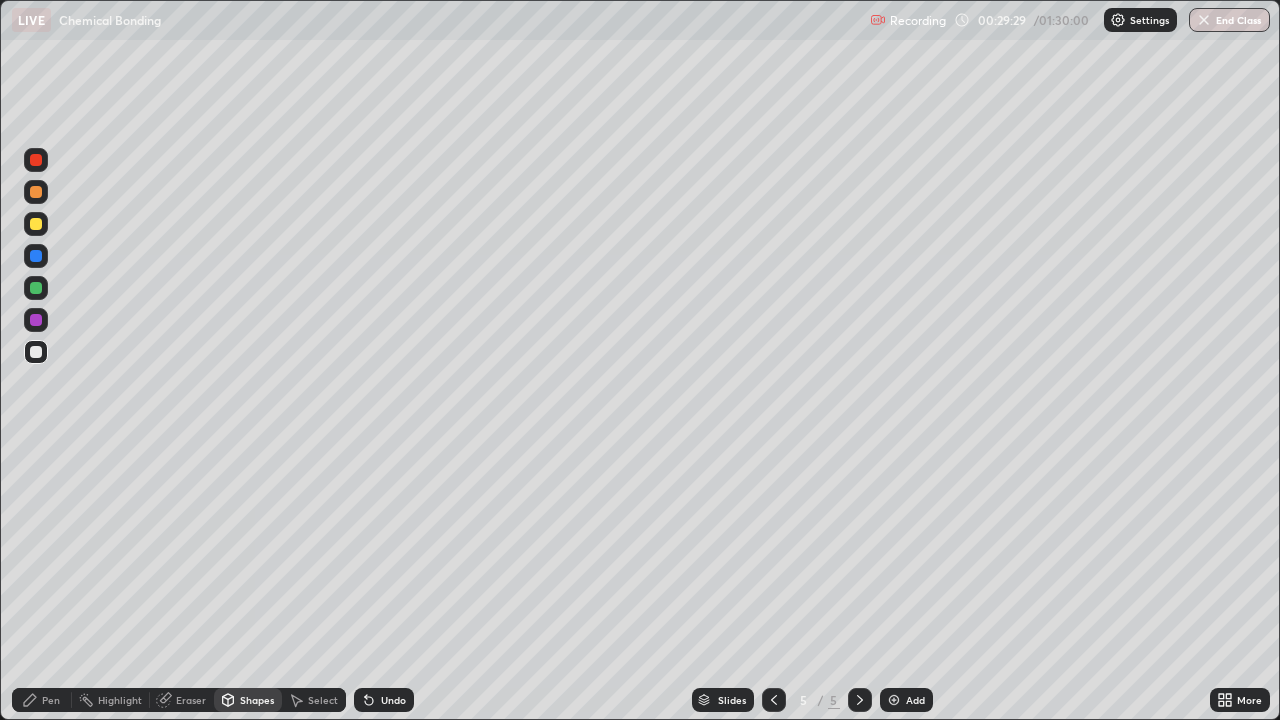 click on "Pen" at bounding box center (51, 700) 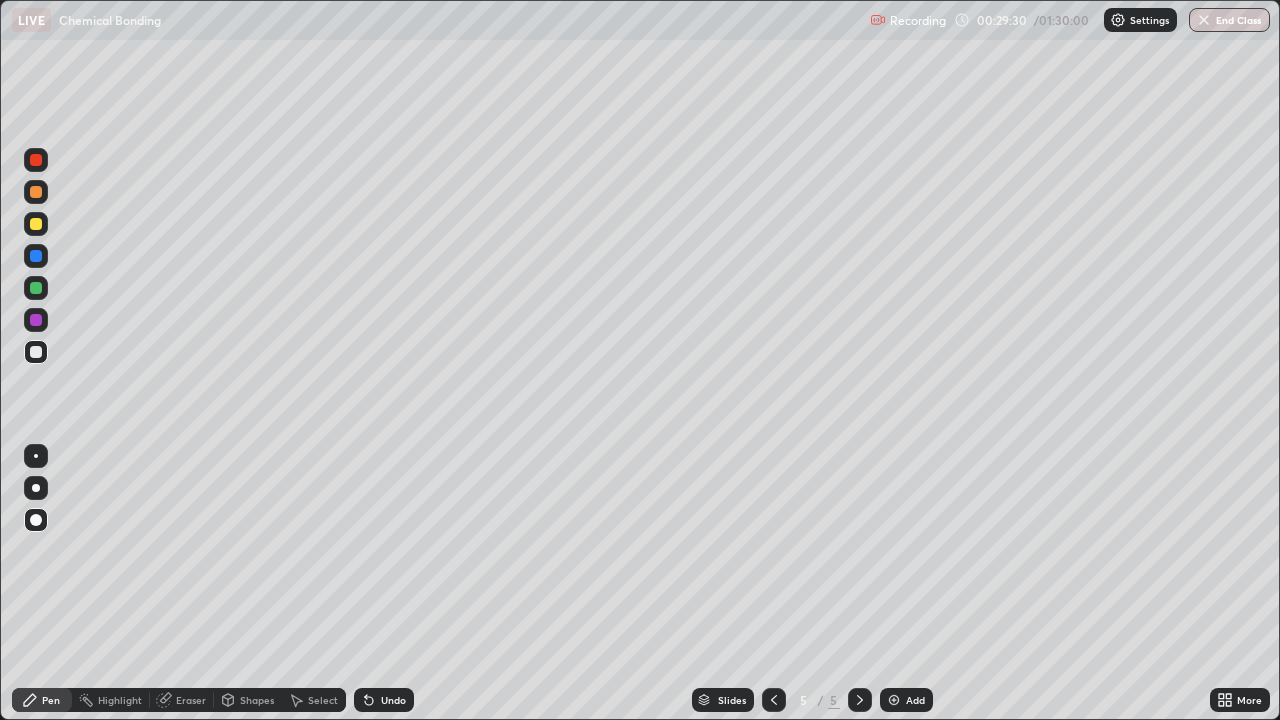 click at bounding box center (36, 352) 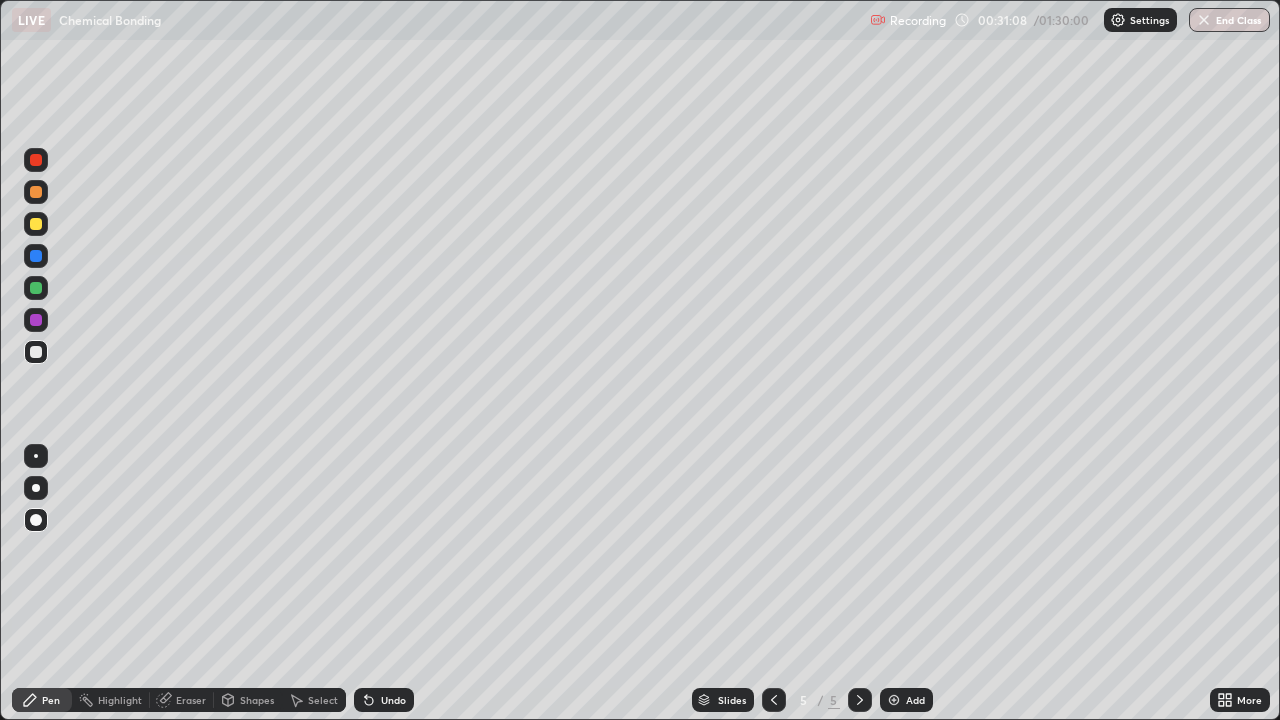 click on "Pen" at bounding box center [51, 700] 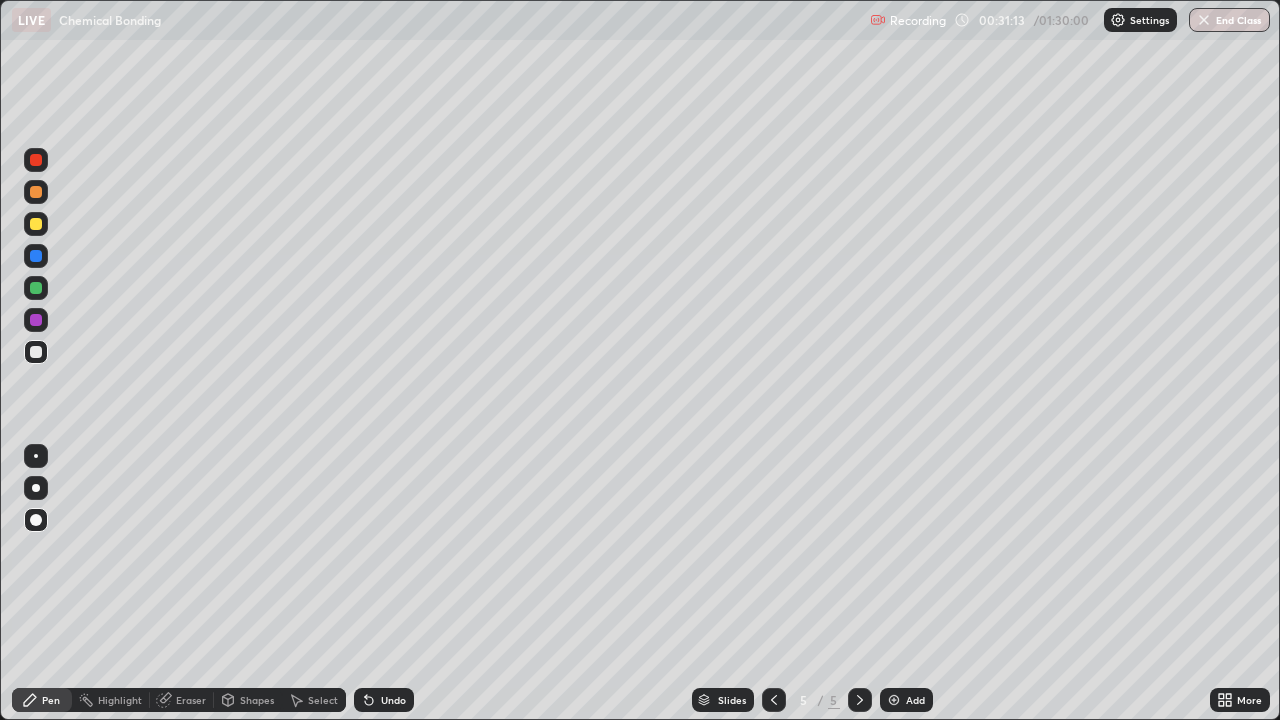 click at bounding box center [36, 488] 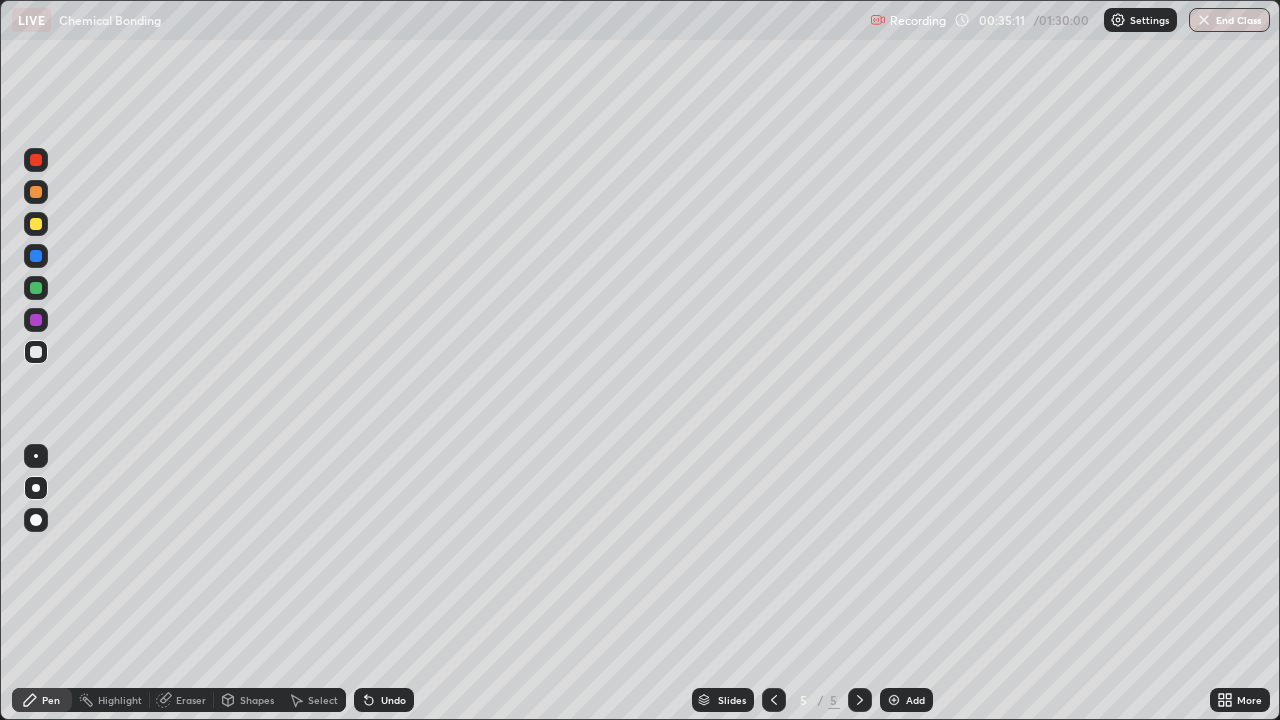 click at bounding box center (36, 224) 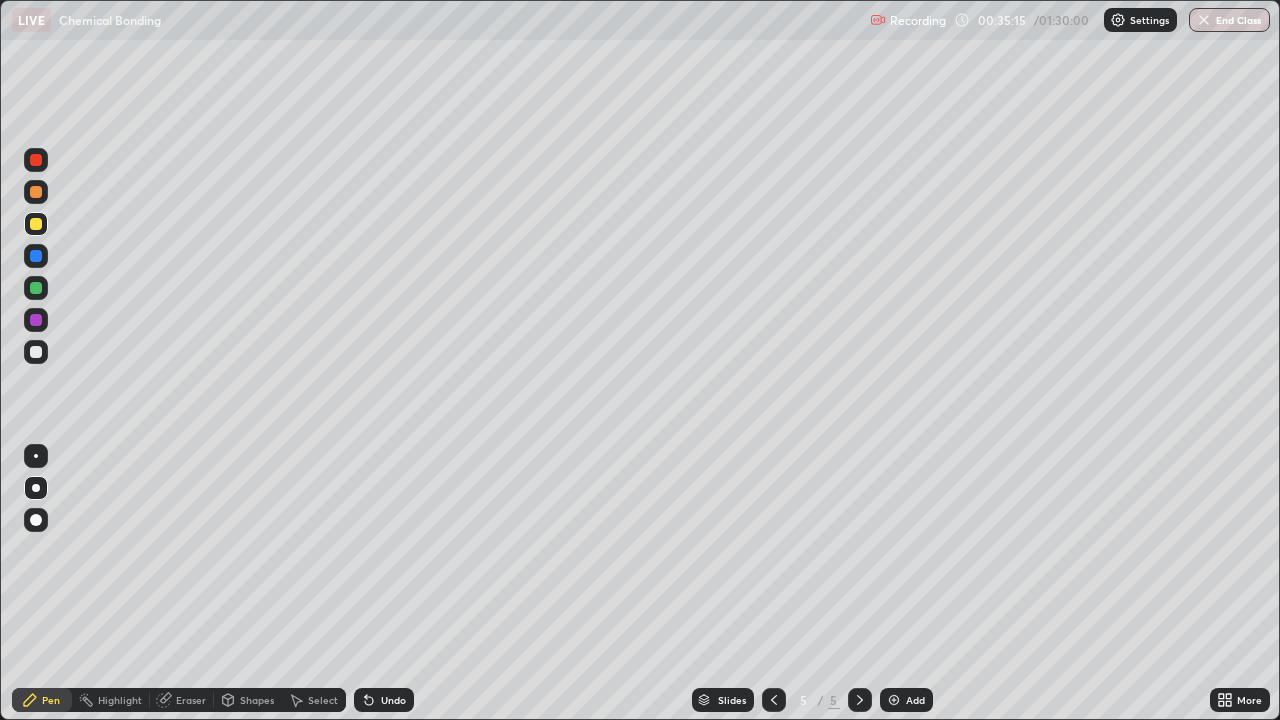 click at bounding box center [36, 160] 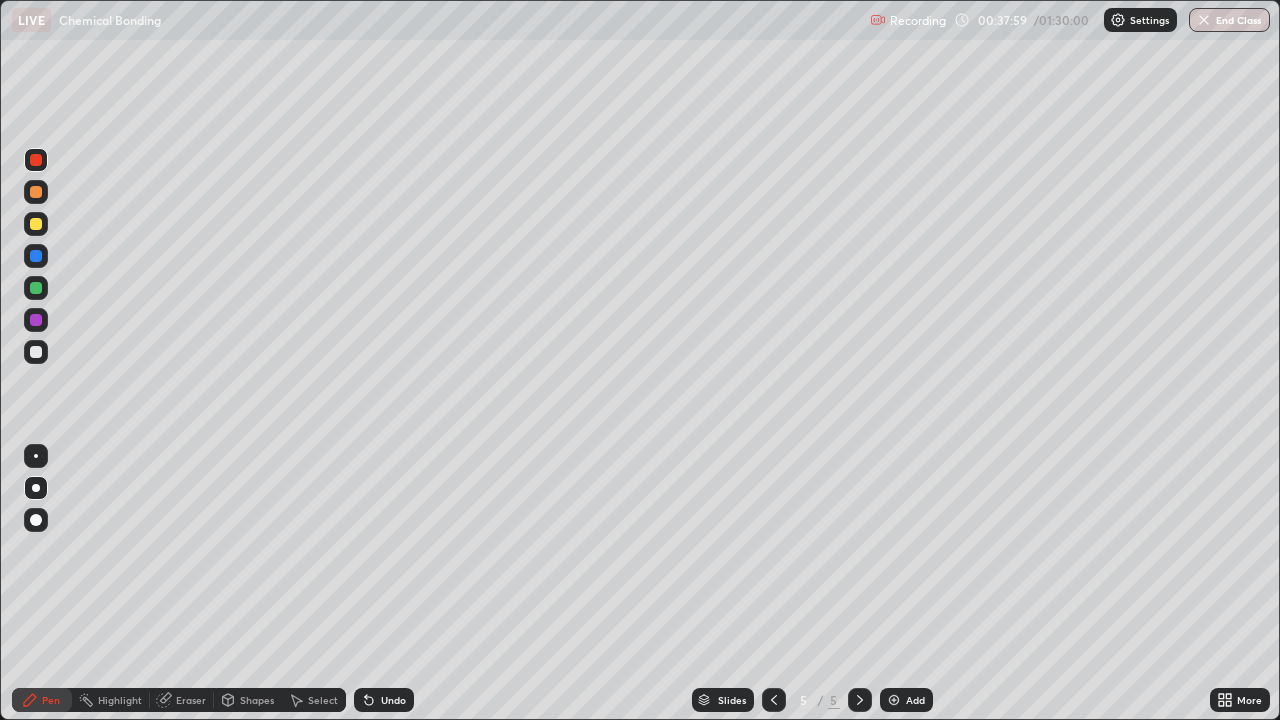 click on "Add" at bounding box center [906, 700] 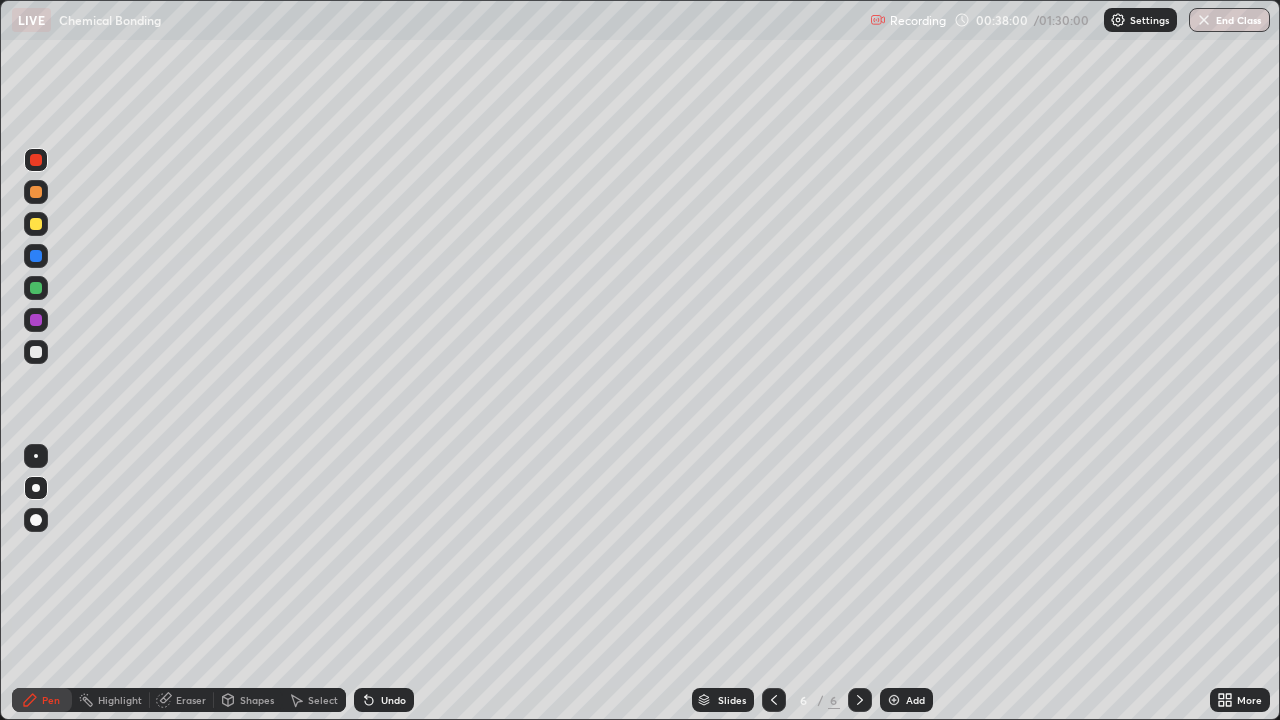 click on "Pen" at bounding box center [51, 700] 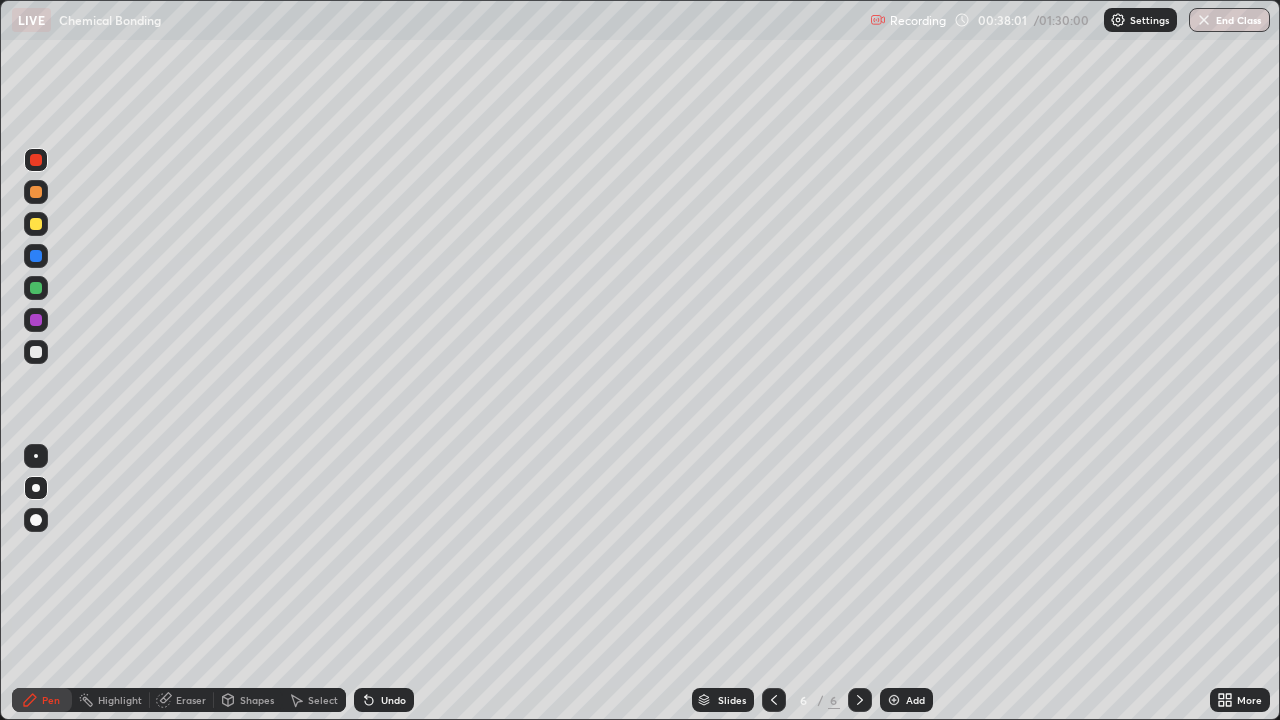 click at bounding box center [36, 224] 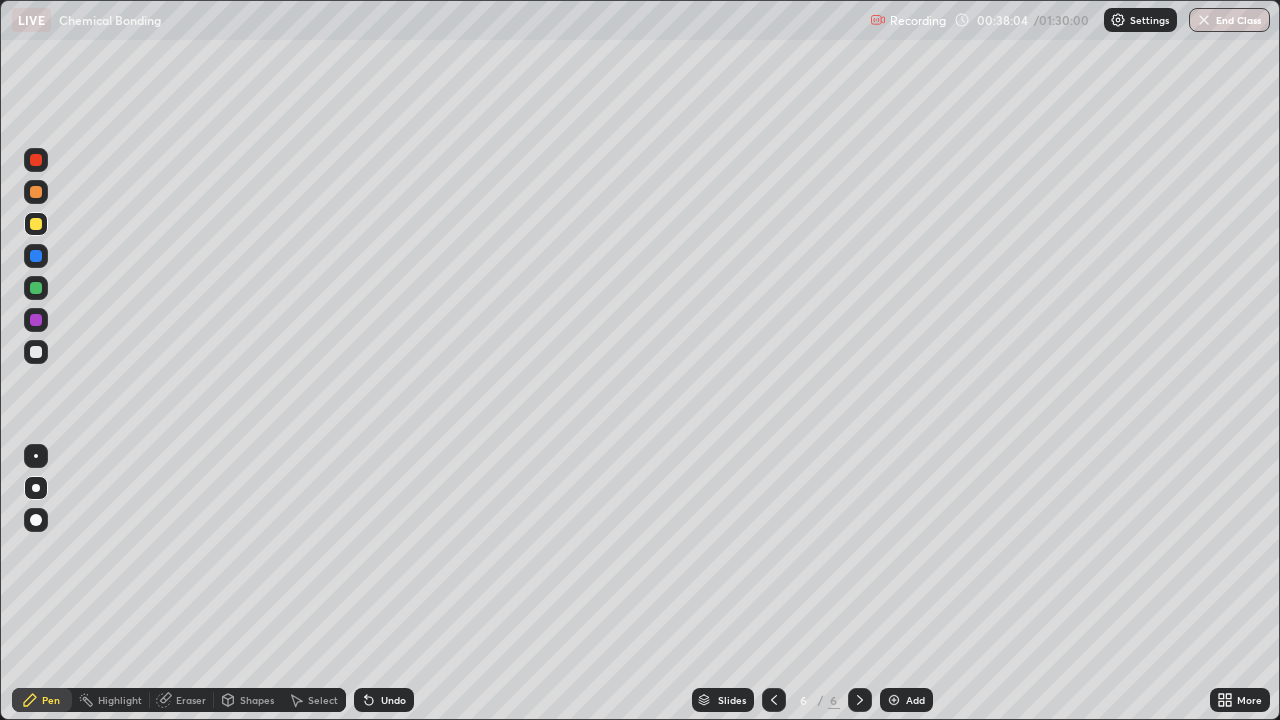 click at bounding box center (36, 520) 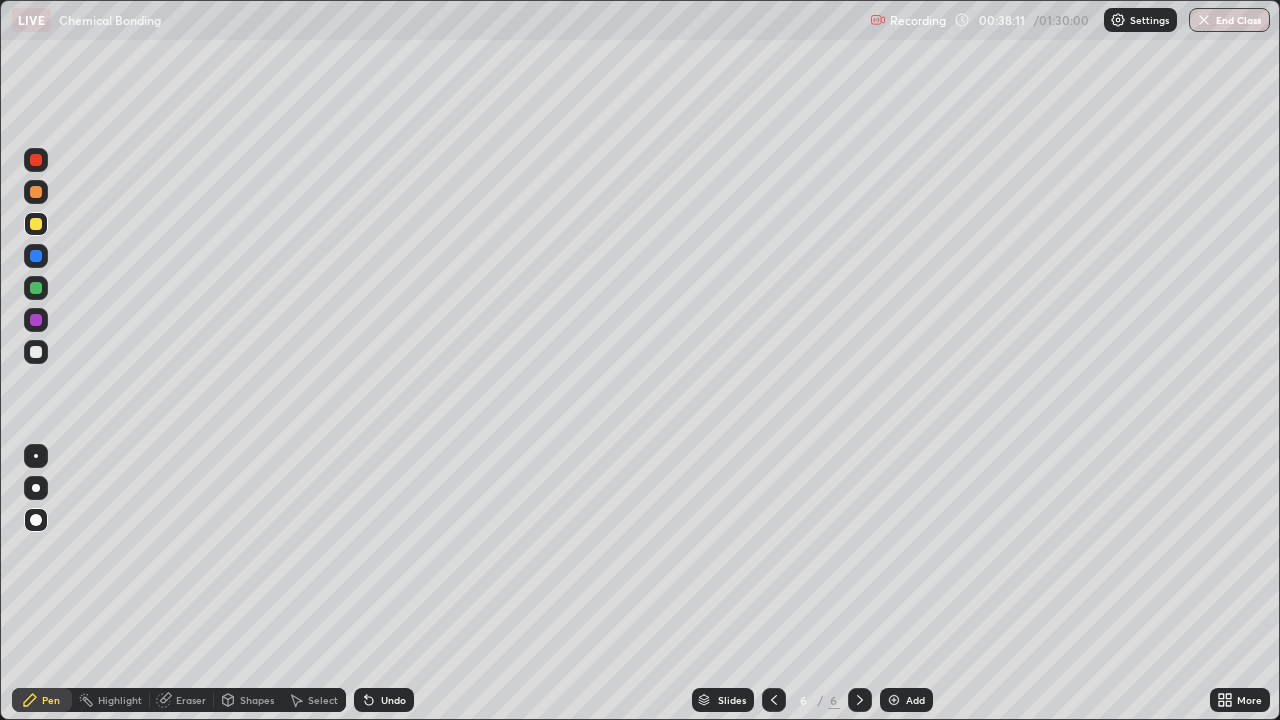 click on "Eraser" at bounding box center [191, 700] 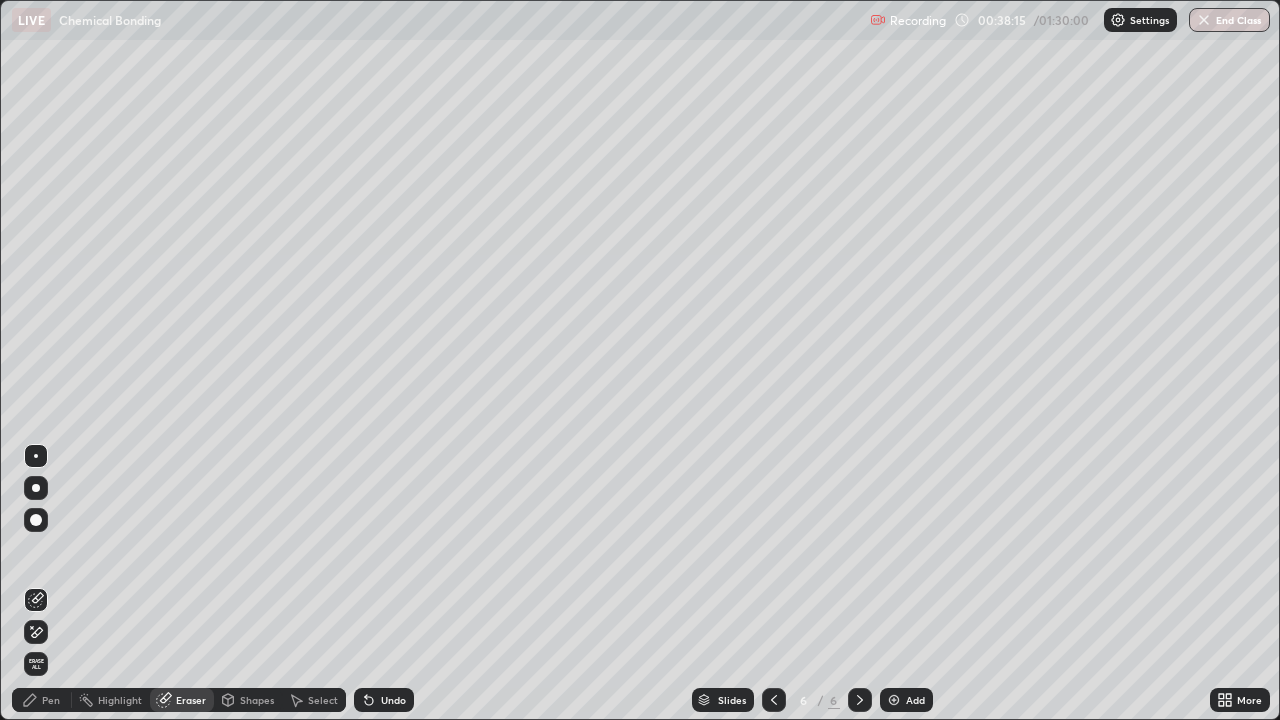 click on "Pen" at bounding box center [51, 700] 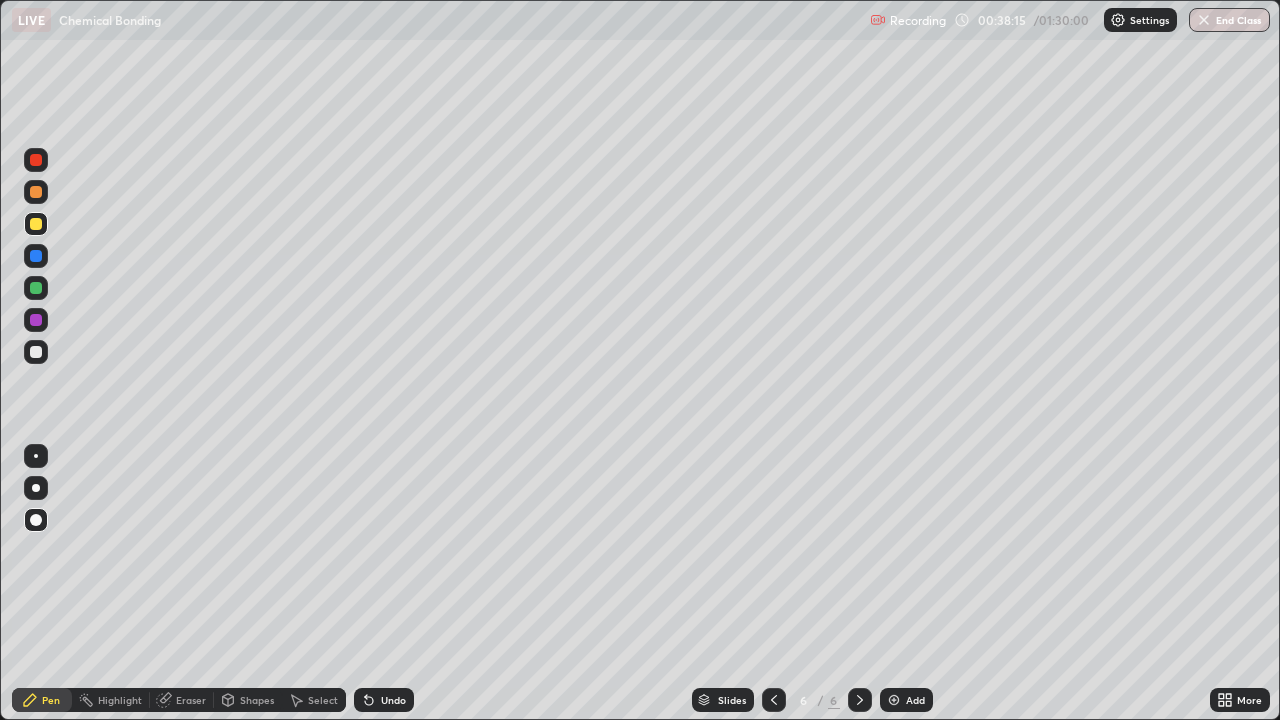 click at bounding box center (36, 352) 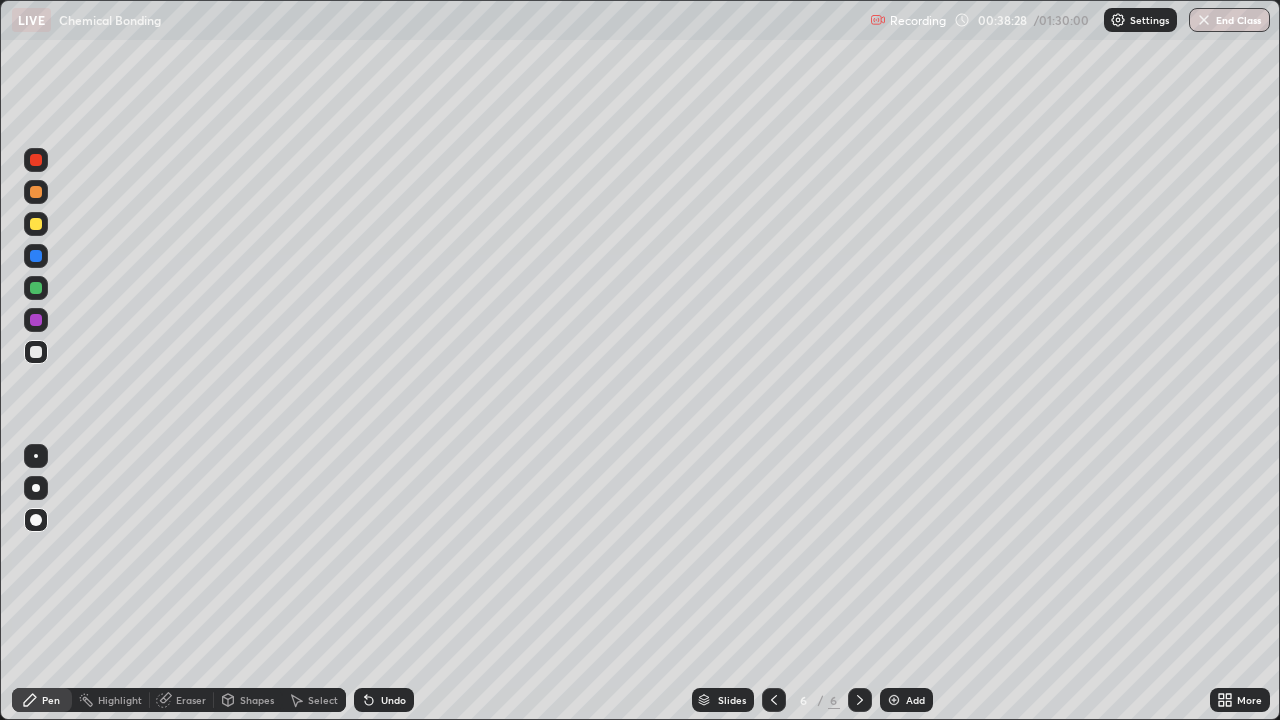 click on "Shapes" at bounding box center [257, 700] 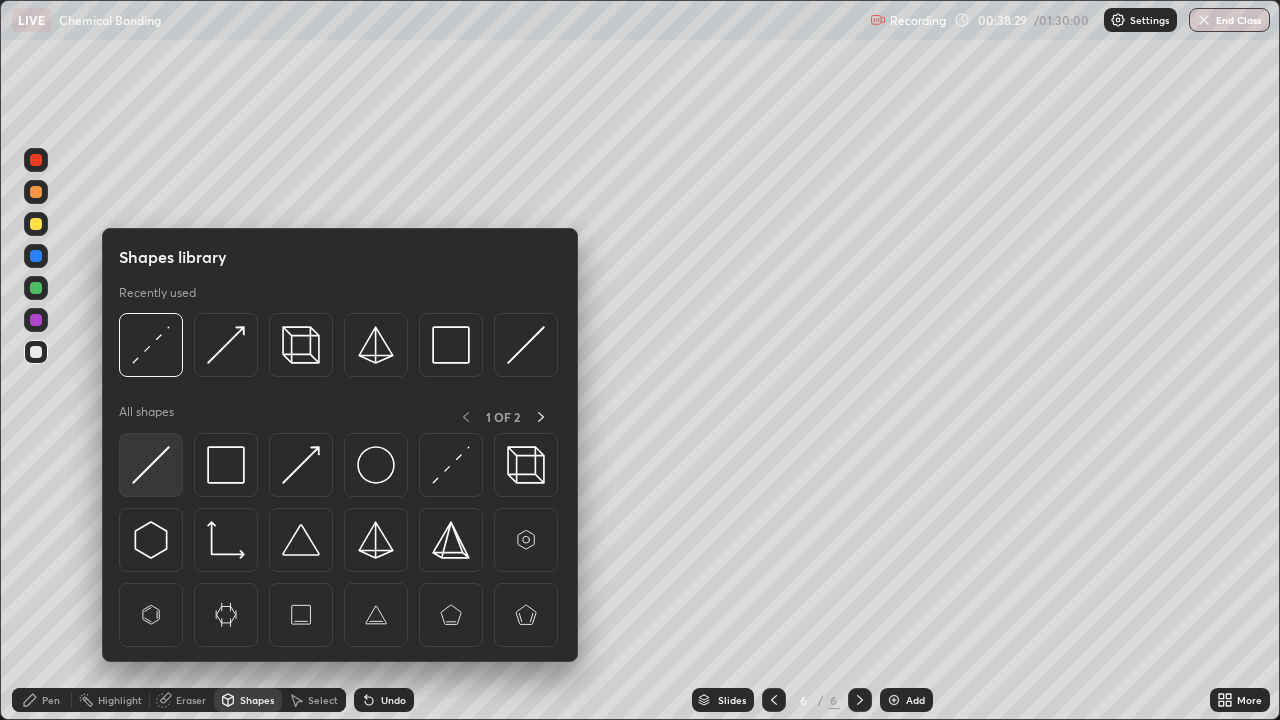 click at bounding box center (151, 465) 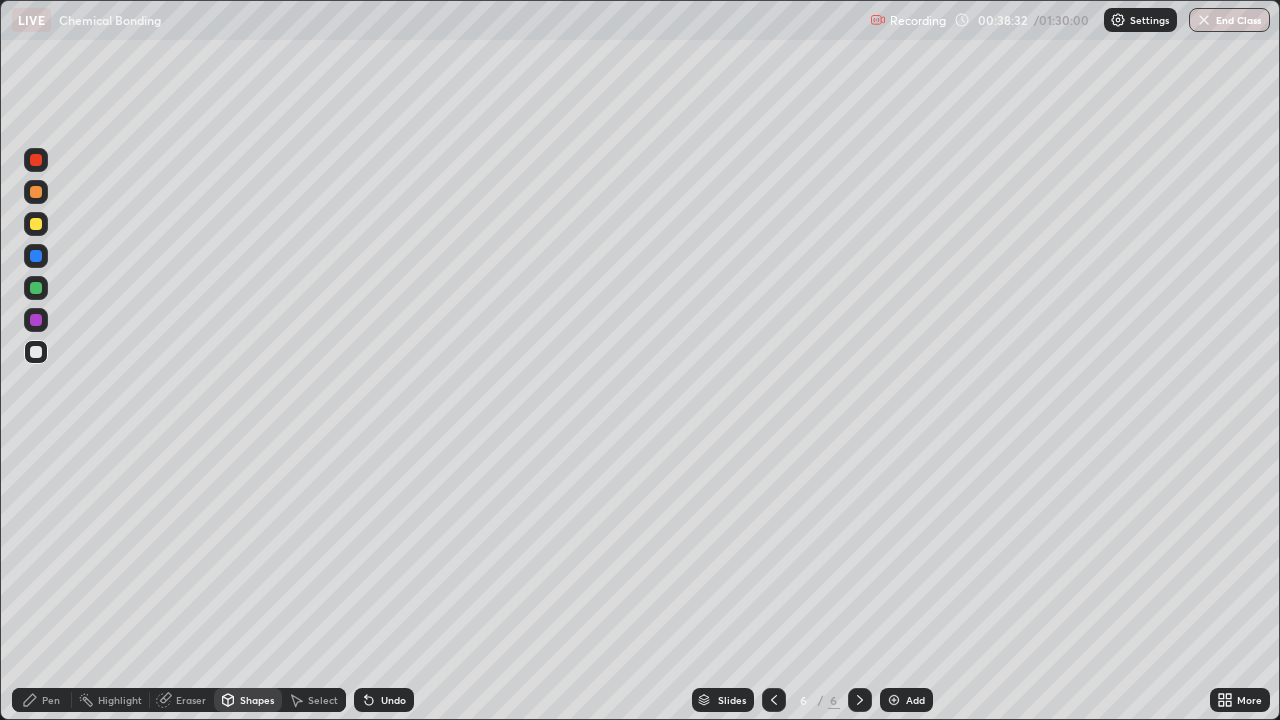 click on "Pen" at bounding box center [51, 700] 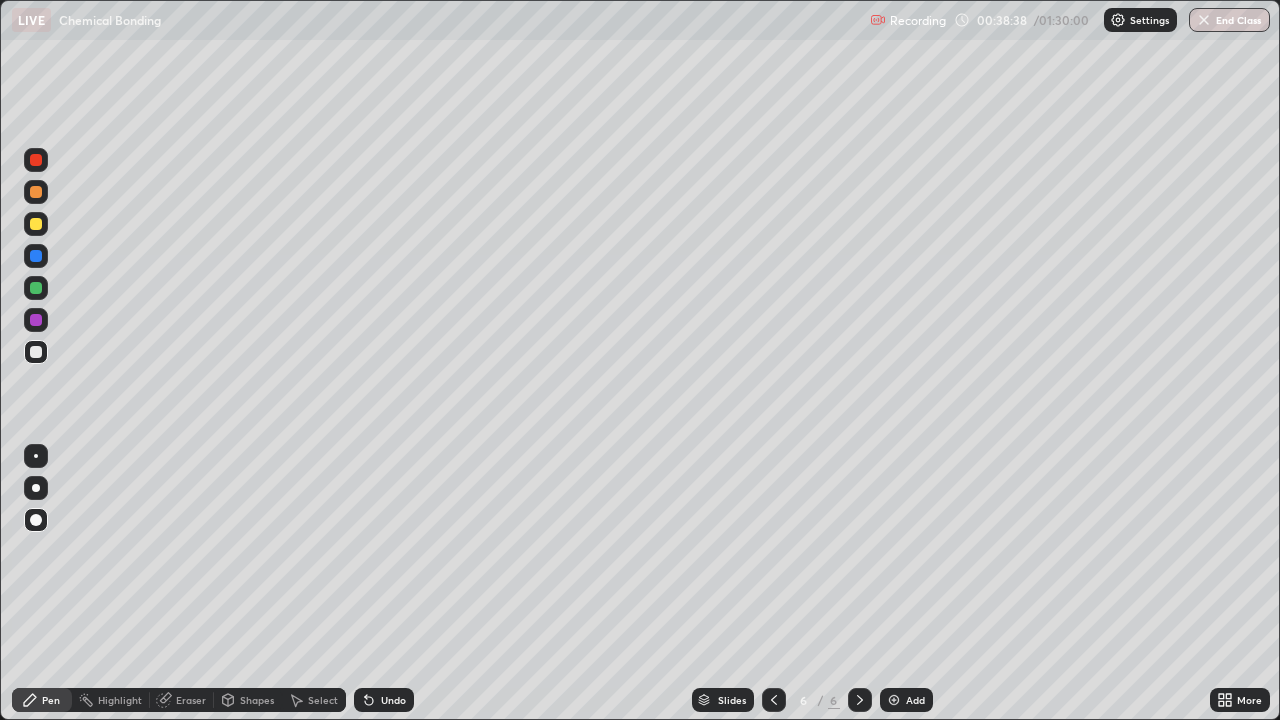 click at bounding box center [36, 288] 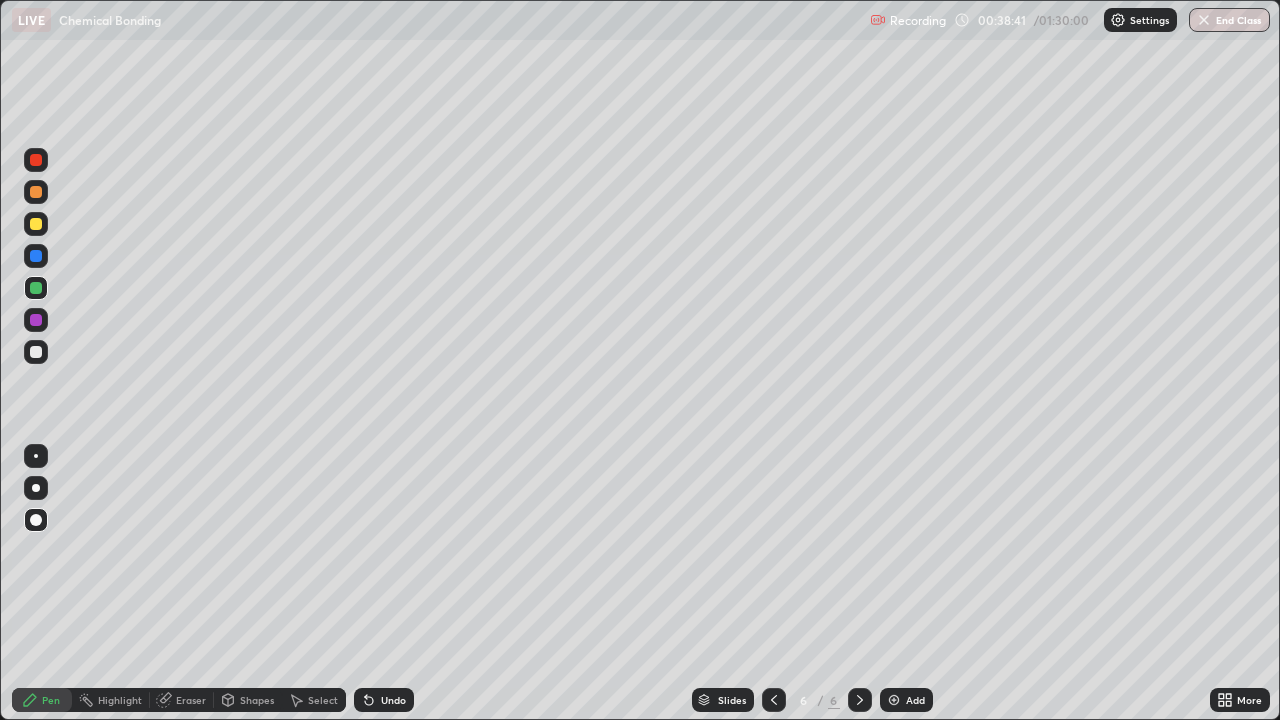 click on "Undo" at bounding box center [393, 700] 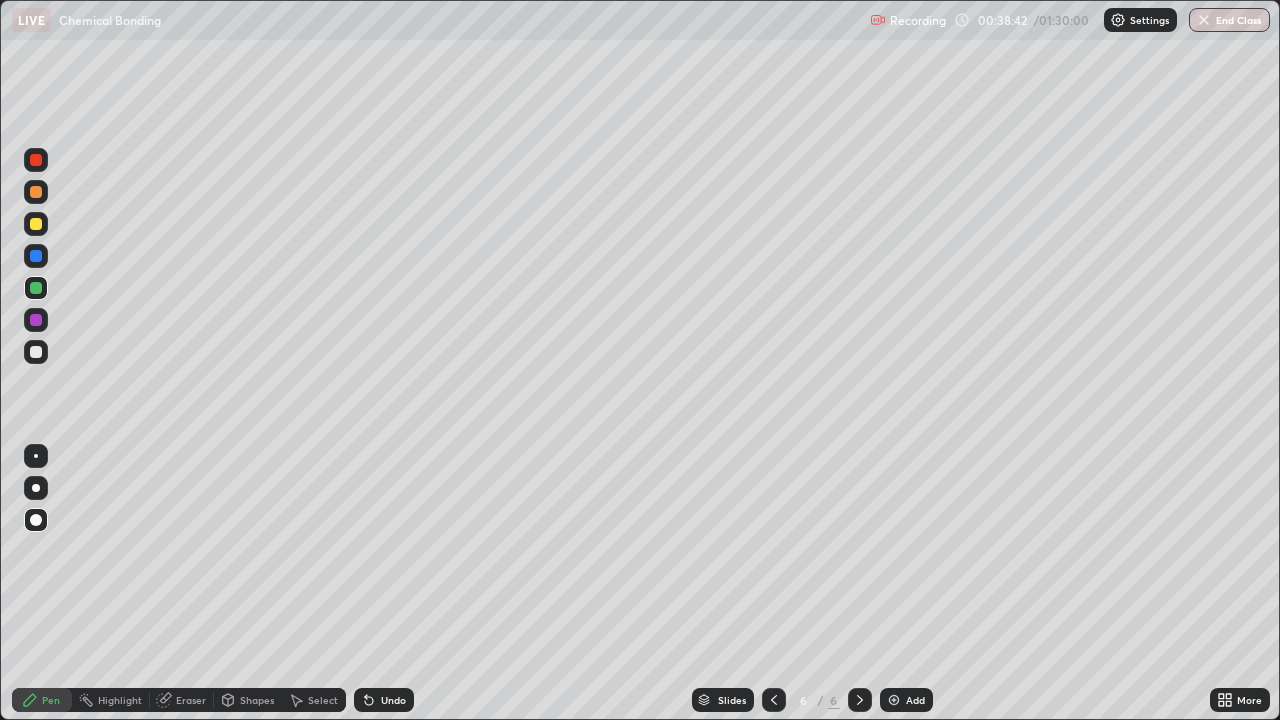 click on "Shapes" at bounding box center [257, 700] 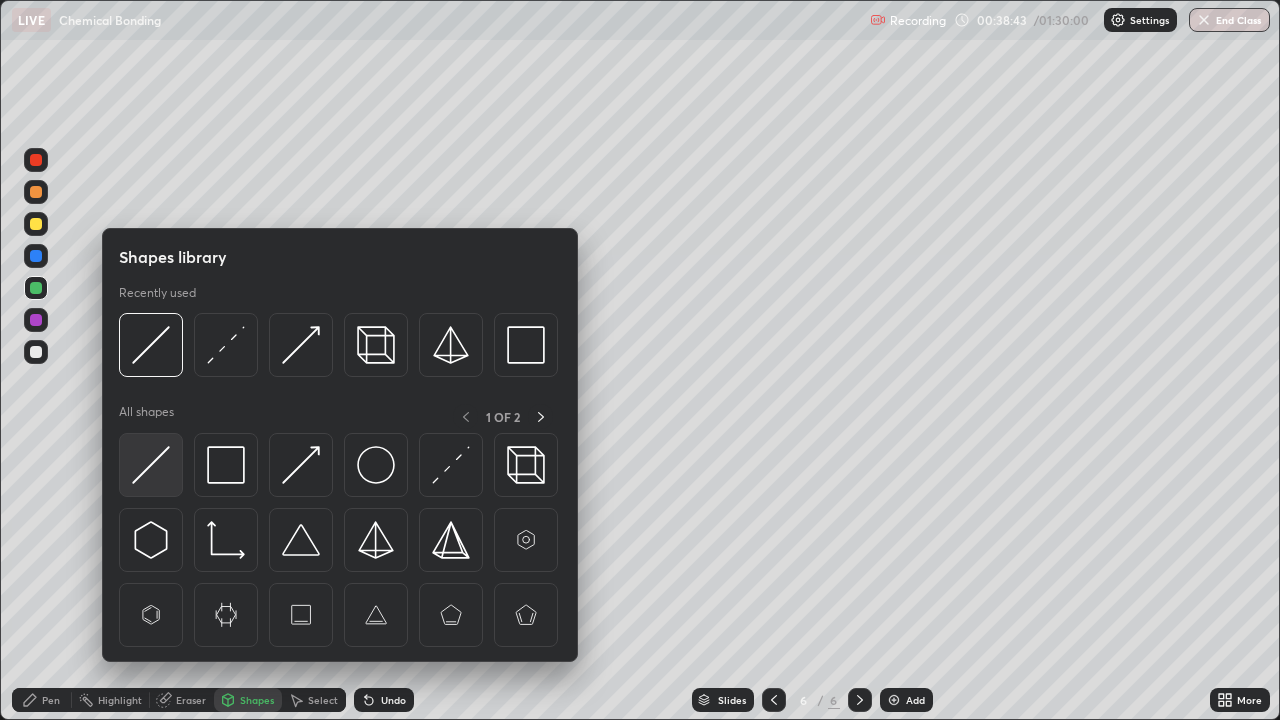 click at bounding box center (151, 465) 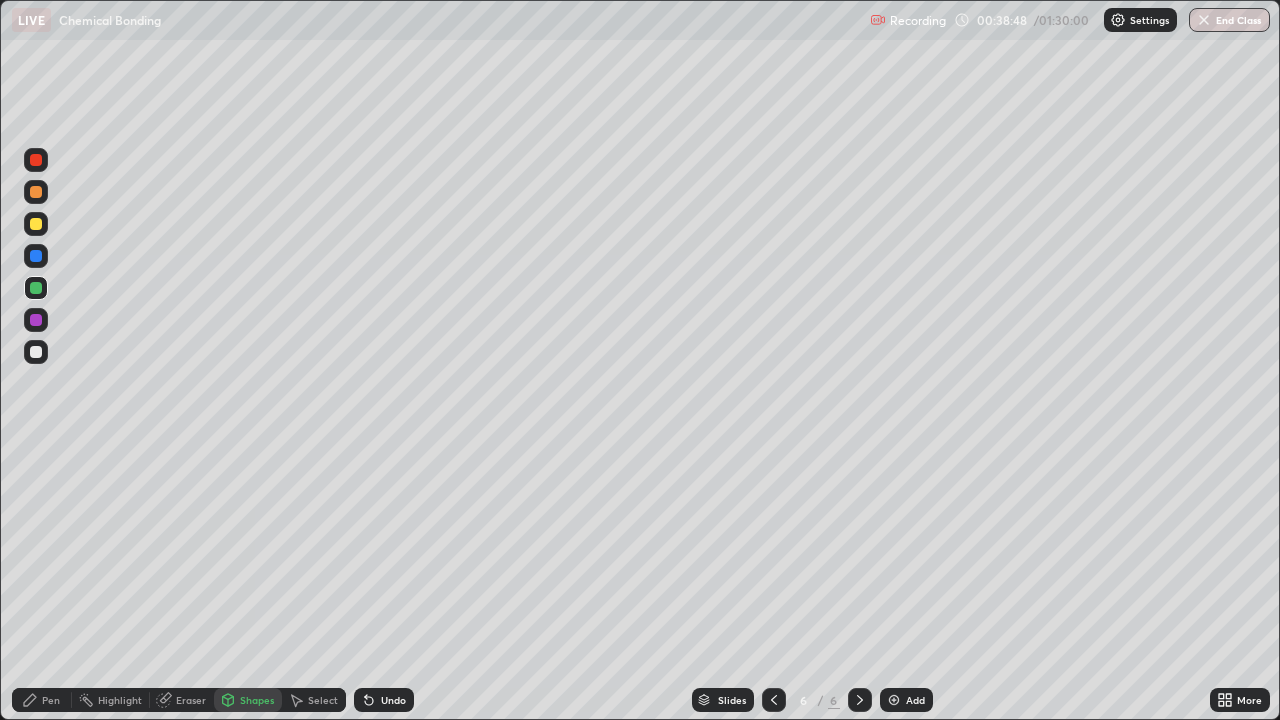 click at bounding box center (36, 224) 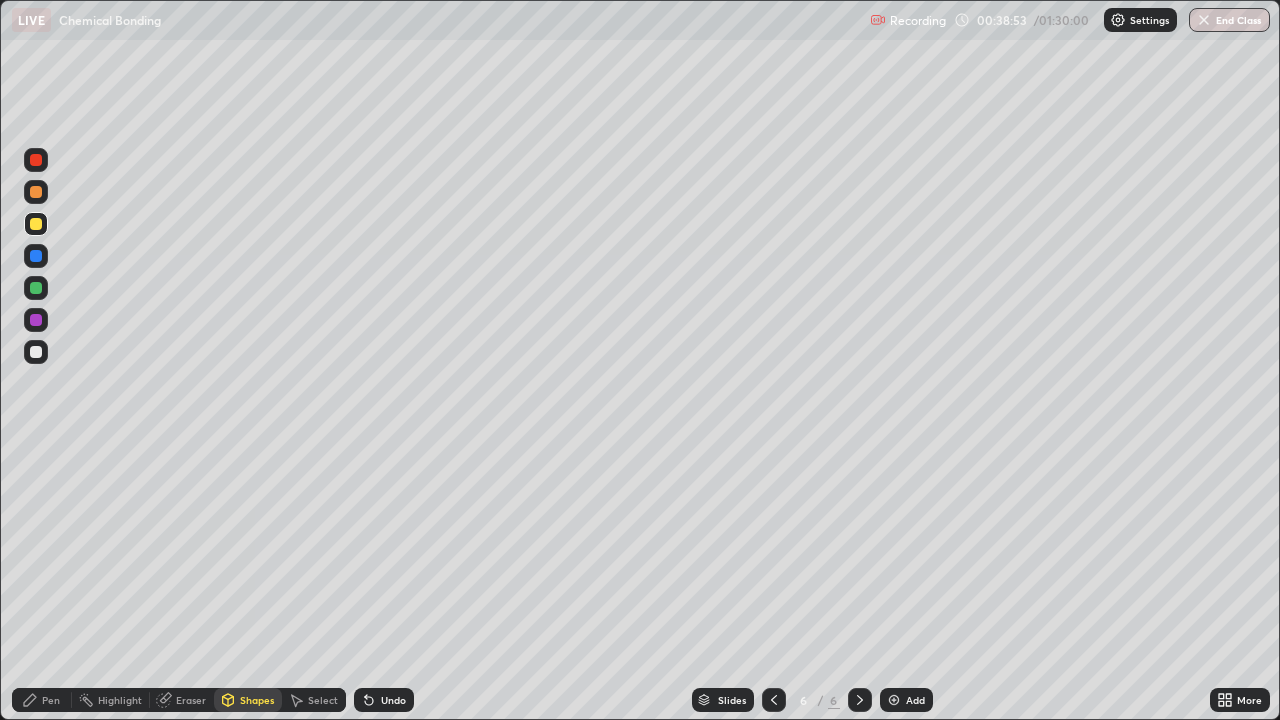 click on "Pen" at bounding box center (42, 700) 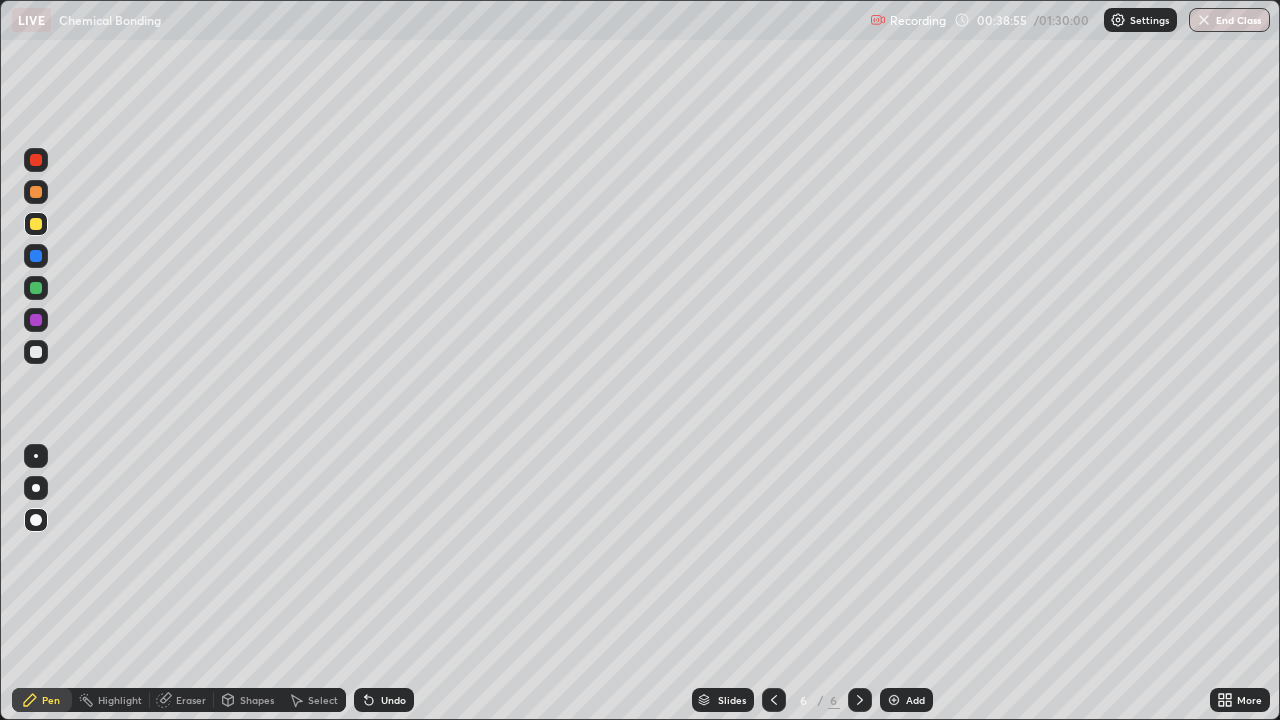 click at bounding box center [36, 224] 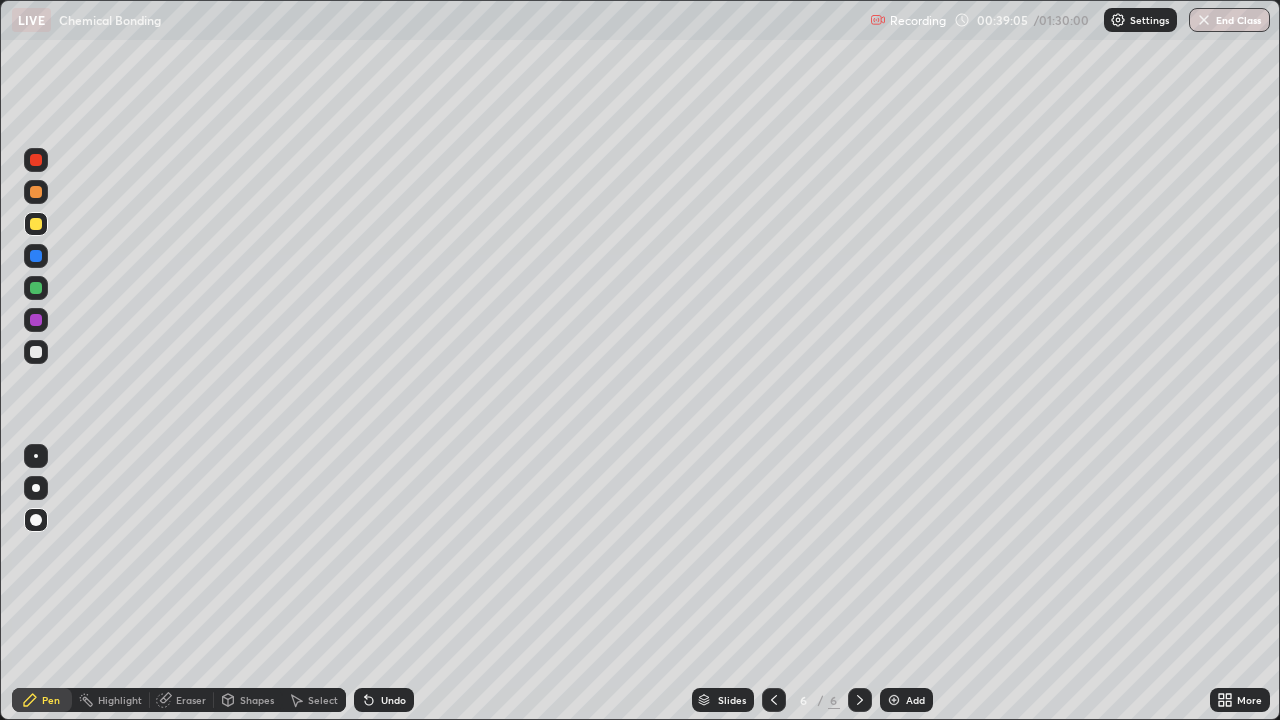 click on "Undo" at bounding box center [393, 700] 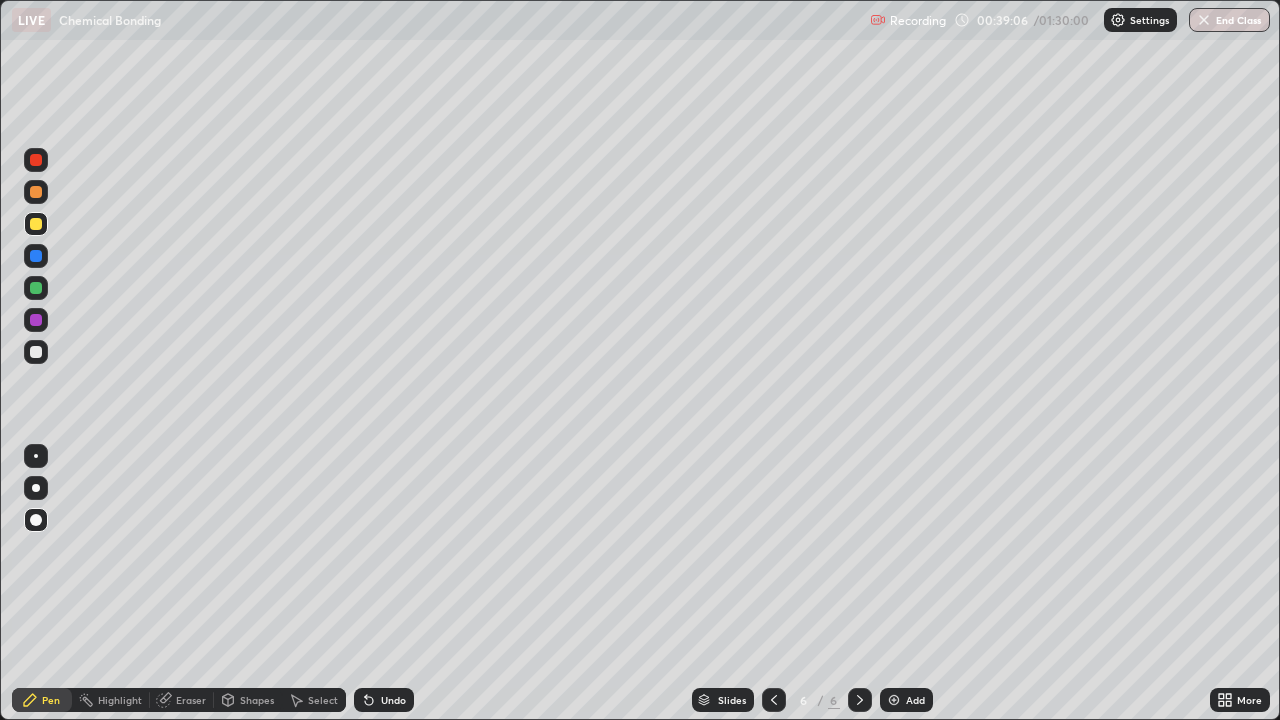 click on "Undo" at bounding box center (384, 700) 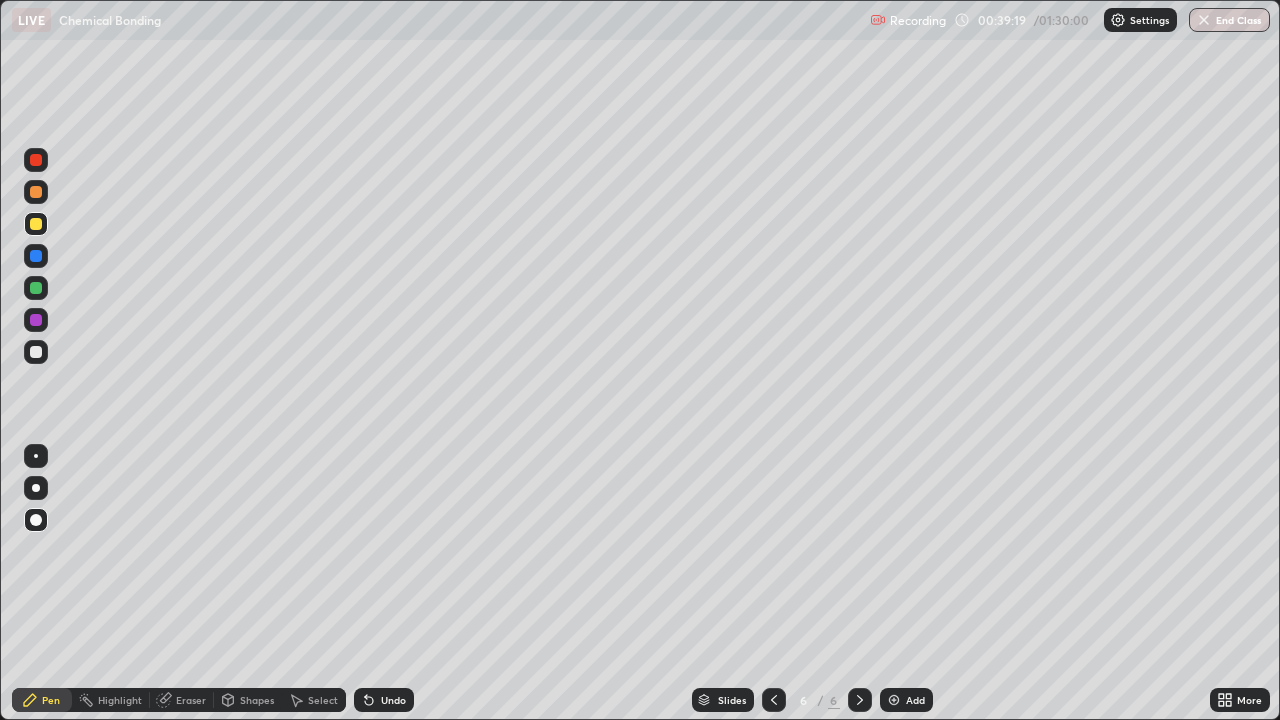 click on "Shapes" at bounding box center [257, 700] 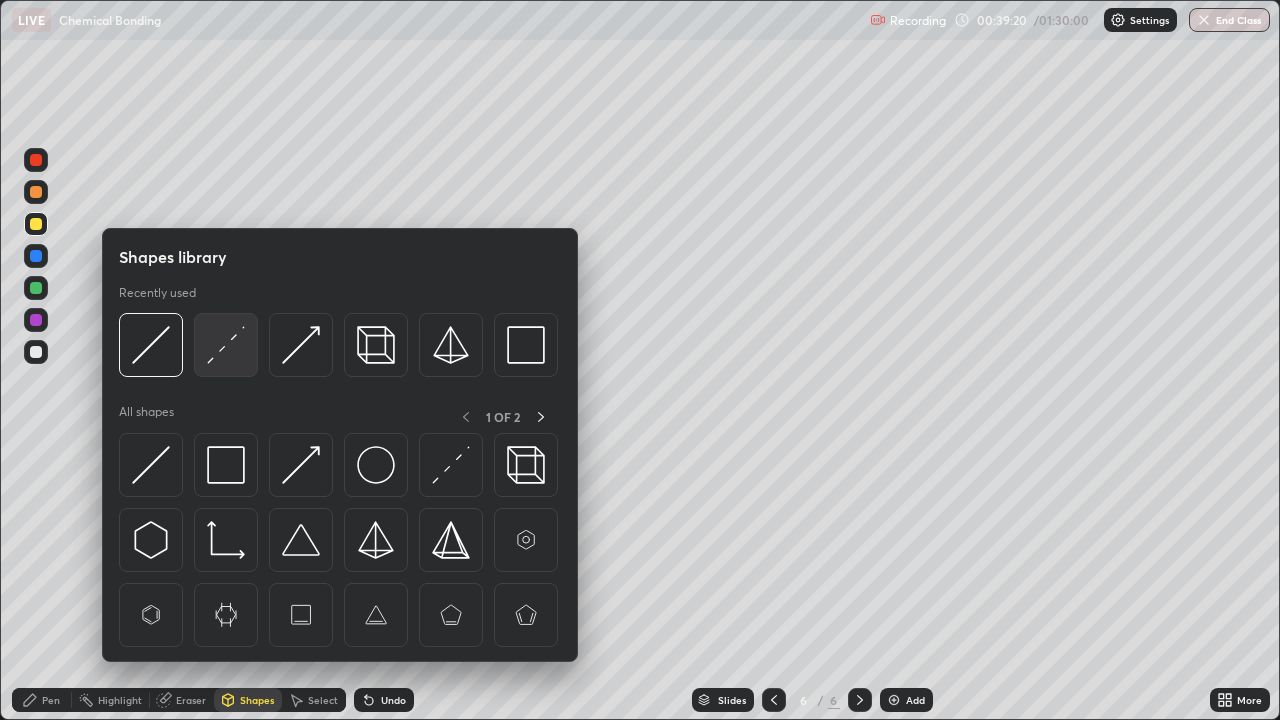 click at bounding box center [226, 345] 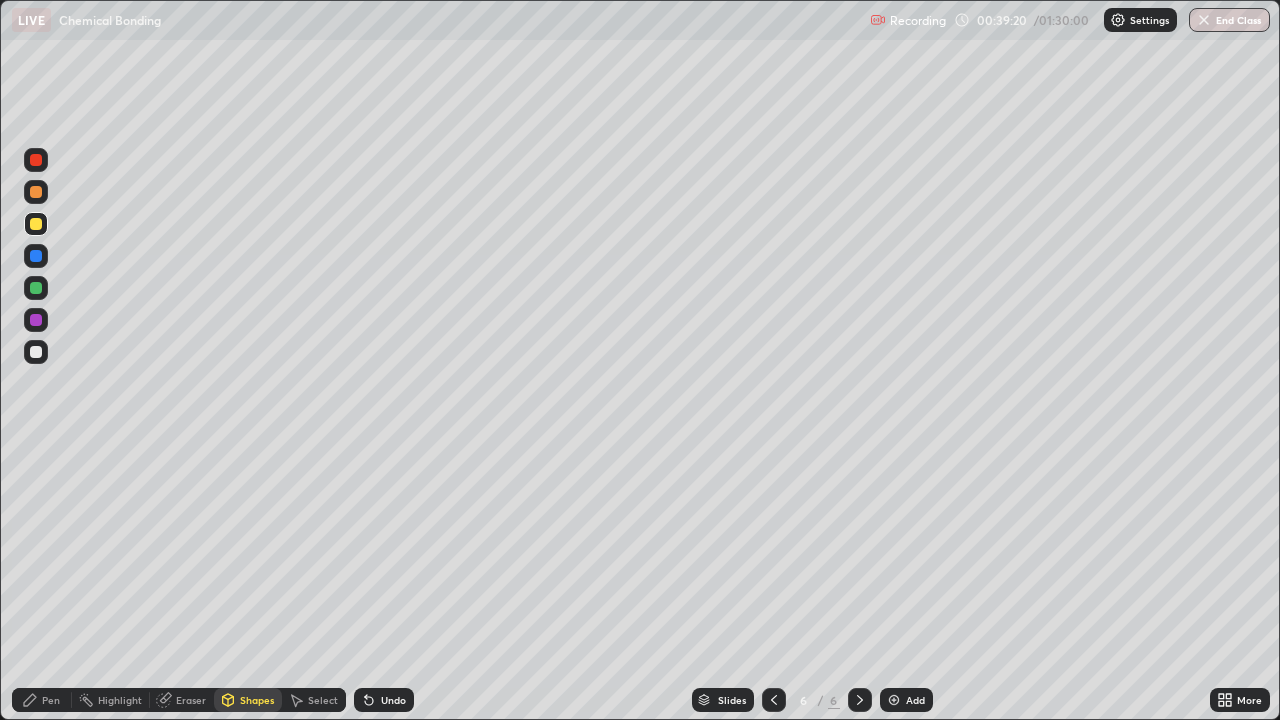 click at bounding box center [36, 352] 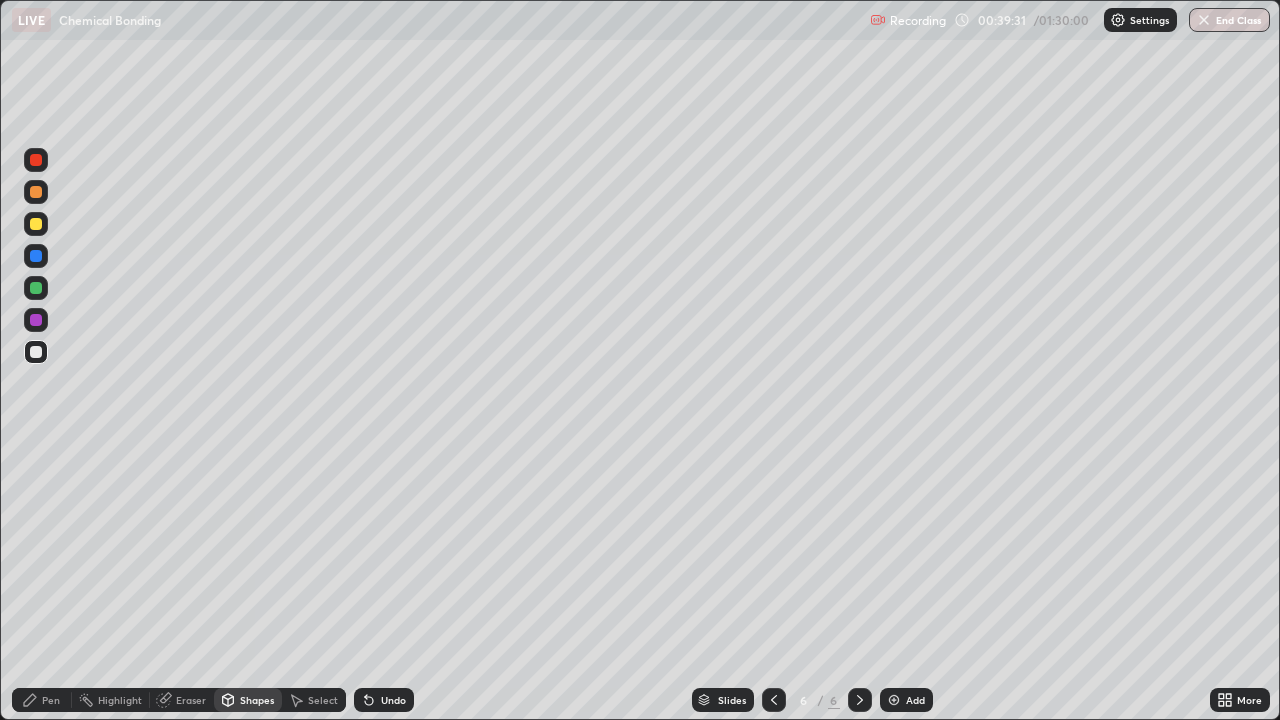 click 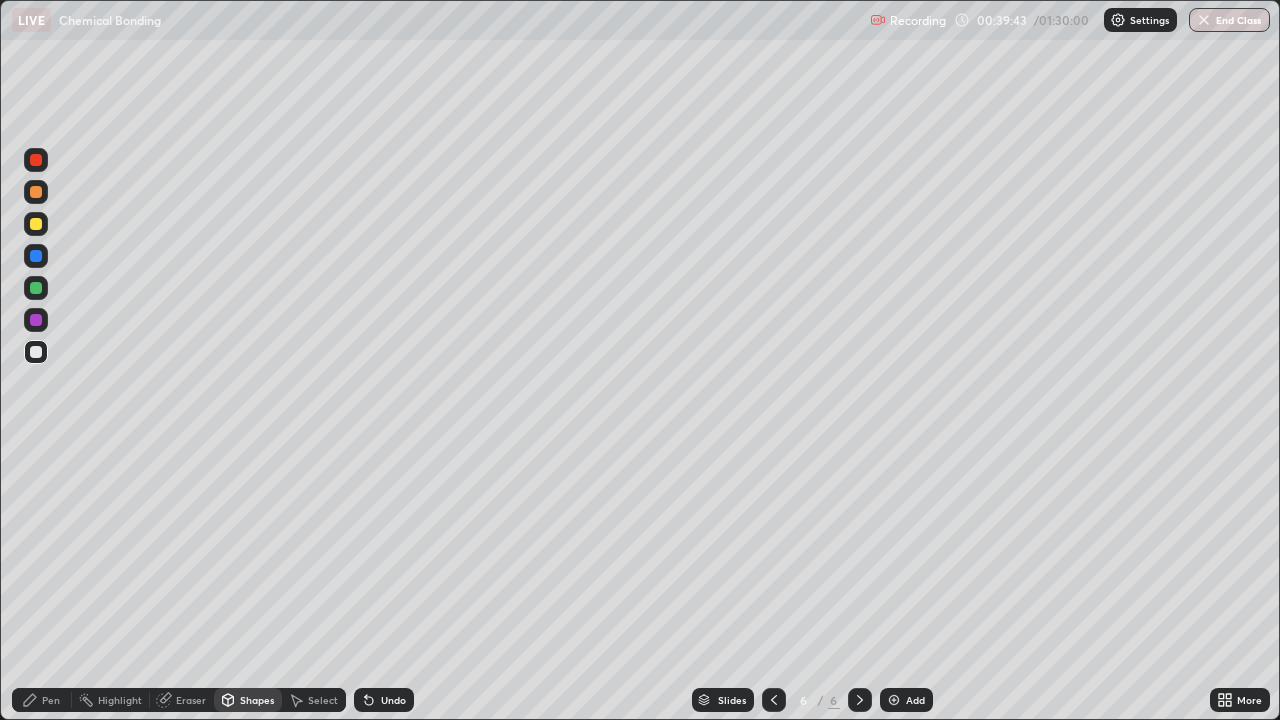 click on "Pen" at bounding box center (51, 700) 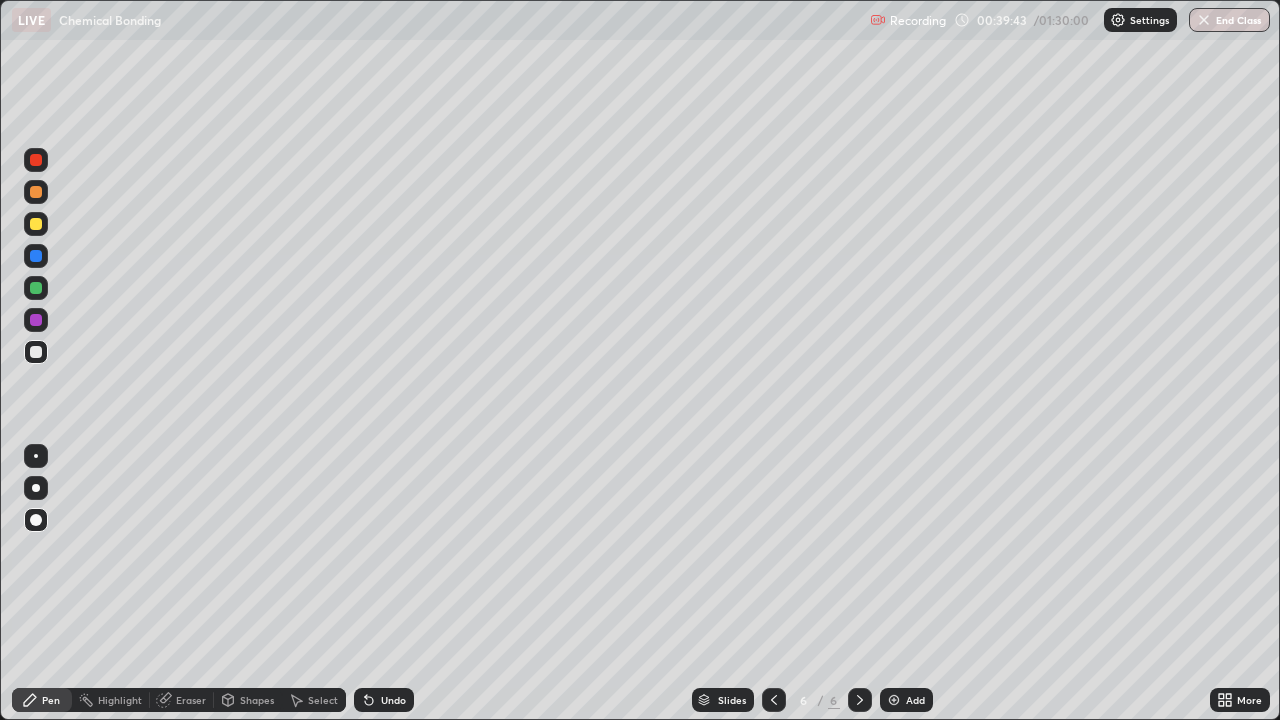 click at bounding box center [36, 352] 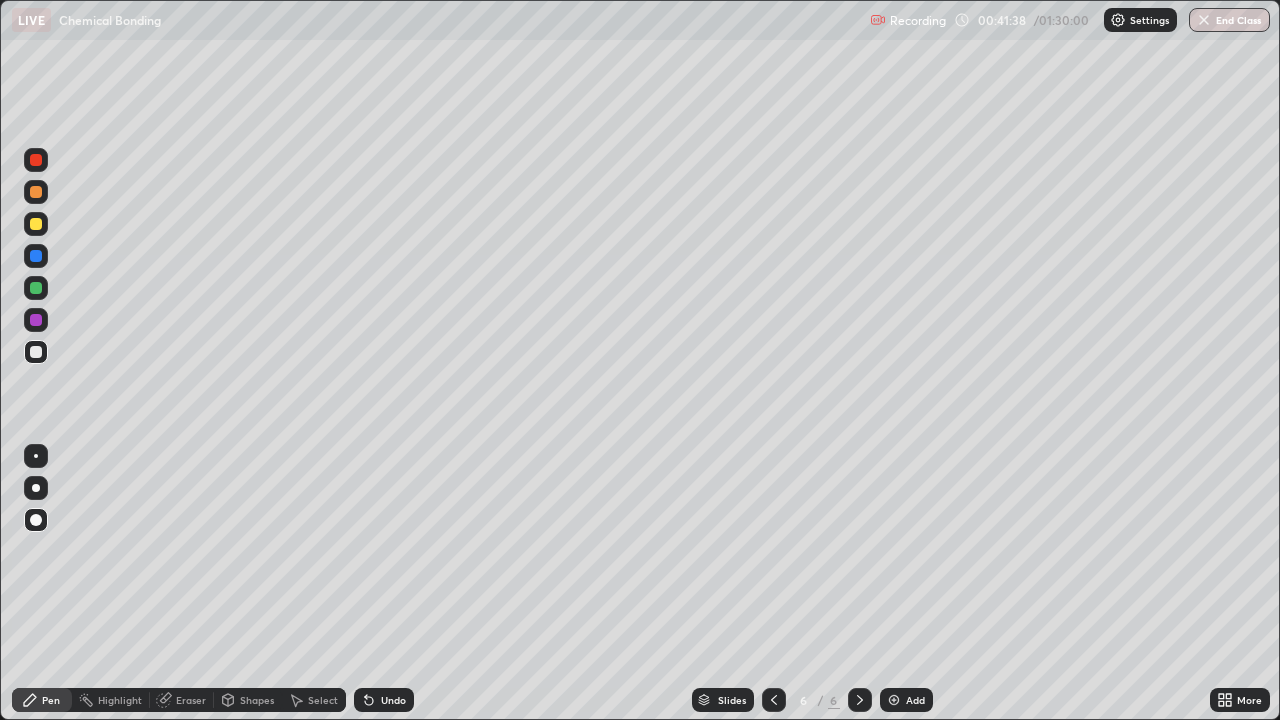 click on "Shapes" at bounding box center [257, 700] 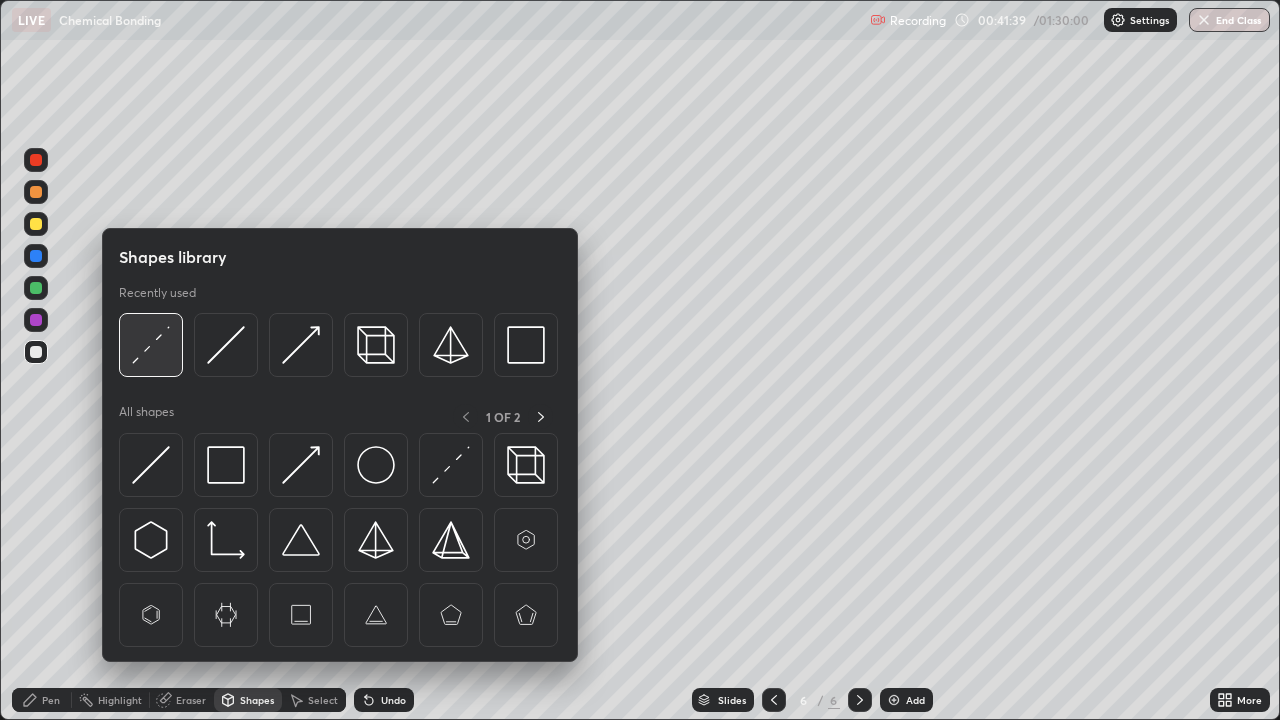 click at bounding box center (151, 345) 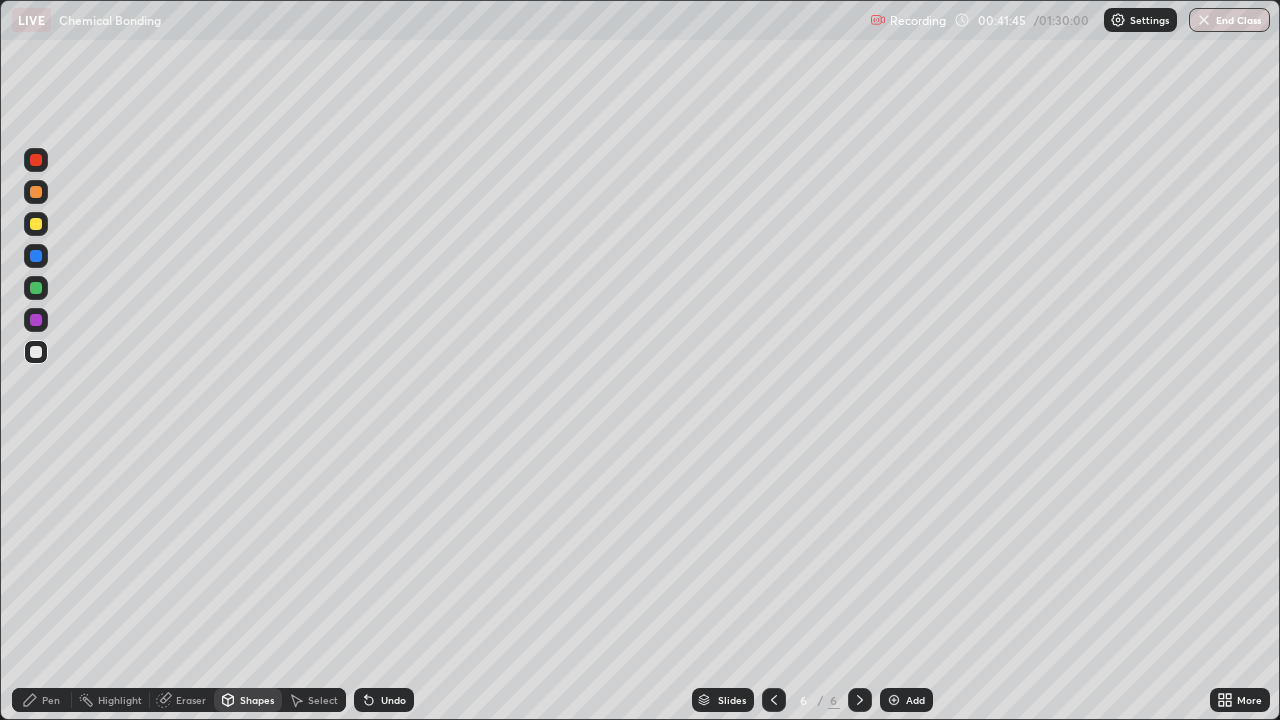 click on "Pen" at bounding box center [51, 700] 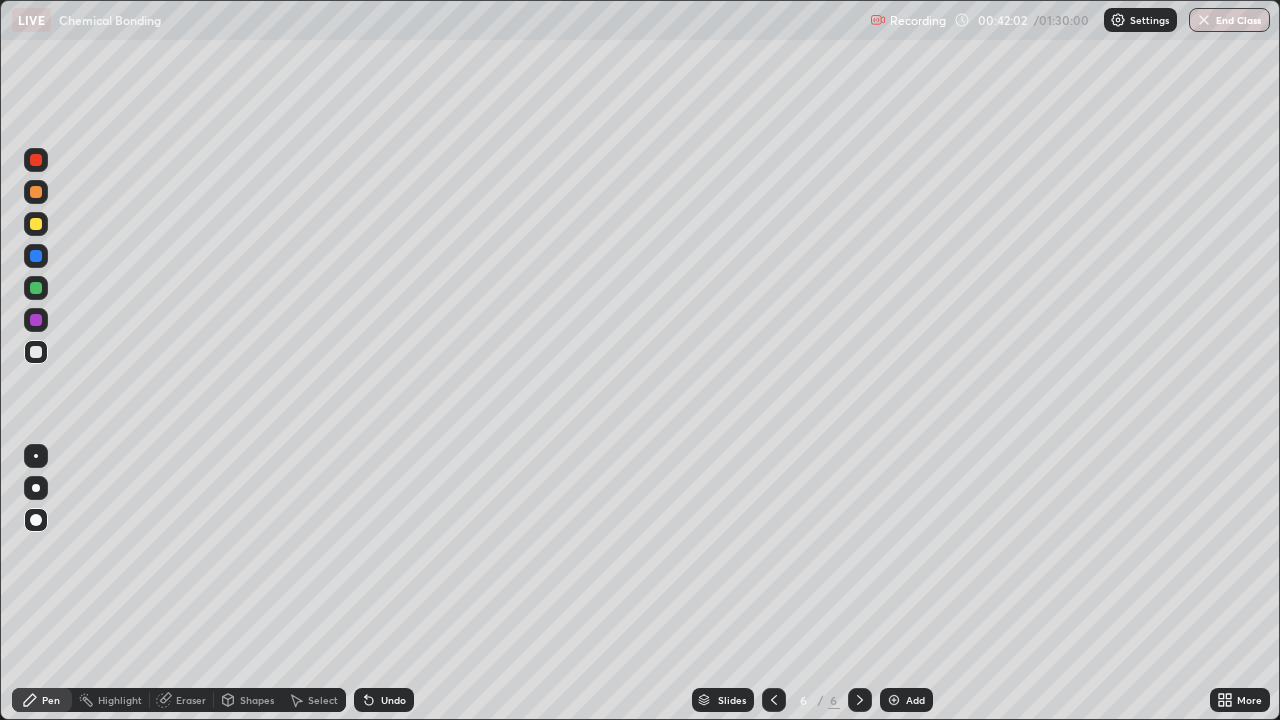 click at bounding box center (36, 320) 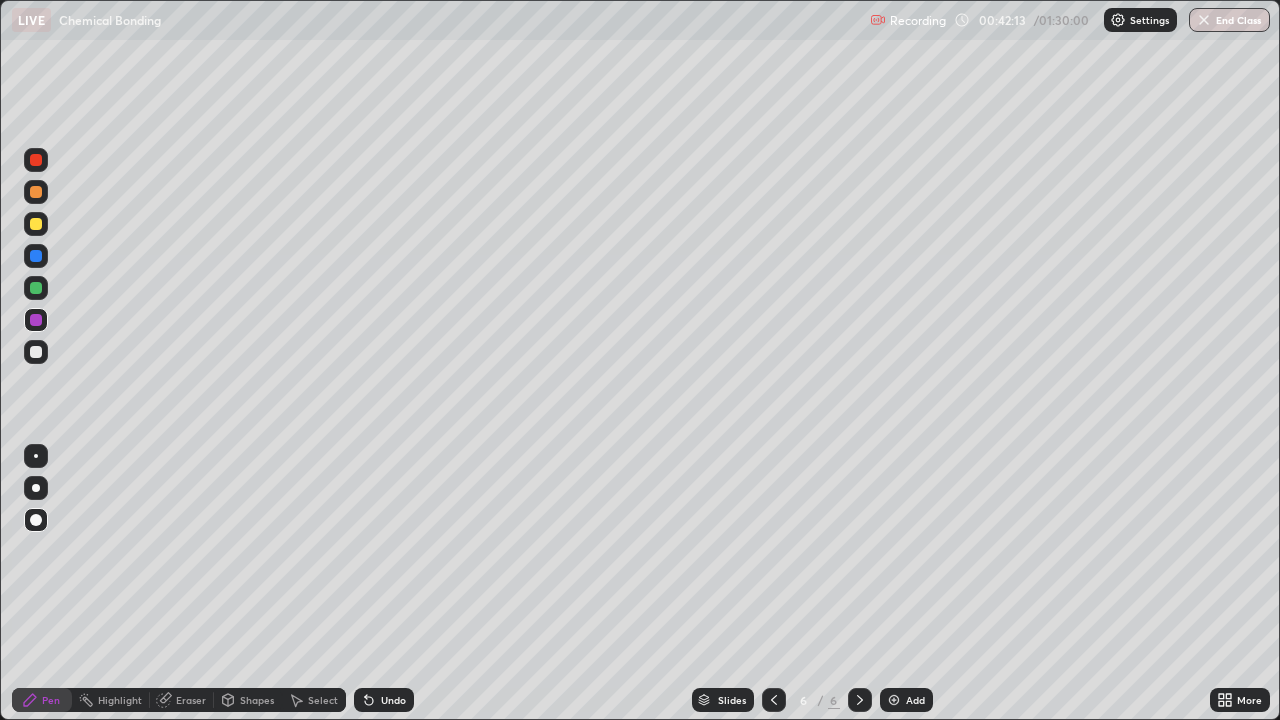 click at bounding box center (36, 352) 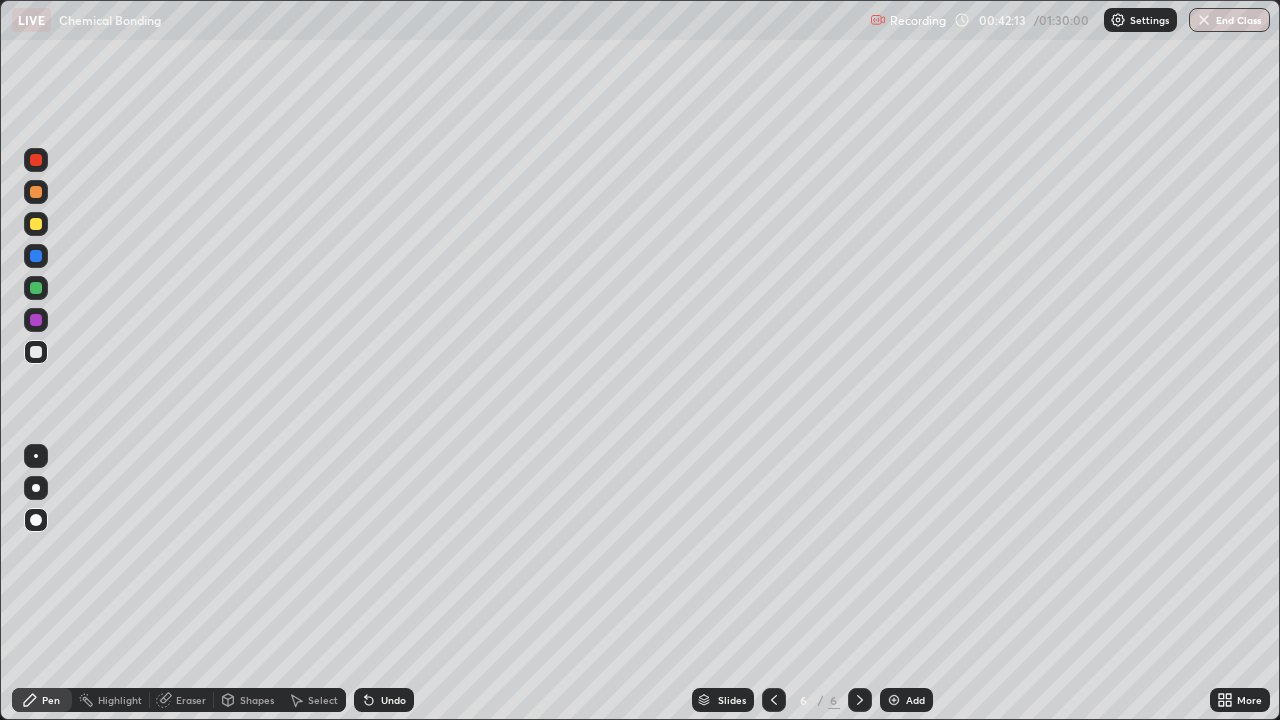 click on "Pen" at bounding box center (42, 700) 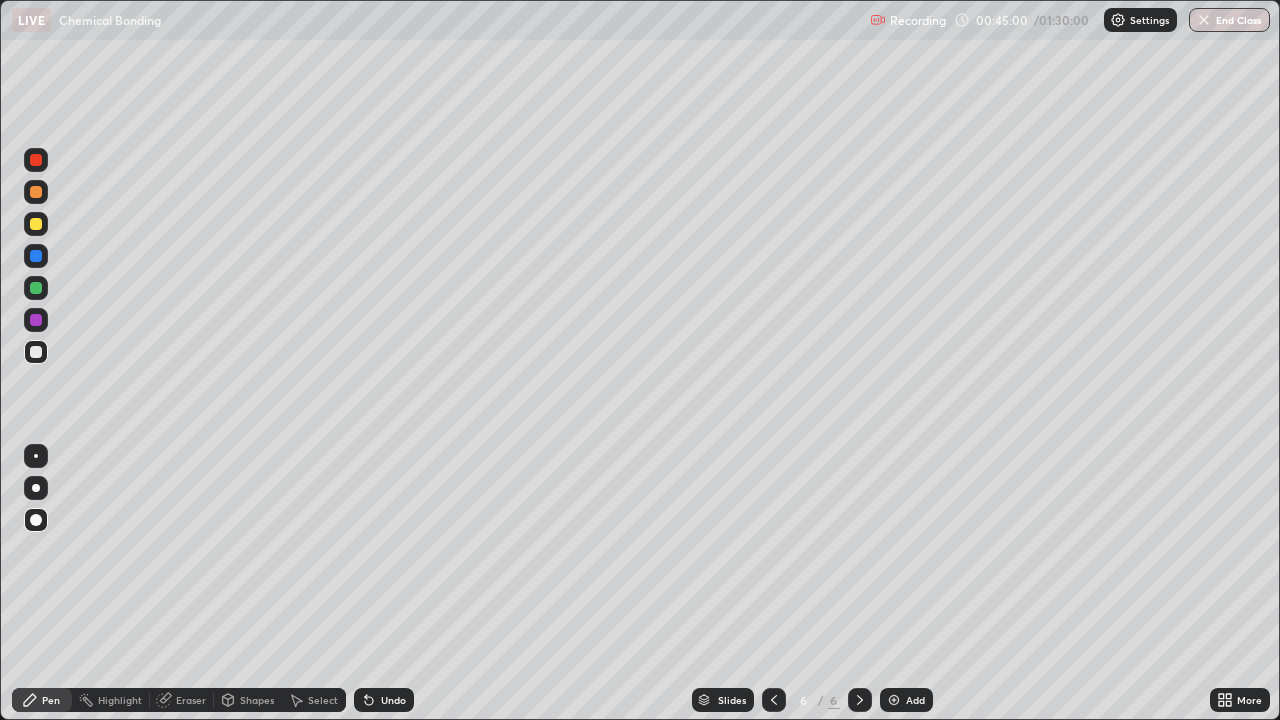 click on "Add" at bounding box center (906, 700) 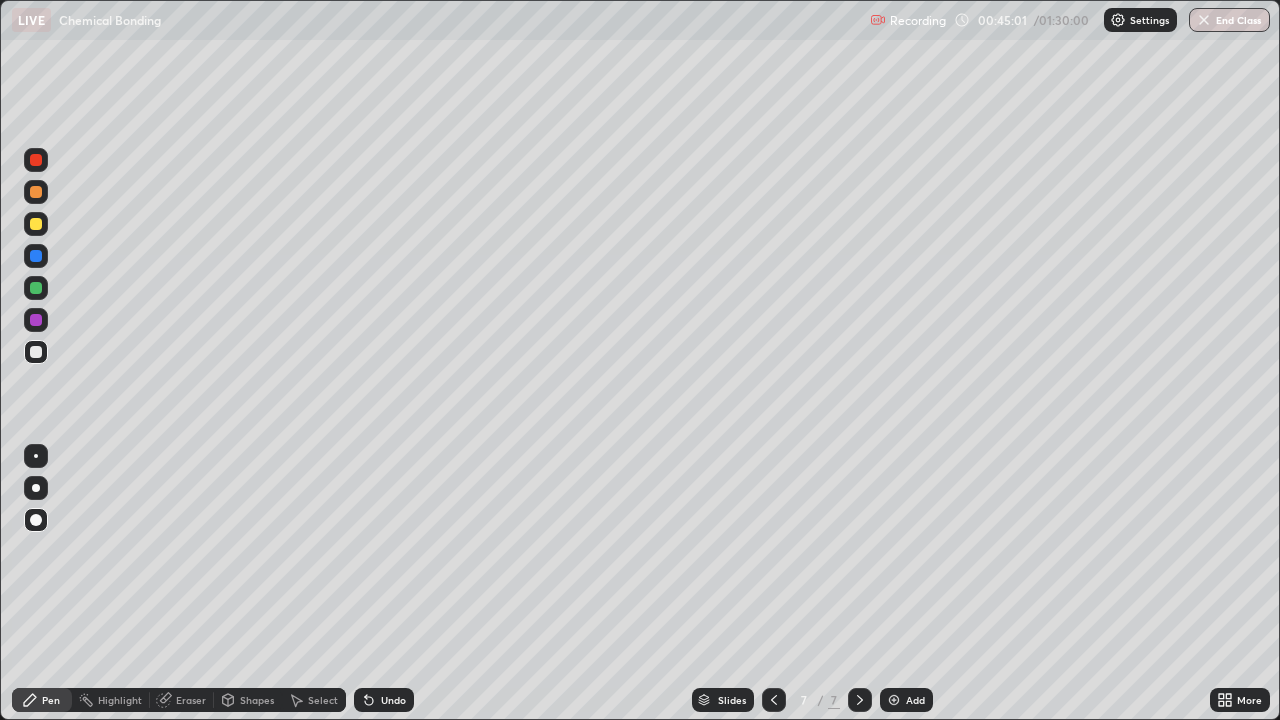 click on "Pen" at bounding box center [51, 700] 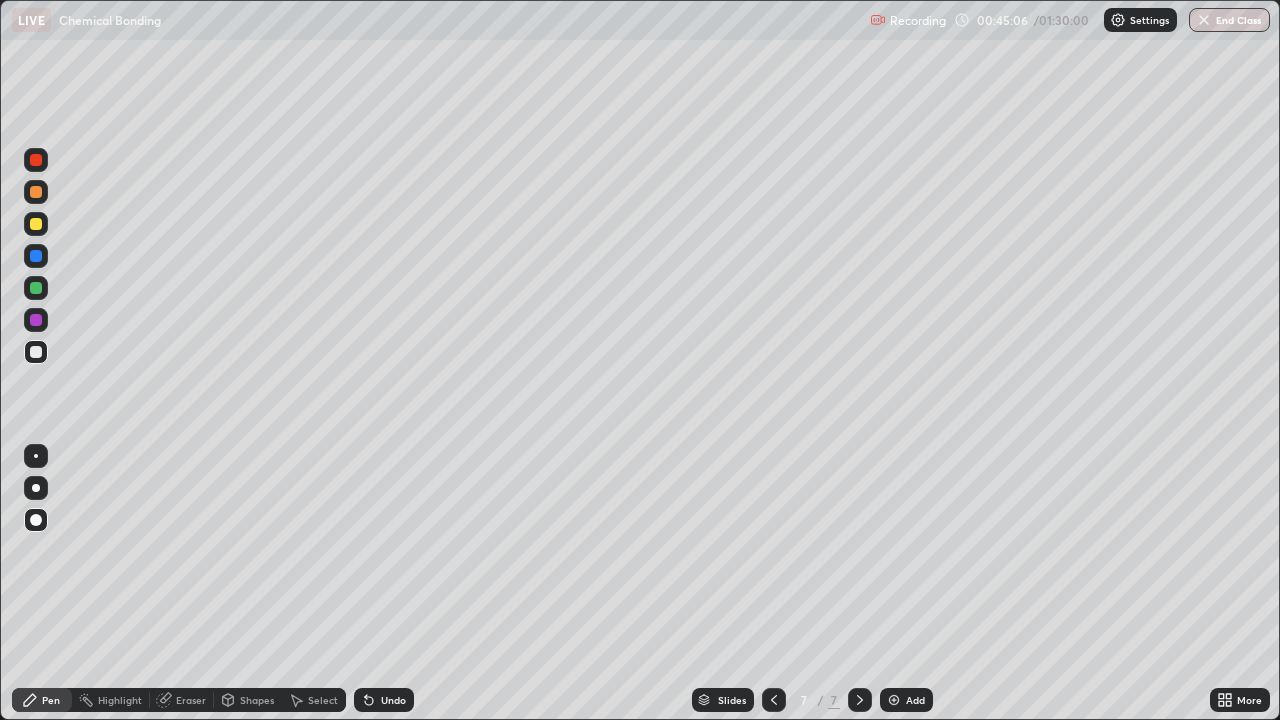 click on "Undo" at bounding box center [384, 700] 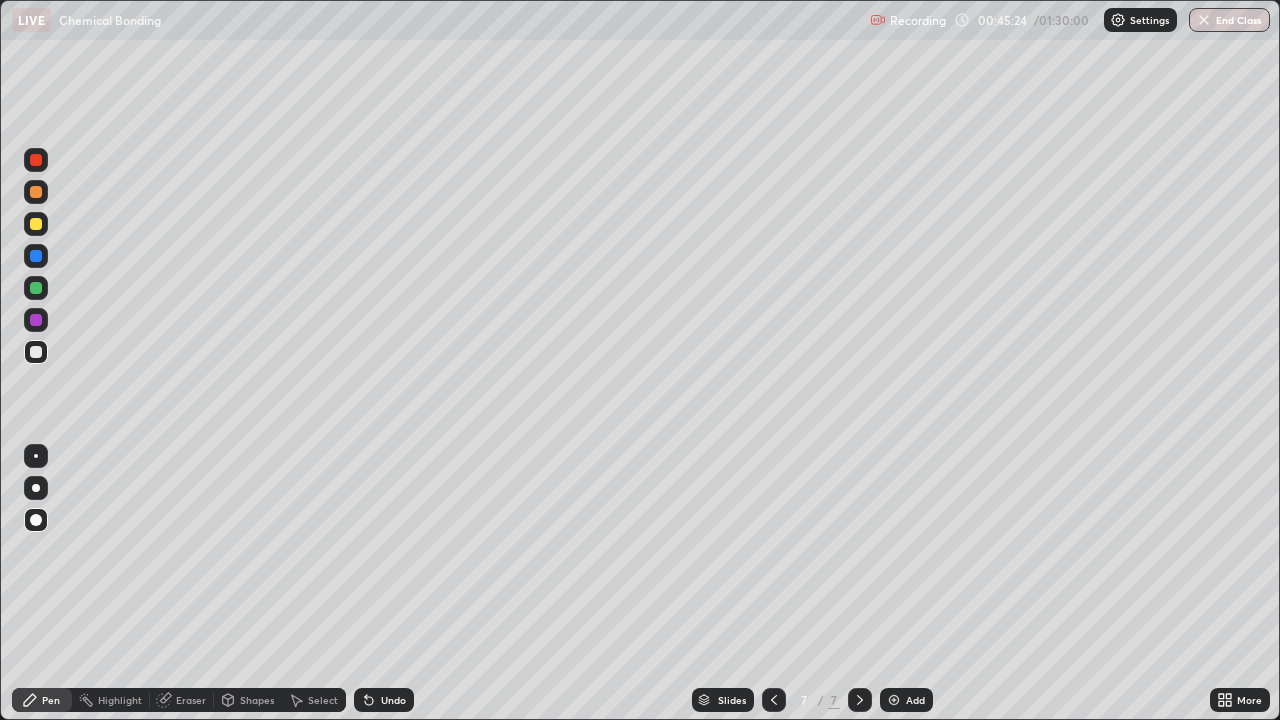 click on "Shapes" at bounding box center [257, 700] 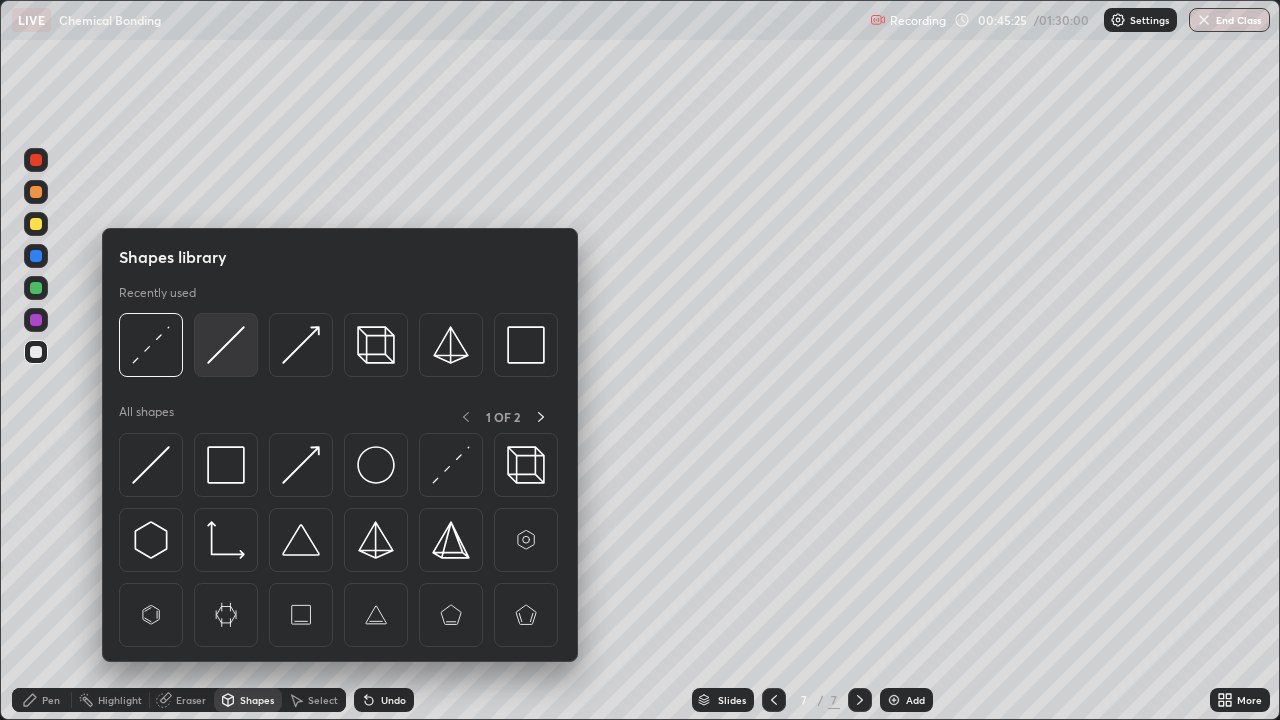 click at bounding box center (226, 345) 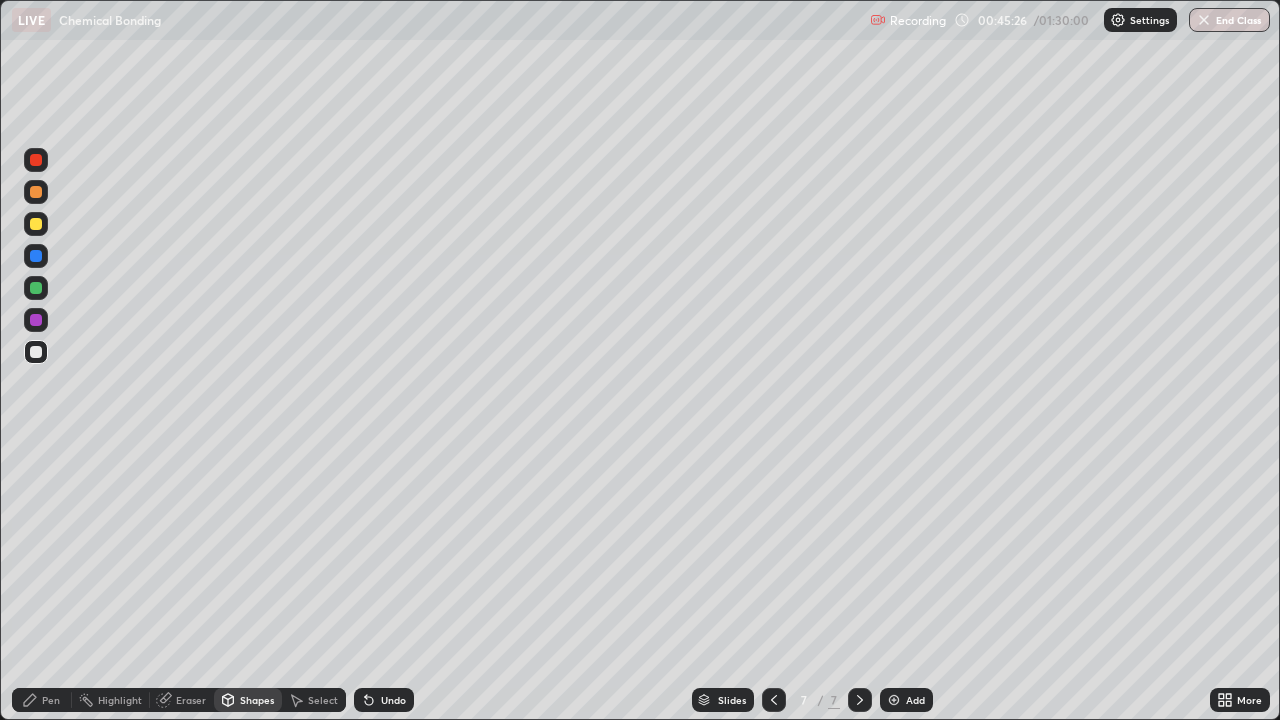 click at bounding box center (36, 288) 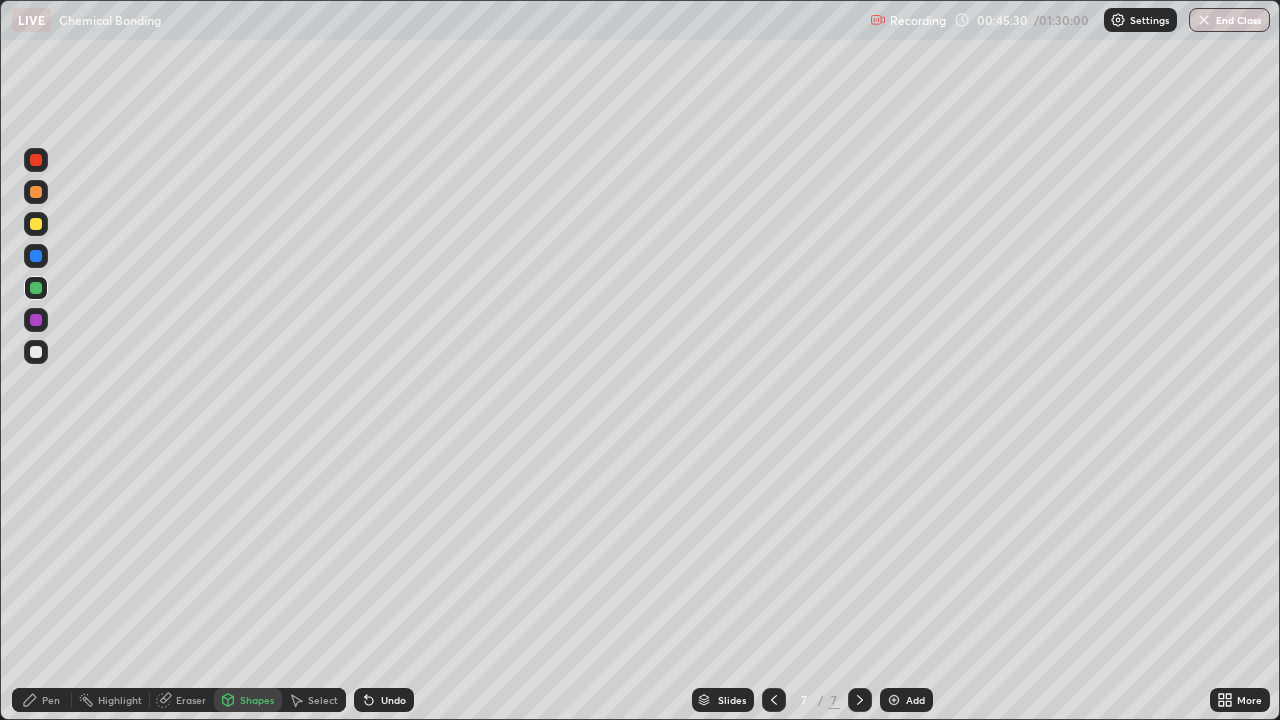 click on "Shapes" at bounding box center [257, 700] 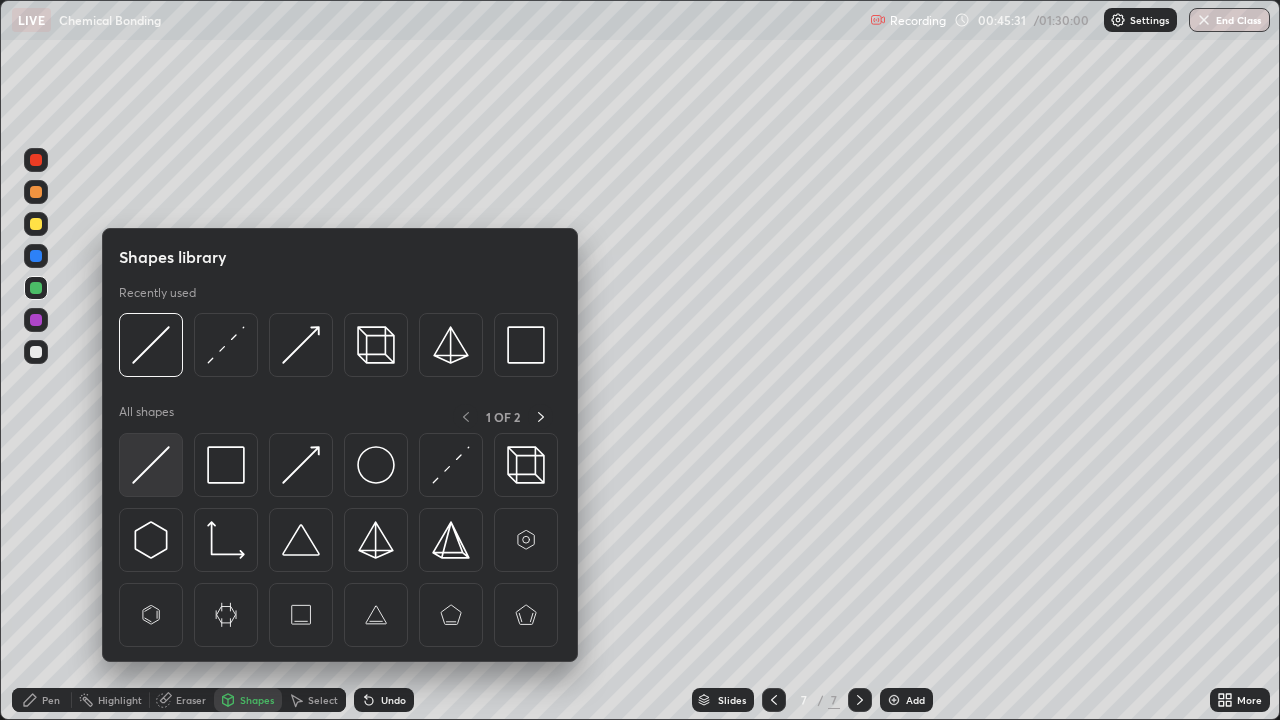 click at bounding box center [151, 465] 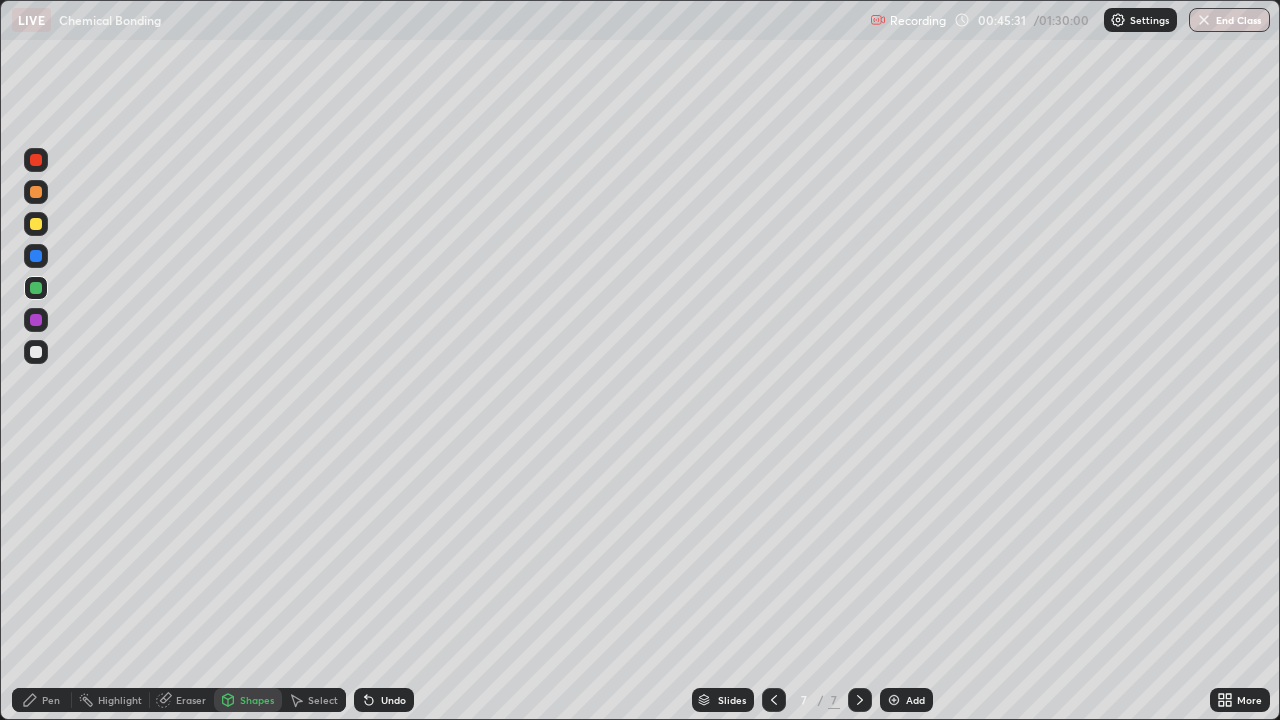 click at bounding box center [36, 224] 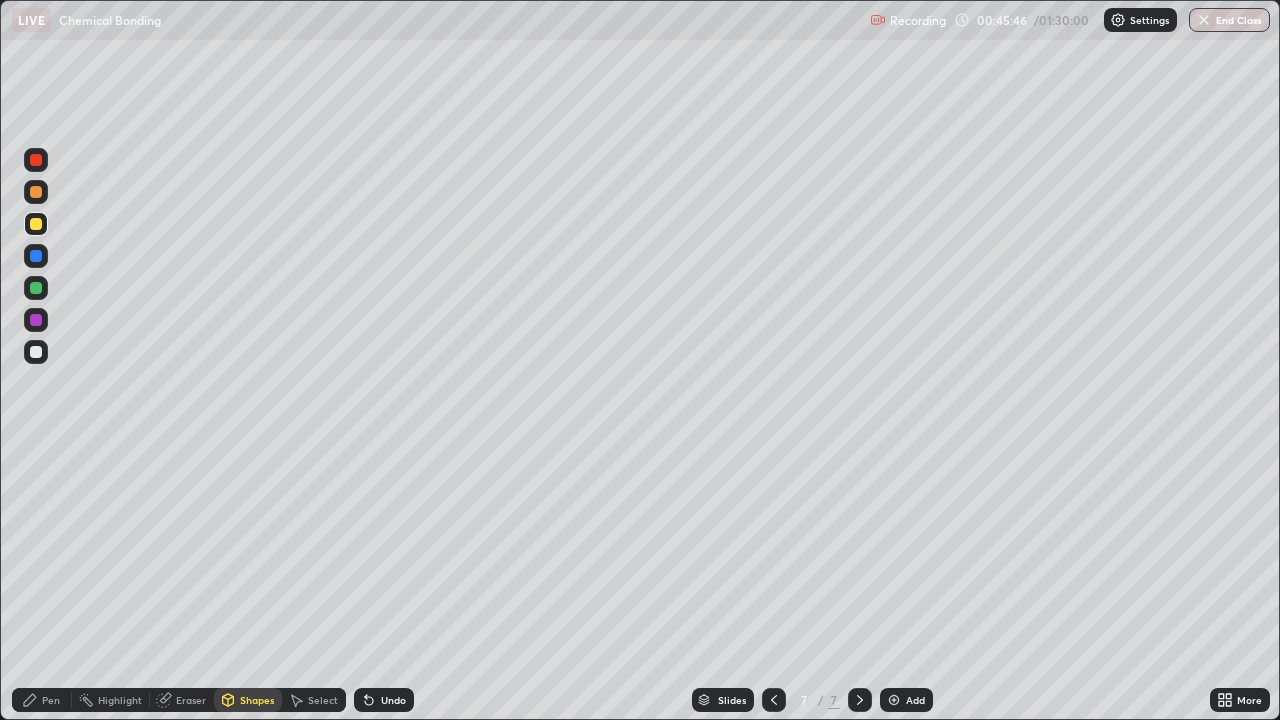 click on "Pen" at bounding box center (51, 700) 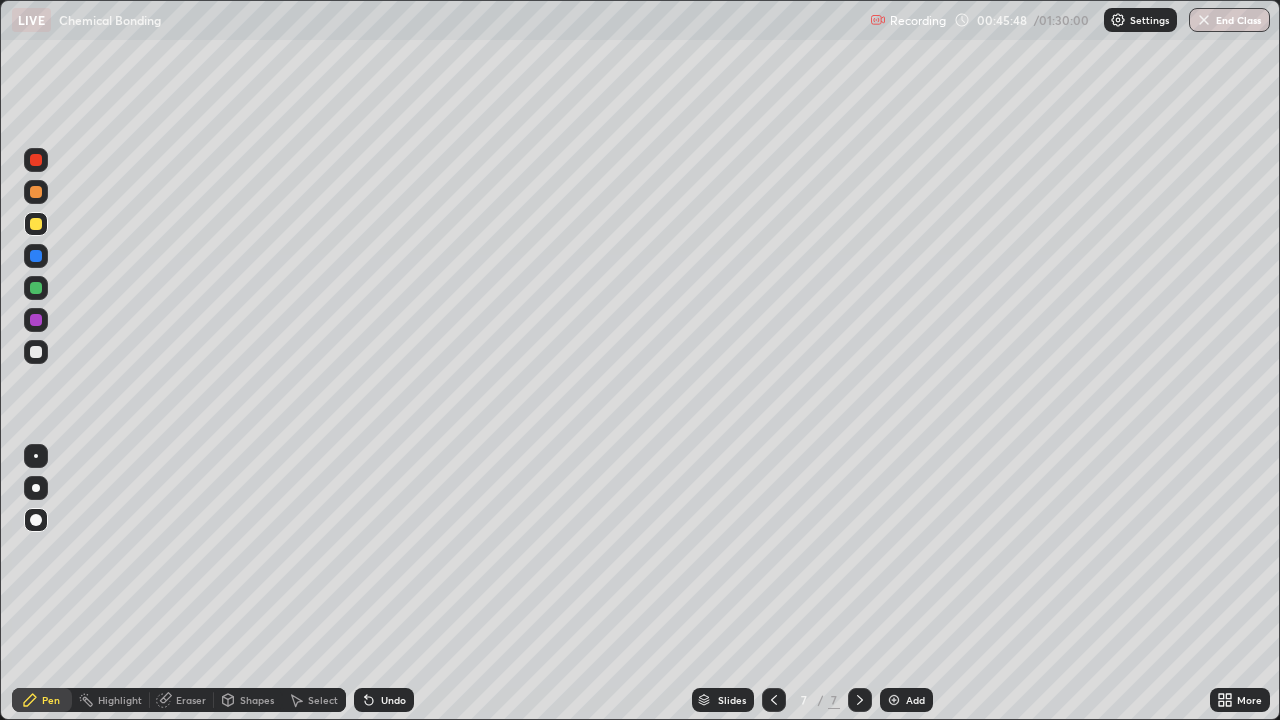 click at bounding box center (36, 352) 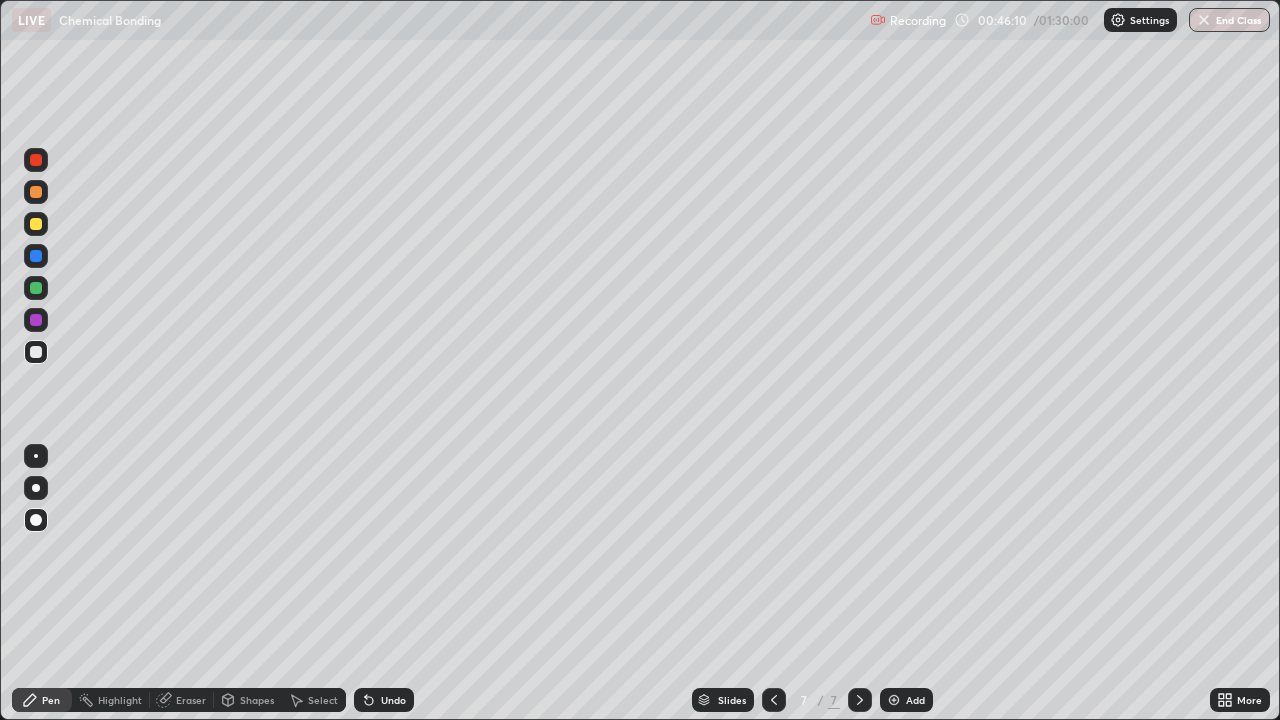 click 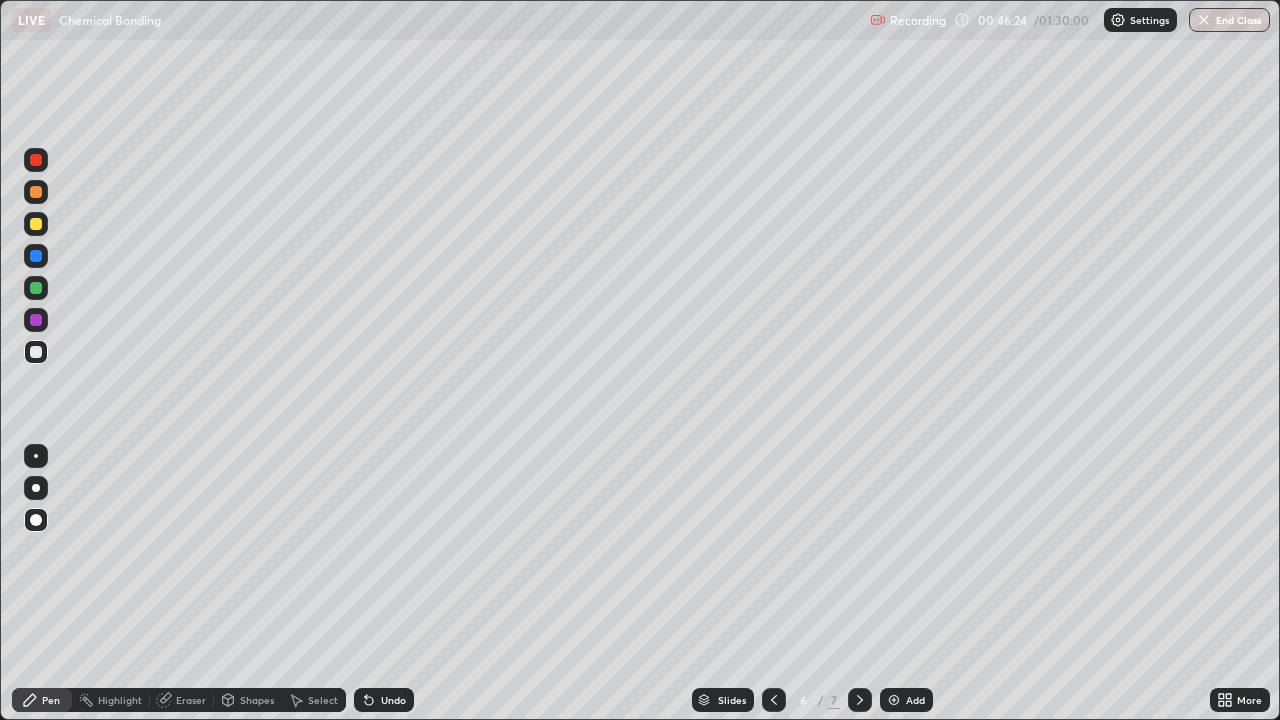 click at bounding box center [860, 700] 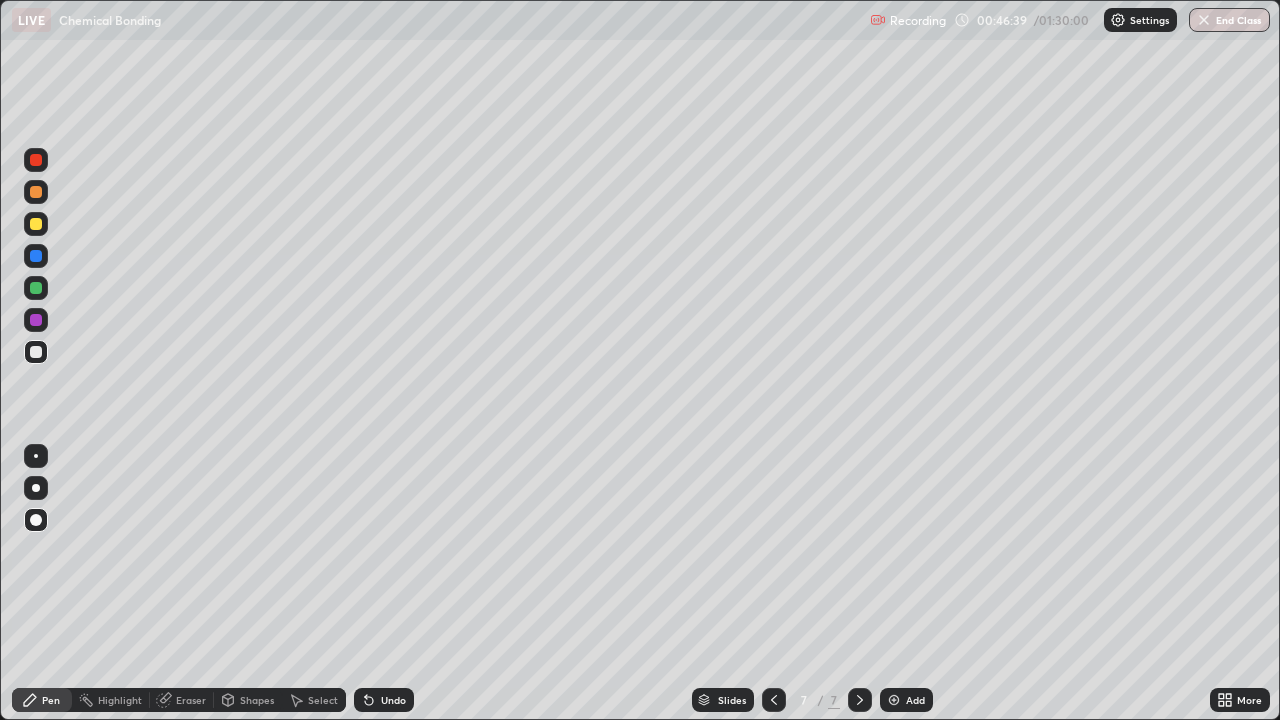 click at bounding box center (774, 700) 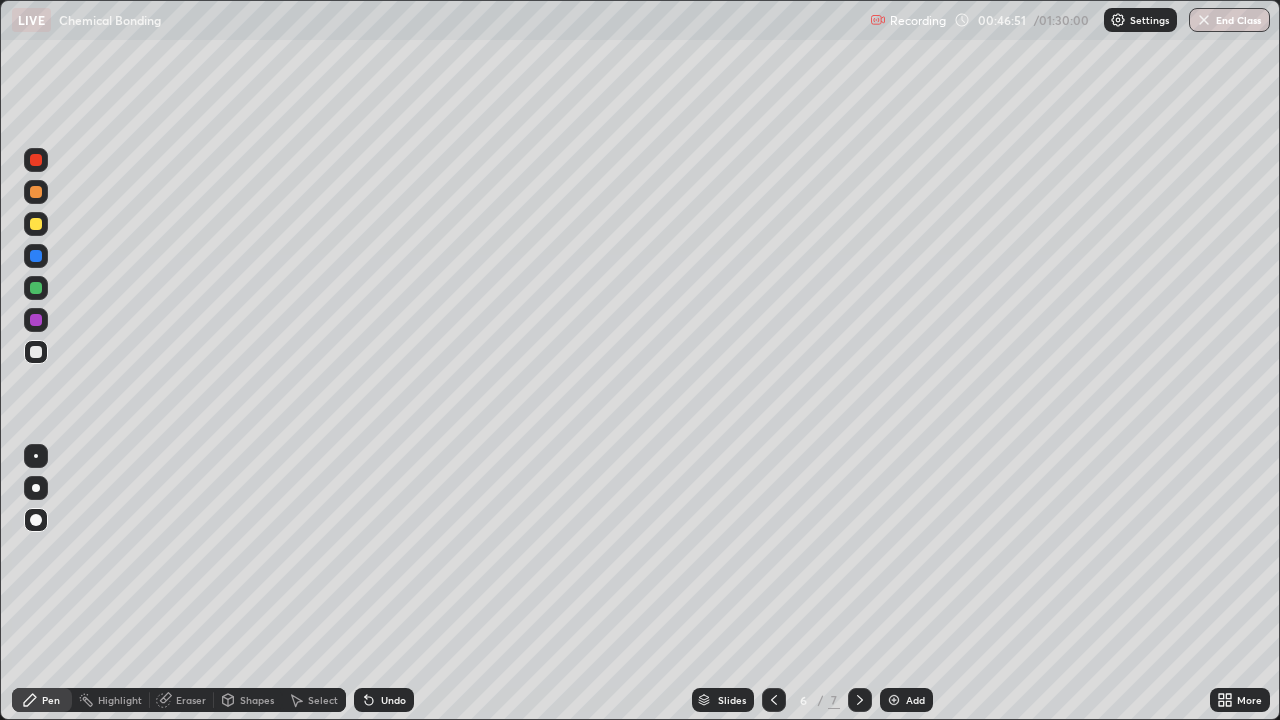 click 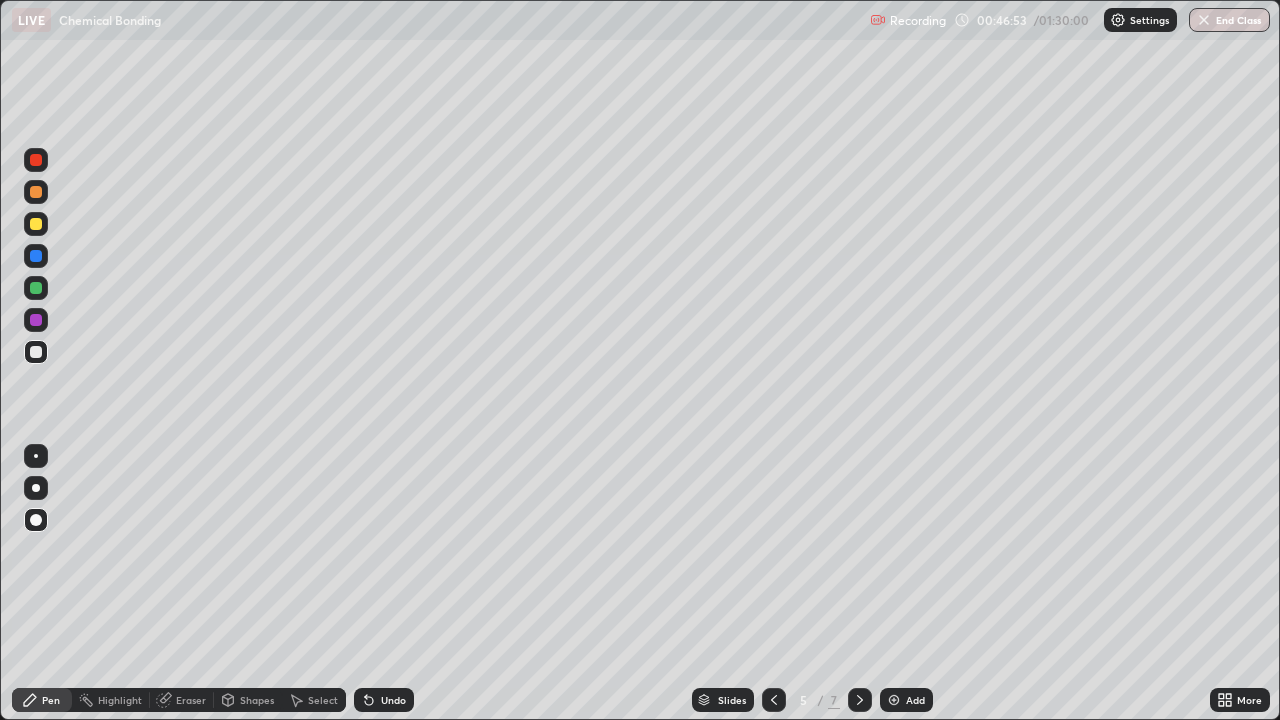 click 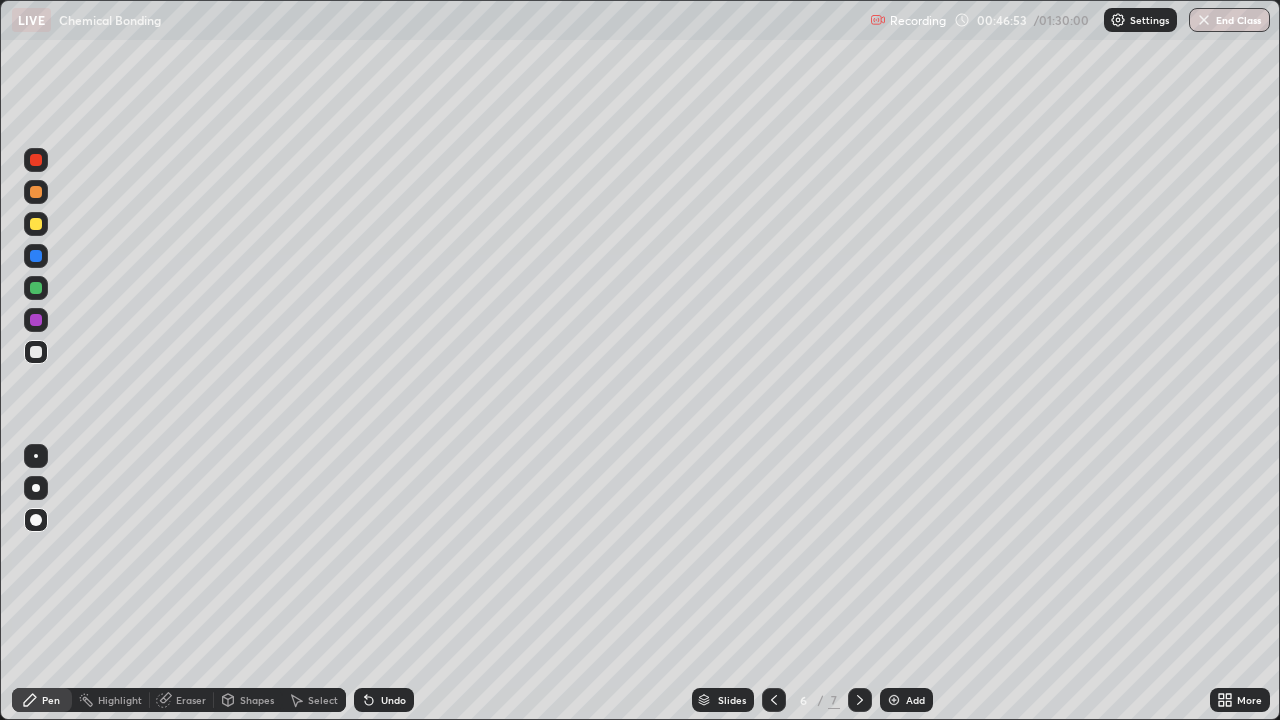 click 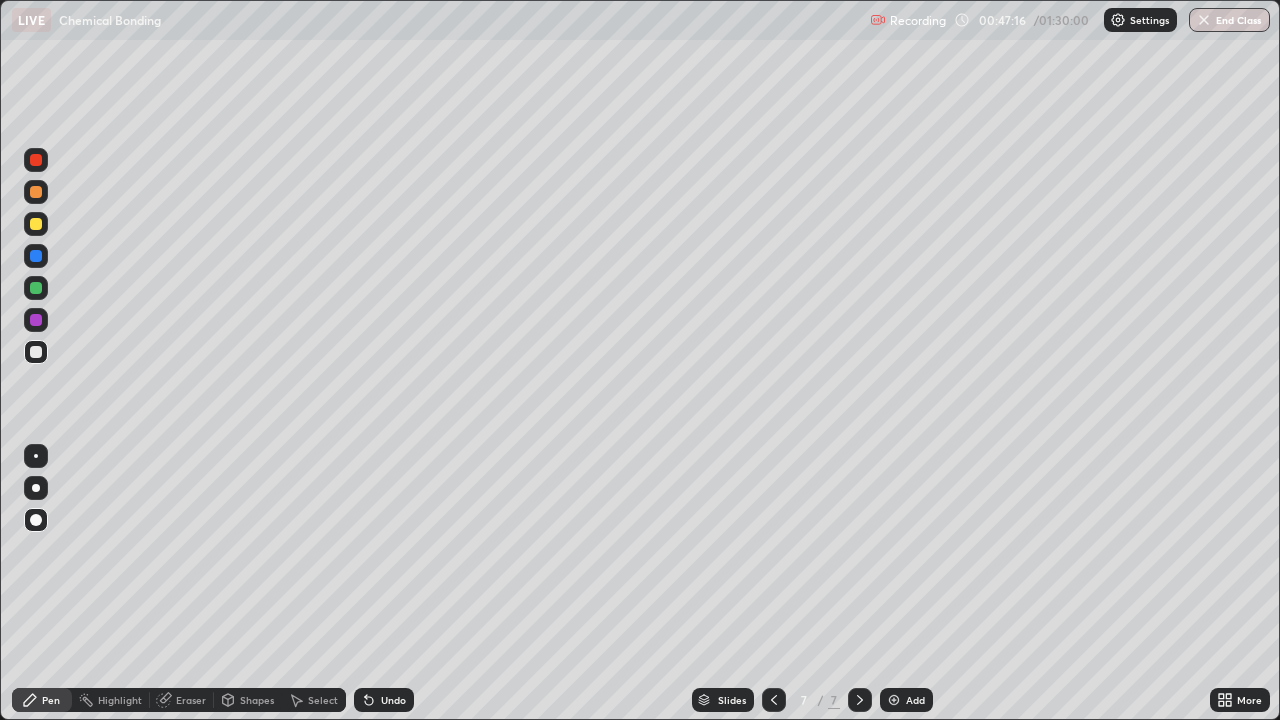 click 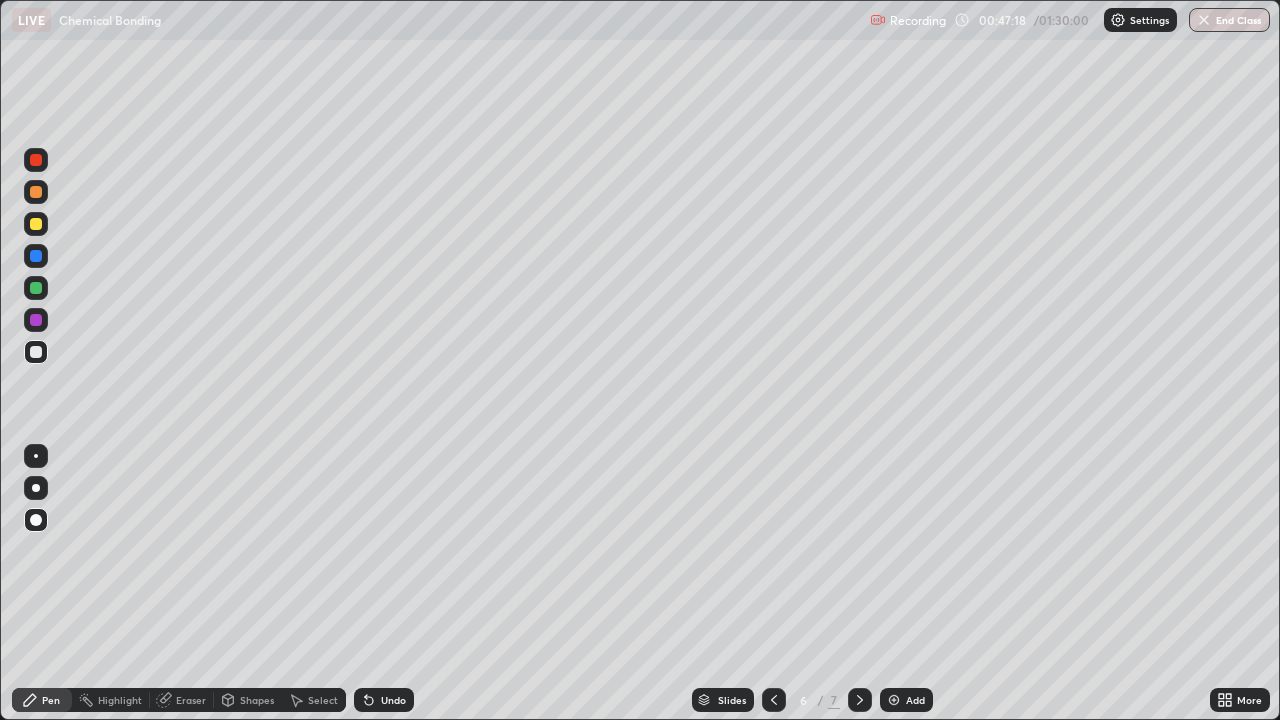 click 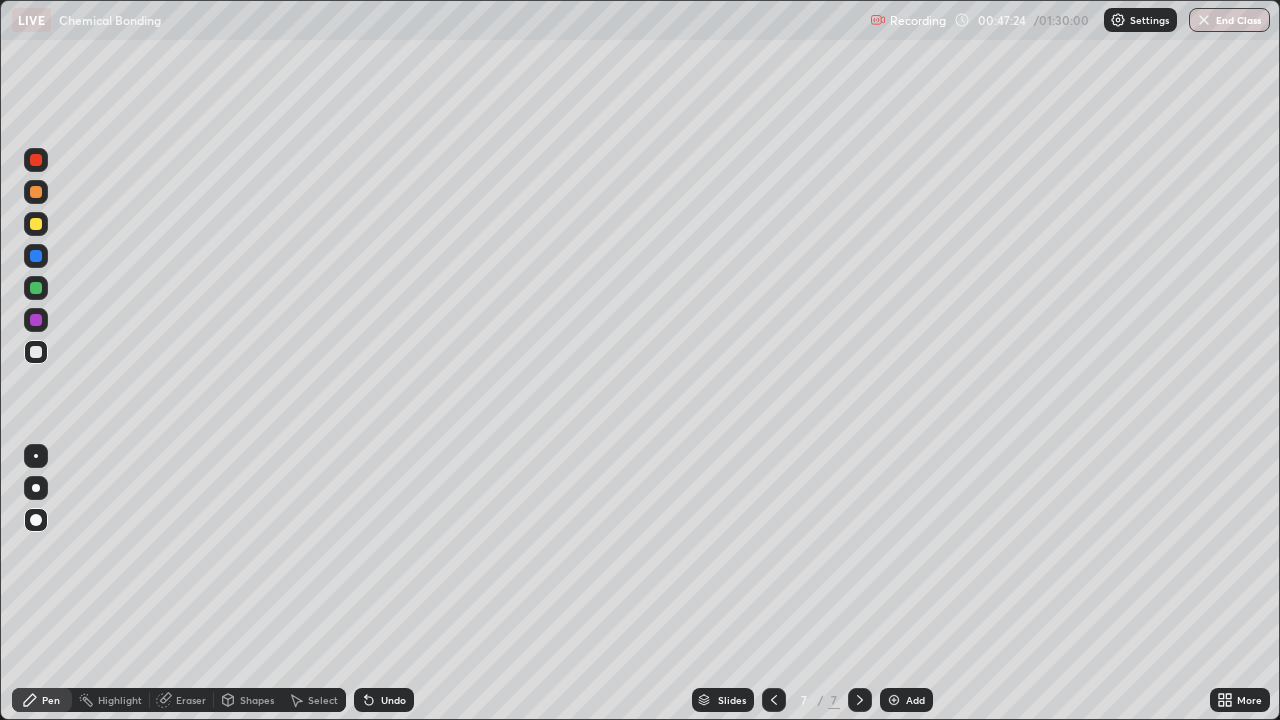 click on "Pen" at bounding box center (42, 700) 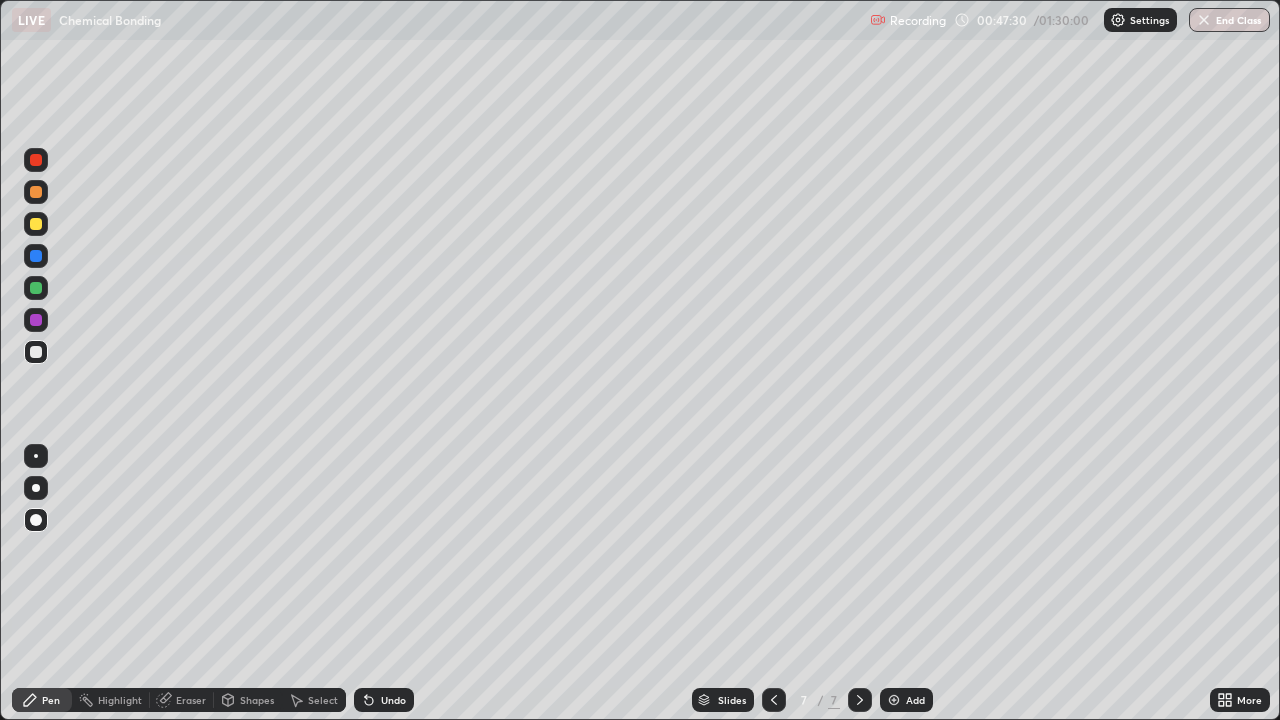 click on "Pen" at bounding box center (42, 700) 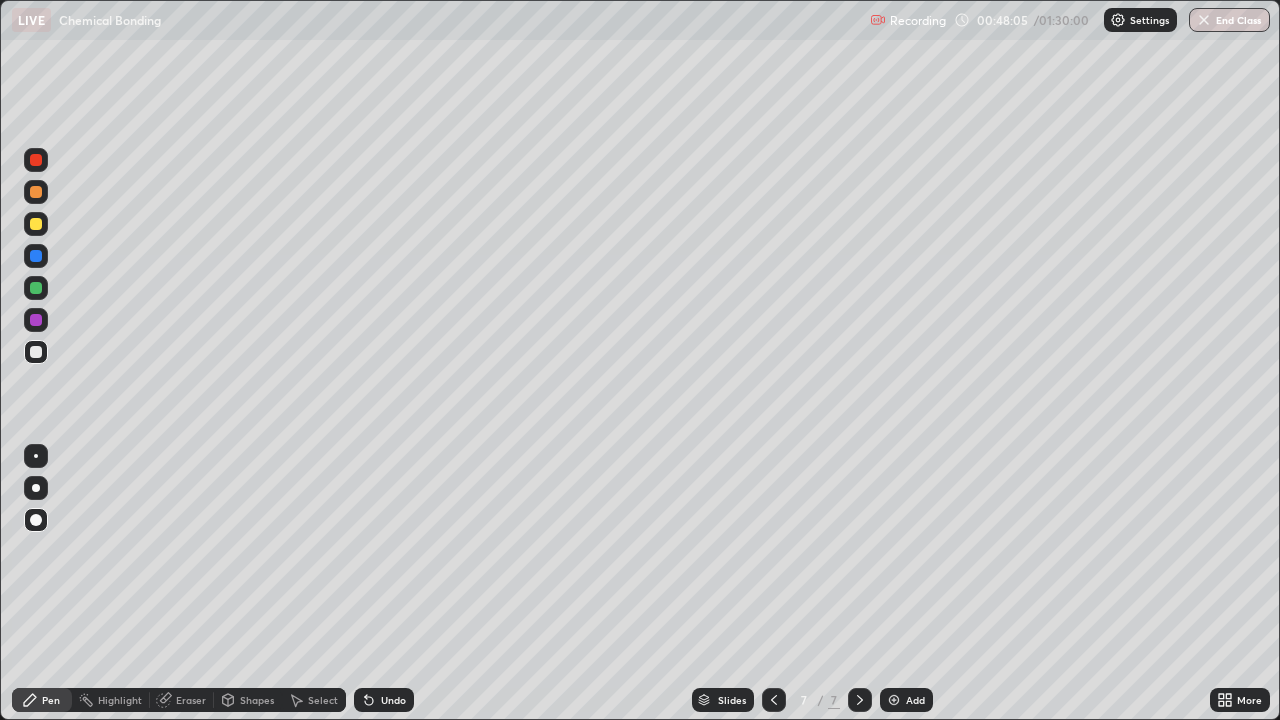 click on "Undo" at bounding box center [393, 700] 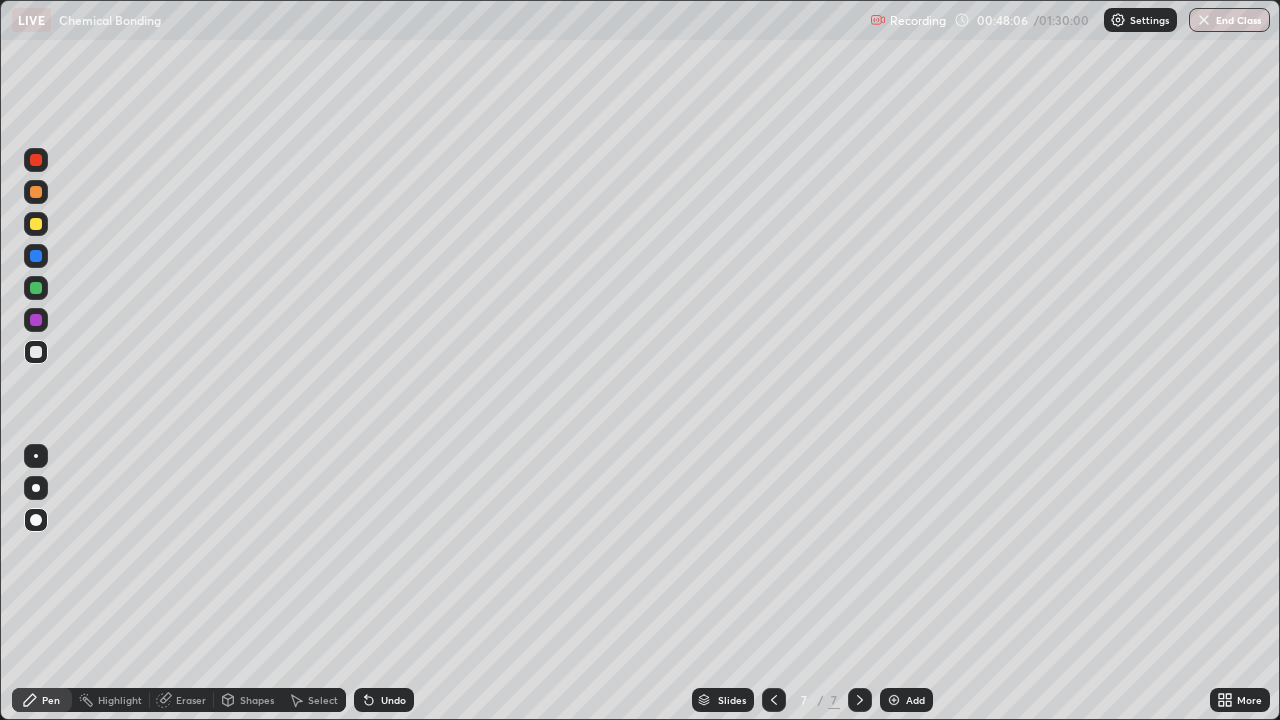 click on "Undo" at bounding box center [393, 700] 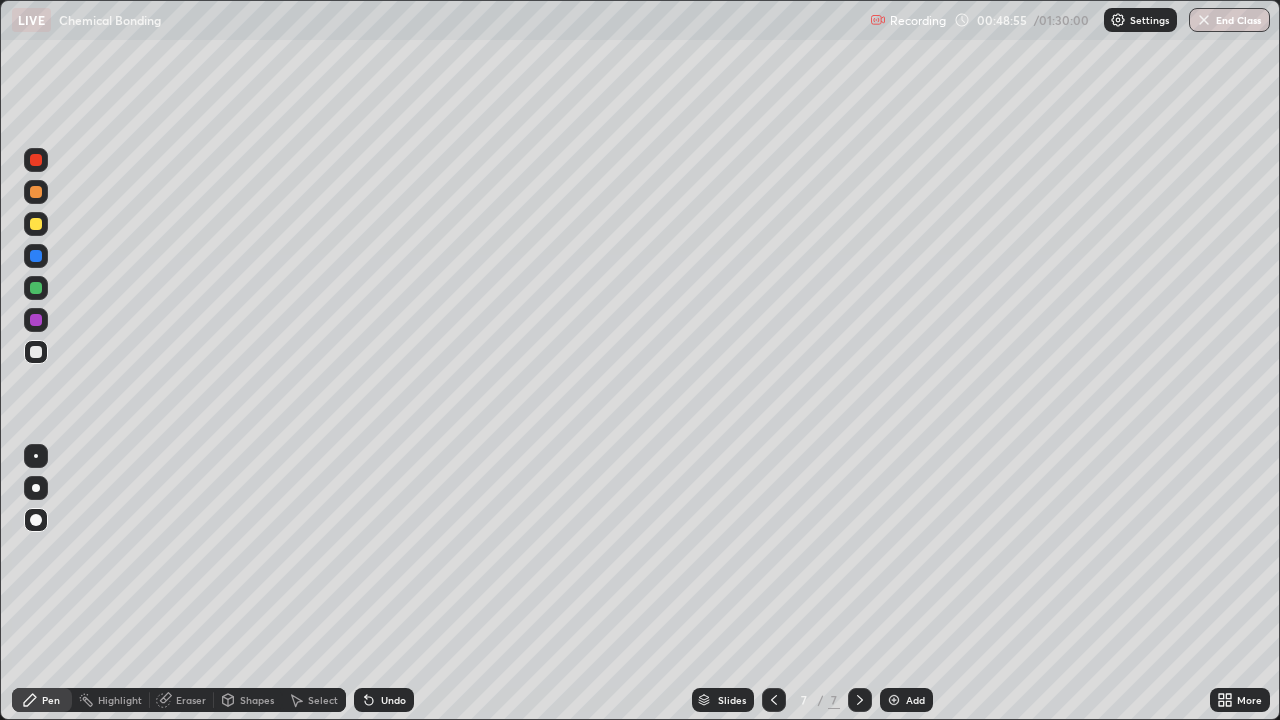 click at bounding box center (36, 320) 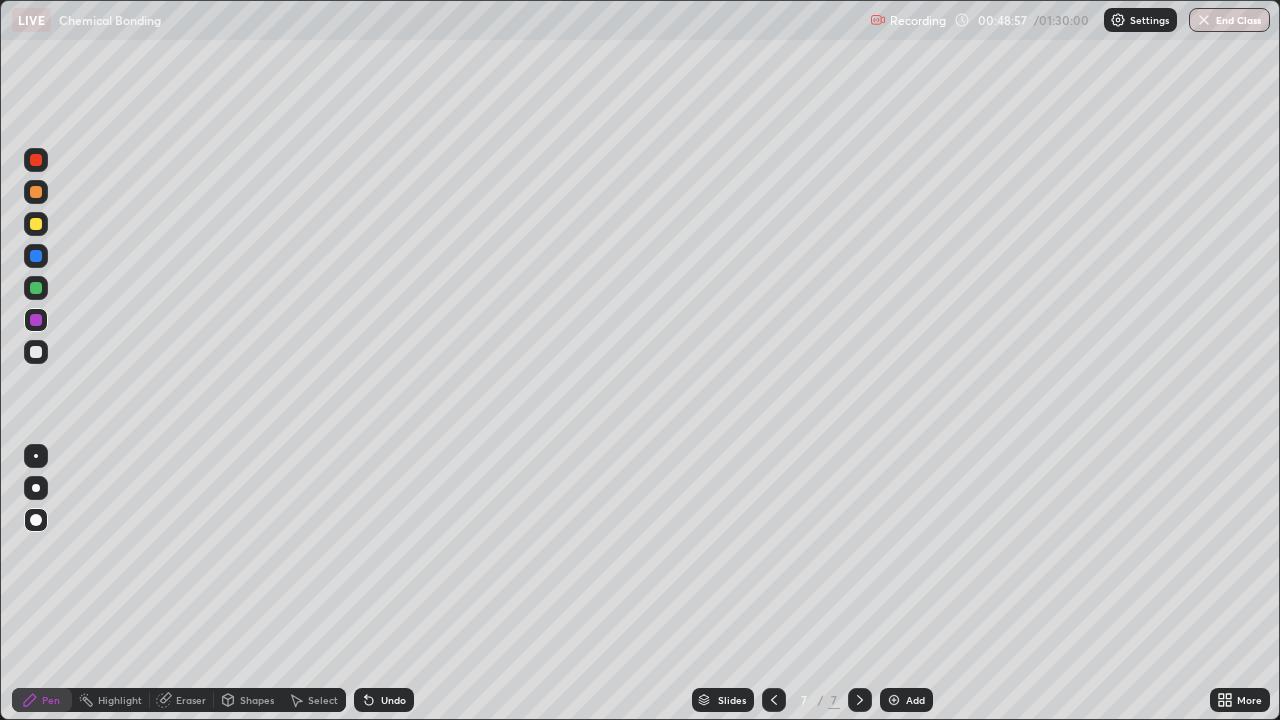 click on "Shapes" at bounding box center (257, 700) 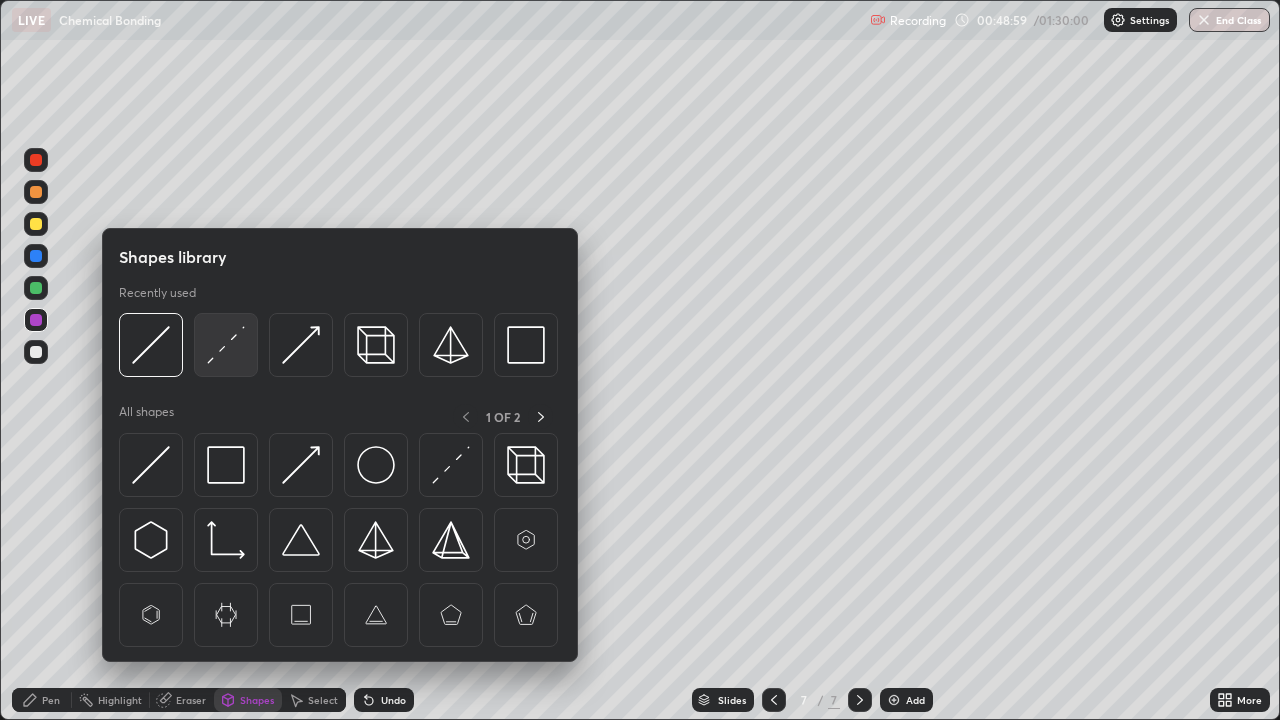 click at bounding box center (226, 345) 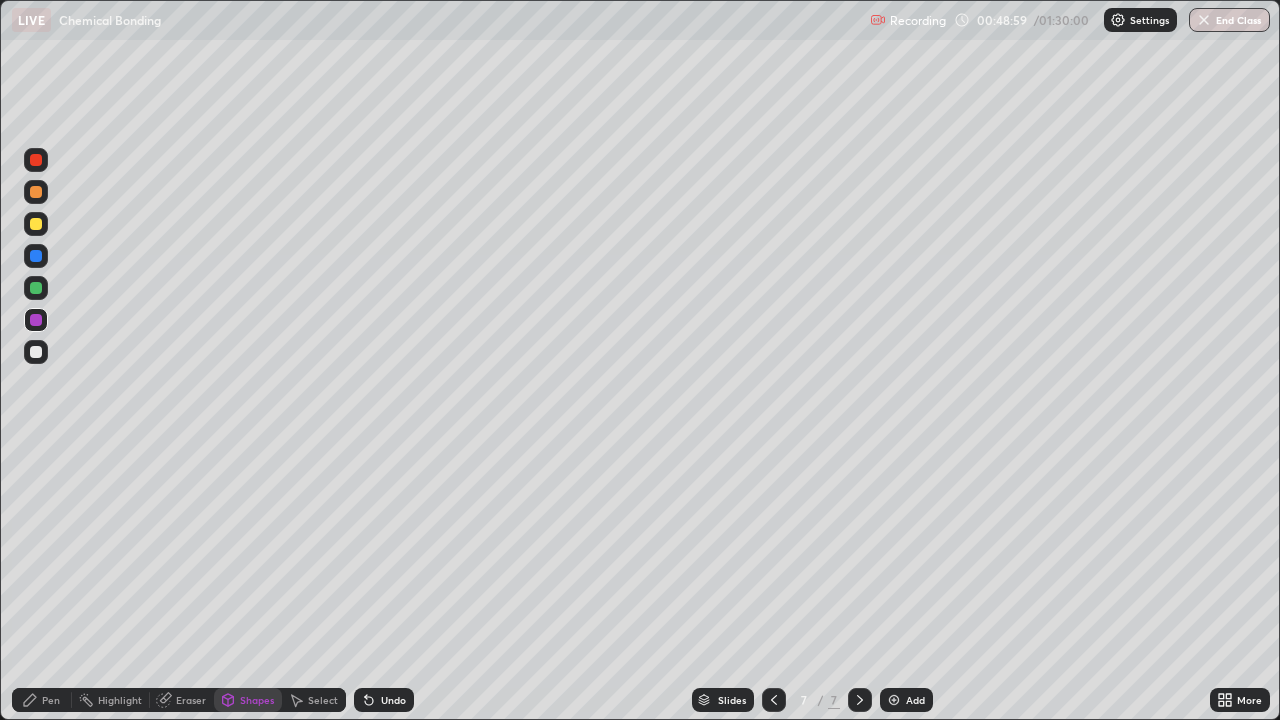 click at bounding box center (36, 352) 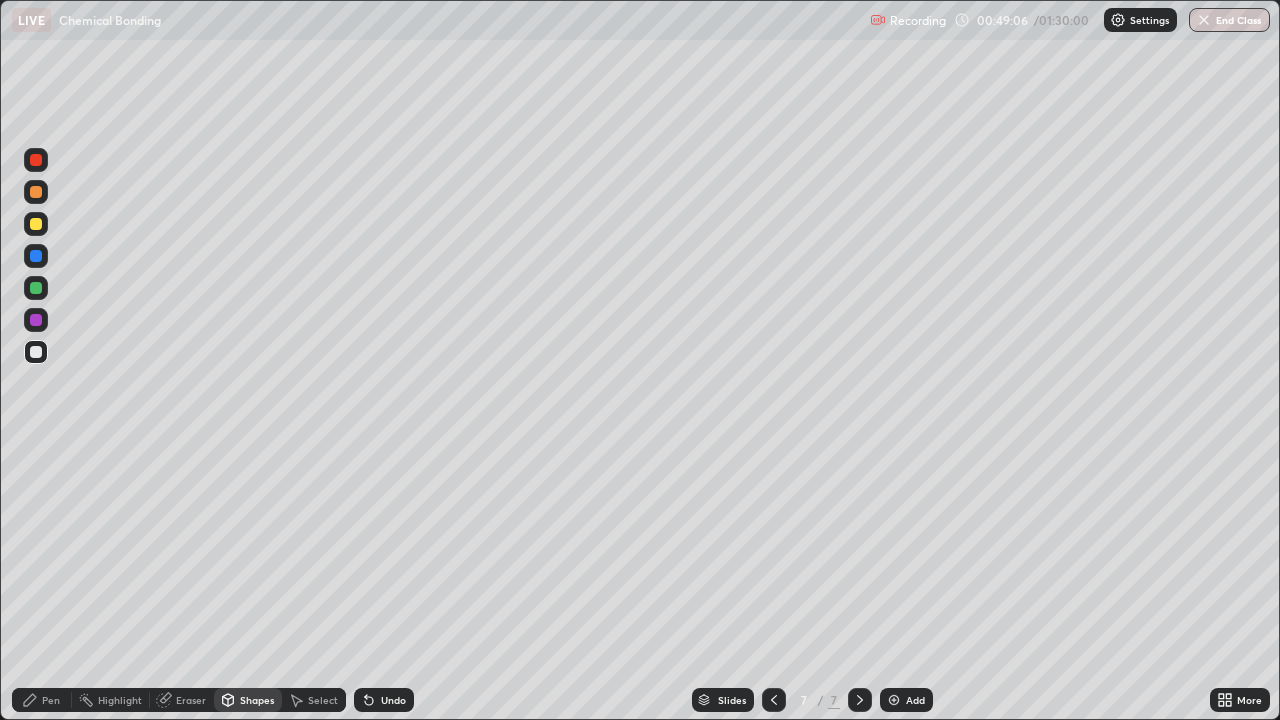 click on "Eraser" at bounding box center (191, 700) 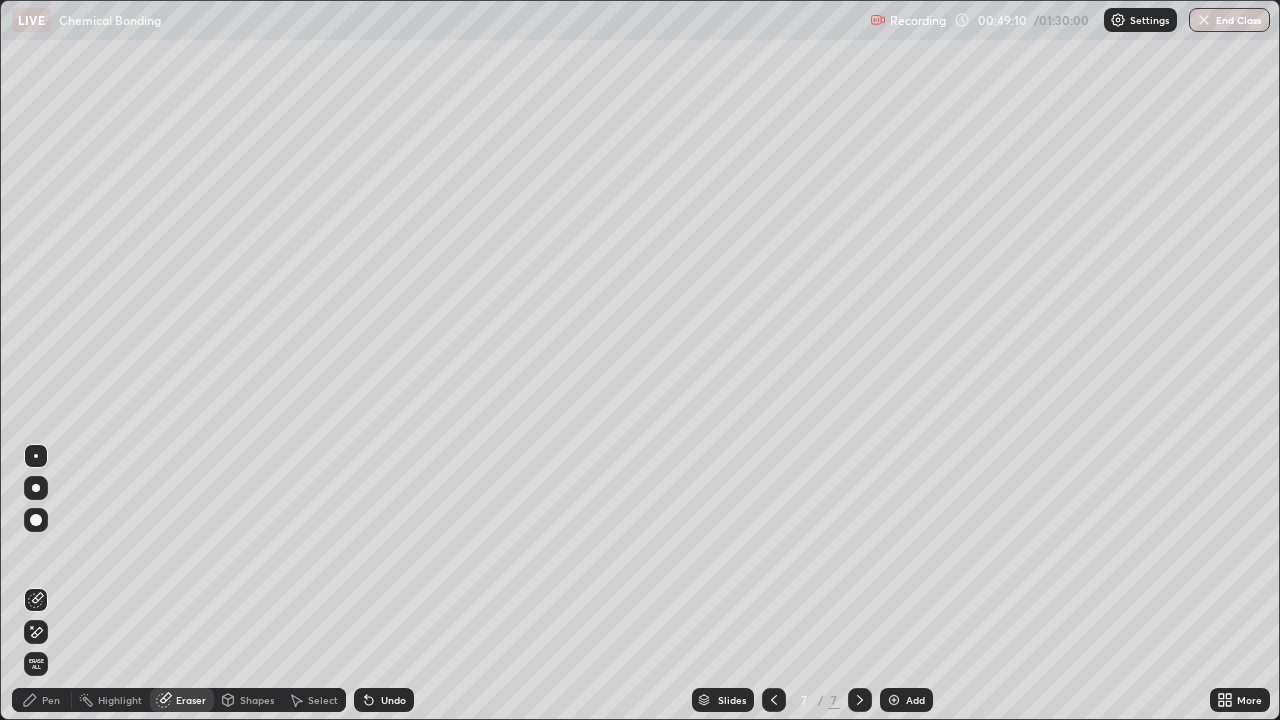 click on "Pen" at bounding box center [42, 700] 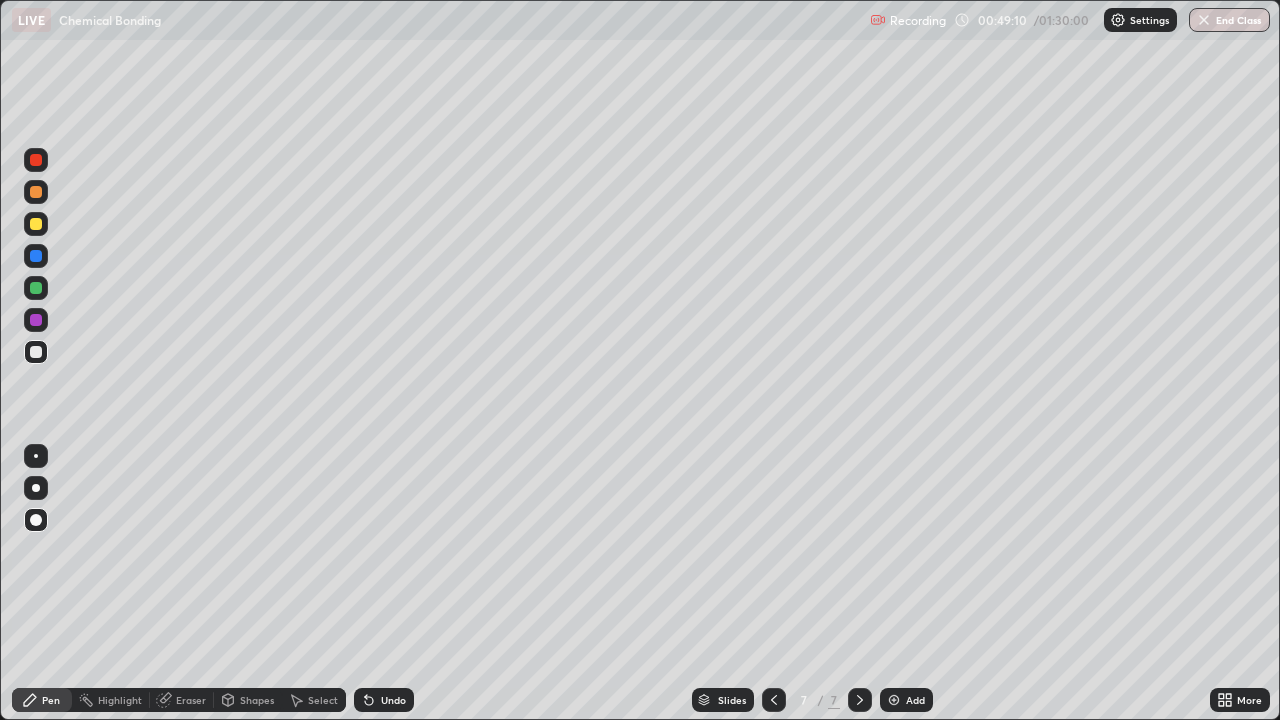 click at bounding box center (36, 352) 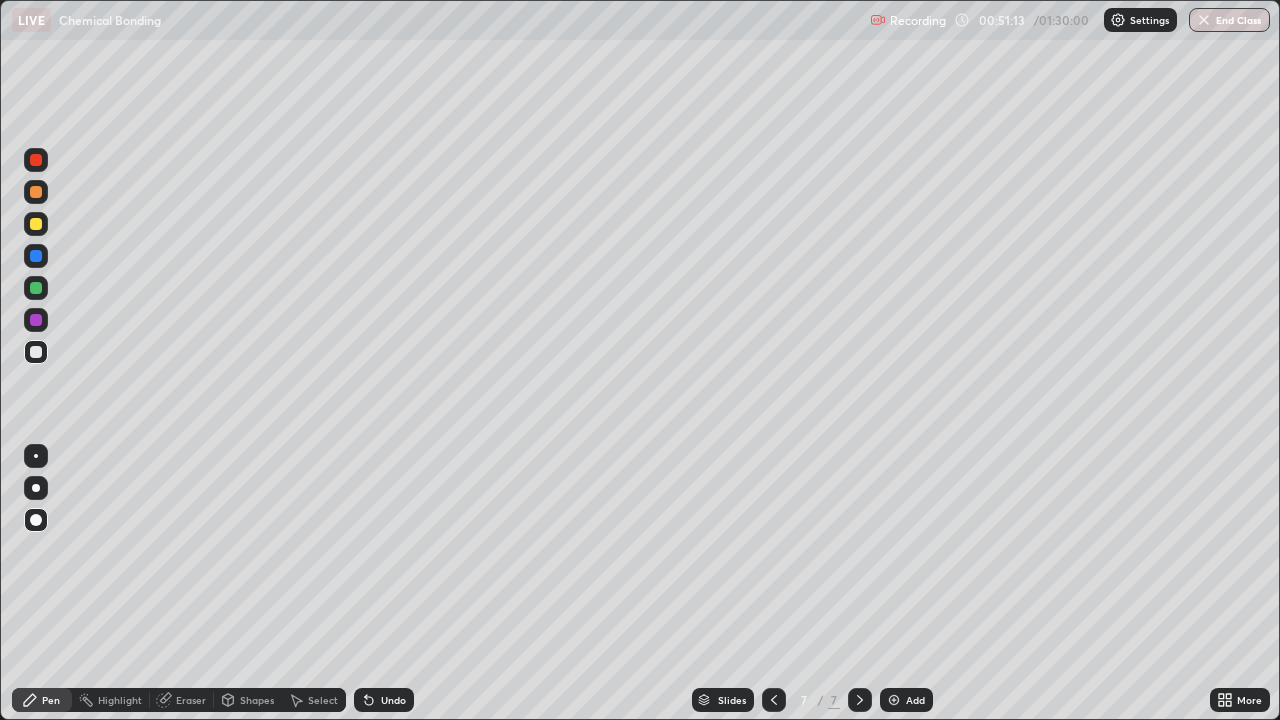 click 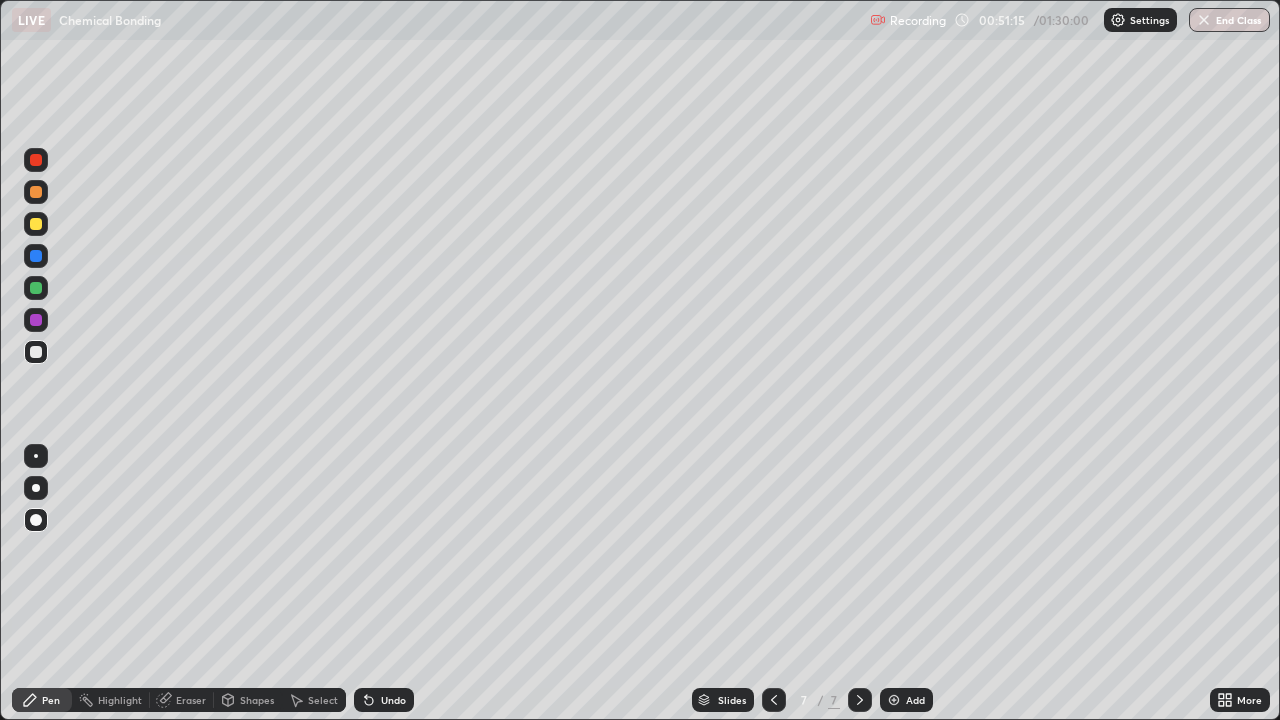 click at bounding box center [894, 700] 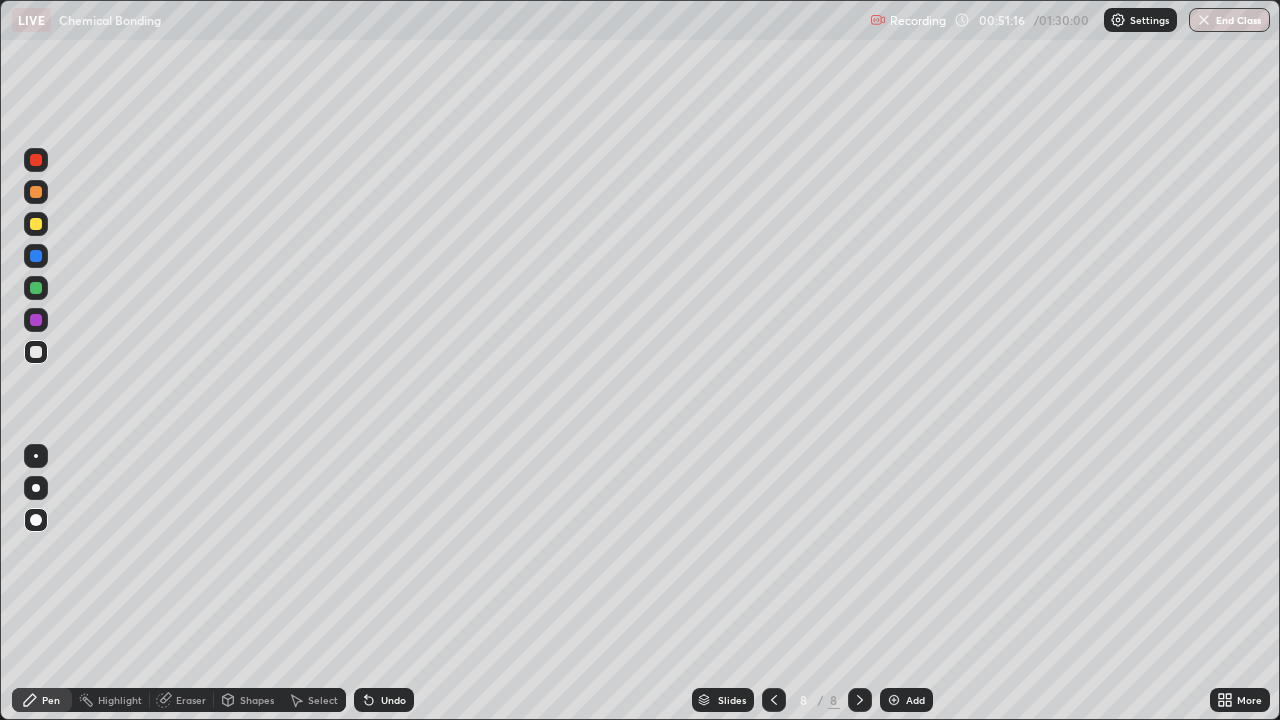 click on "Pen" at bounding box center [51, 700] 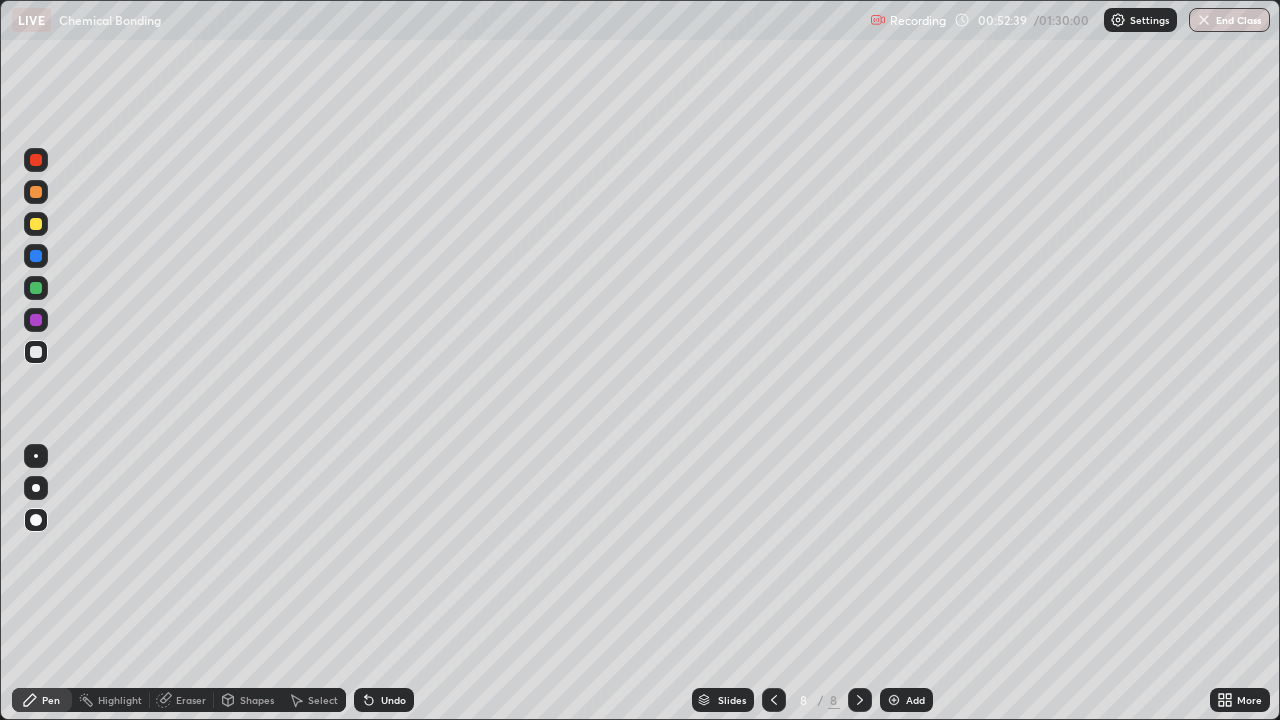 click at bounding box center [36, 352] 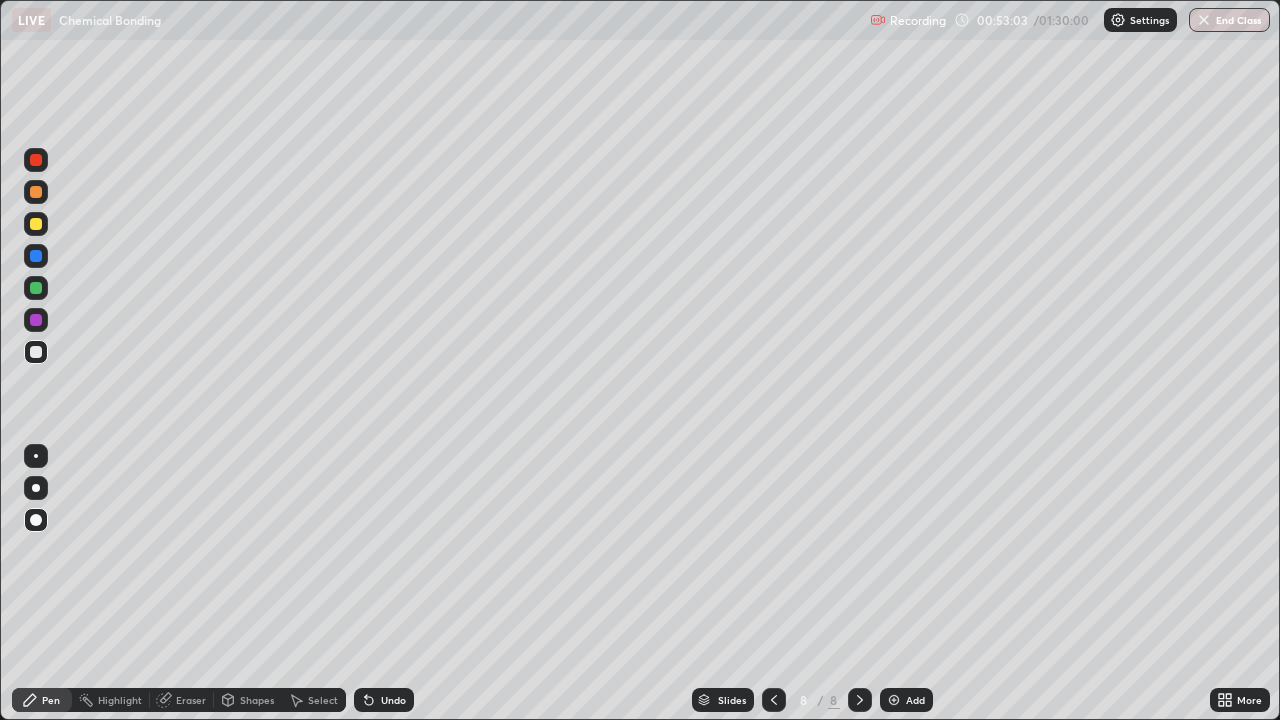 click on "Shapes" at bounding box center [257, 700] 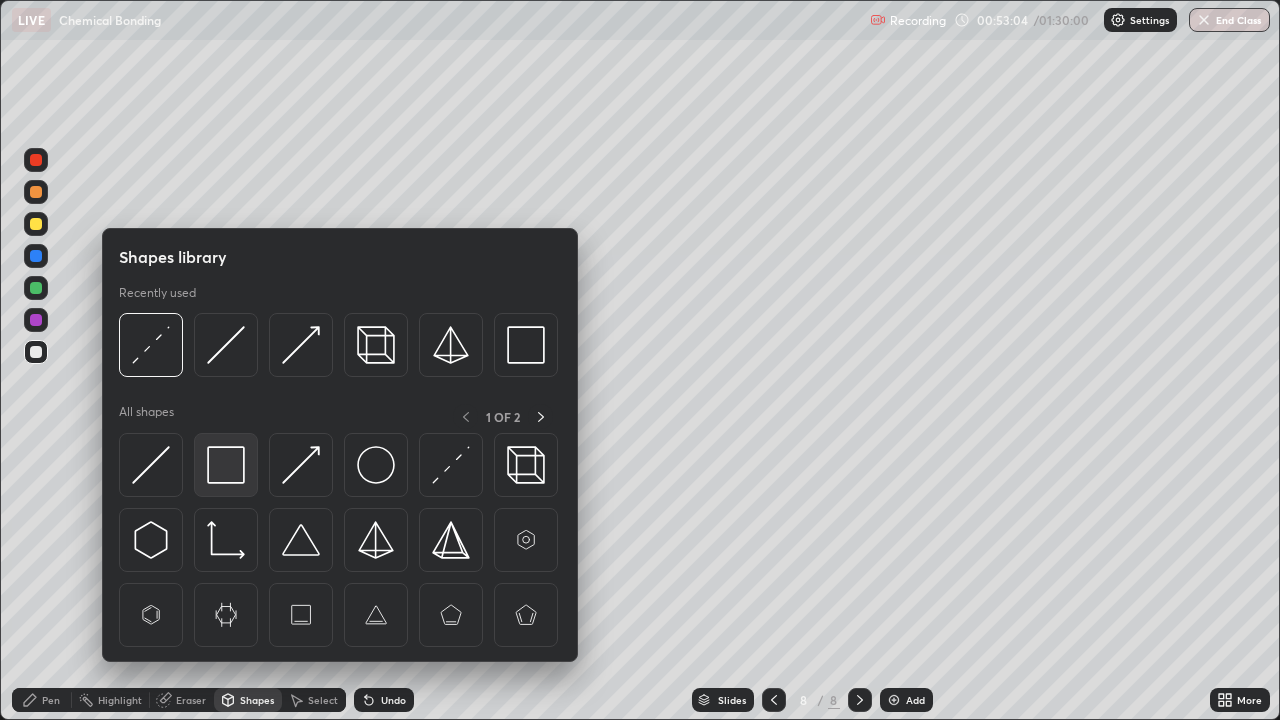 click at bounding box center [226, 465] 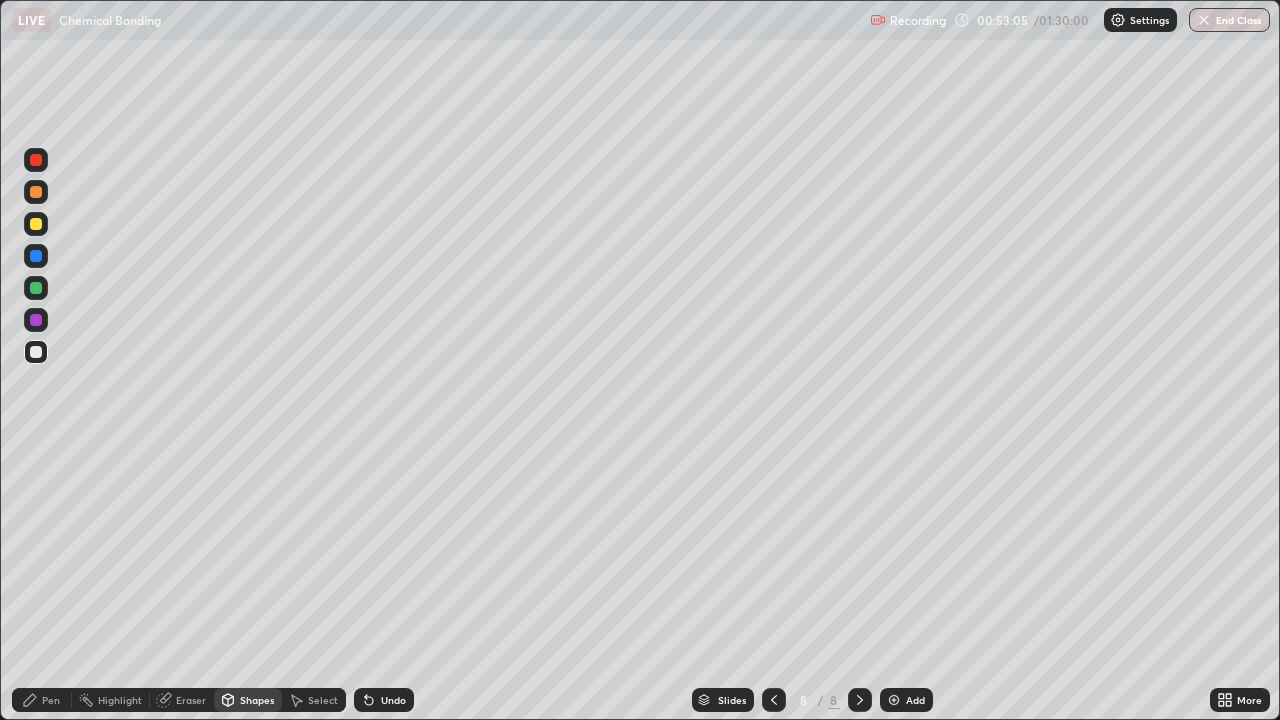 click on "Shapes" at bounding box center (257, 700) 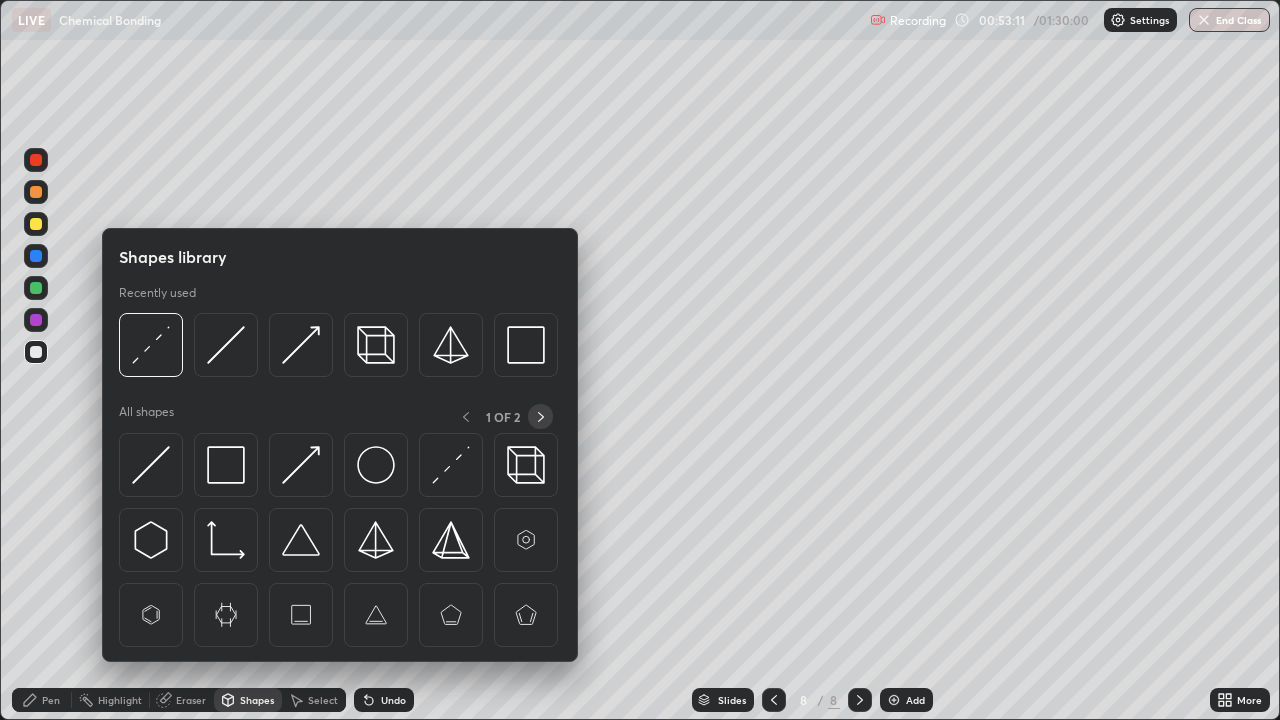 click 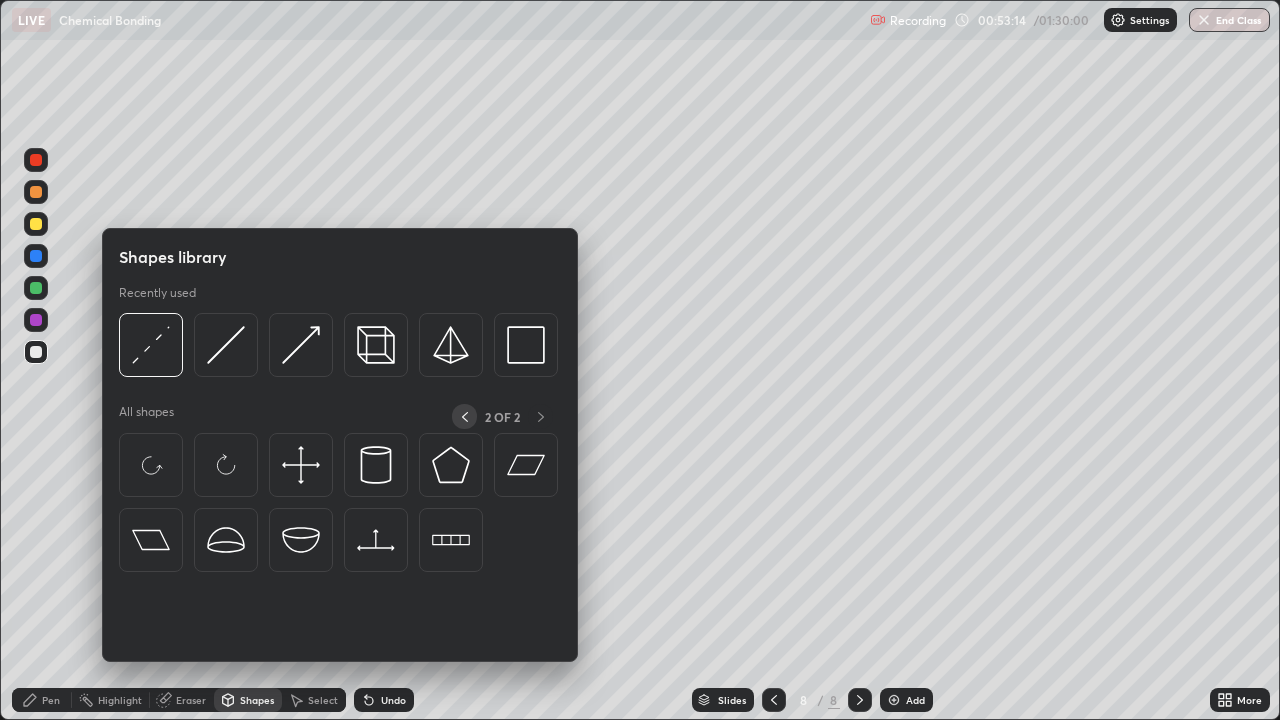 click 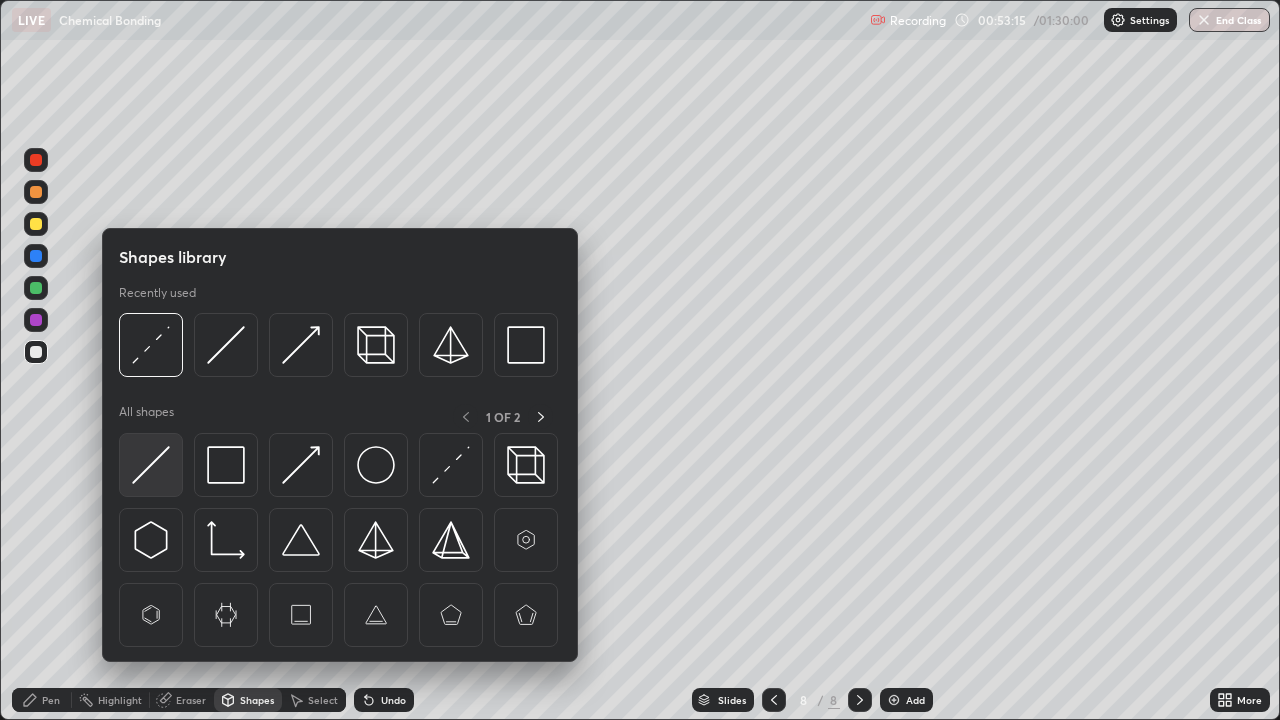 click at bounding box center (151, 465) 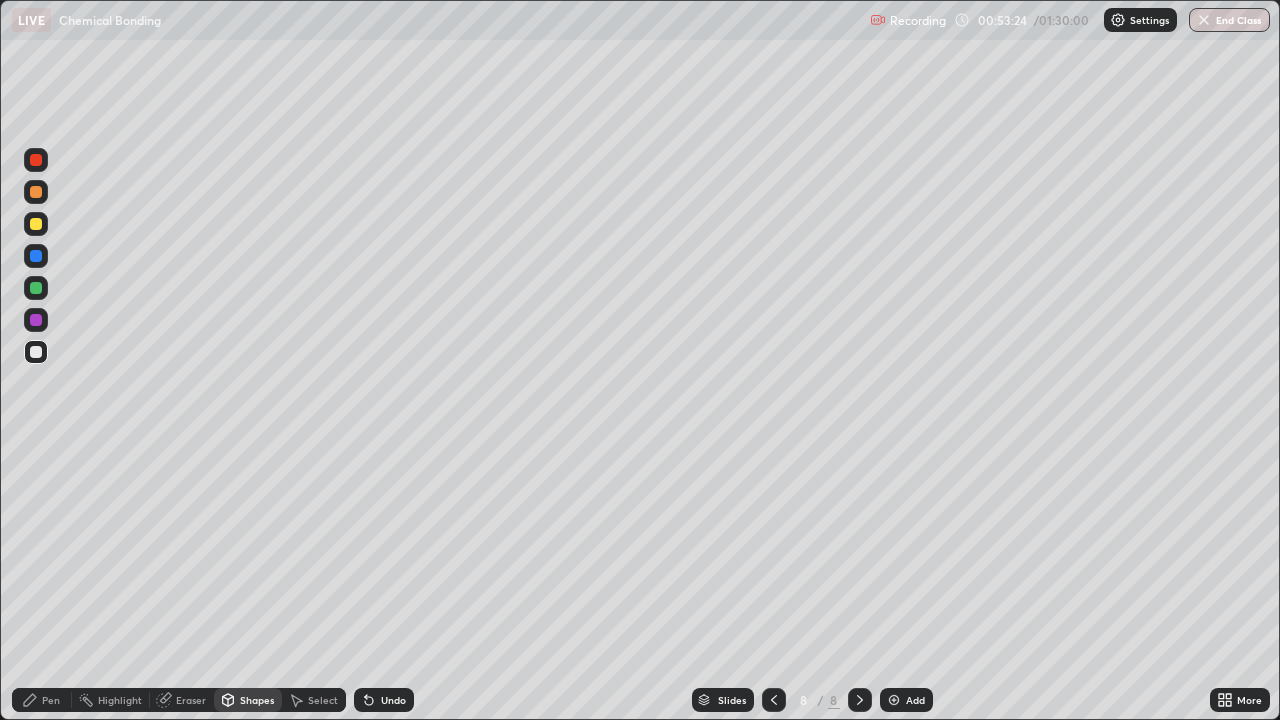 click on "Pen" at bounding box center [51, 700] 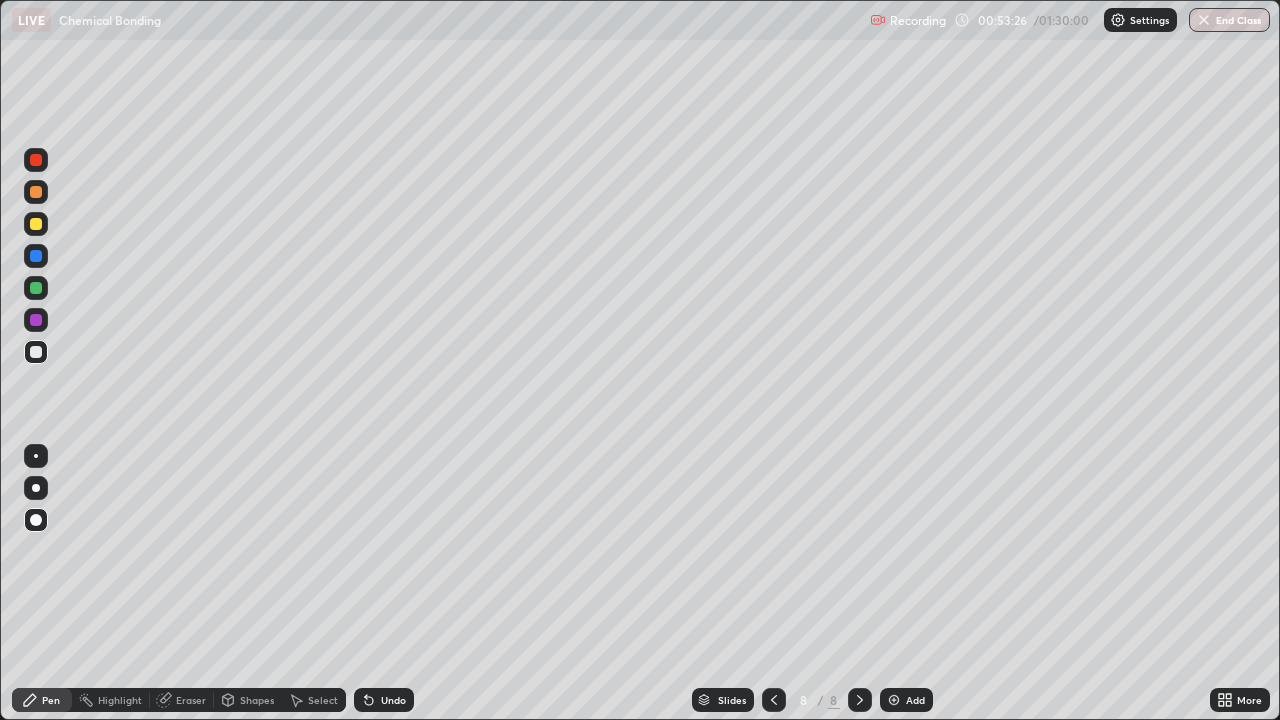 click on "Shapes" at bounding box center (257, 700) 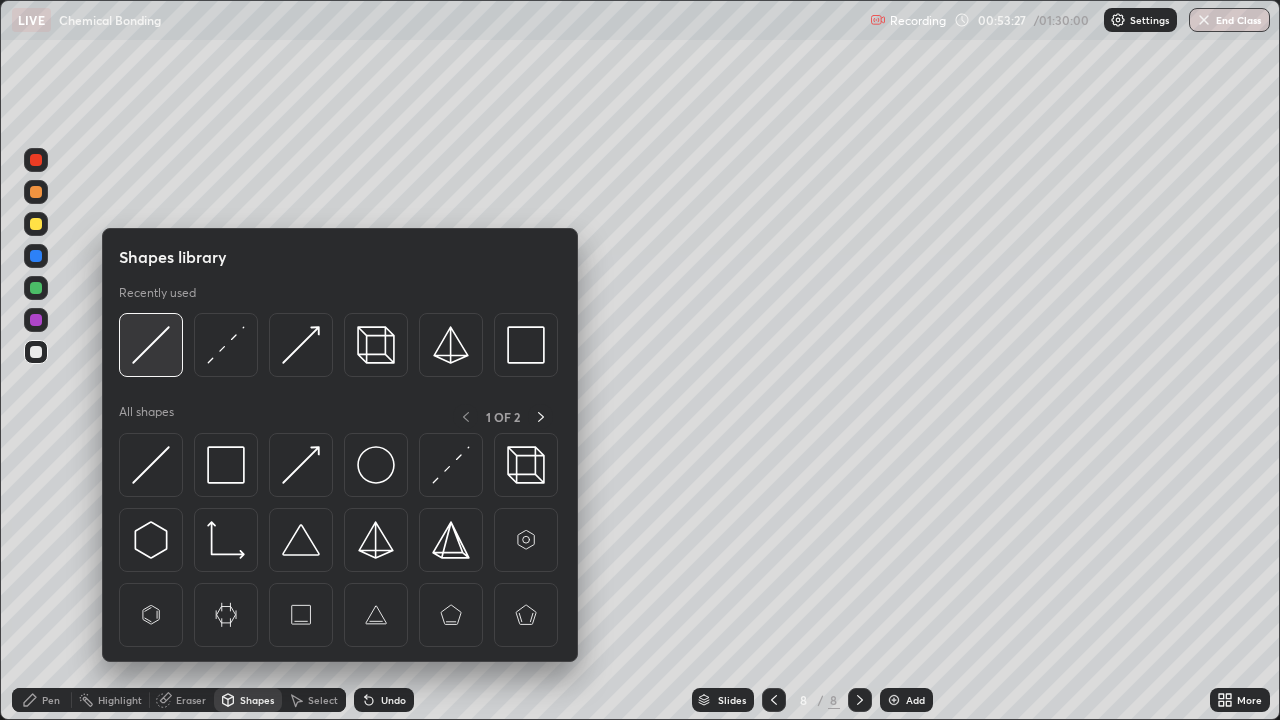 click at bounding box center [151, 345] 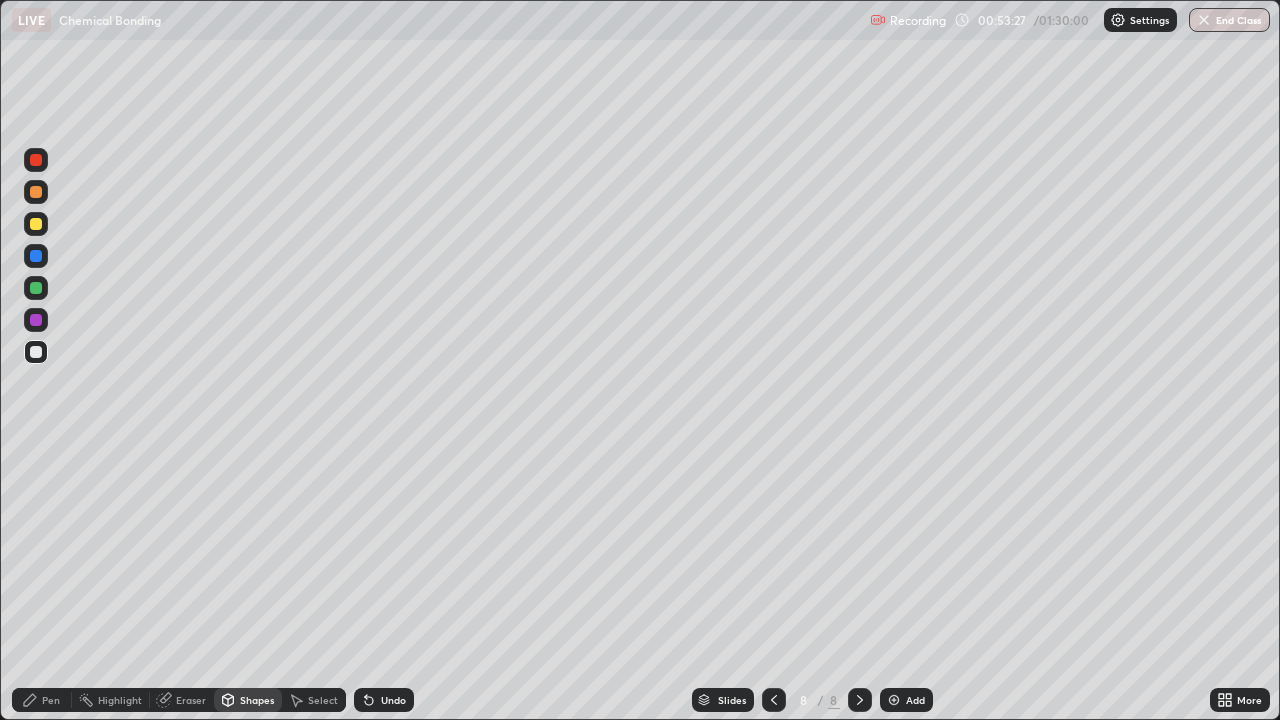 click at bounding box center [36, 224] 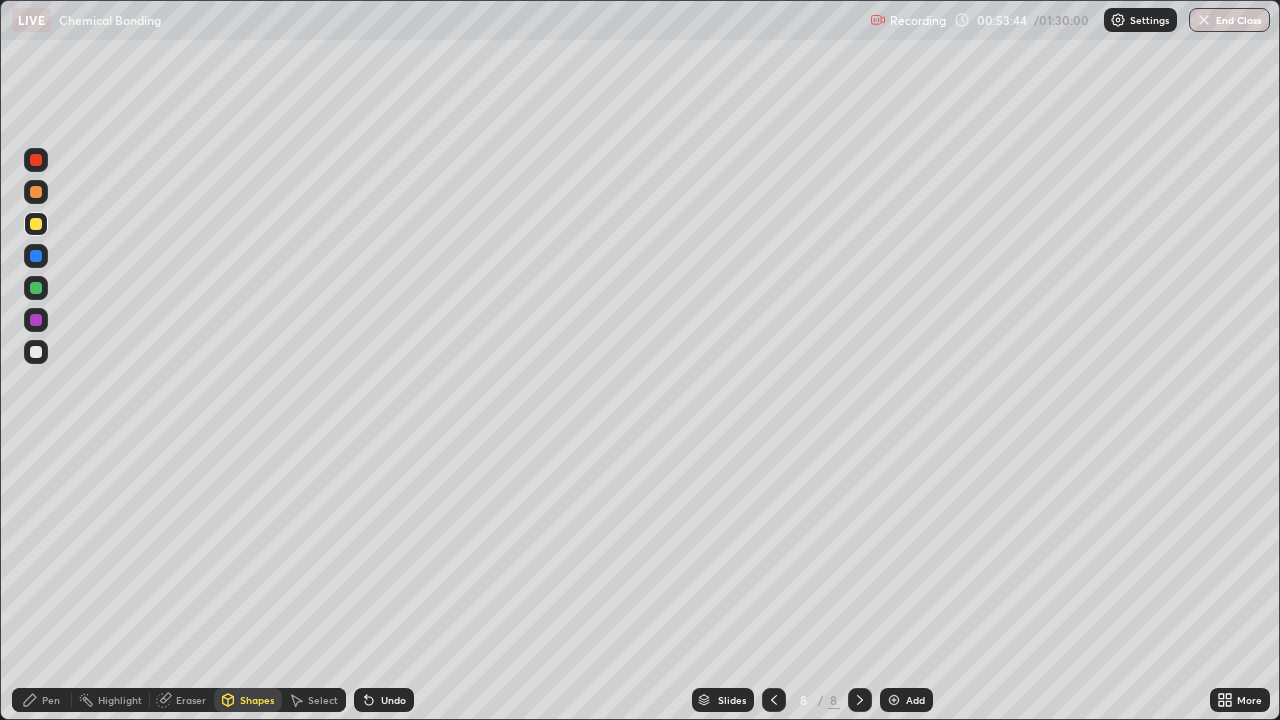 click at bounding box center [36, 192] 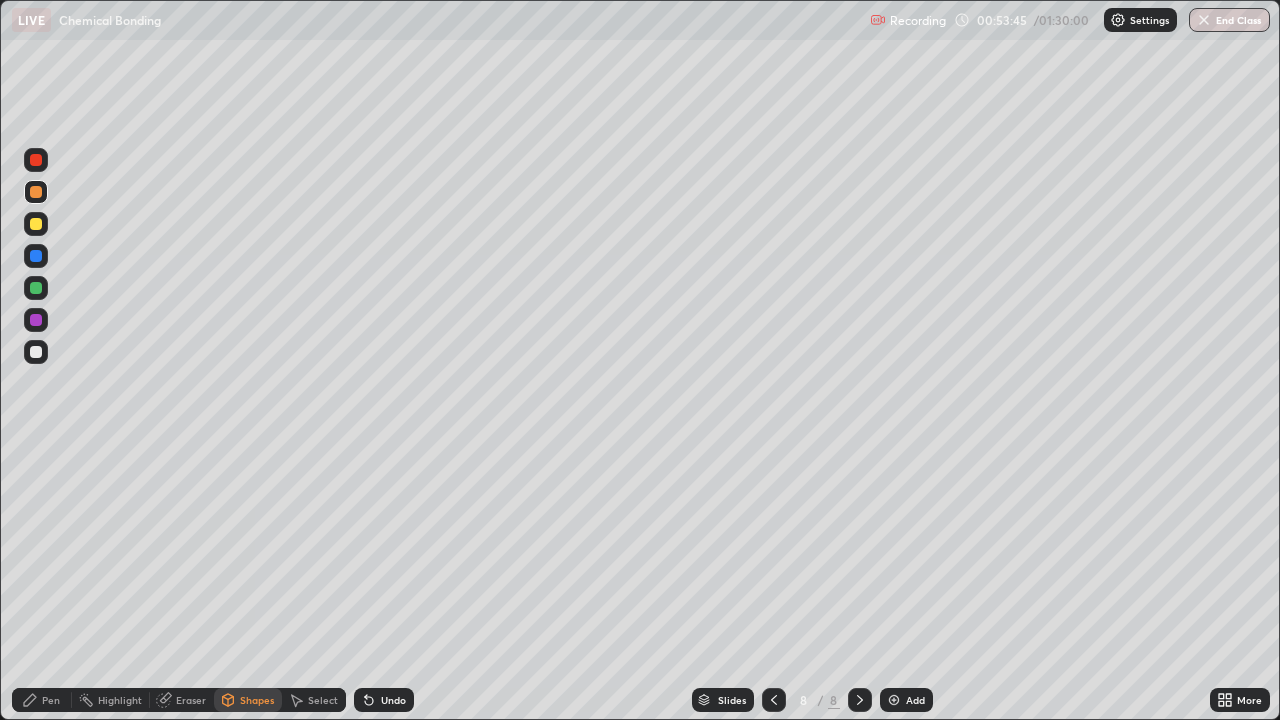 click on "Shapes" at bounding box center [257, 700] 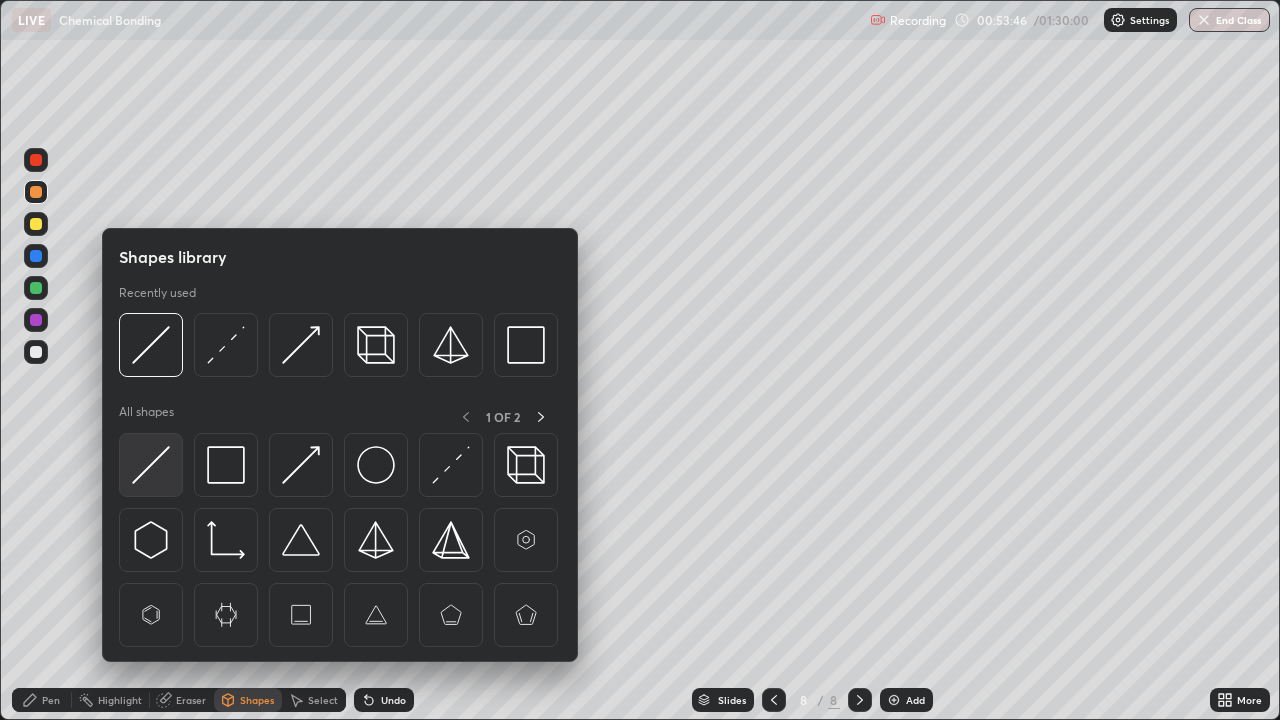 click at bounding box center [151, 465] 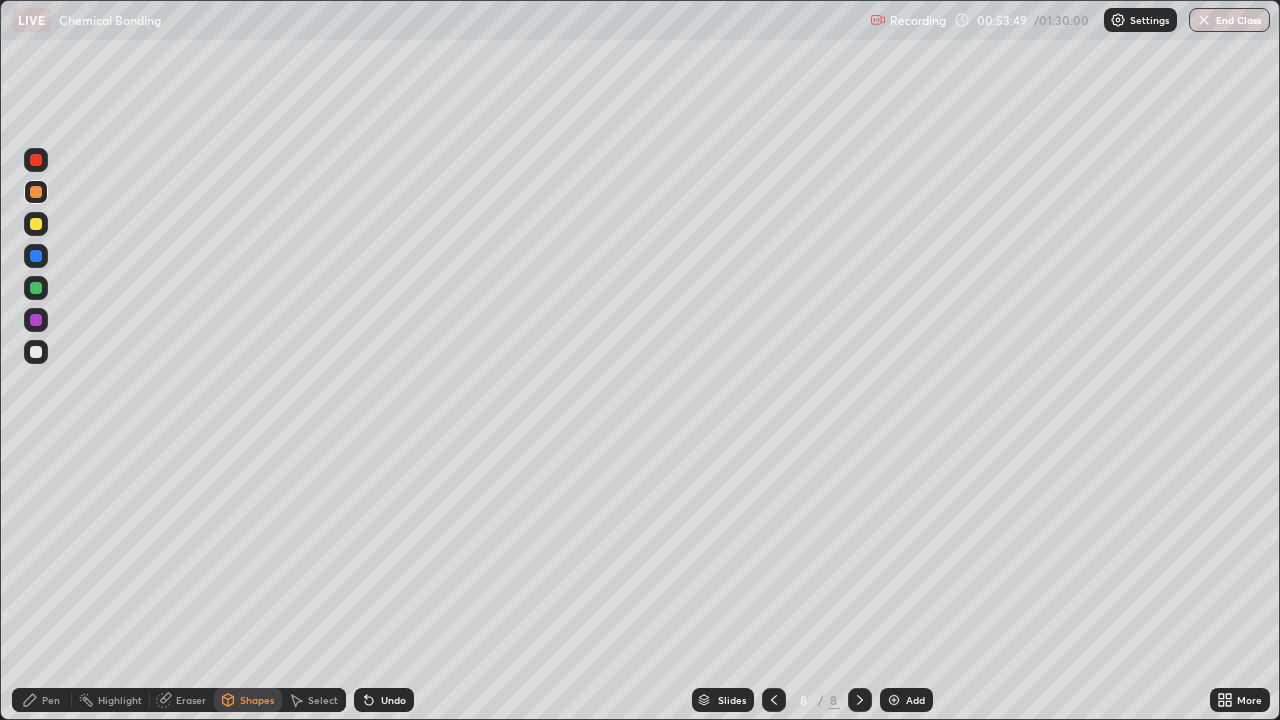 click on "Pen" at bounding box center [51, 700] 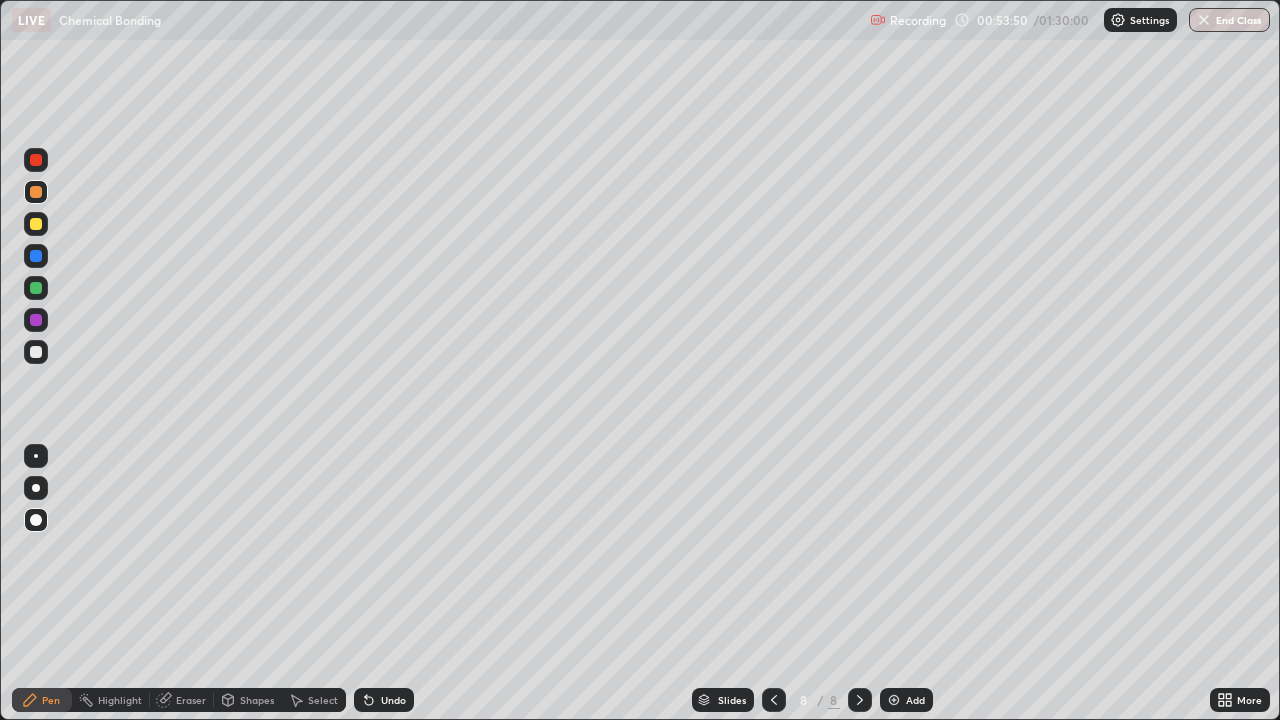 click at bounding box center (36, 352) 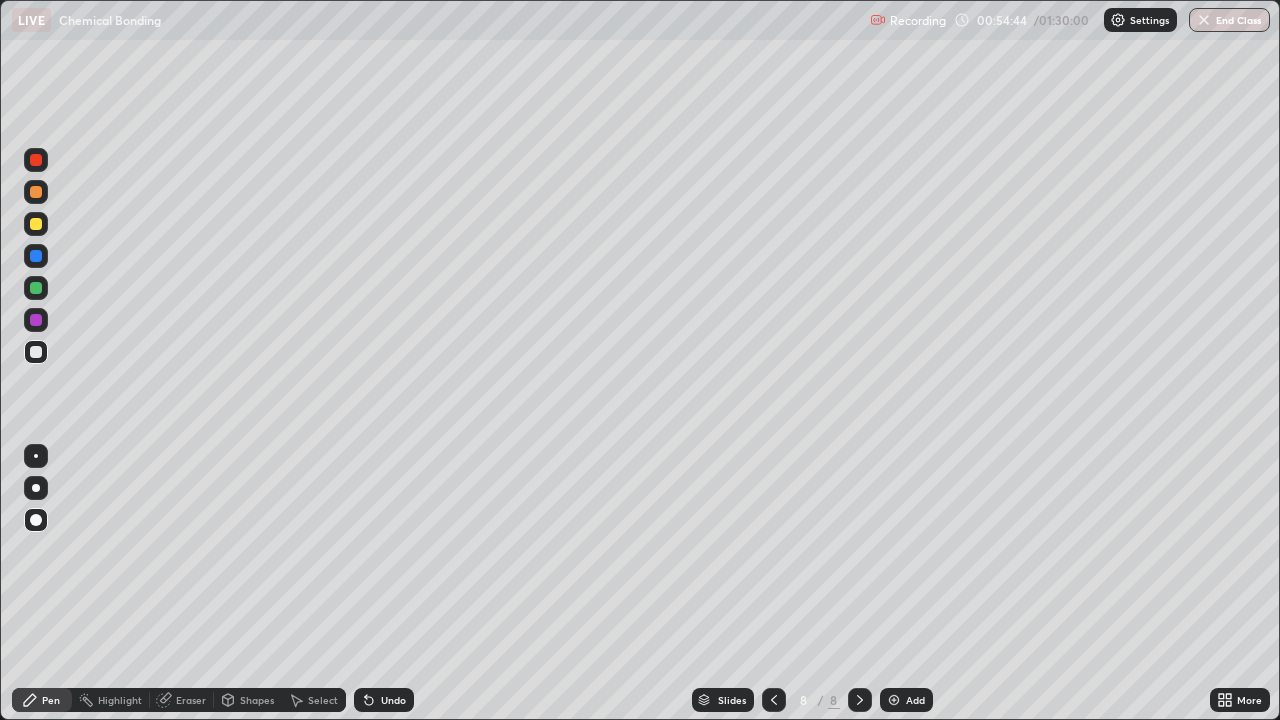 click at bounding box center (36, 288) 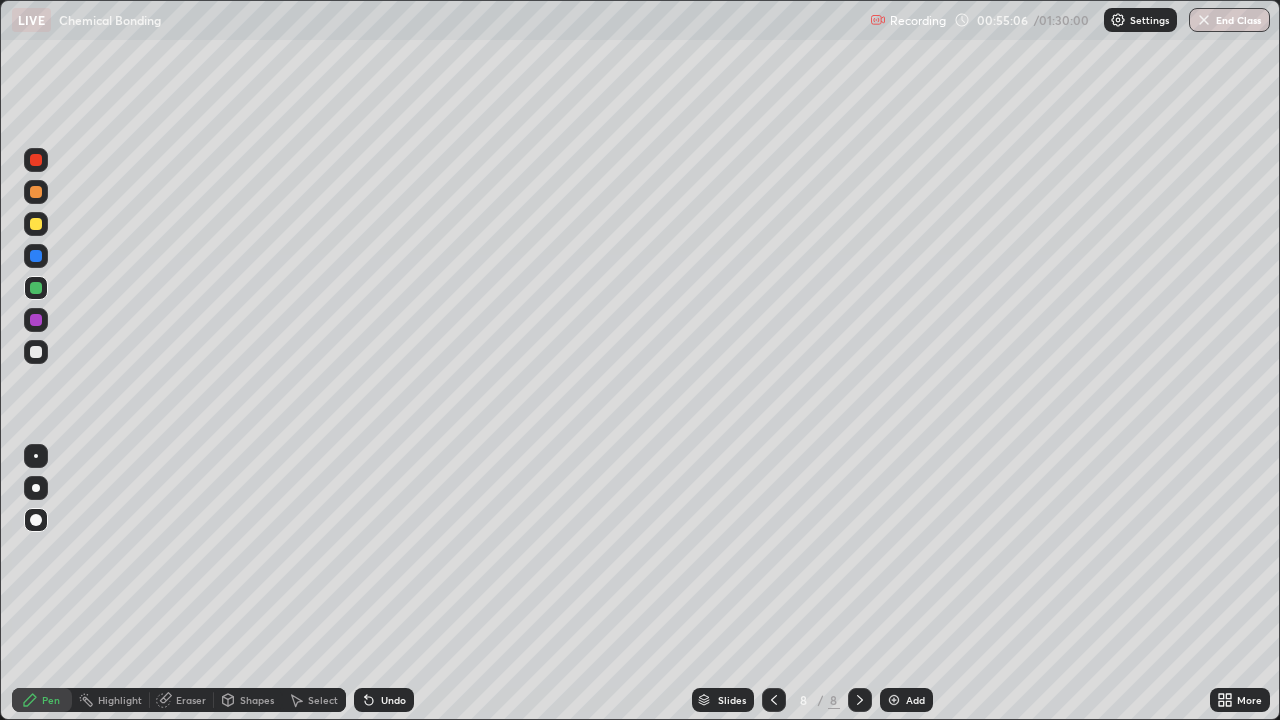 click on "Undo" at bounding box center (393, 700) 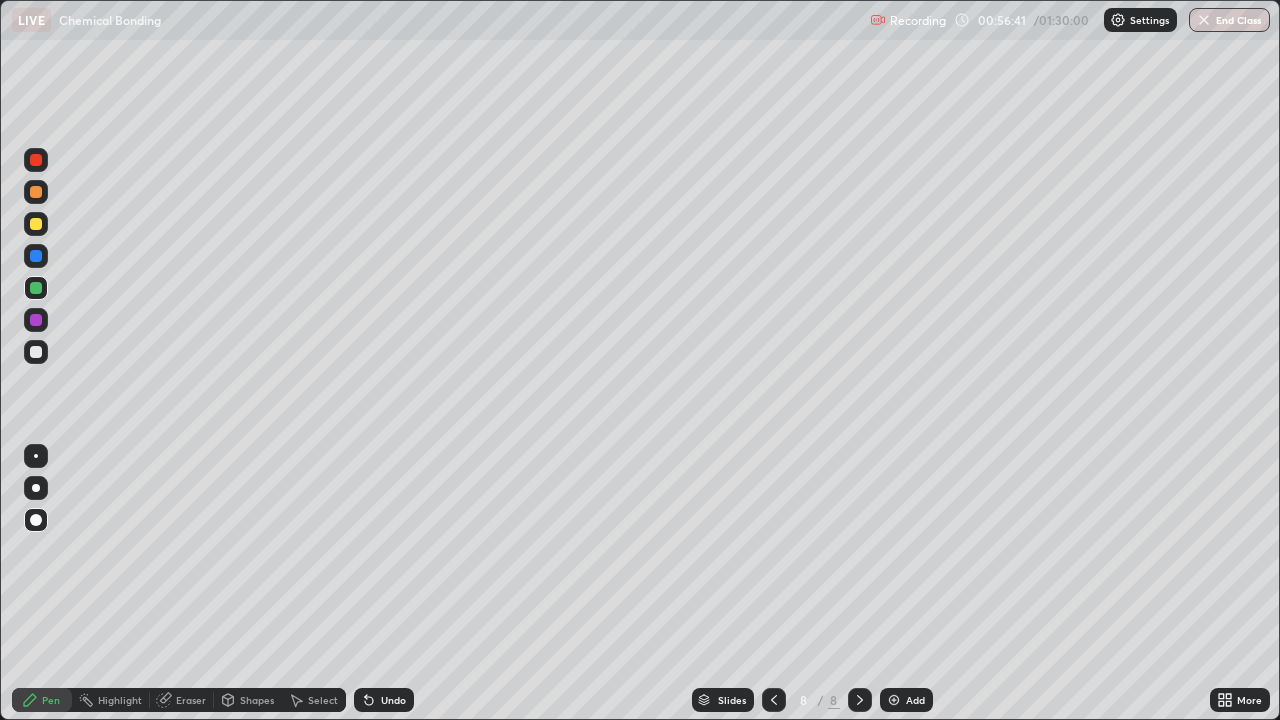 click on "Shapes" at bounding box center (257, 700) 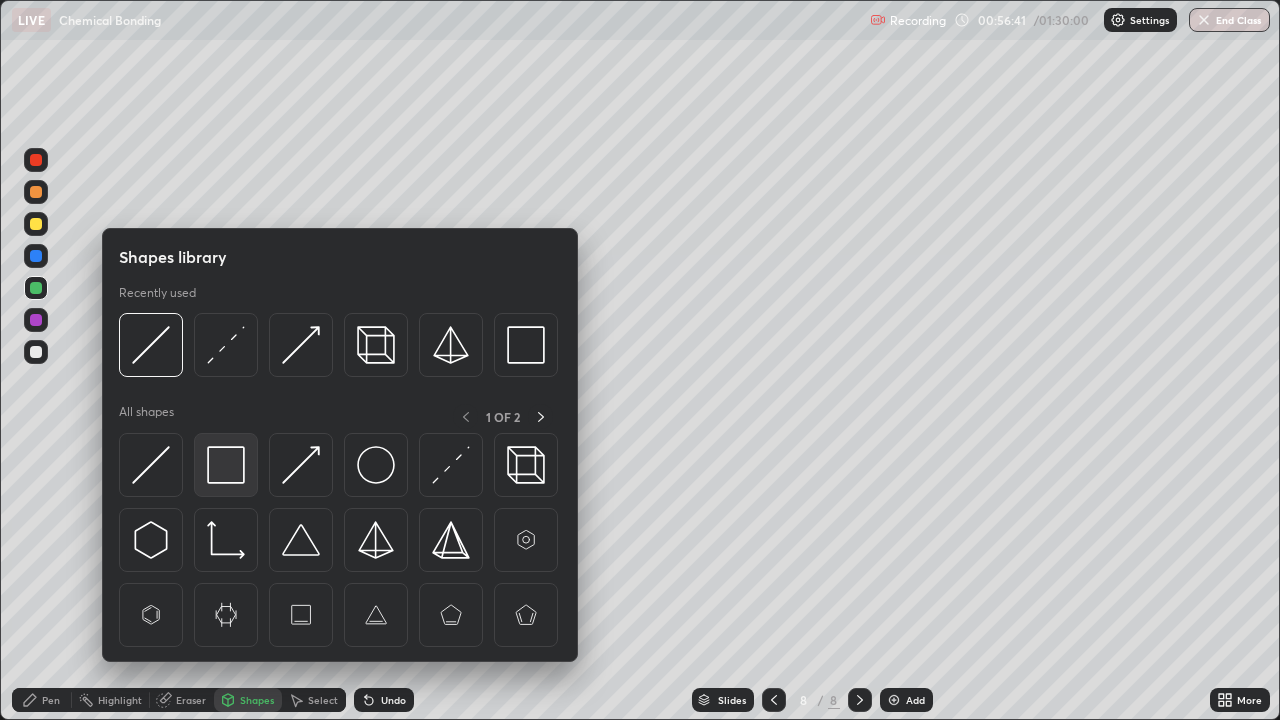 click at bounding box center (226, 465) 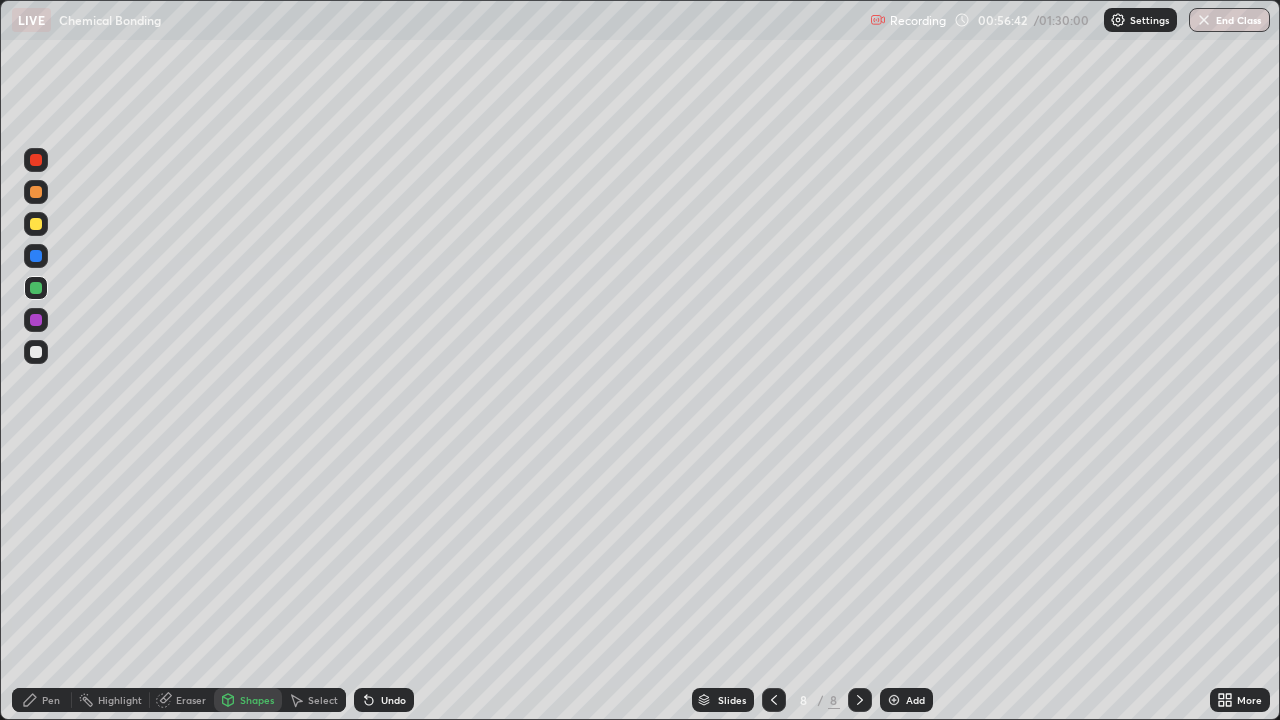 click at bounding box center [36, 352] 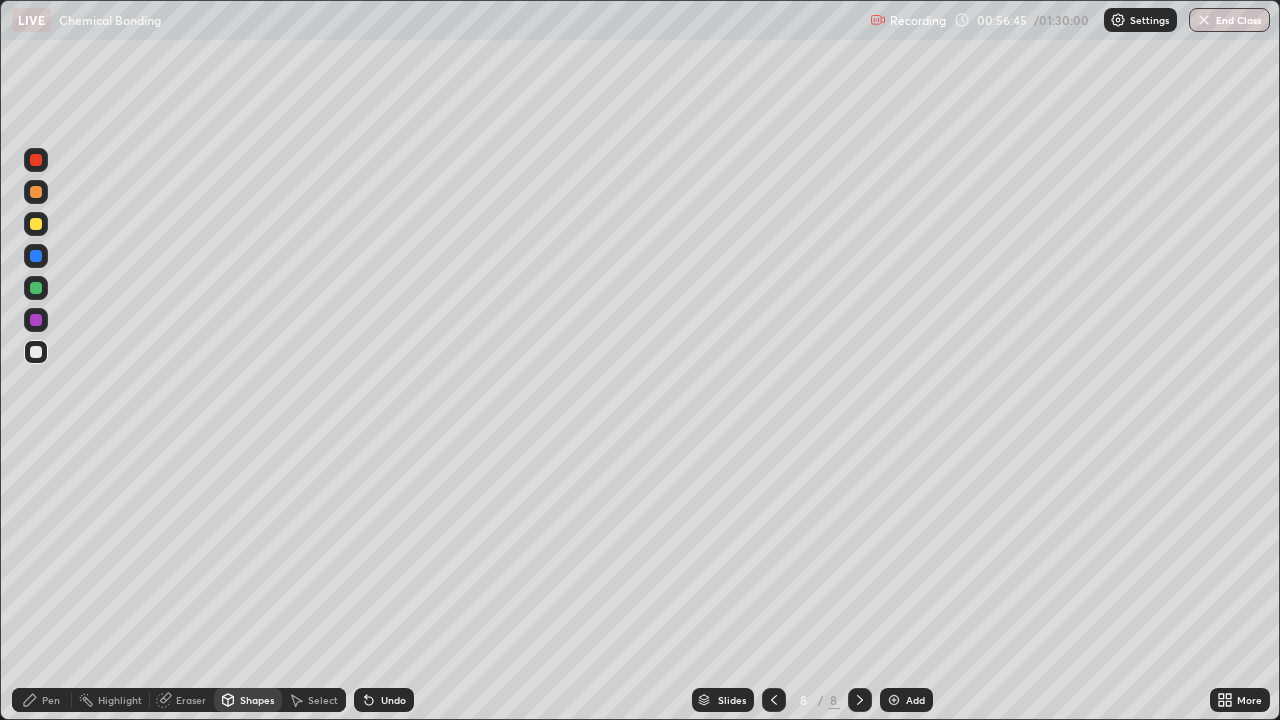 click on "Shapes" at bounding box center (257, 700) 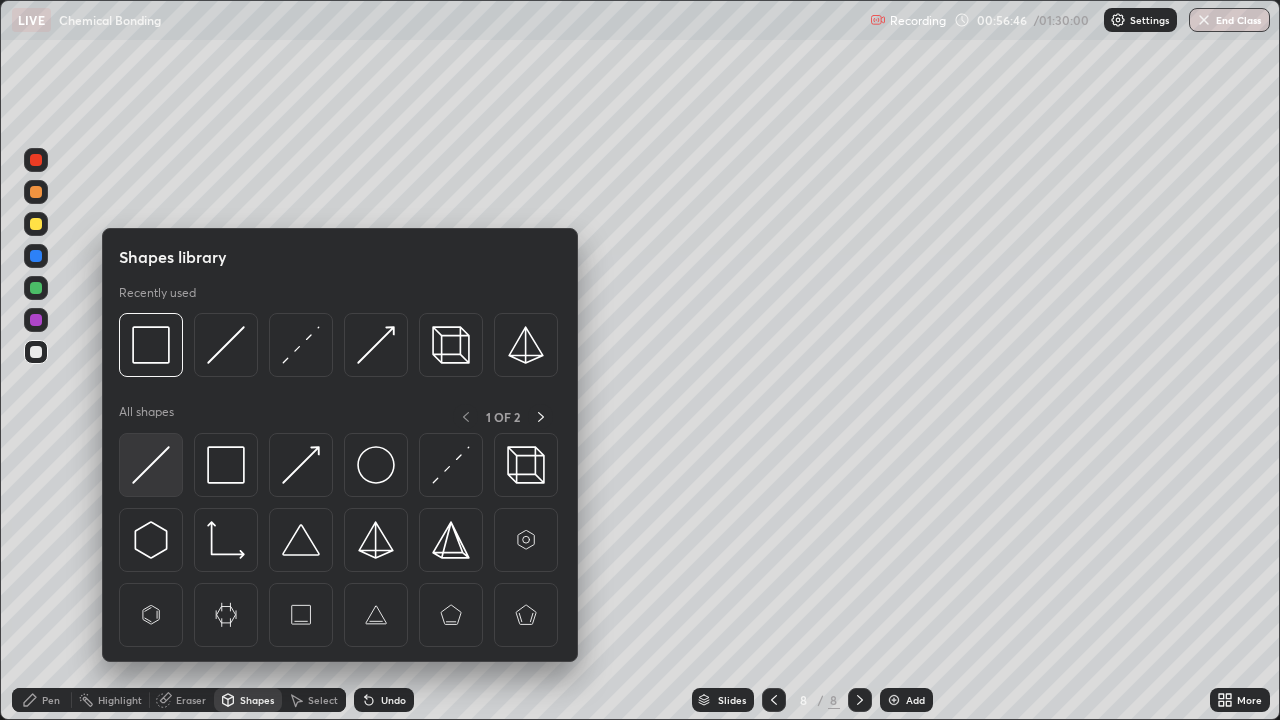 click at bounding box center (151, 465) 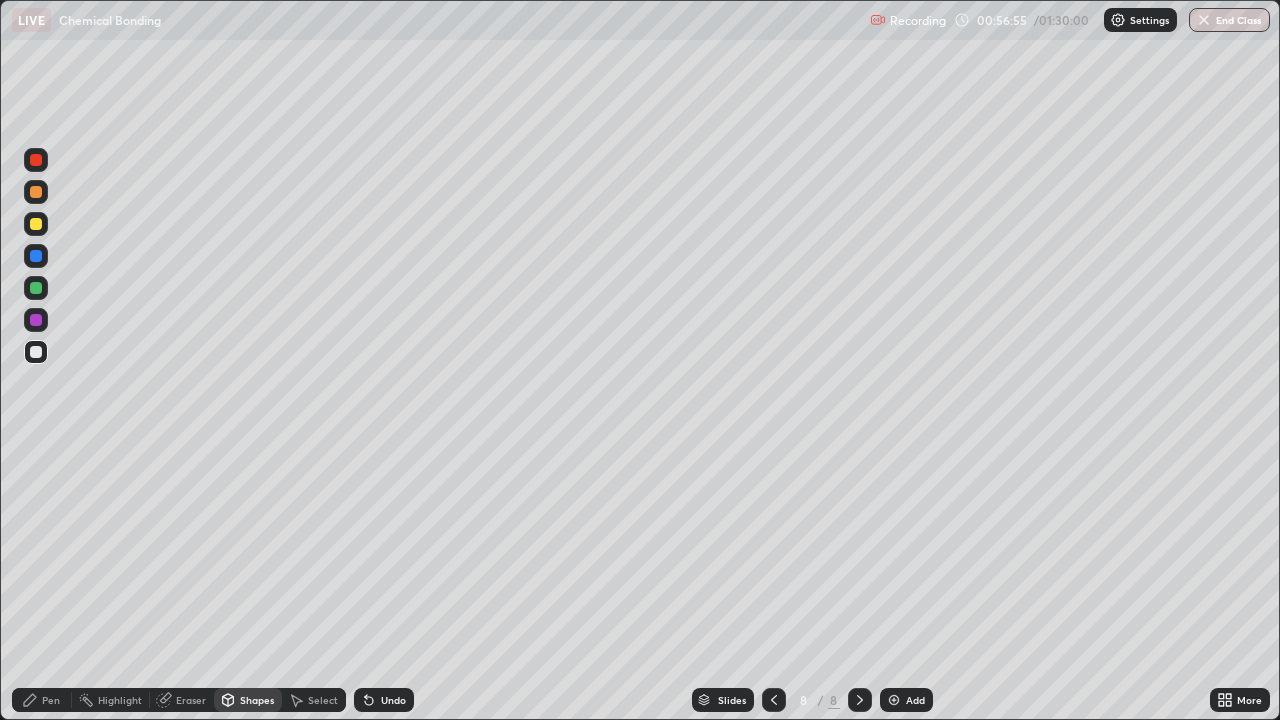 click on "Shapes" at bounding box center [257, 700] 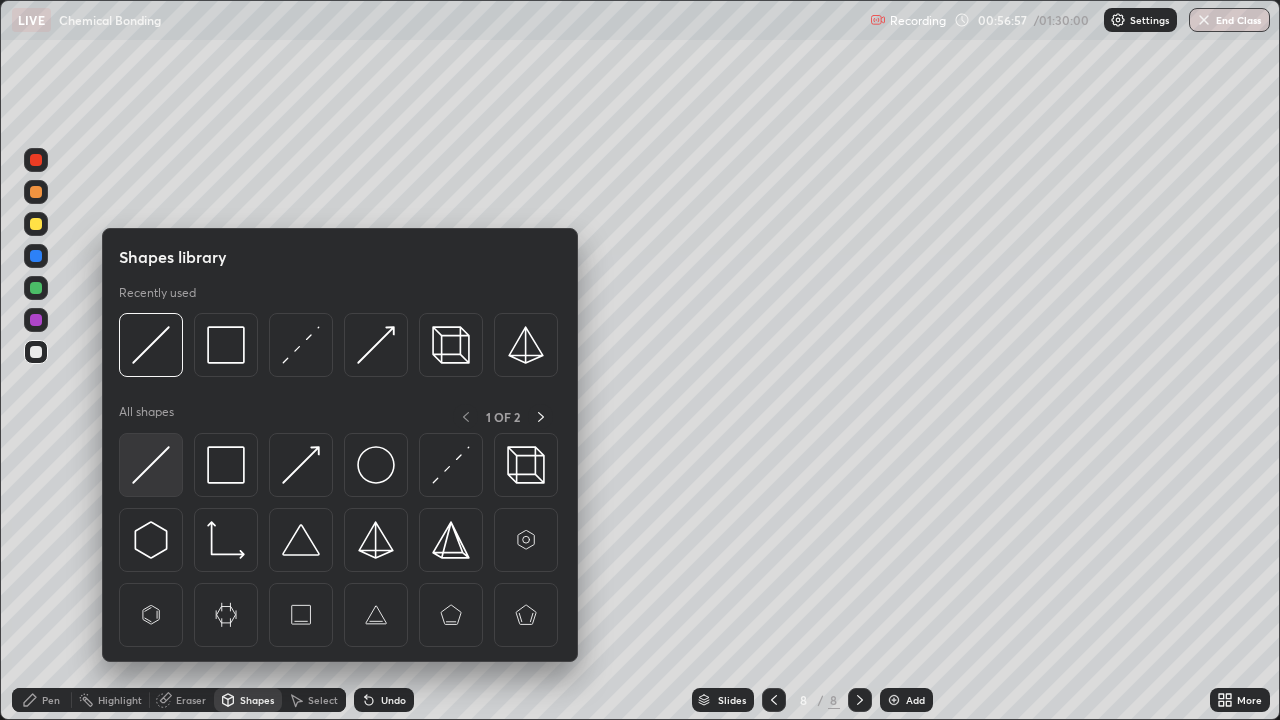 click at bounding box center (151, 465) 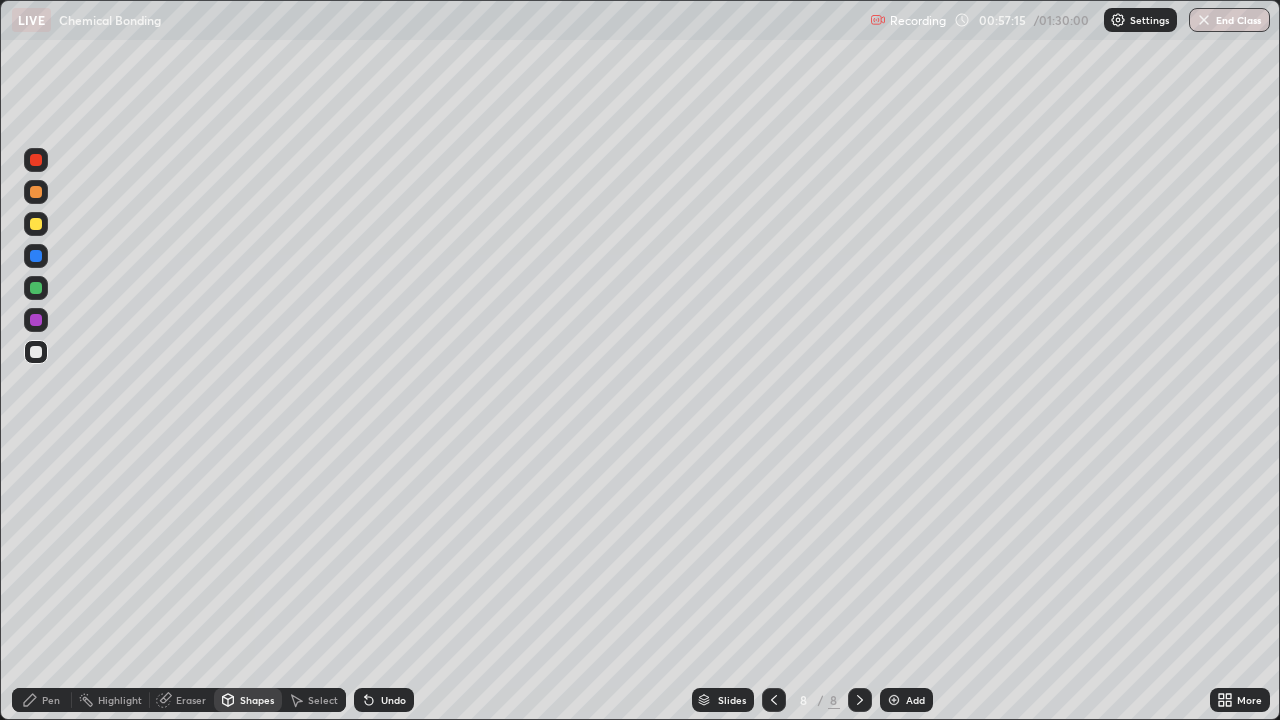 click at bounding box center (36, 224) 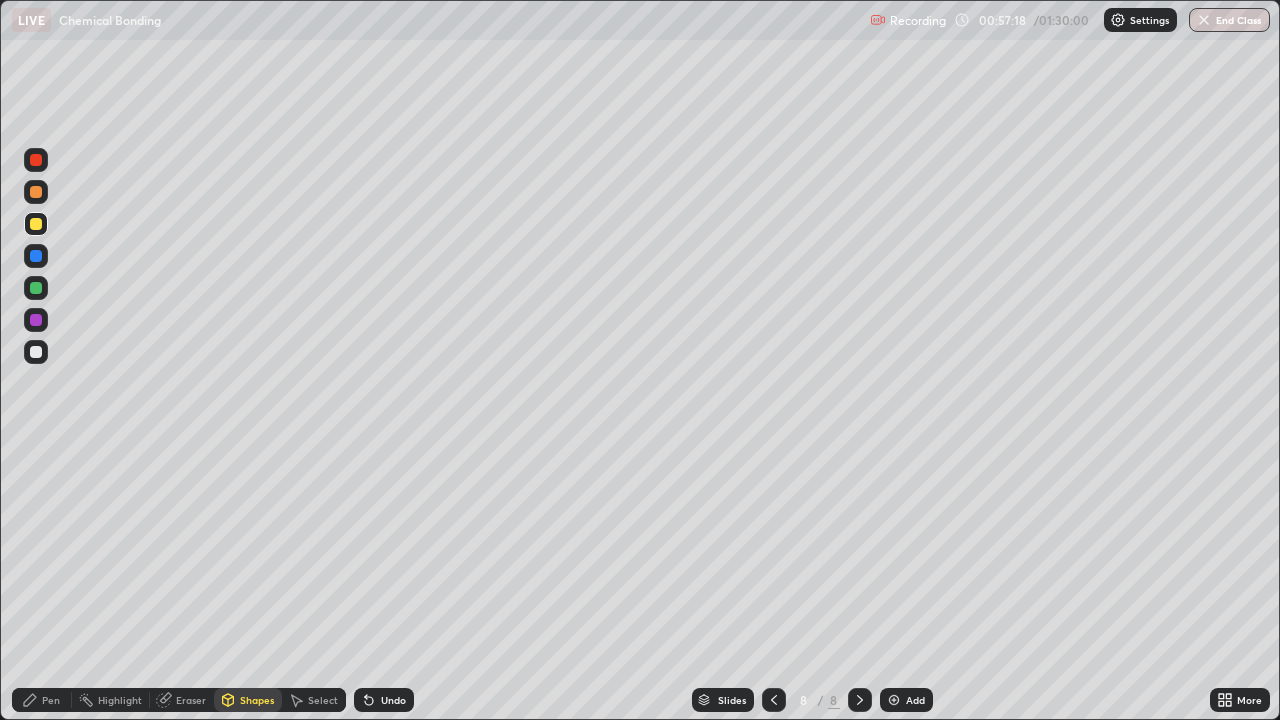 click 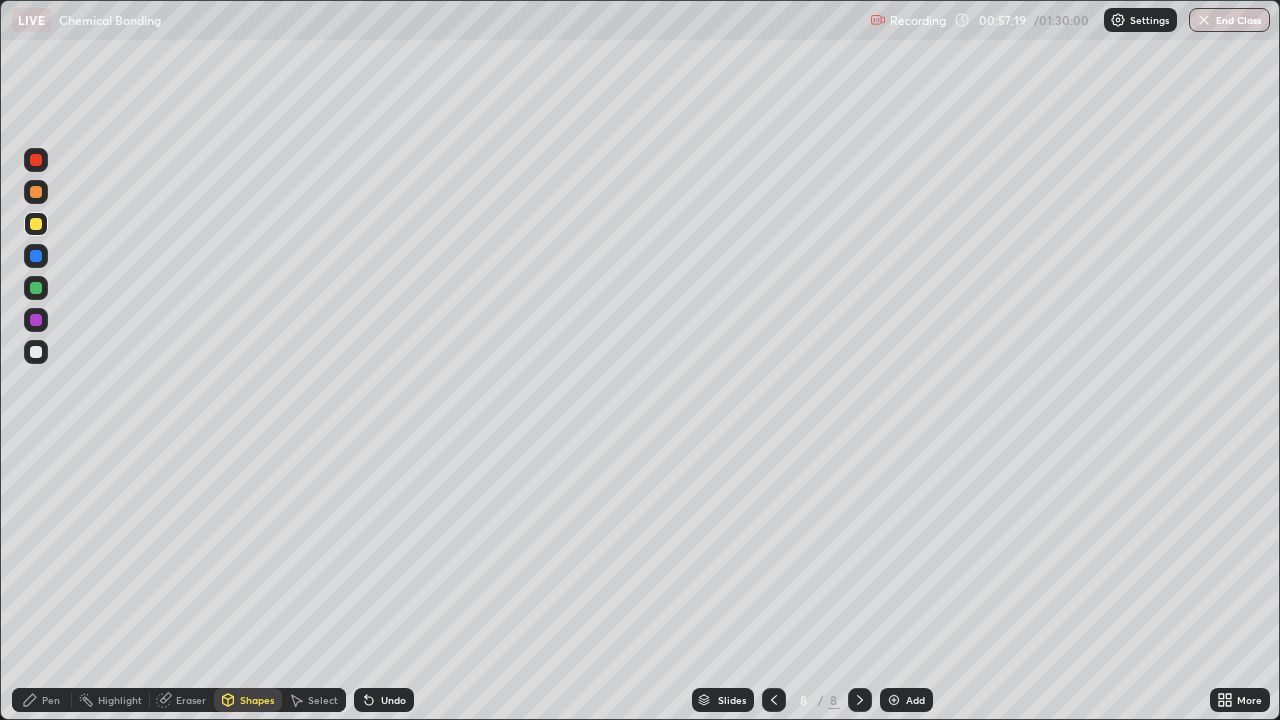 click 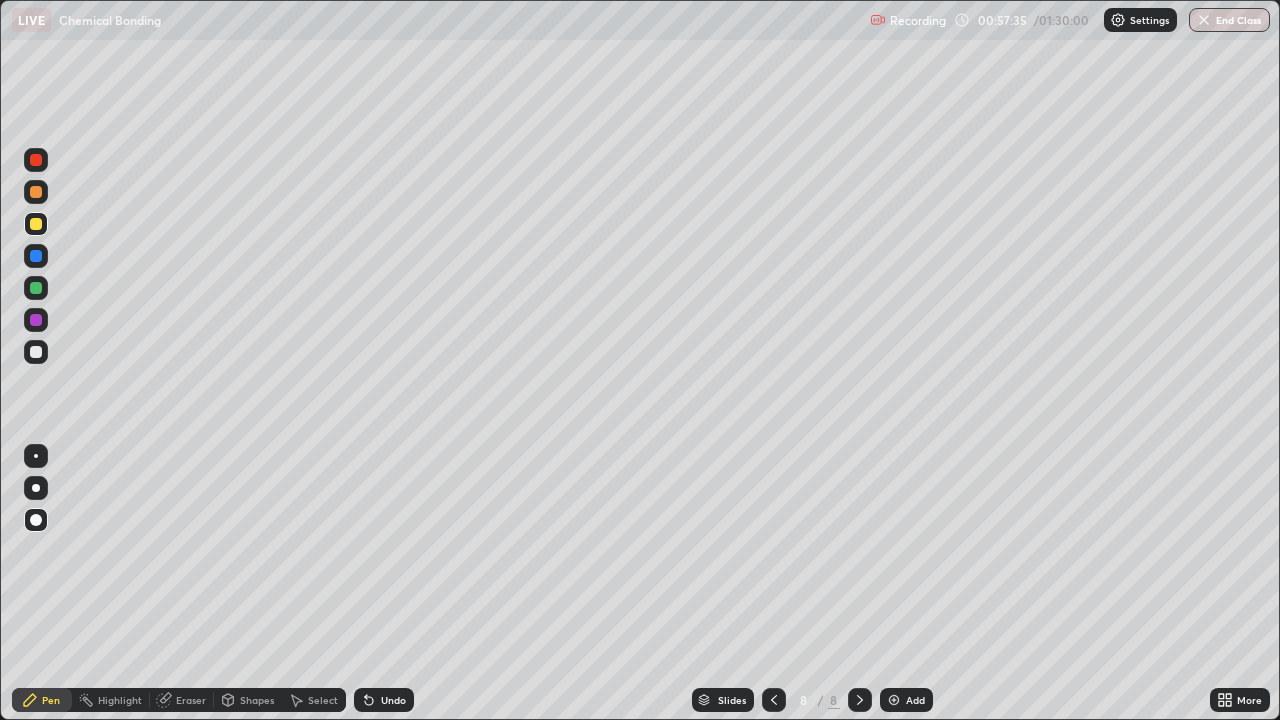 click at bounding box center [36, 320] 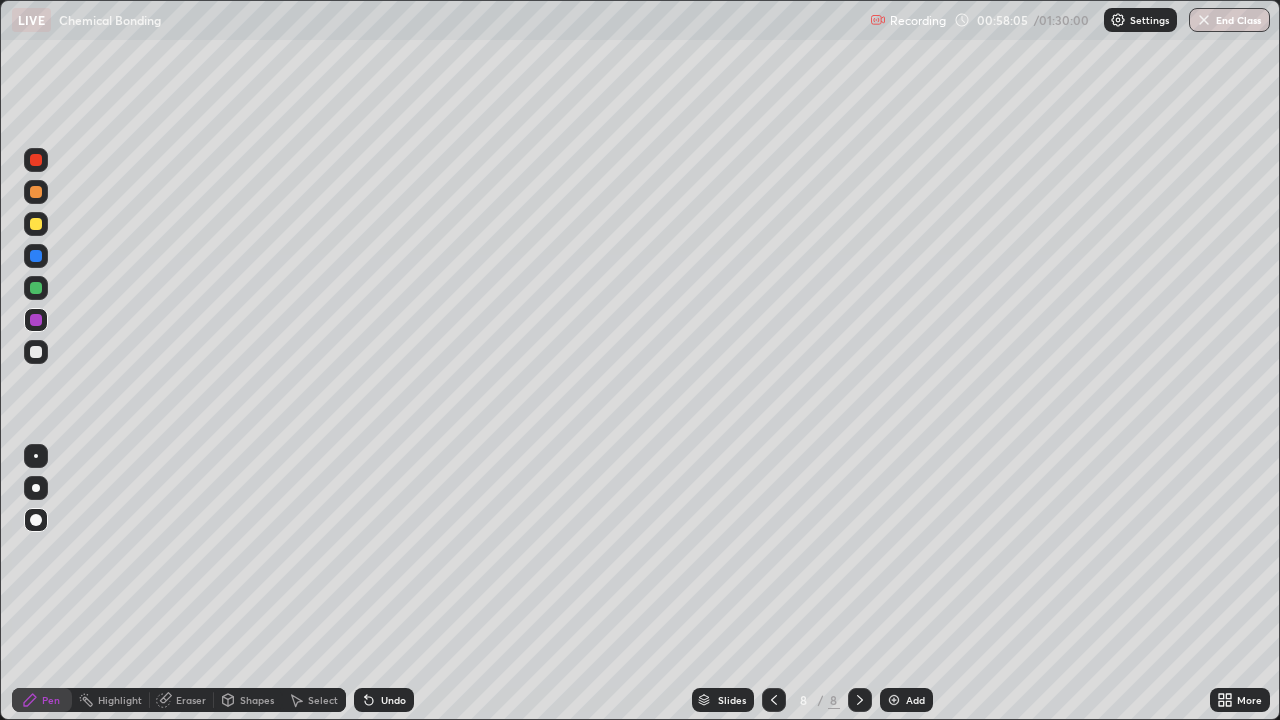click at bounding box center (36, 256) 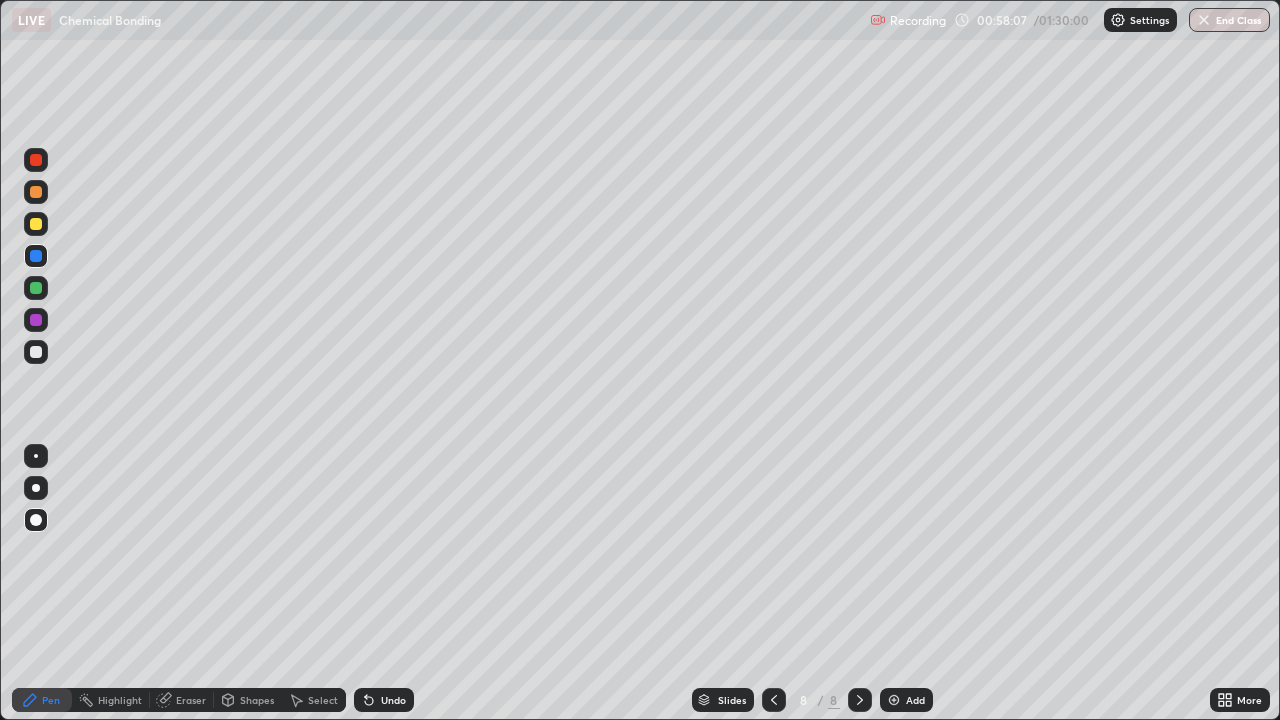 click on "Undo" at bounding box center [393, 700] 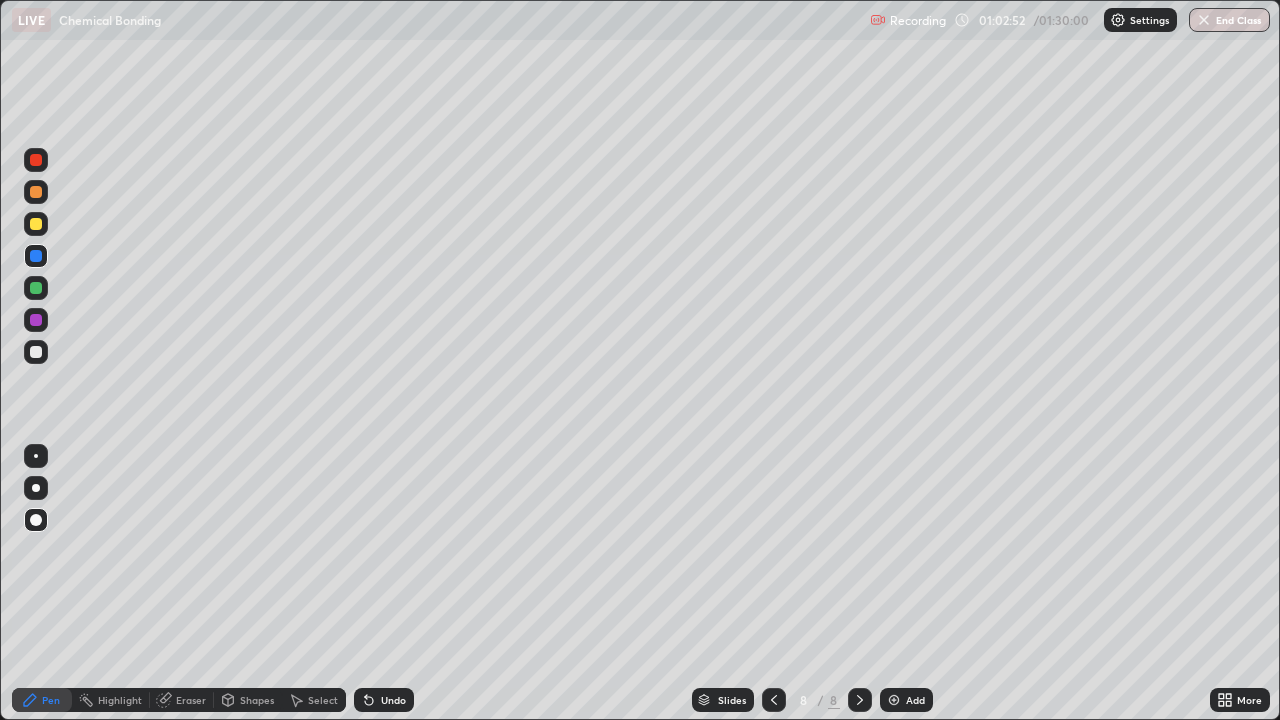 click on "Add" at bounding box center (906, 700) 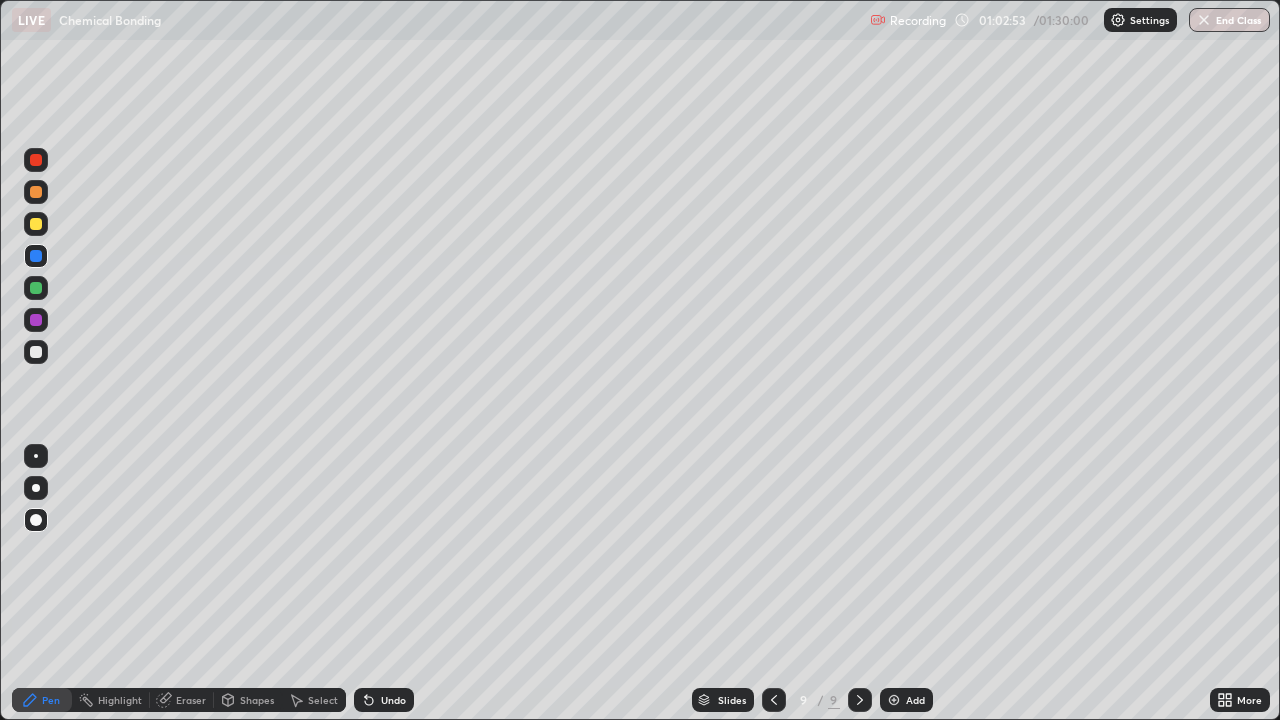 click on "Pen" at bounding box center [51, 700] 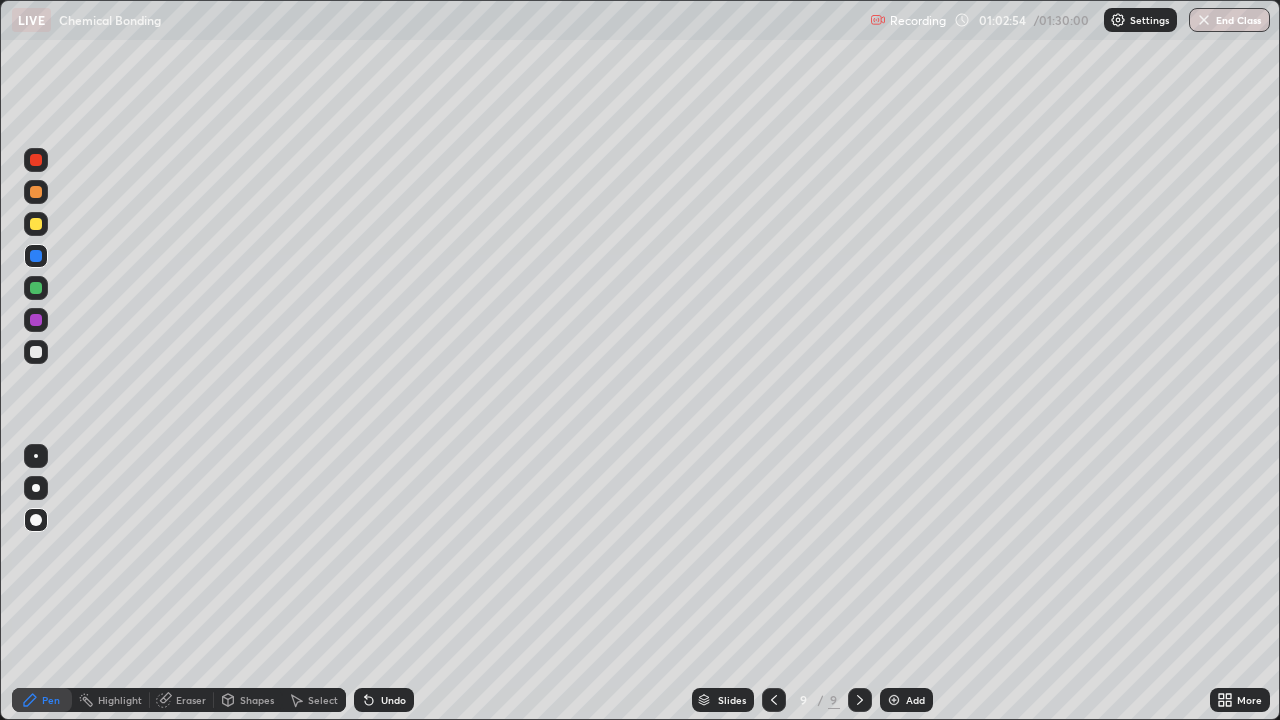 click at bounding box center [36, 352] 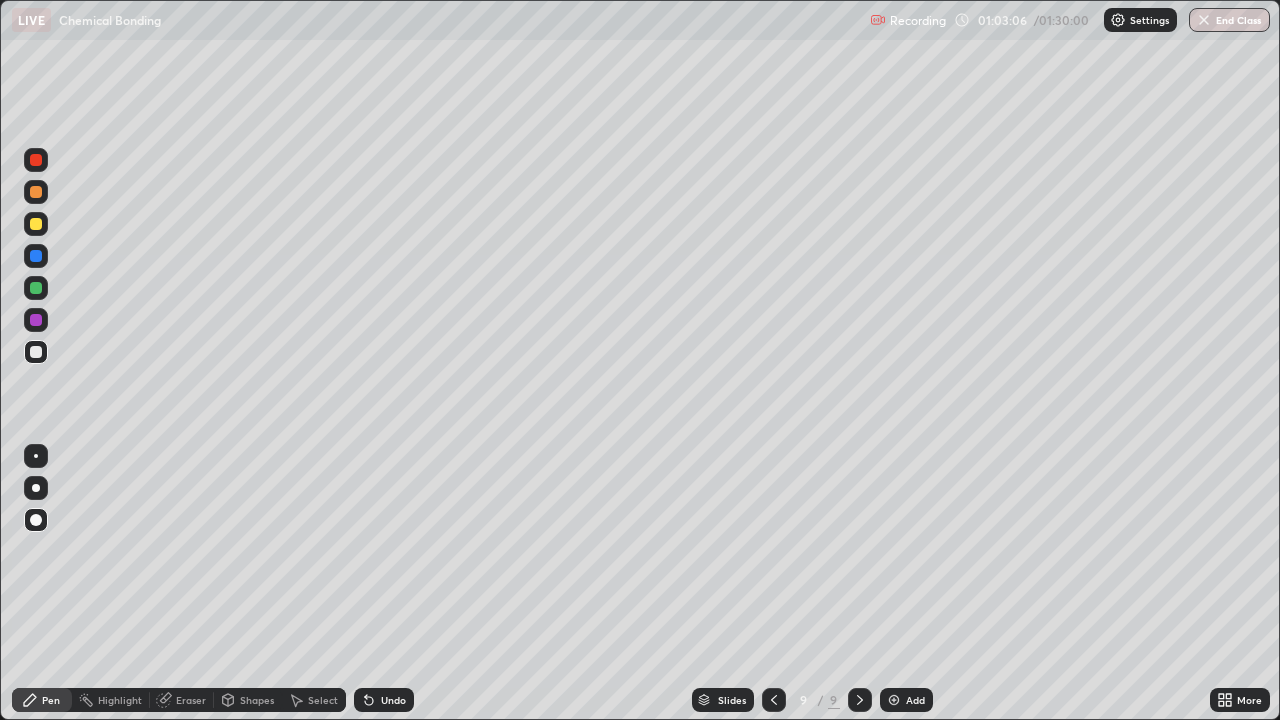 click on "Undo" at bounding box center [393, 700] 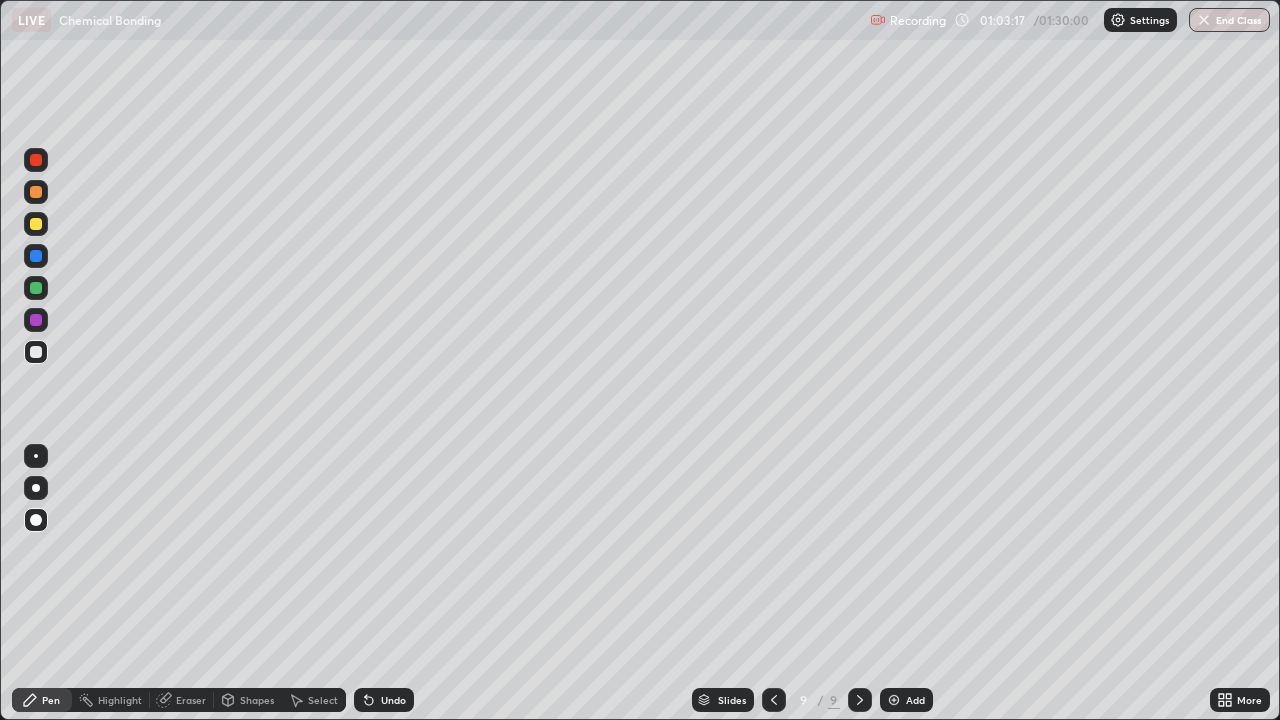 click on "Shapes" at bounding box center [248, 700] 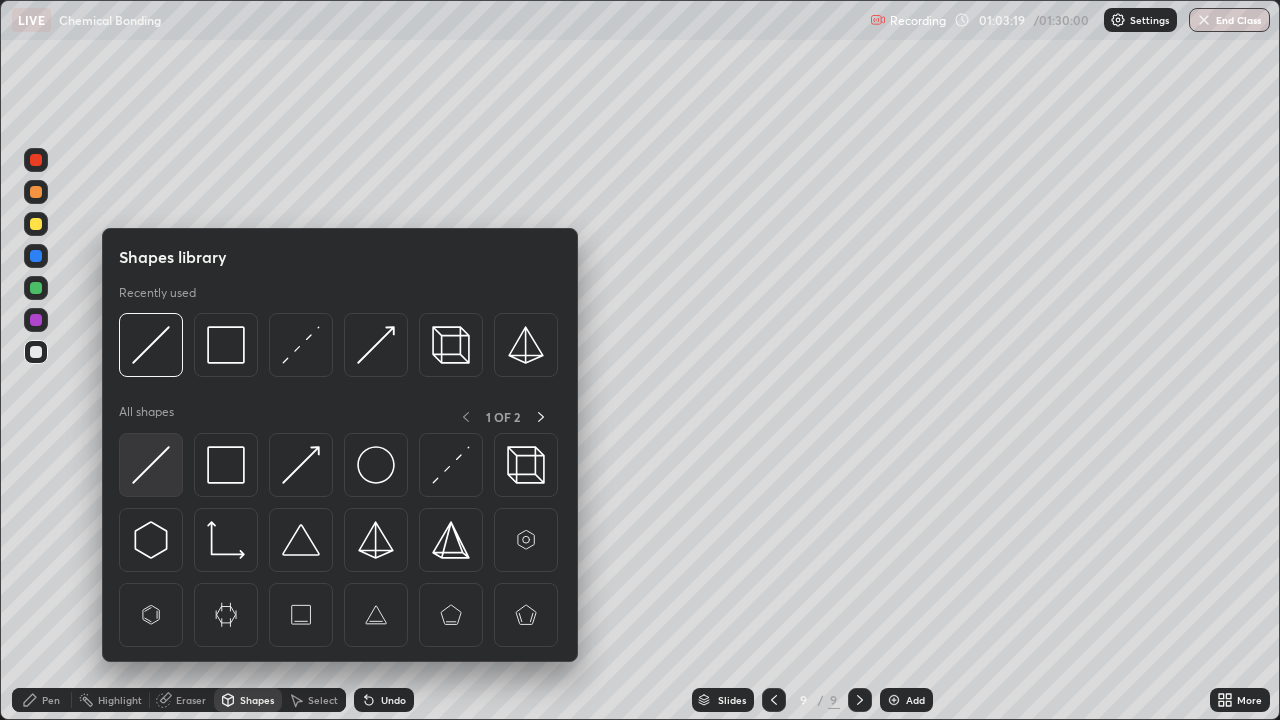 click at bounding box center (151, 465) 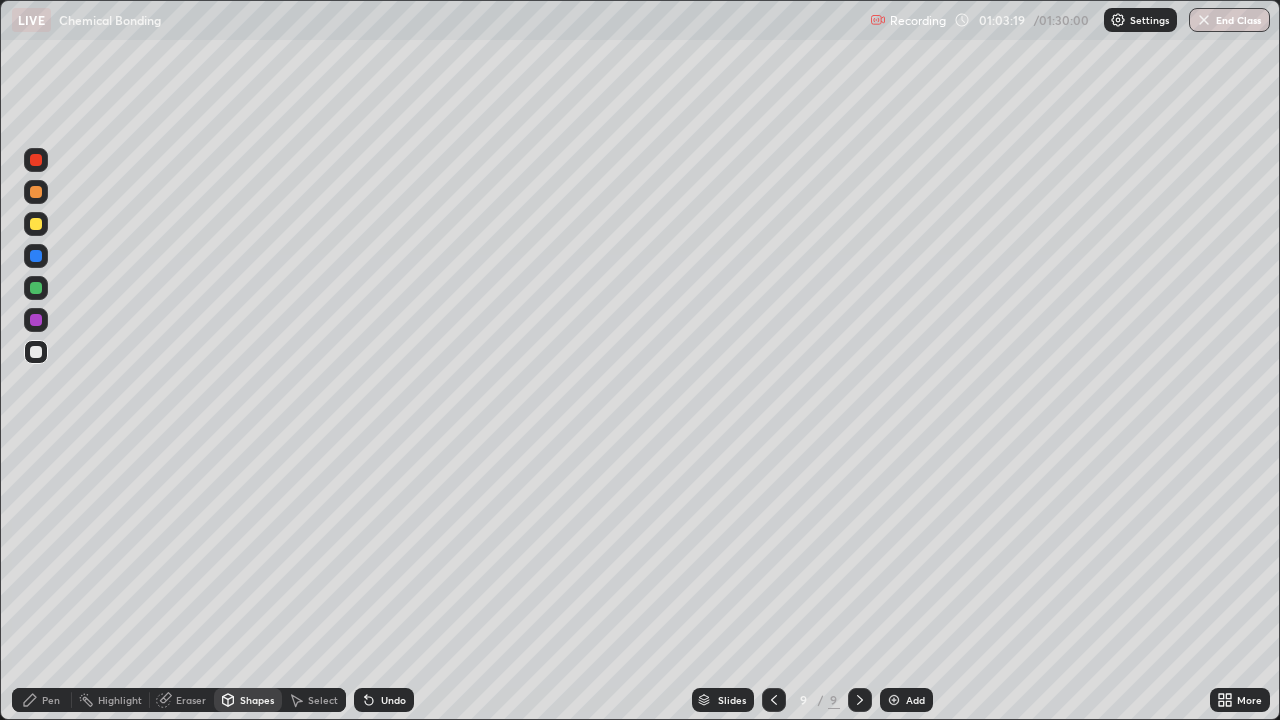 click at bounding box center (36, 224) 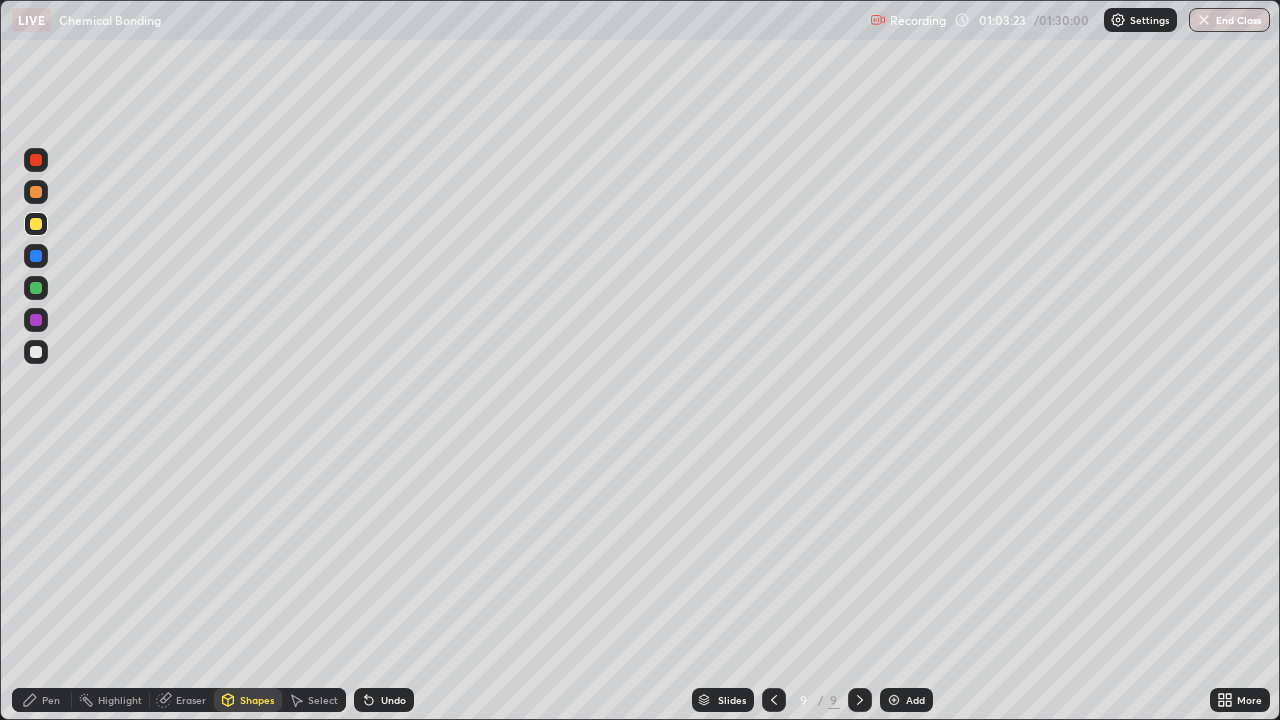 click on "Pen" at bounding box center [51, 700] 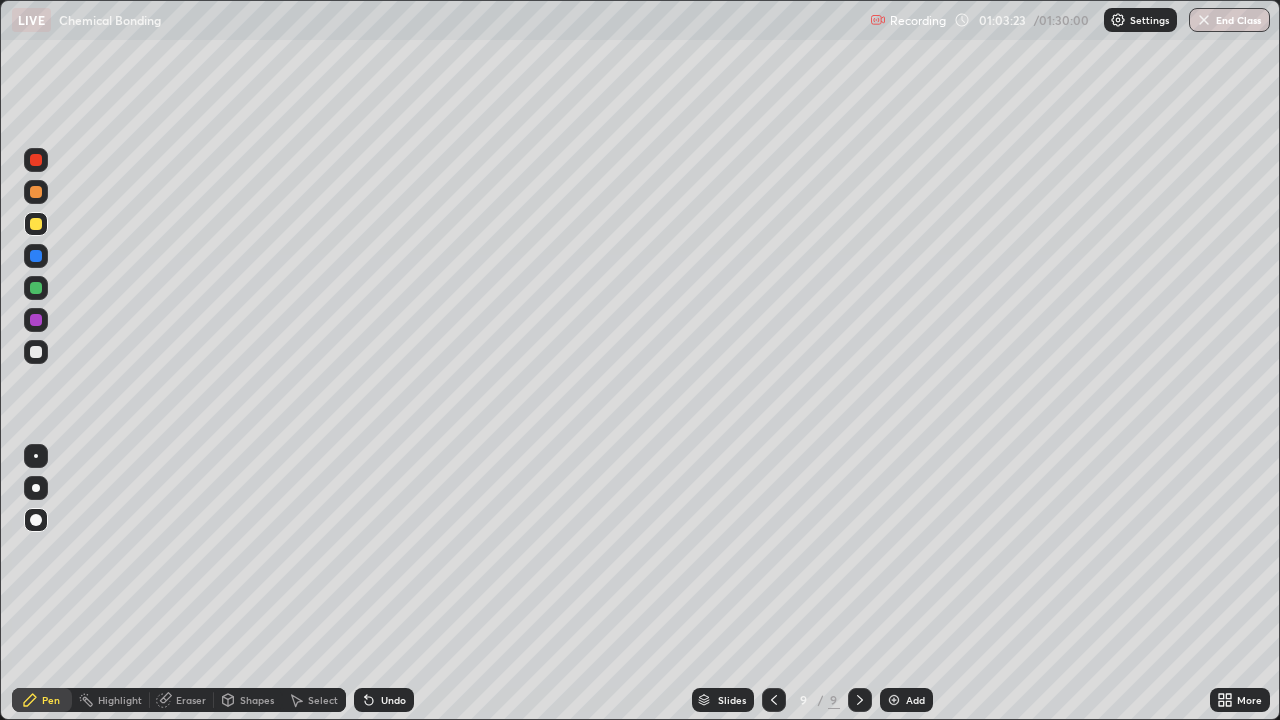 click at bounding box center [36, 352] 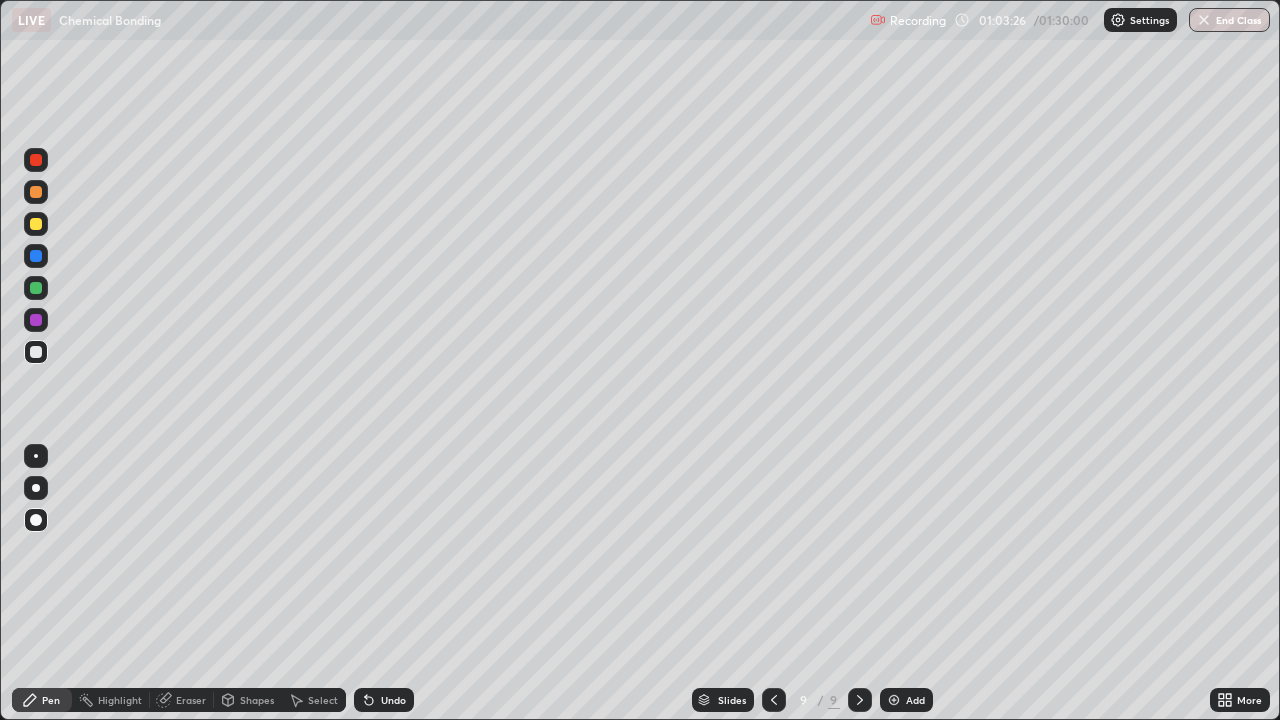 click on "Shapes" at bounding box center [257, 700] 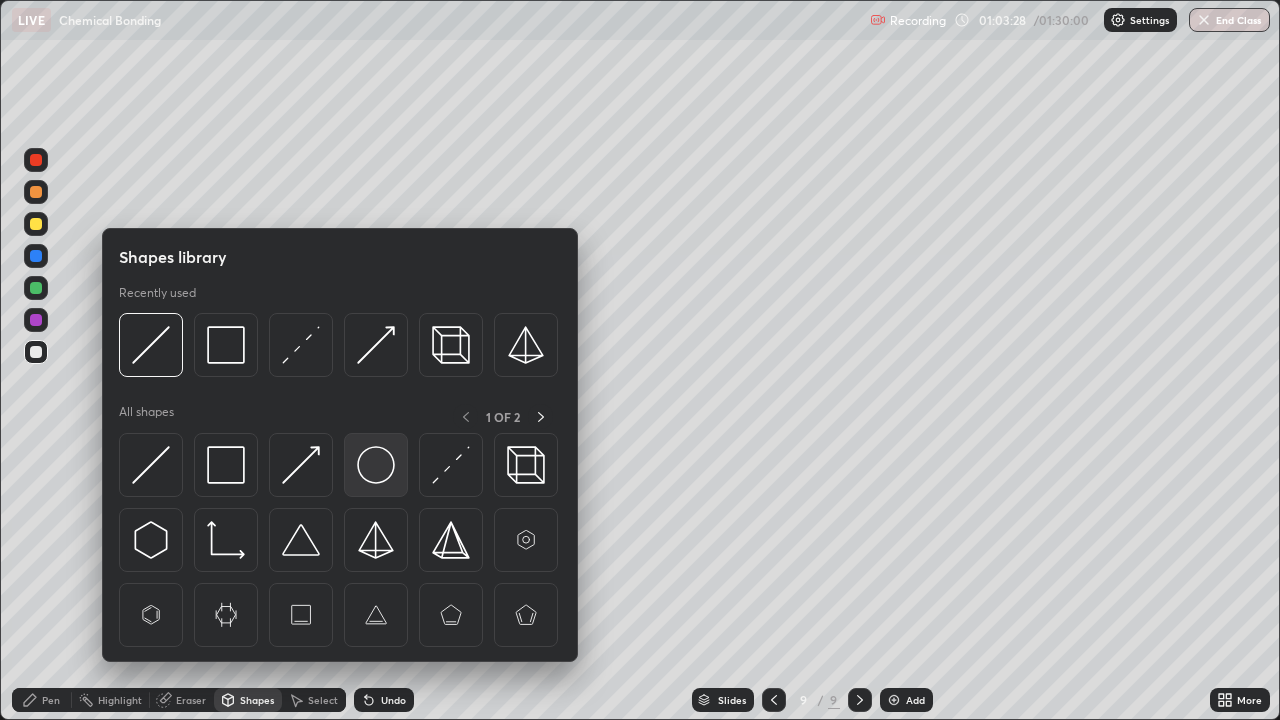 click at bounding box center (376, 465) 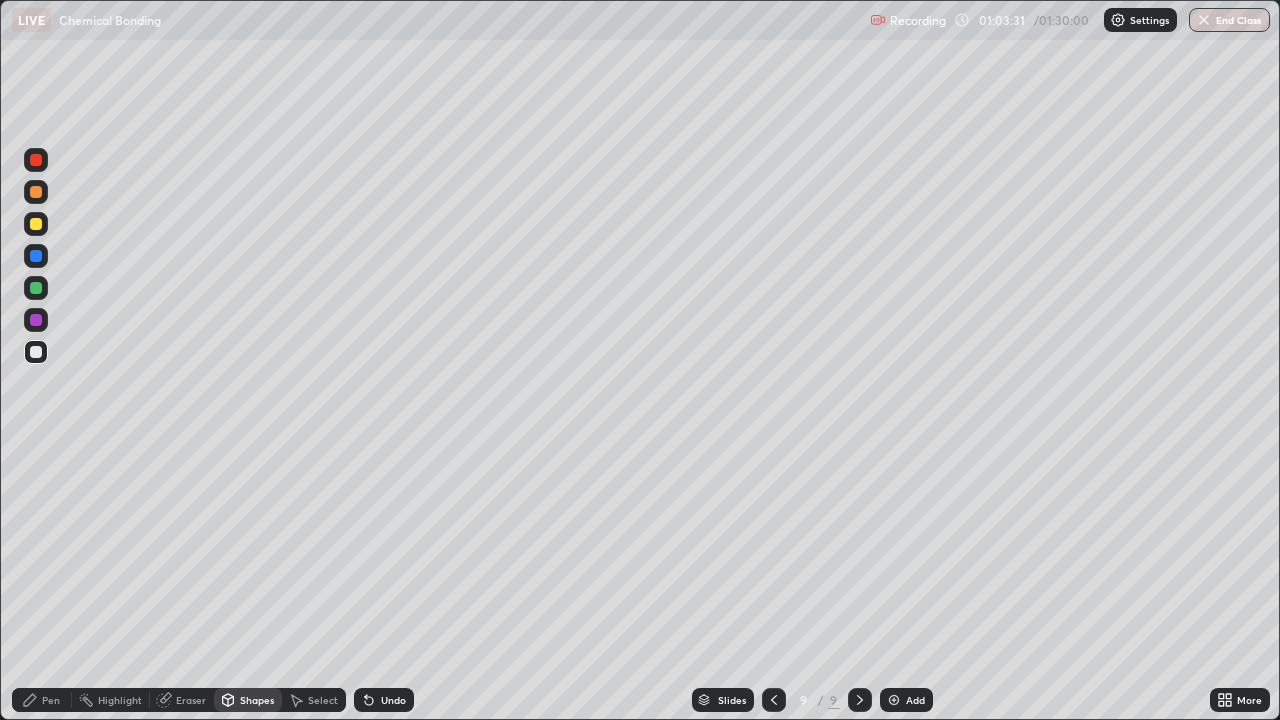 click on "Pen" at bounding box center [51, 700] 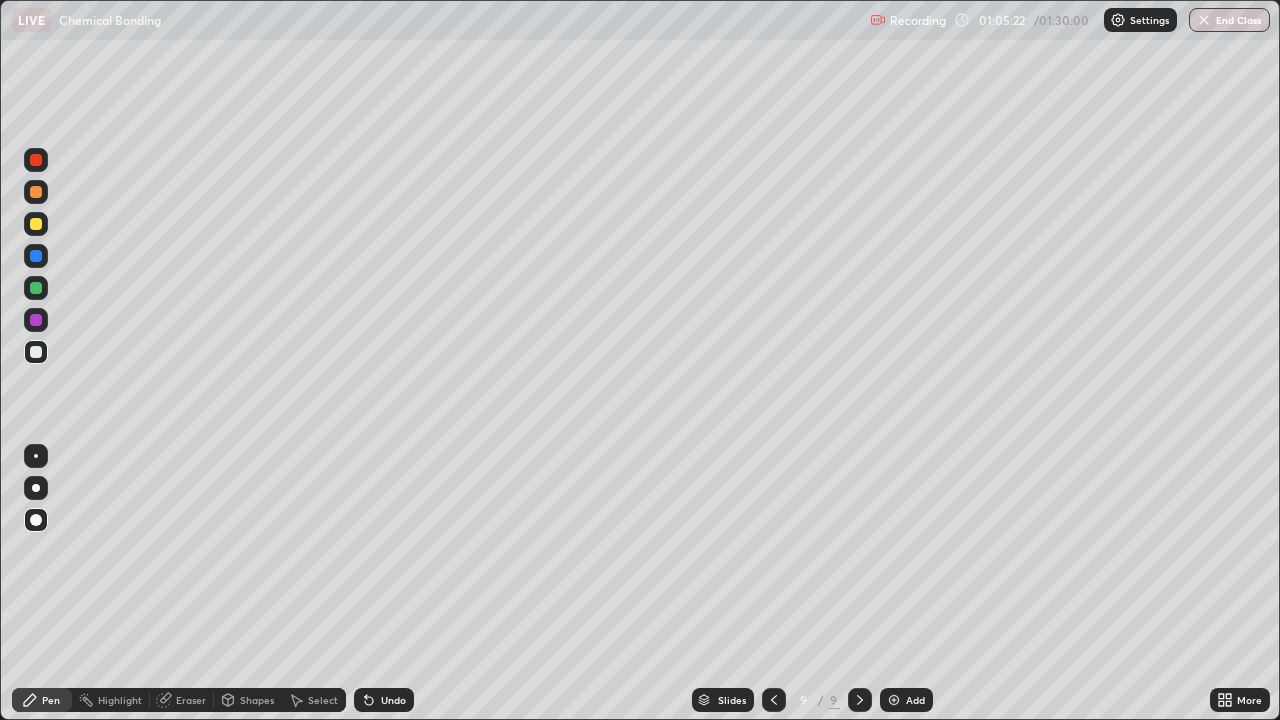 click on "Undo" at bounding box center (384, 700) 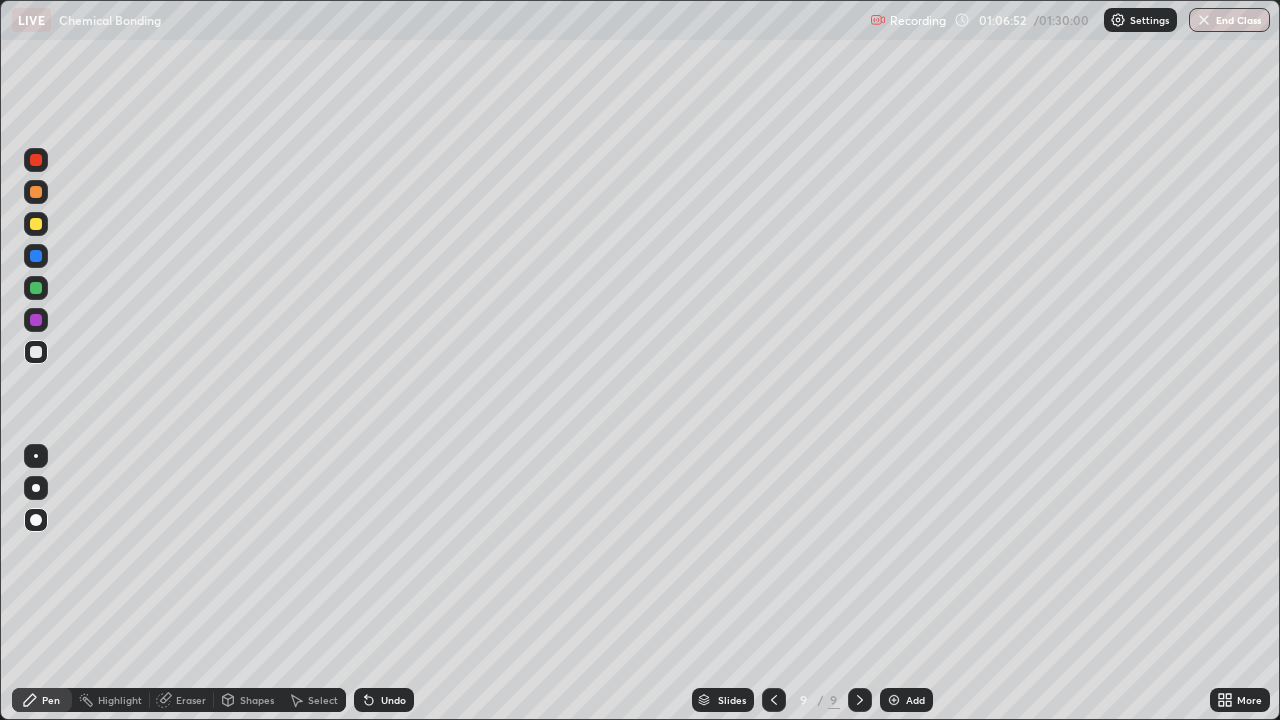 click on "Add" at bounding box center (906, 700) 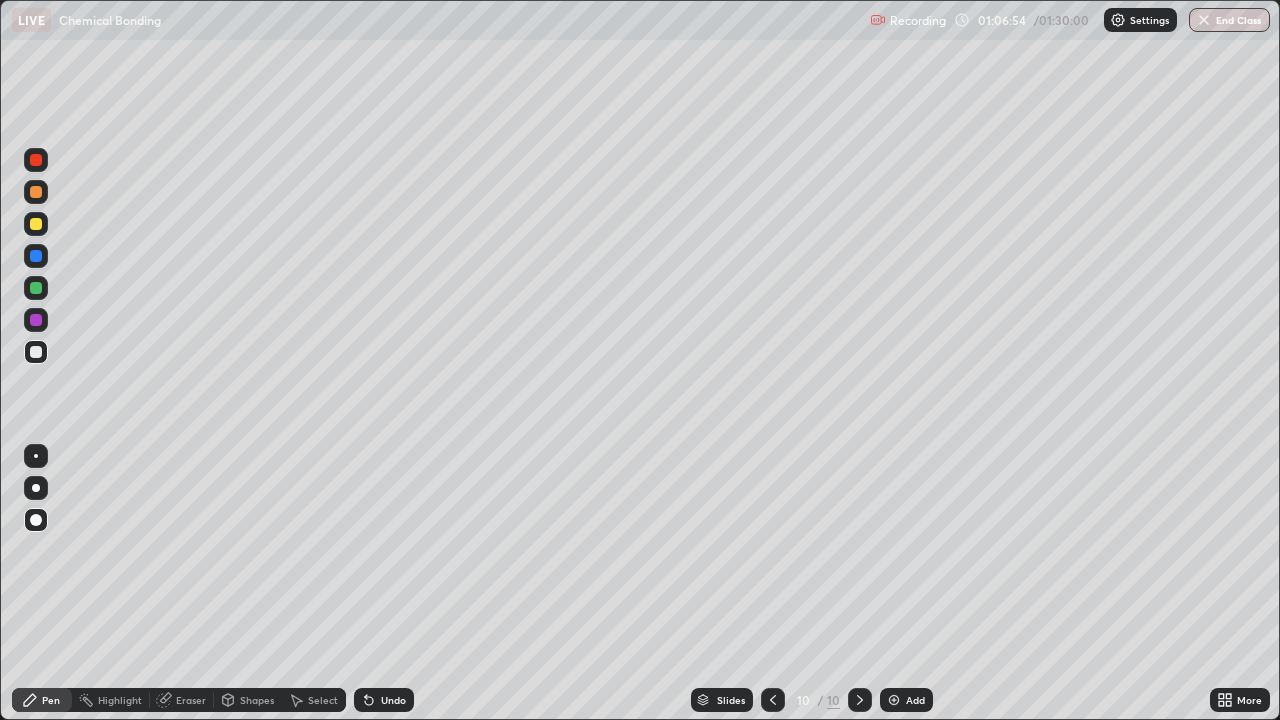 click on "Shapes" at bounding box center (257, 700) 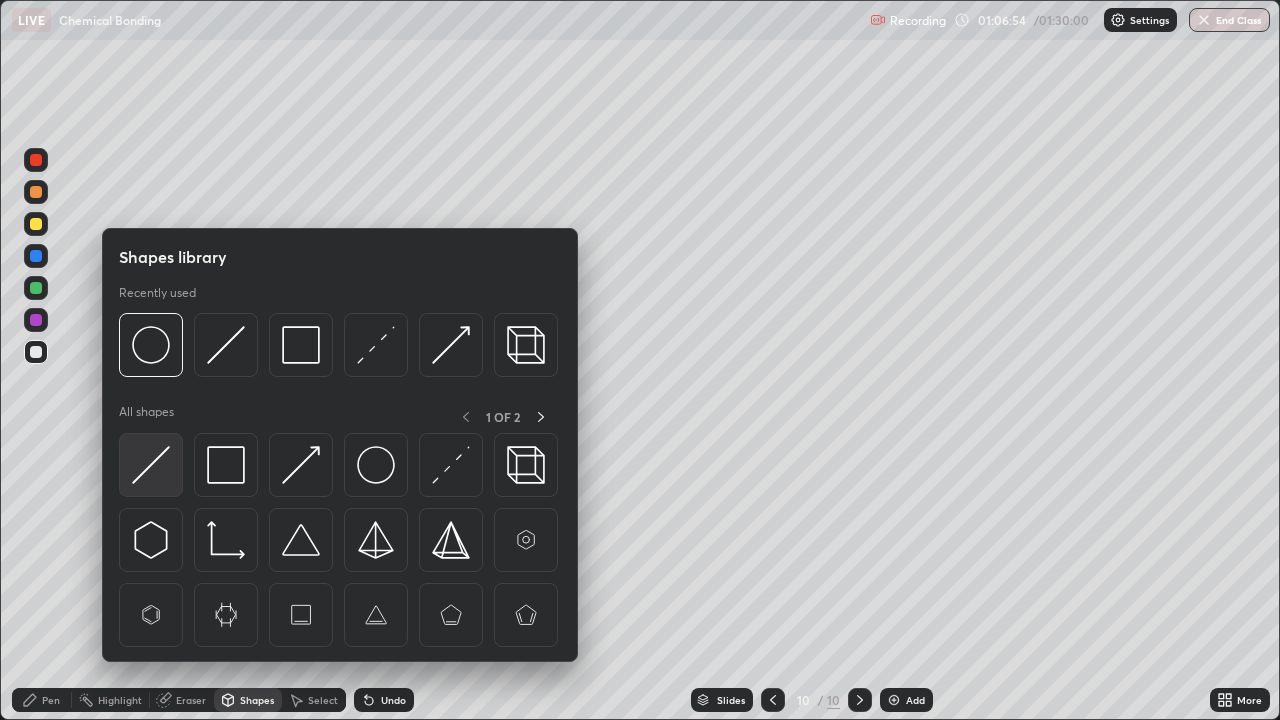click at bounding box center (151, 465) 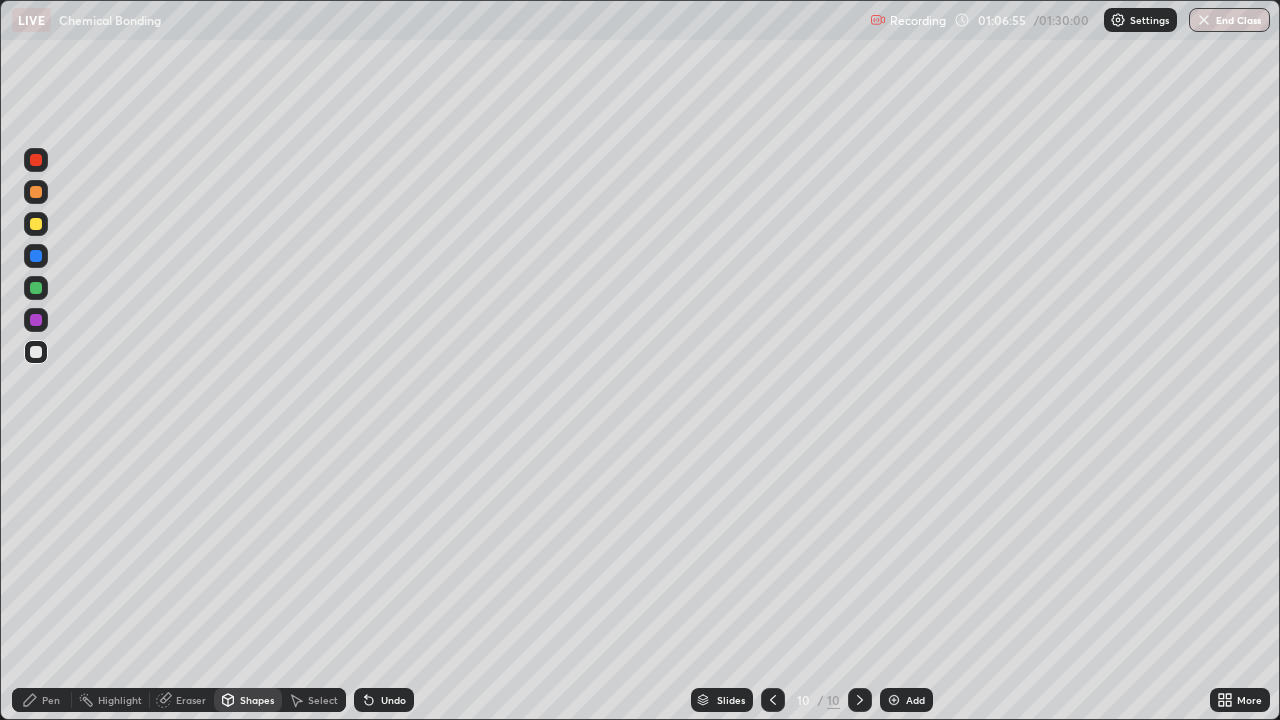 click at bounding box center (36, 352) 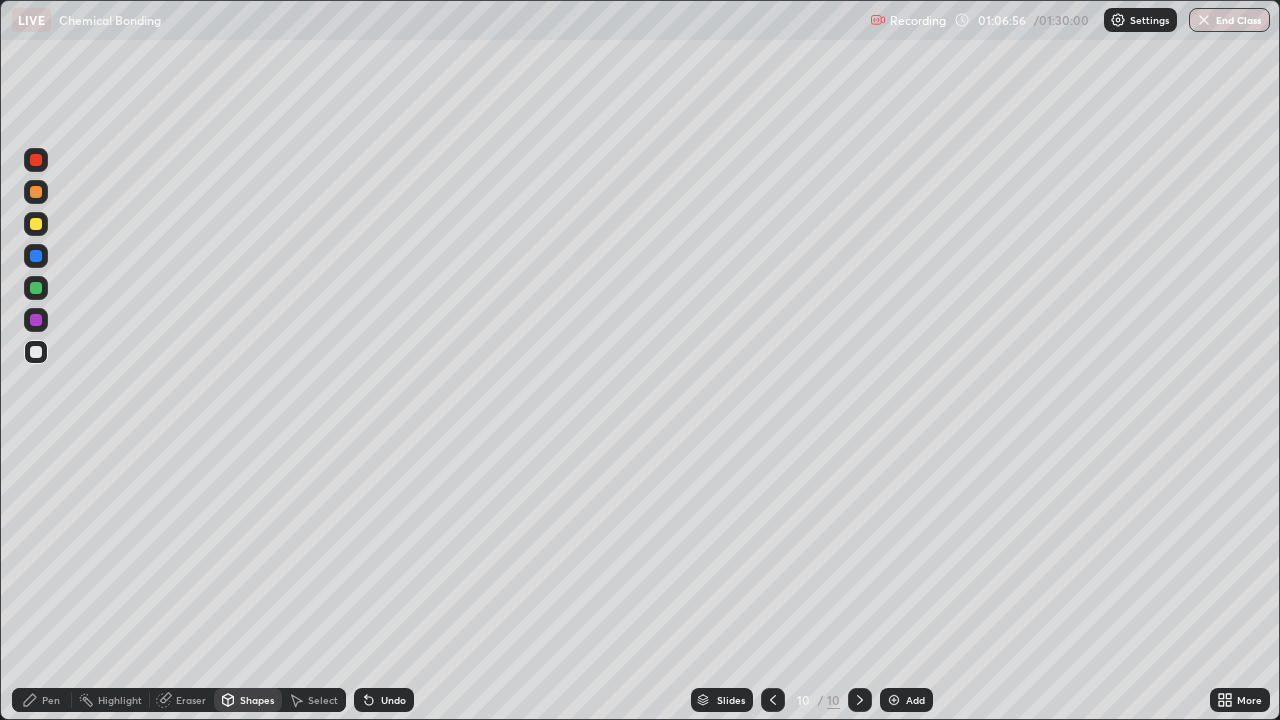 click on "Pen" at bounding box center [51, 700] 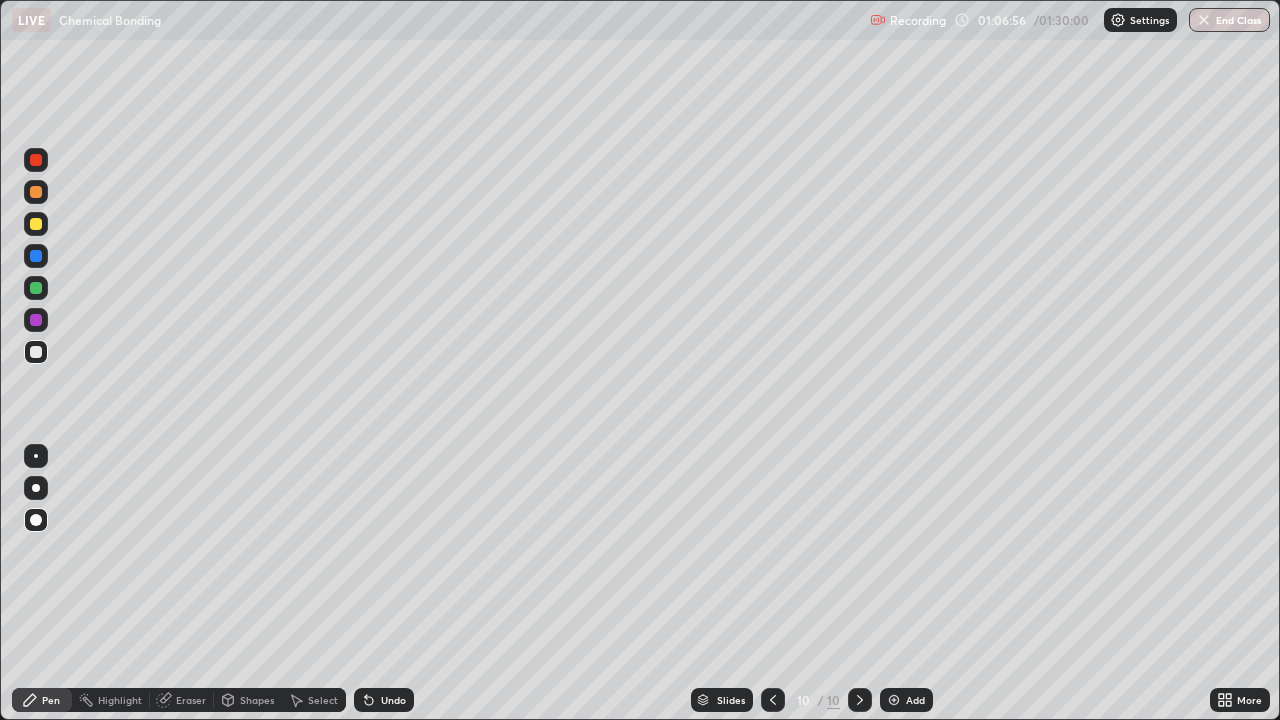 click at bounding box center [36, 488] 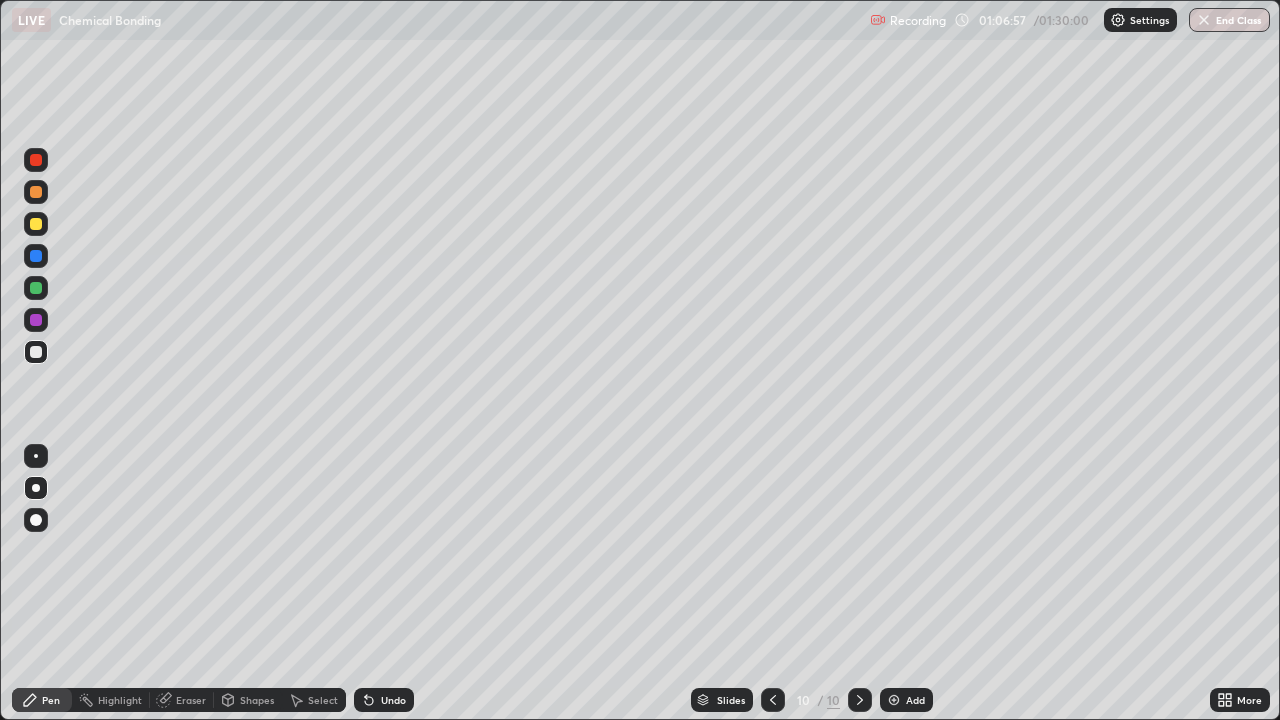 click on "Shapes" at bounding box center [257, 700] 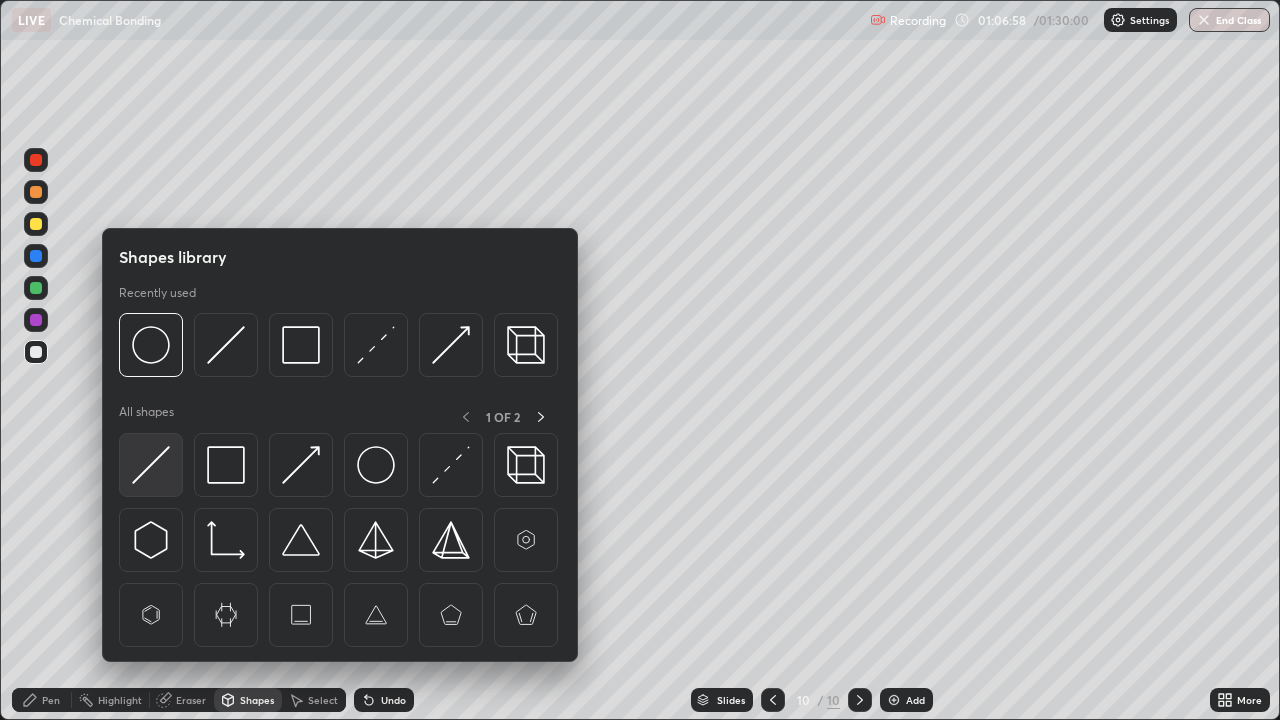 click at bounding box center (151, 465) 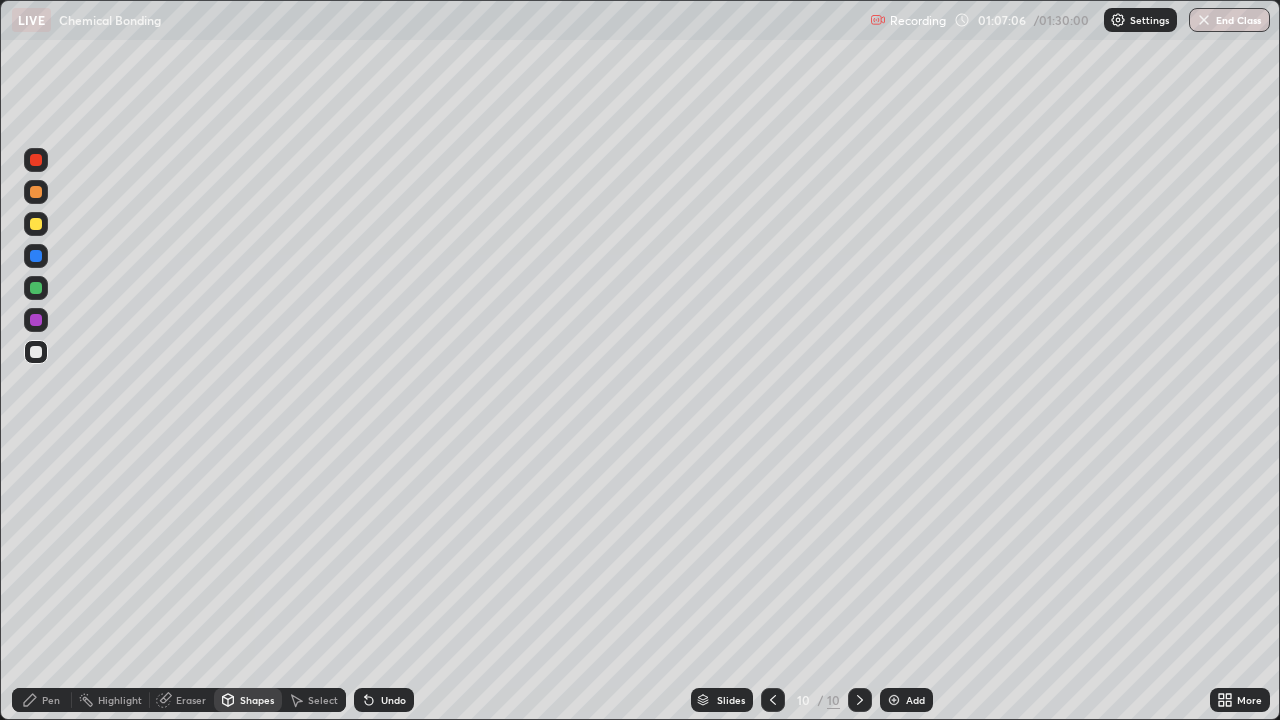 click on "Shapes" at bounding box center (257, 700) 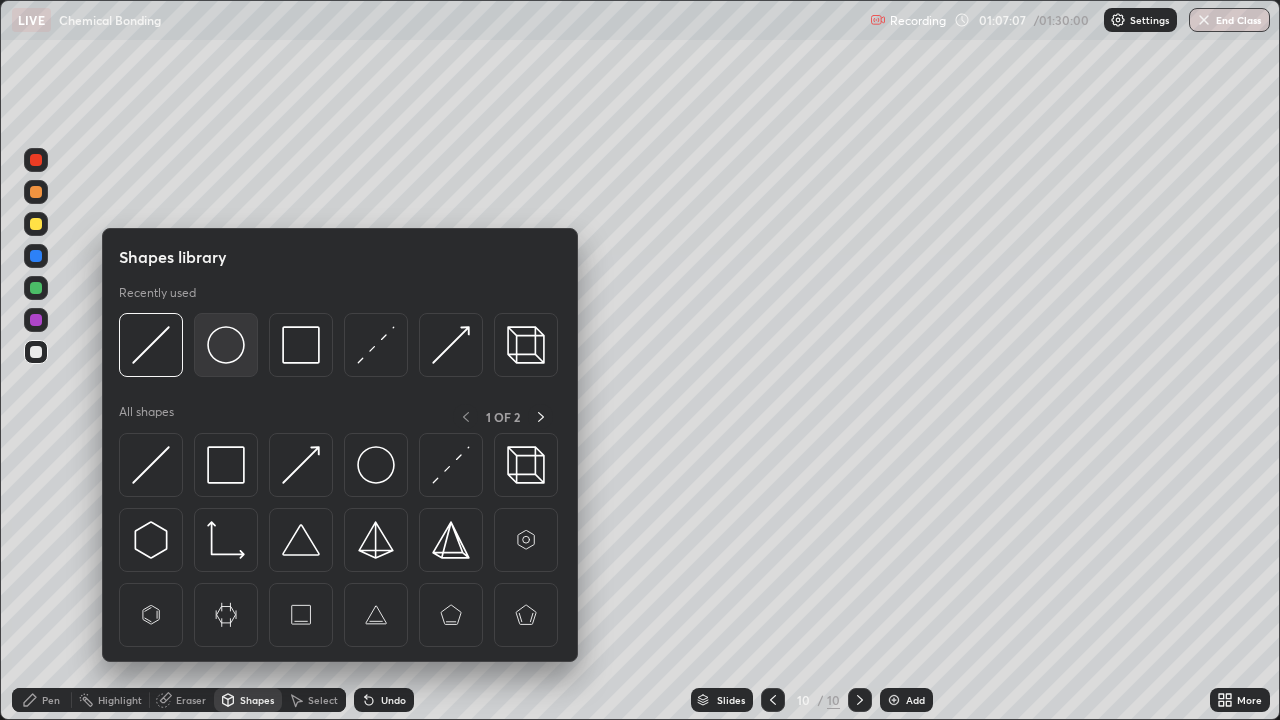click at bounding box center (226, 345) 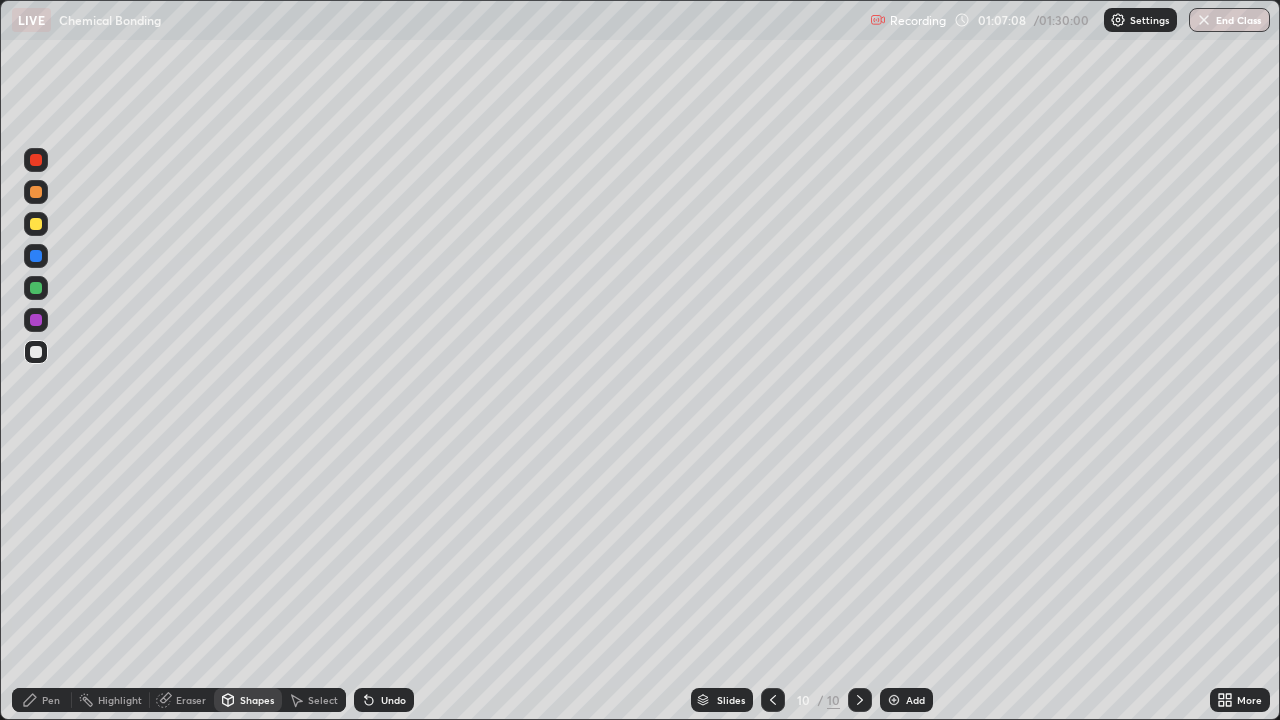 click at bounding box center (36, 224) 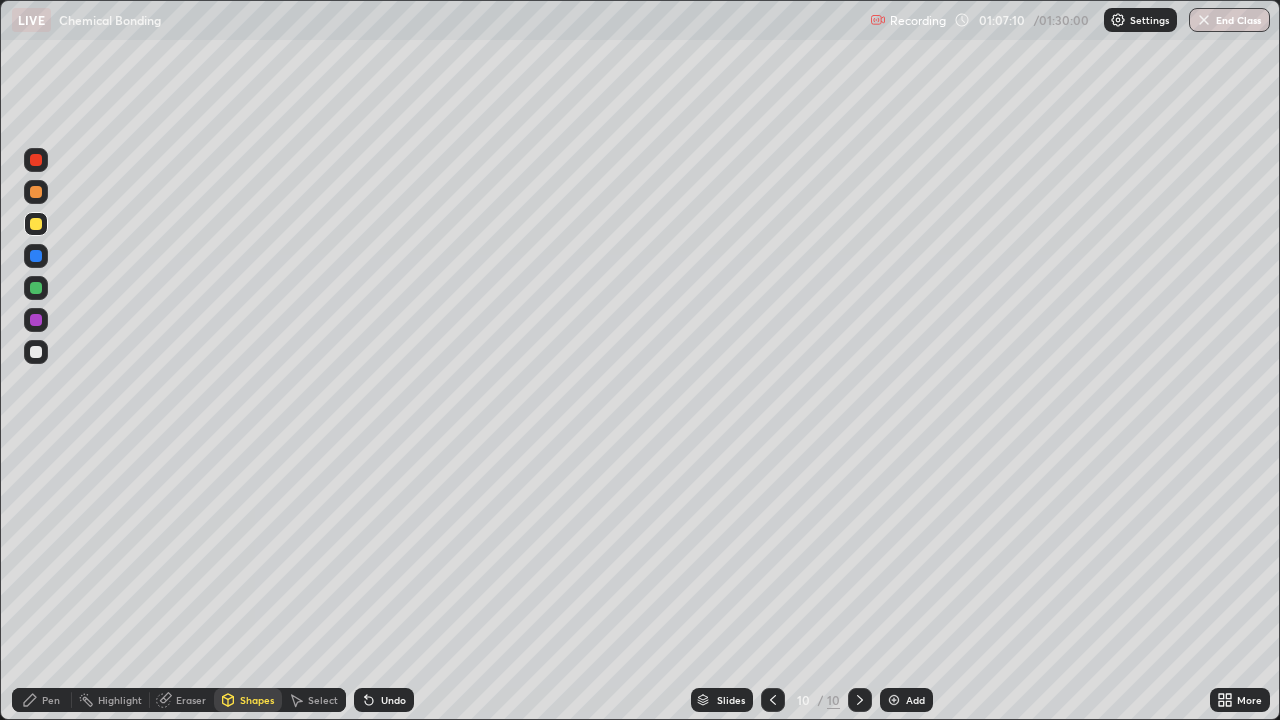 click on "Undo" at bounding box center [393, 700] 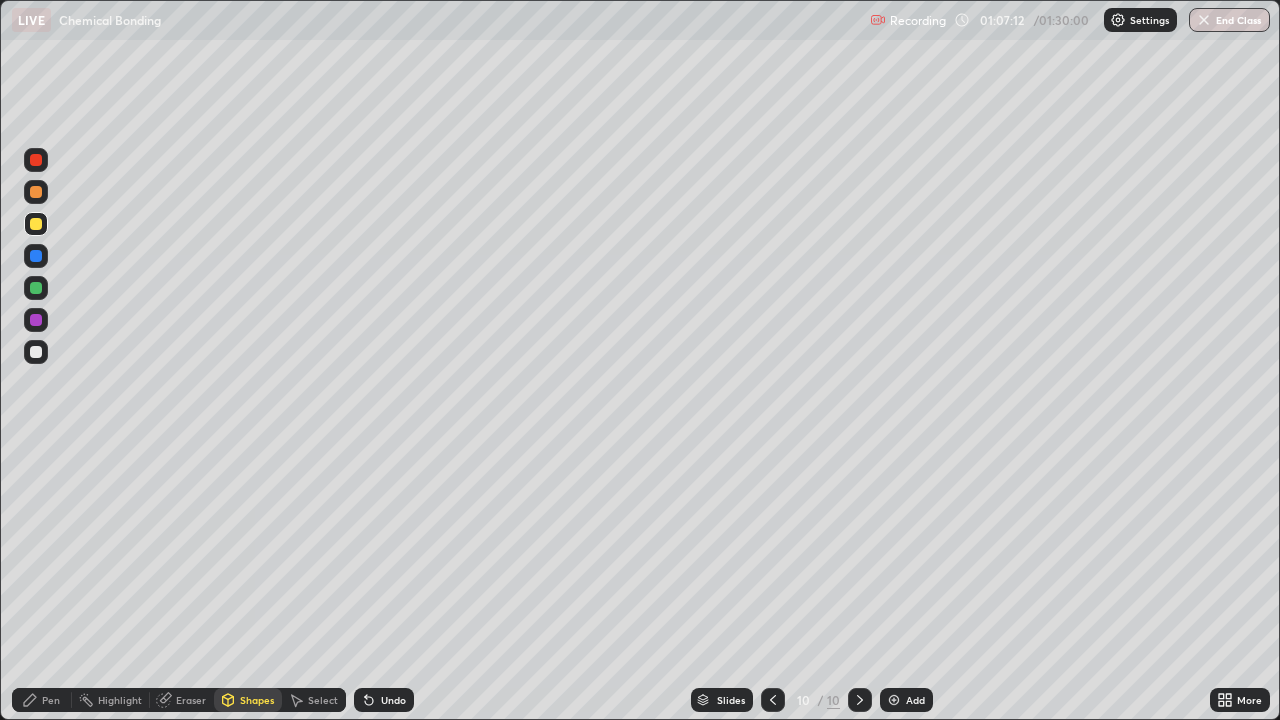 click on "Undo" at bounding box center [393, 700] 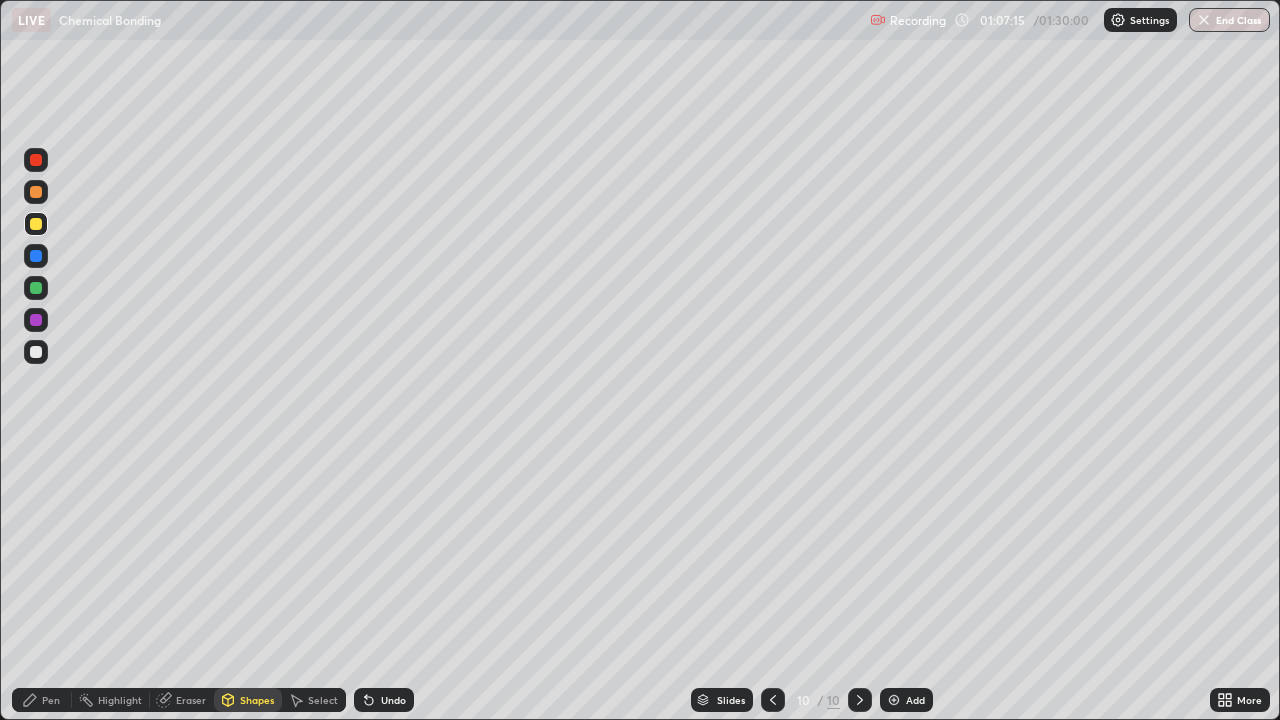 click on "Undo" at bounding box center (393, 700) 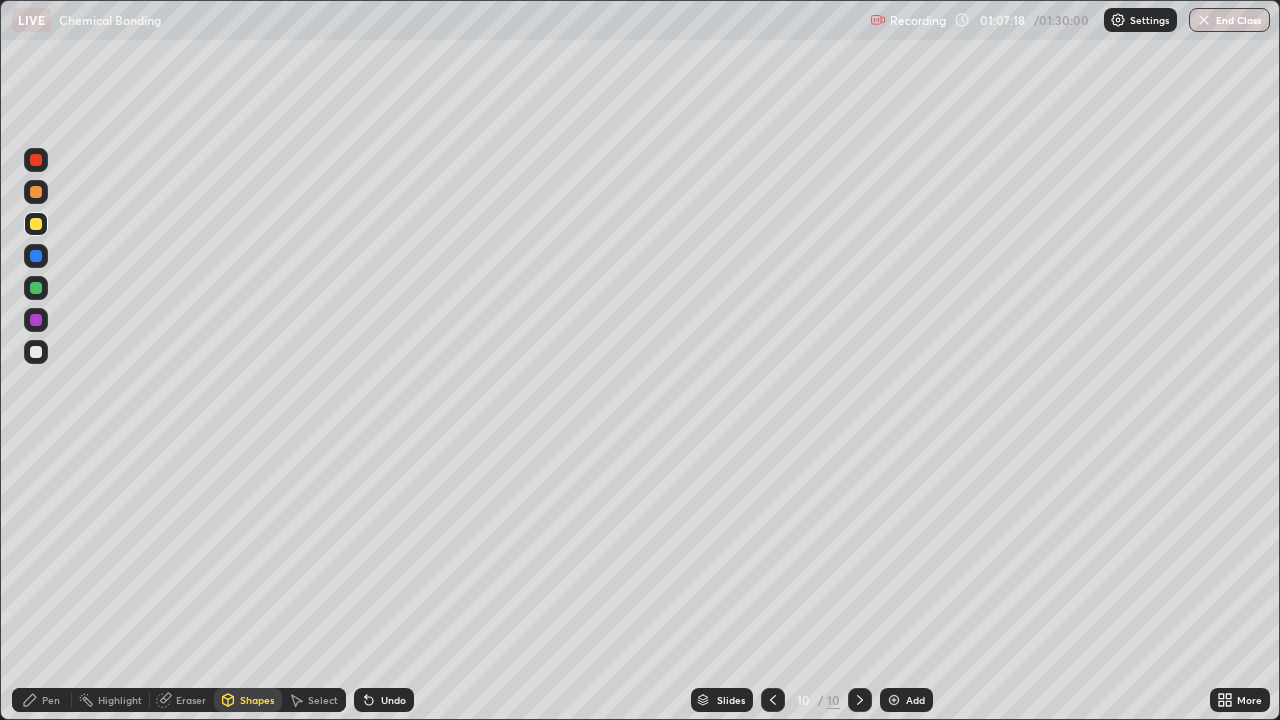 click on "Undo" at bounding box center (384, 700) 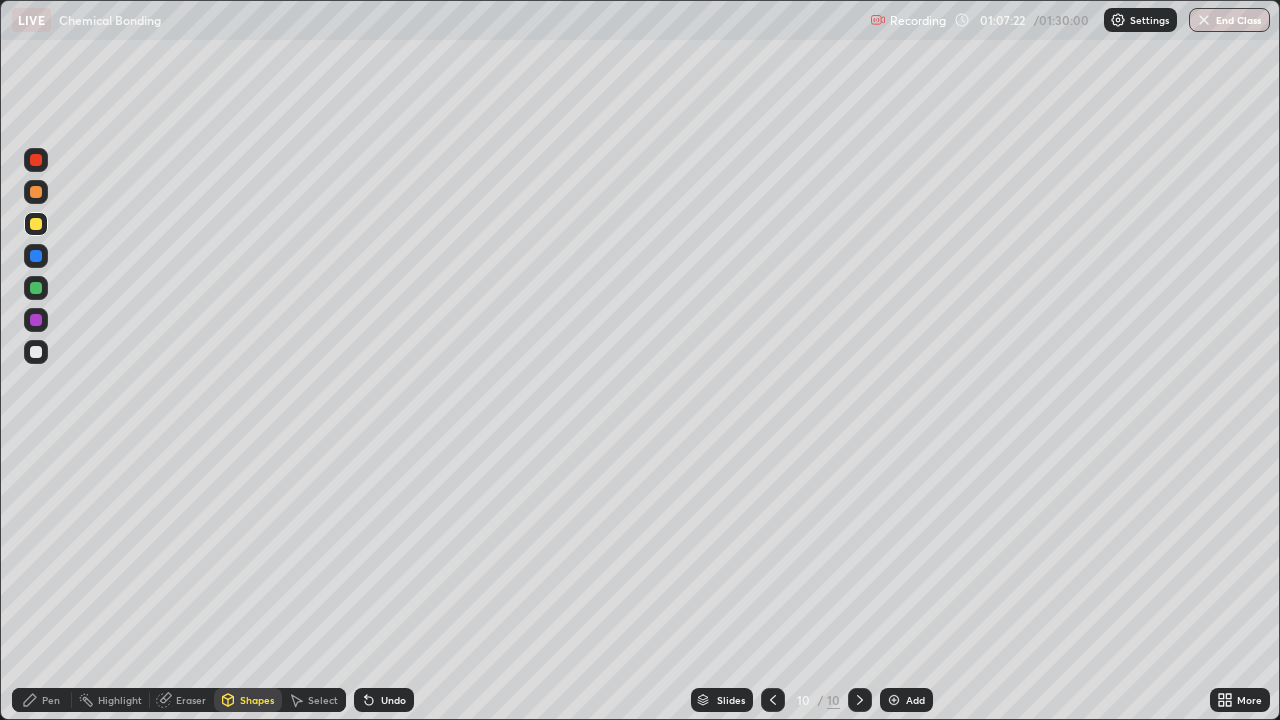 click on "Shapes" at bounding box center [257, 700] 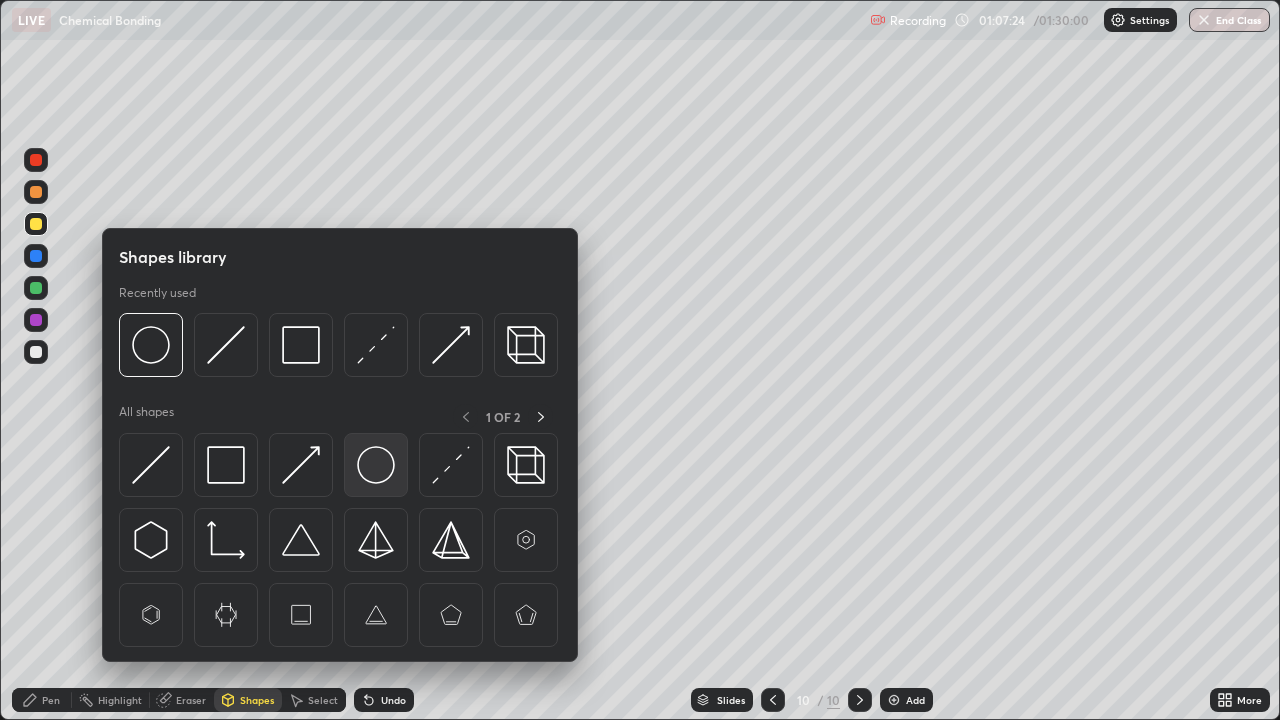 click at bounding box center (376, 465) 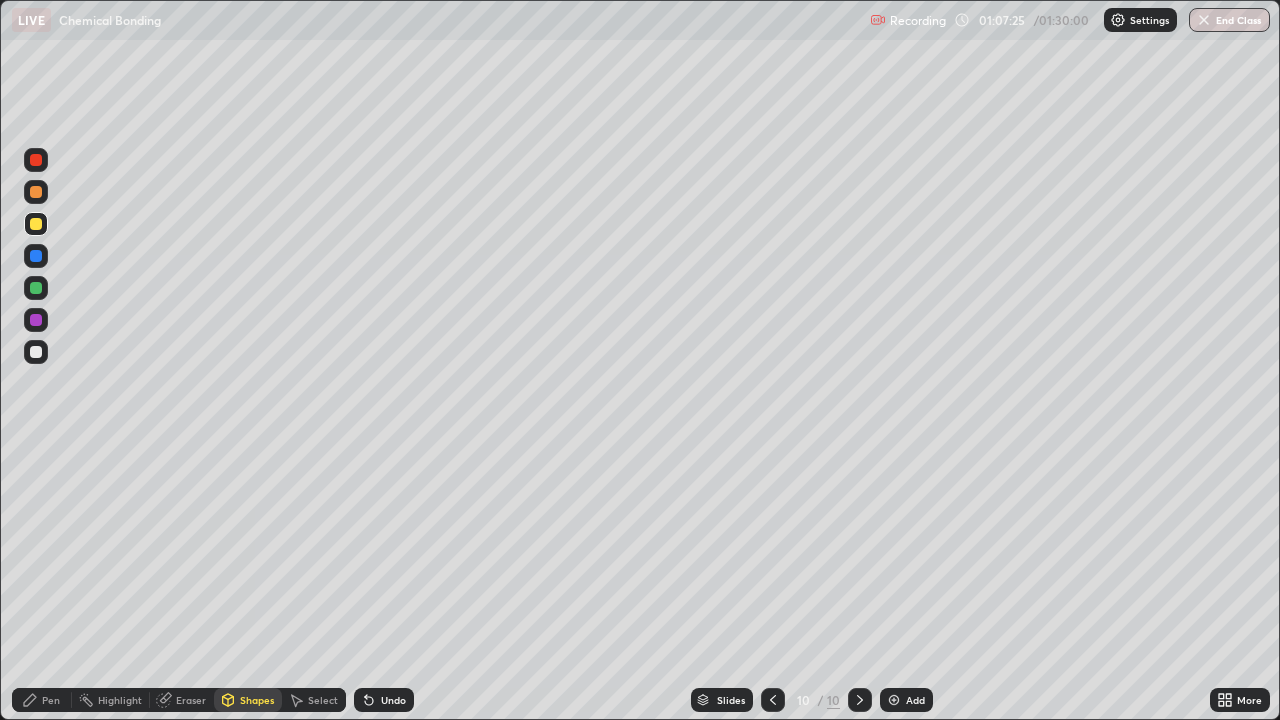 click at bounding box center (36, 192) 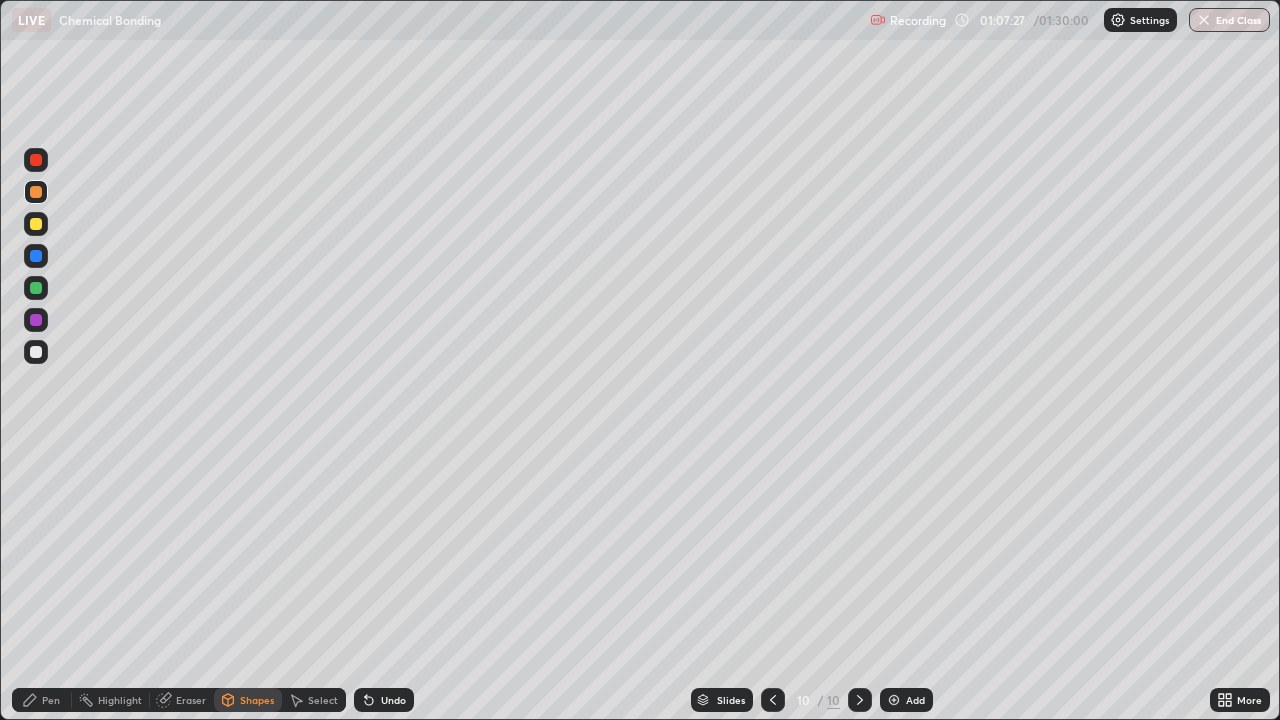 click on "Undo" at bounding box center (384, 700) 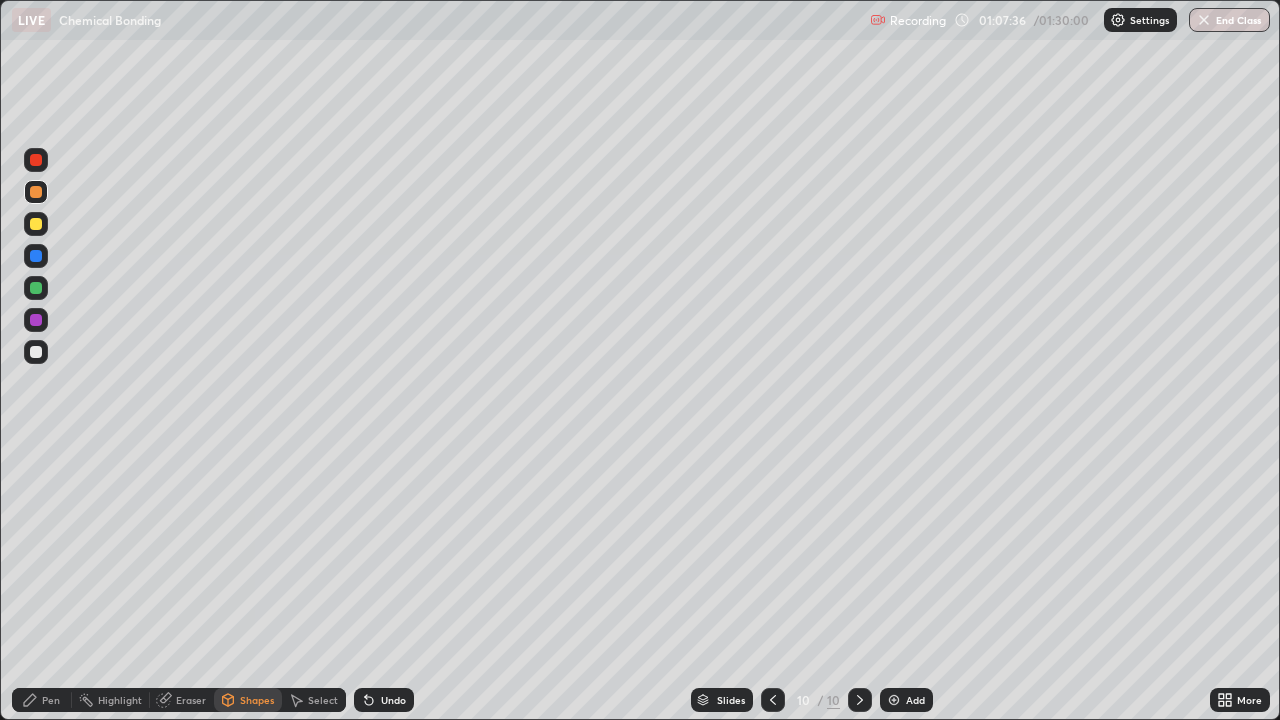 click on "Undo" at bounding box center [384, 700] 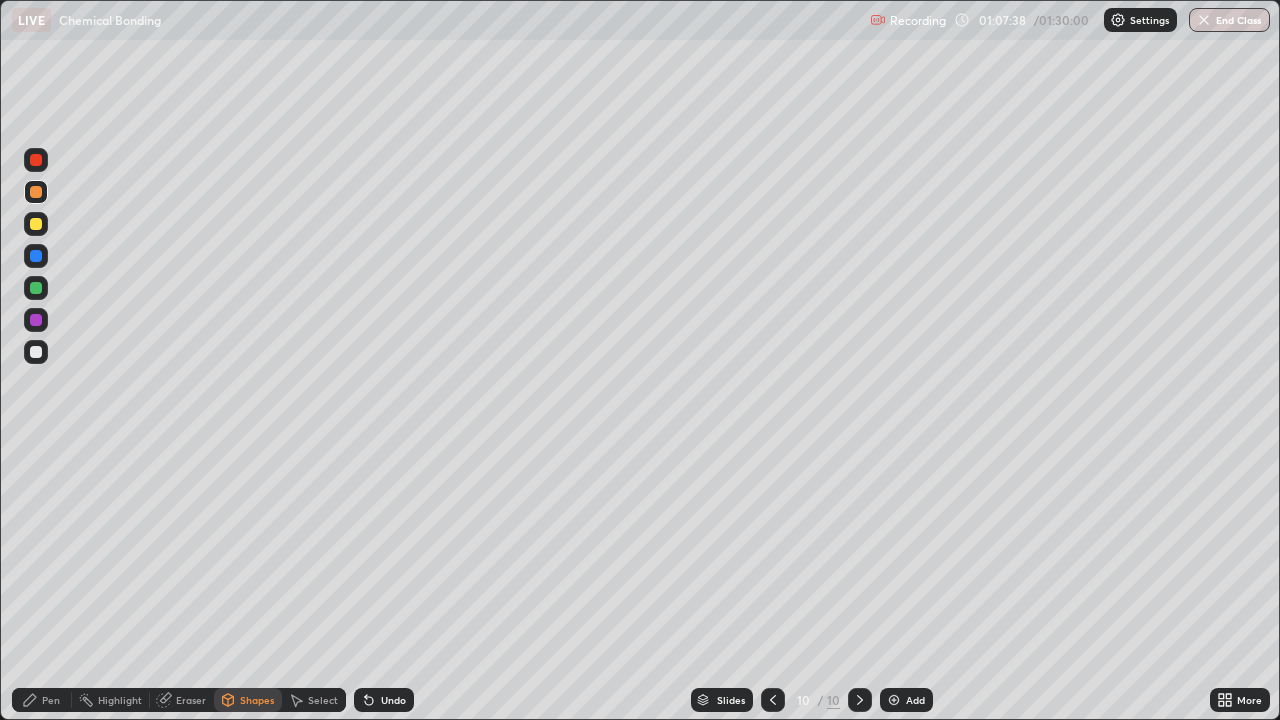 click on "Pen" at bounding box center (42, 700) 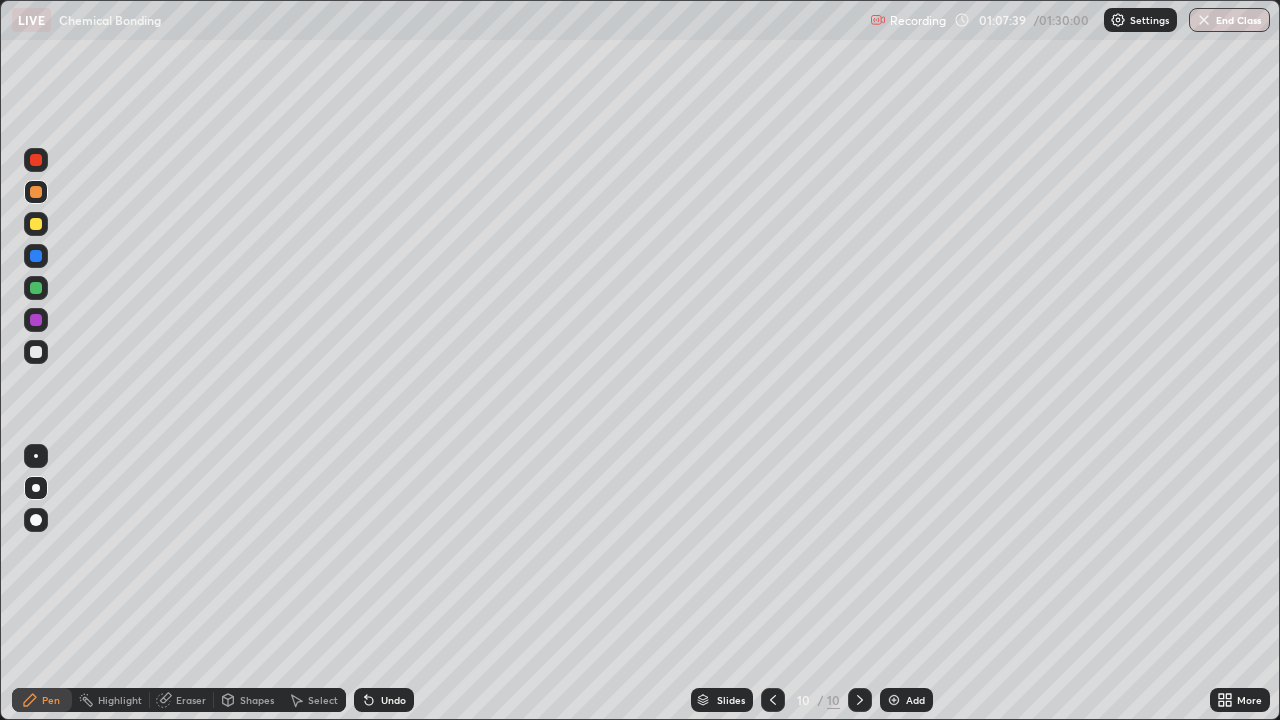 click at bounding box center (36, 192) 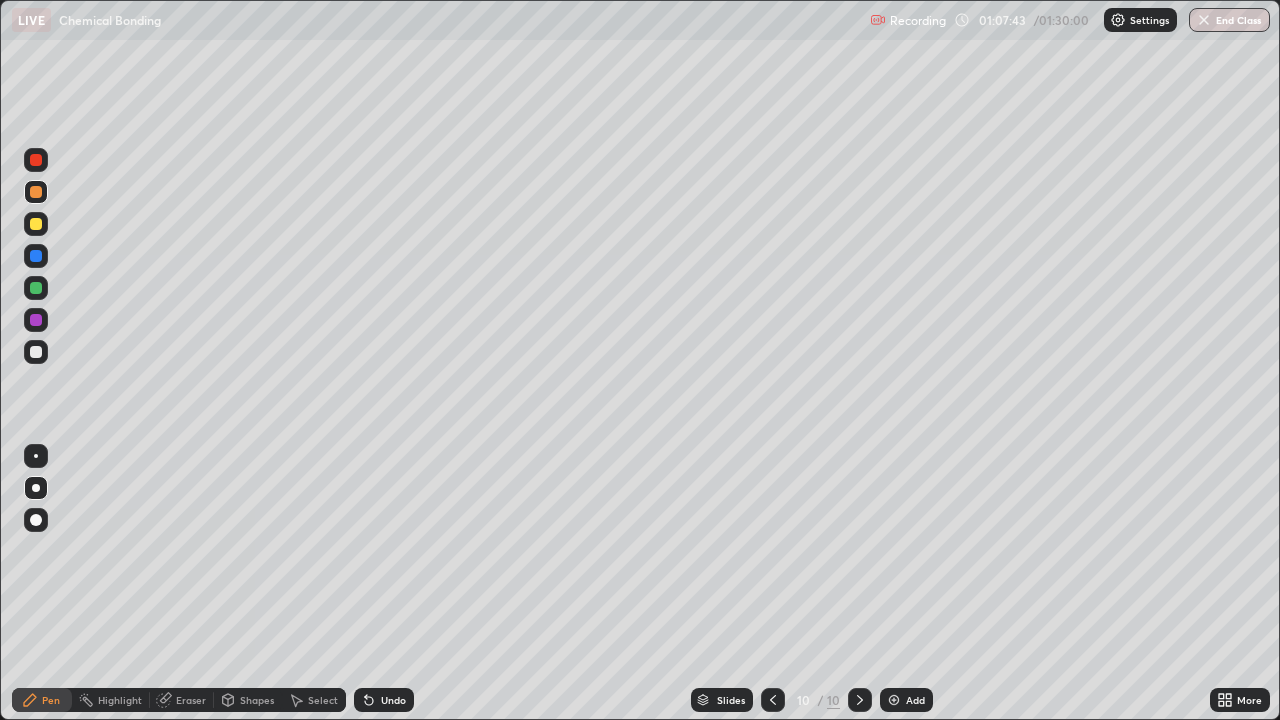 click on "Undo" at bounding box center [393, 700] 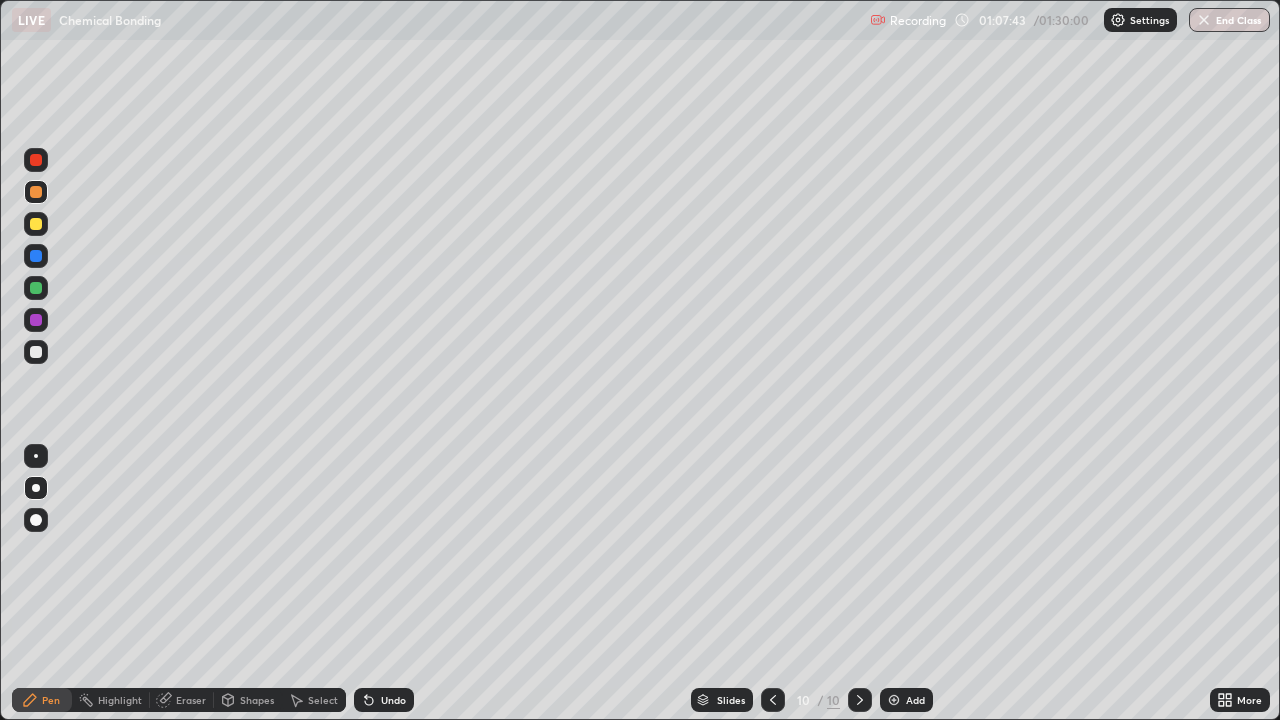 click on "Undo" at bounding box center [393, 700] 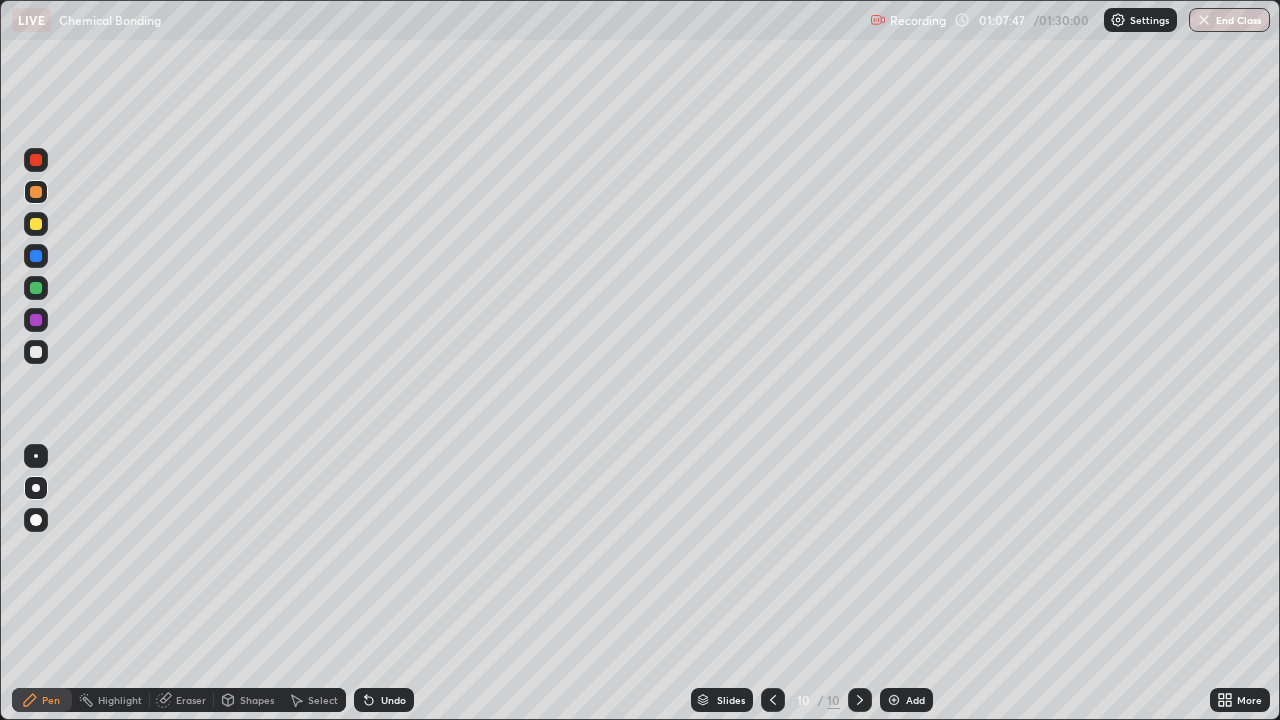click on "Undo" at bounding box center (393, 700) 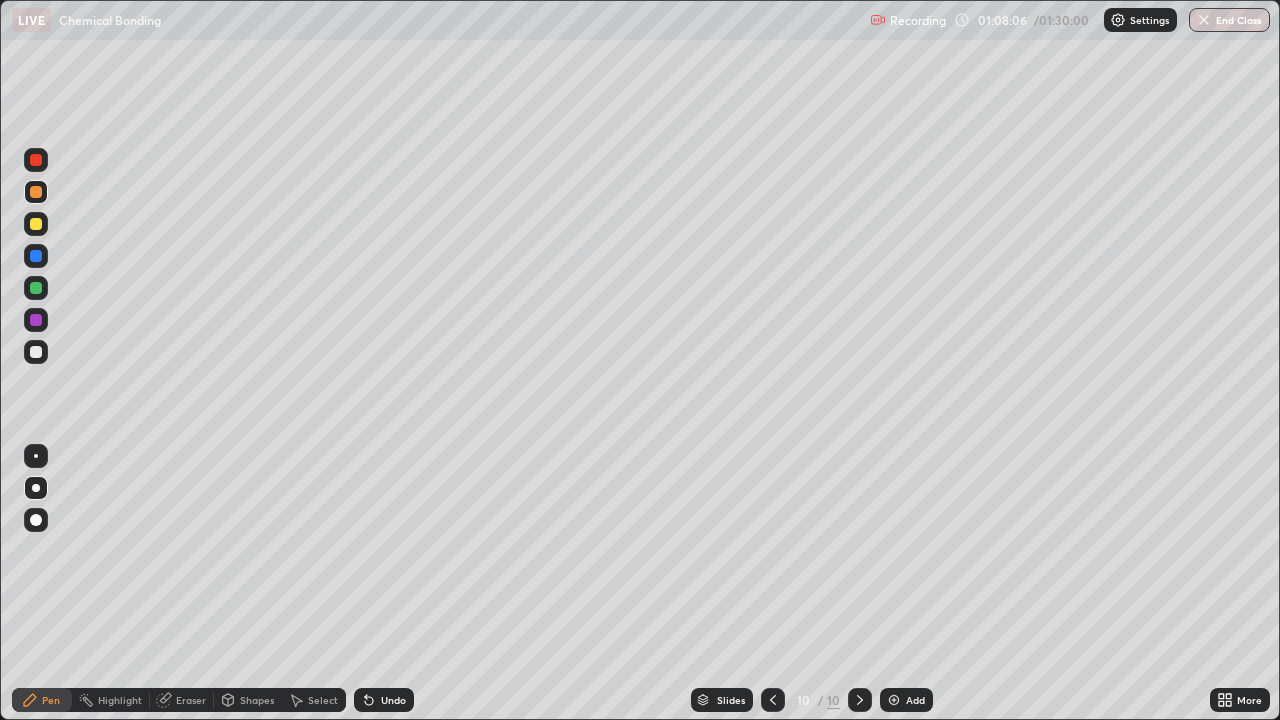 click on "Pen" at bounding box center (51, 700) 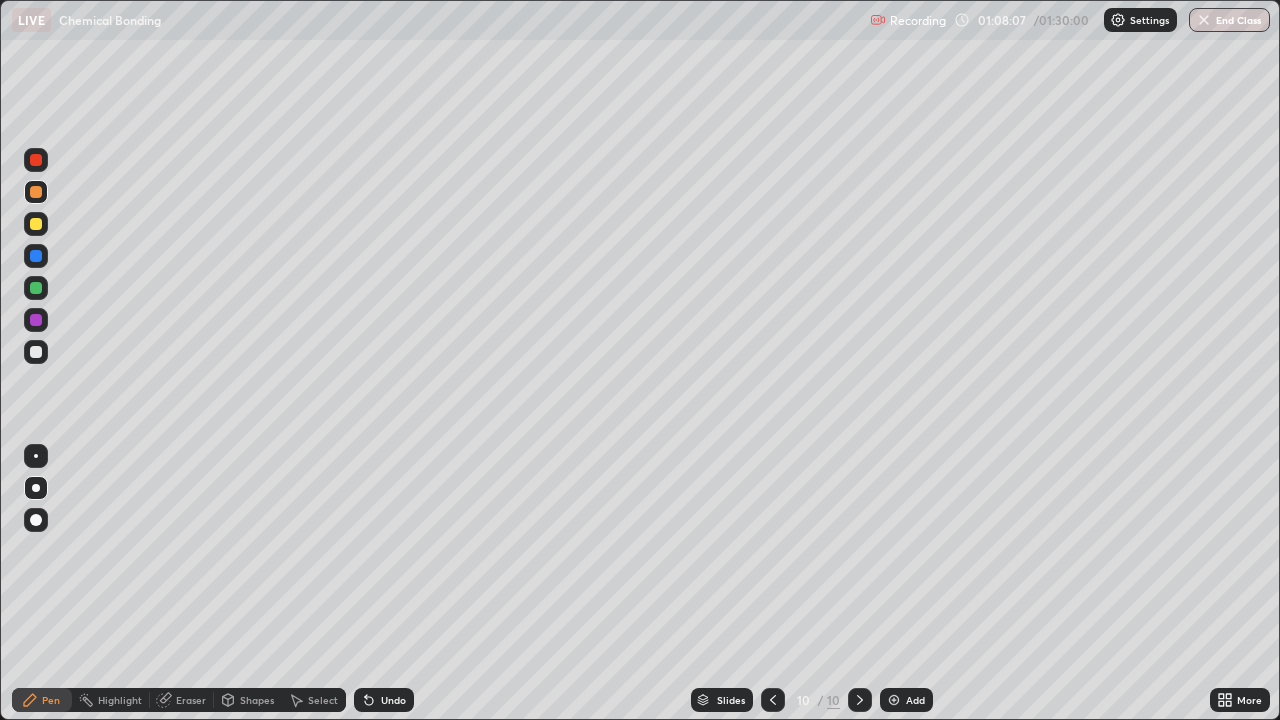 click at bounding box center [36, 352] 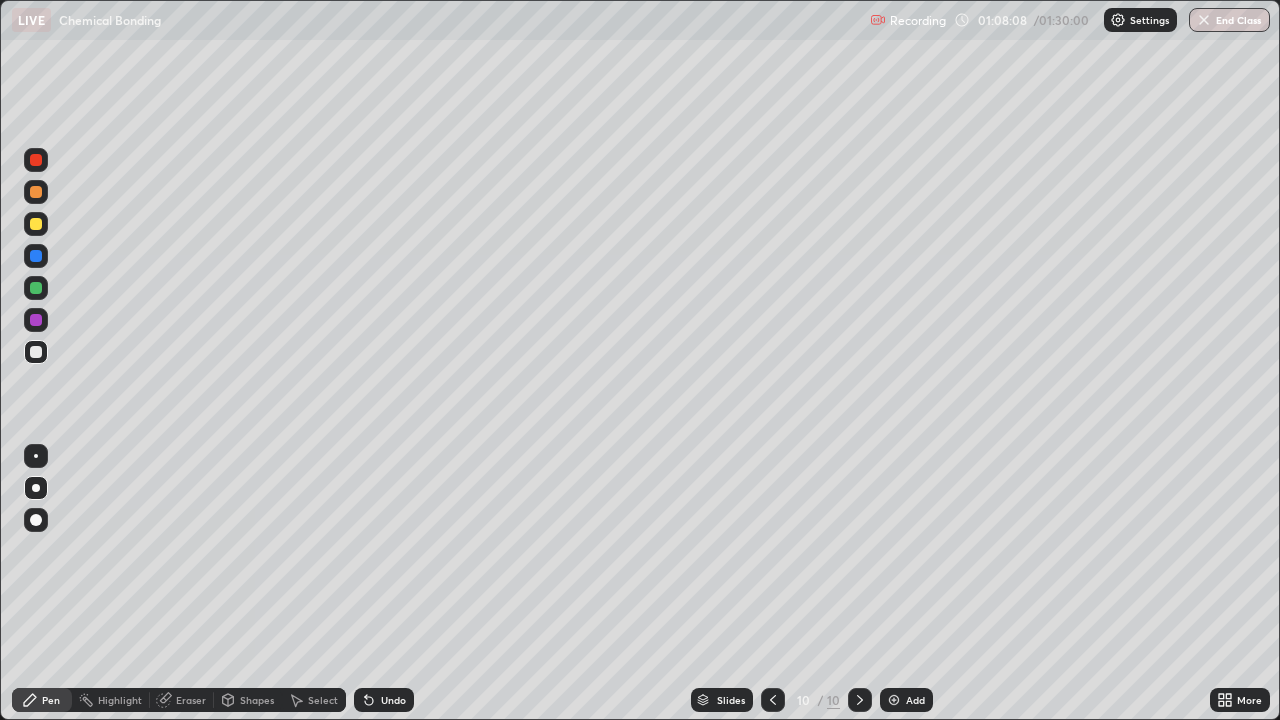 click at bounding box center [36, 224] 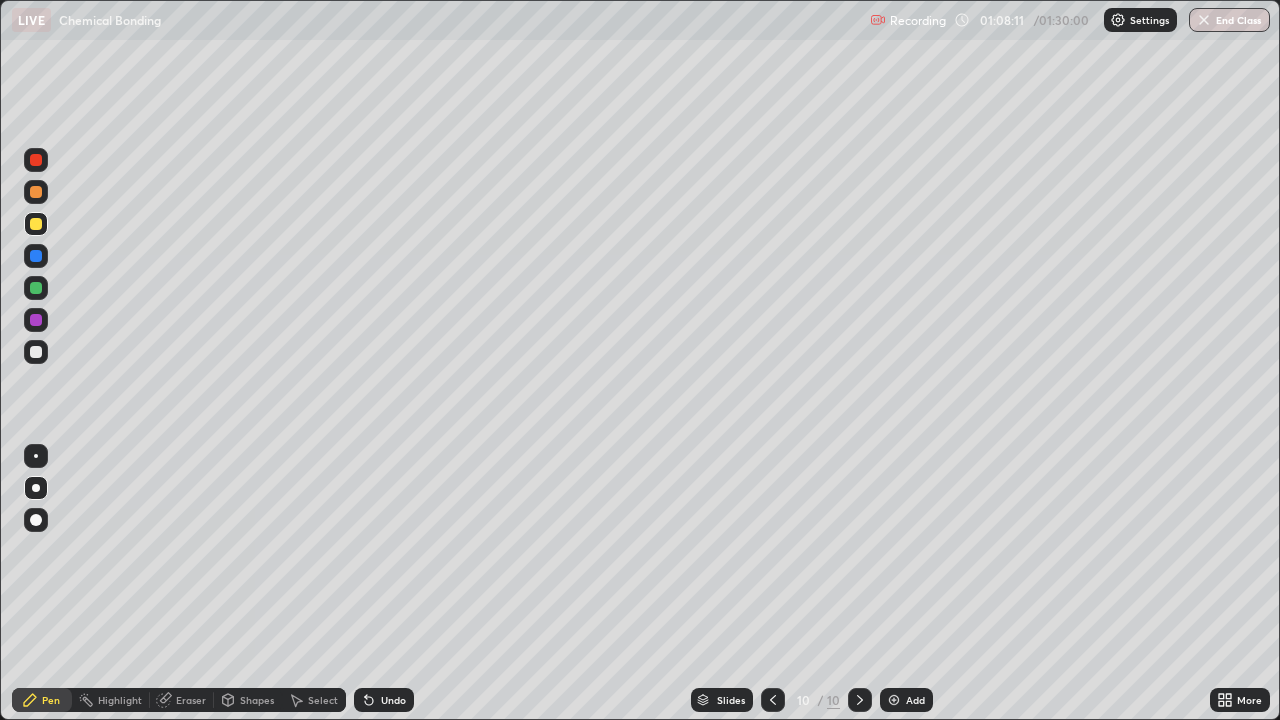 click at bounding box center (36, 192) 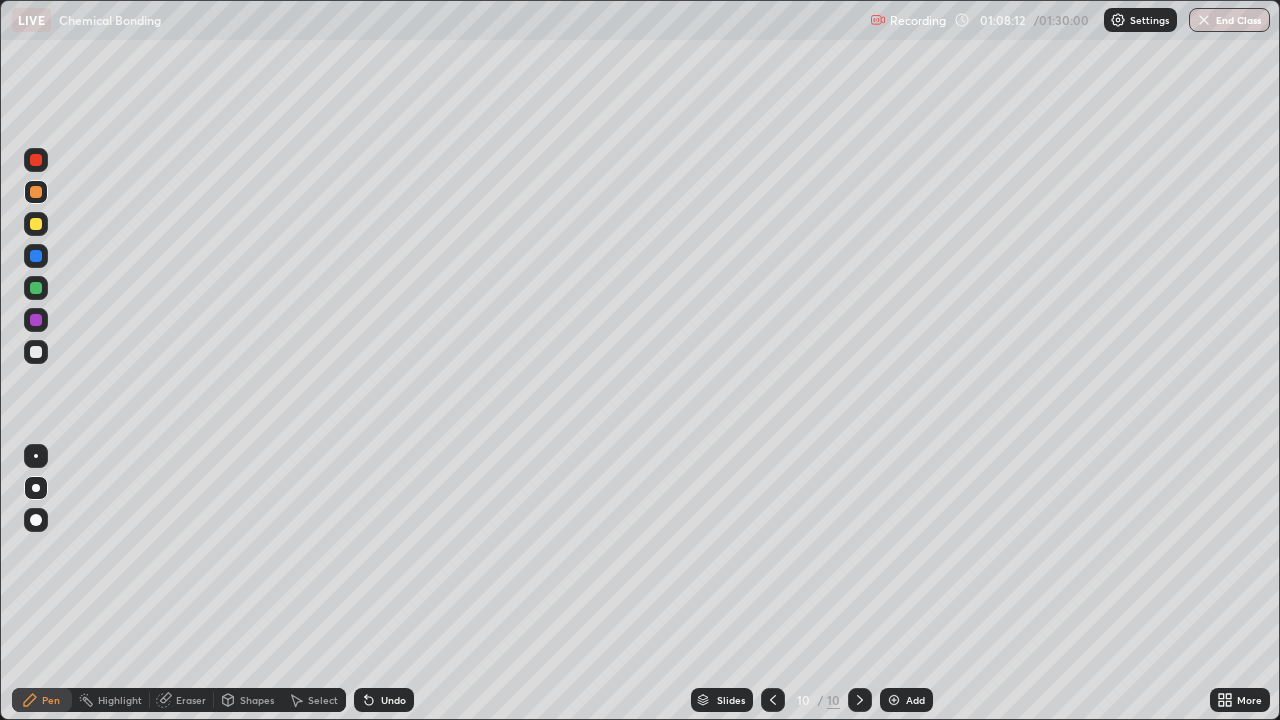 click on "Pen" at bounding box center [51, 700] 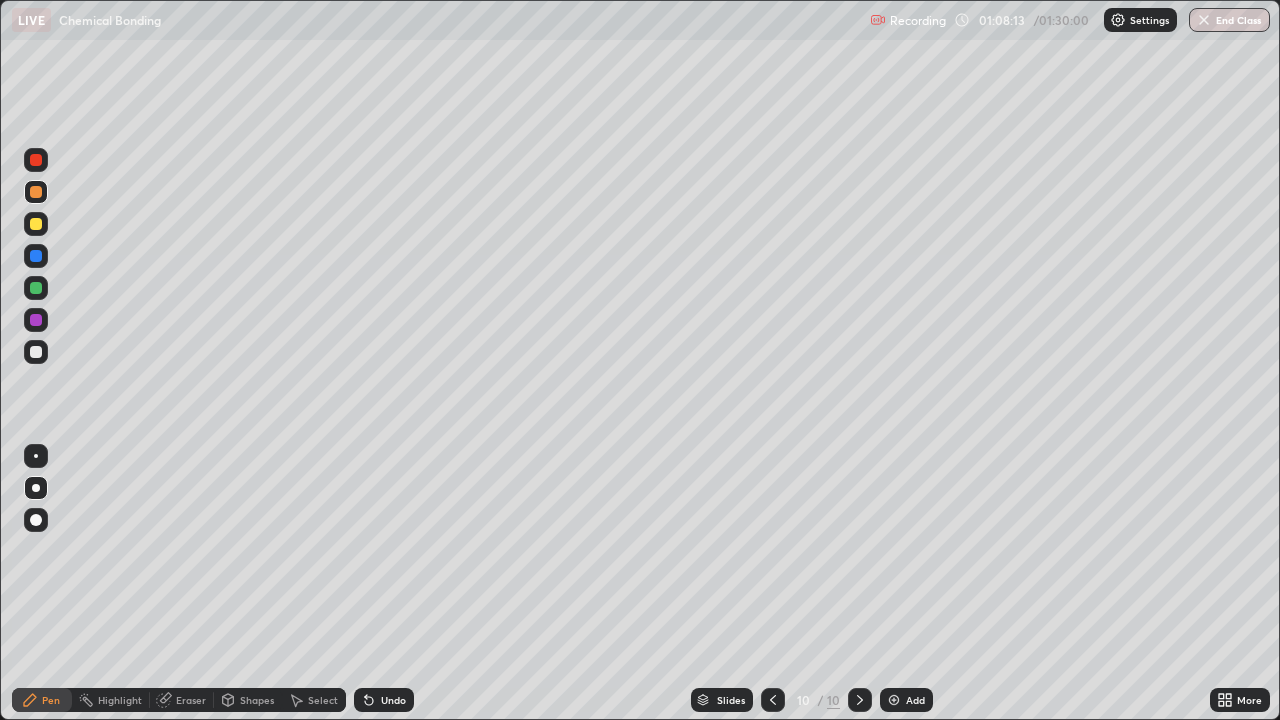 click at bounding box center [36, 352] 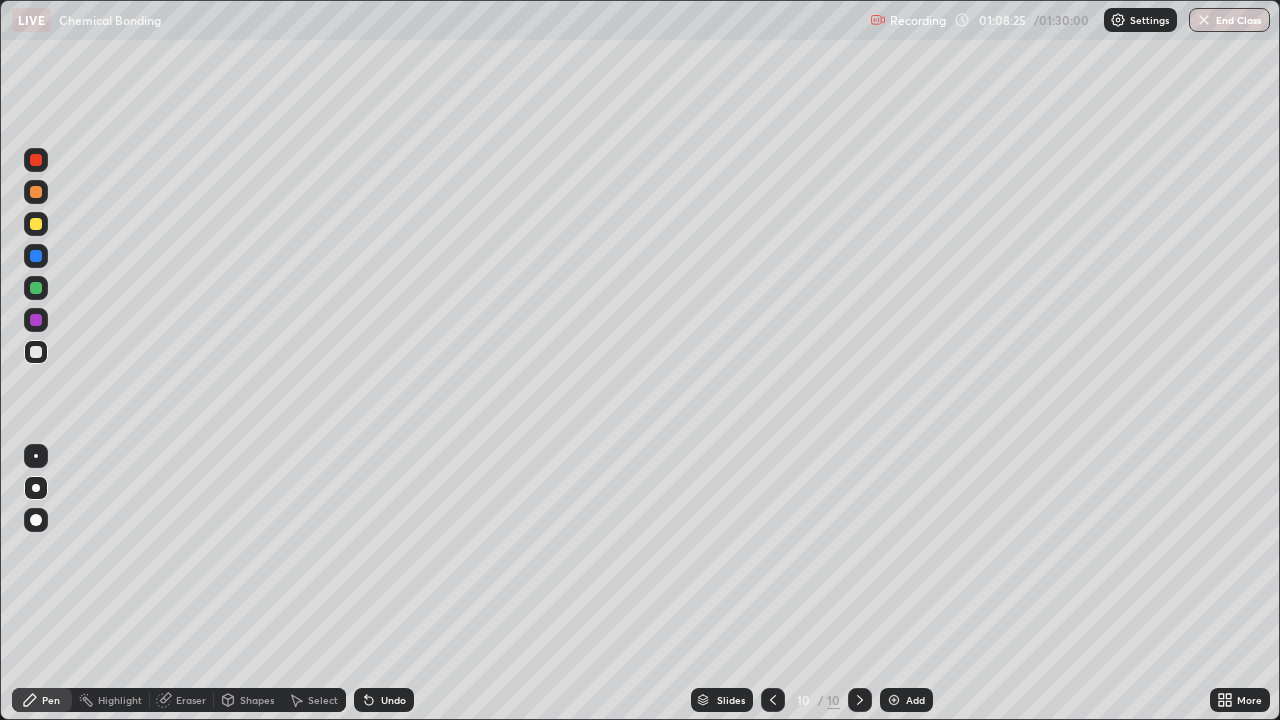 click on "Select" at bounding box center (323, 700) 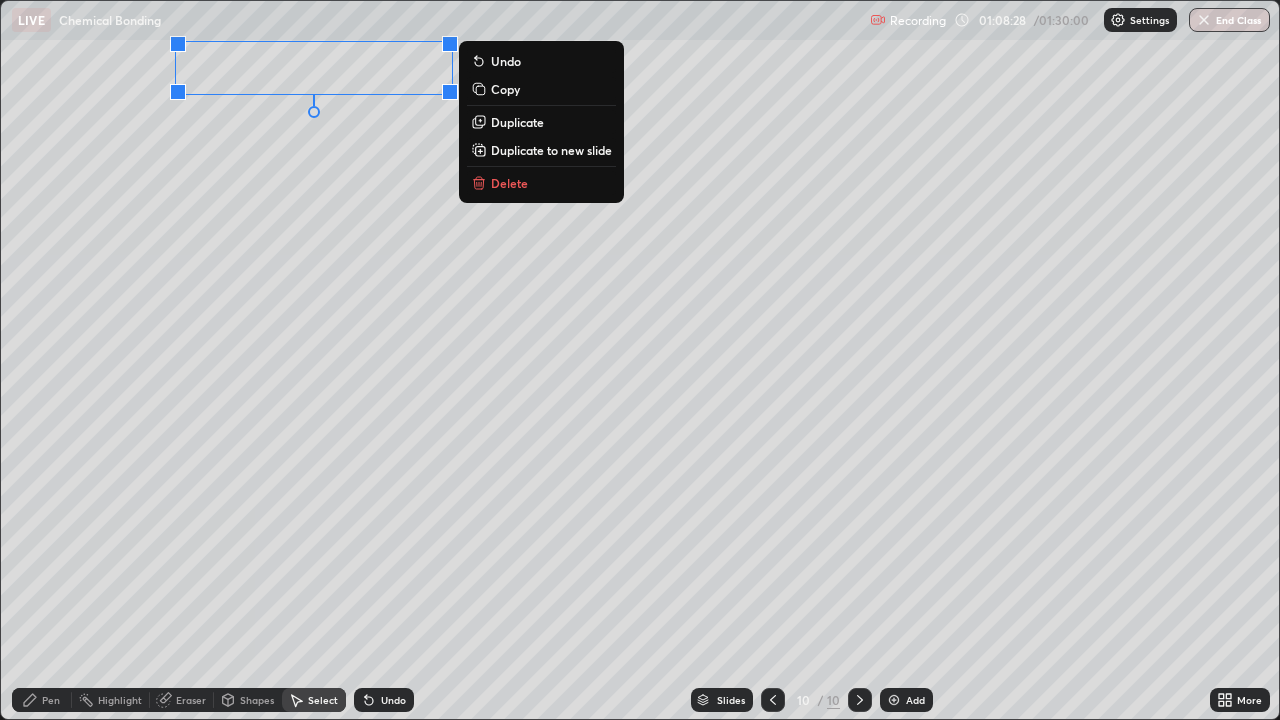 click on "Undo" at bounding box center [384, 700] 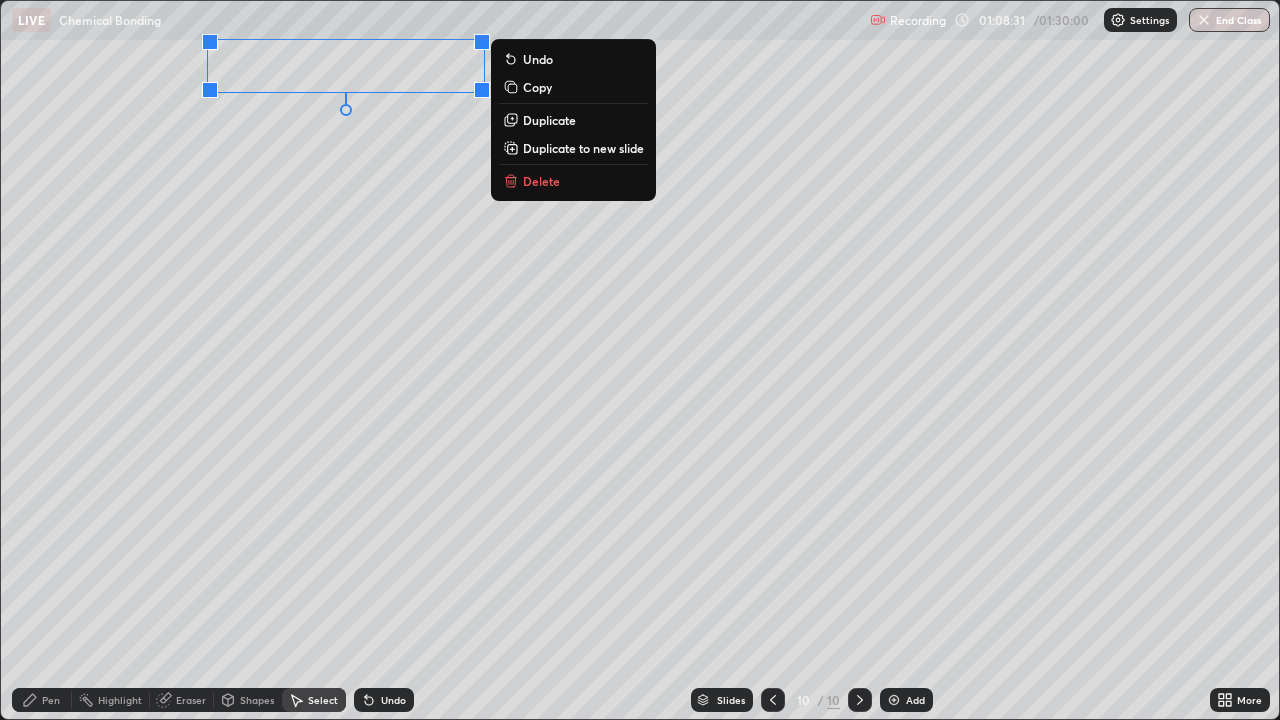 click on "Pen" at bounding box center [51, 700] 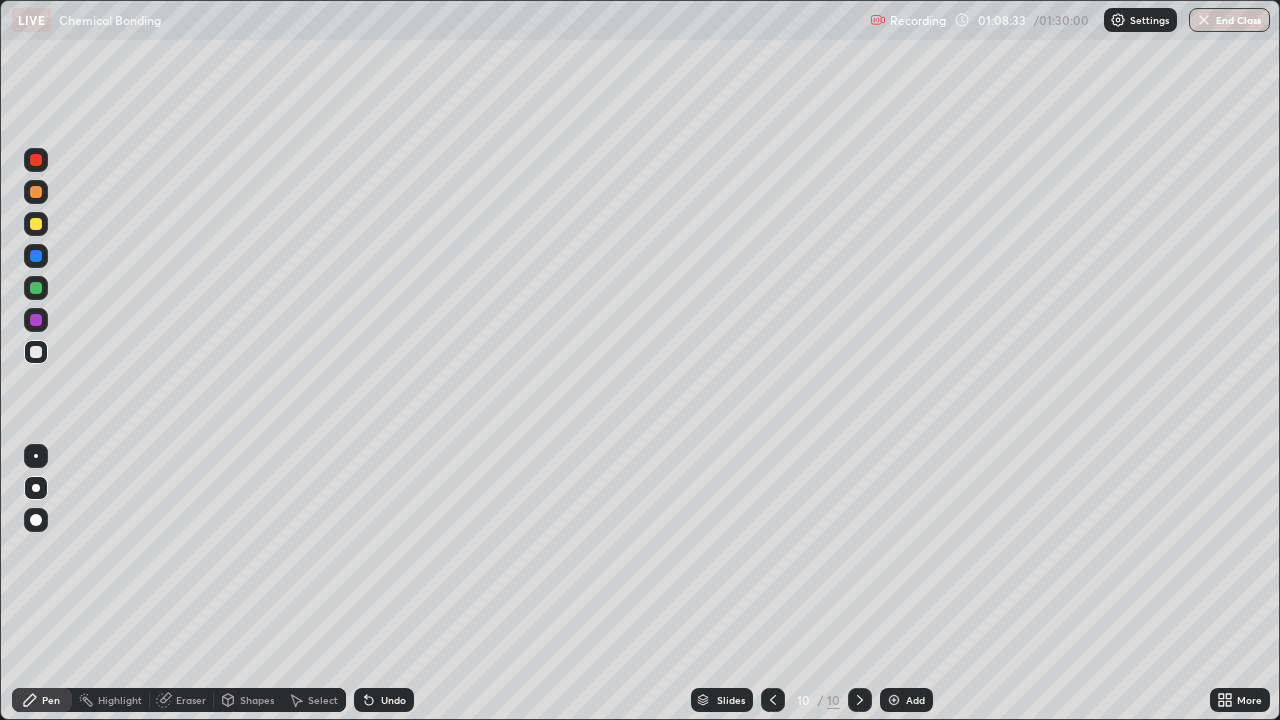 click at bounding box center [36, 320] 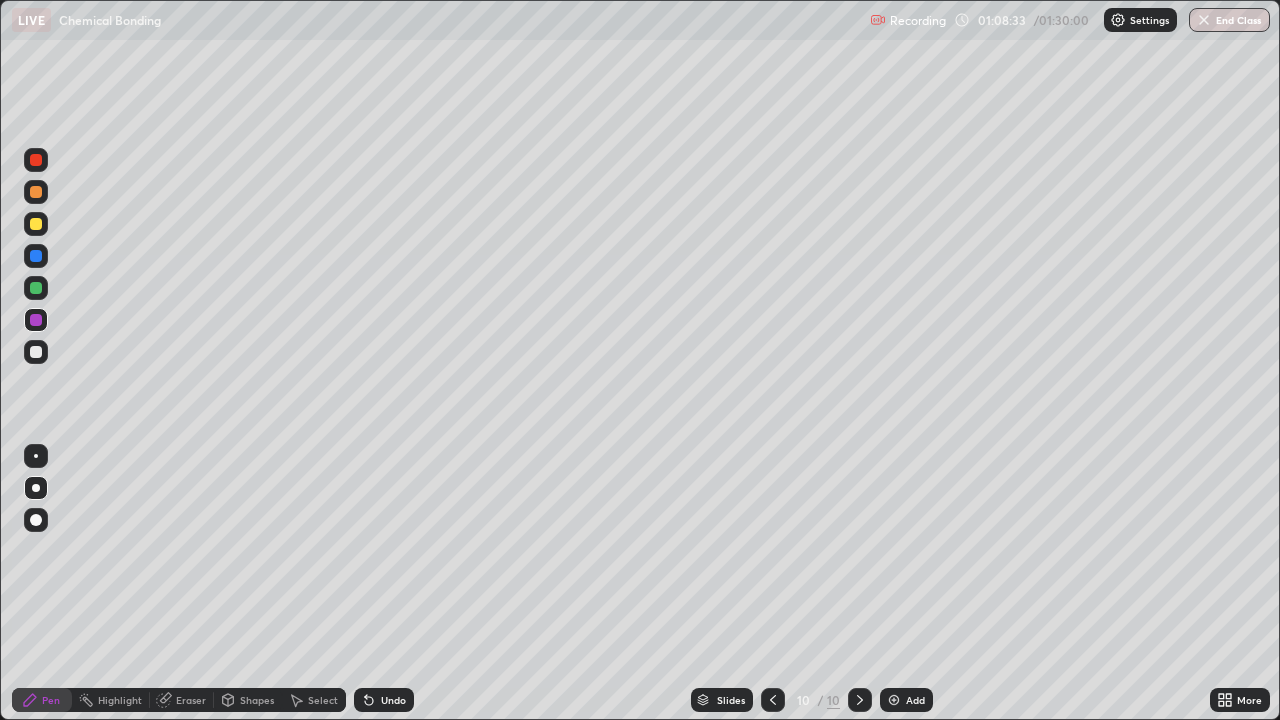 click at bounding box center [36, 288] 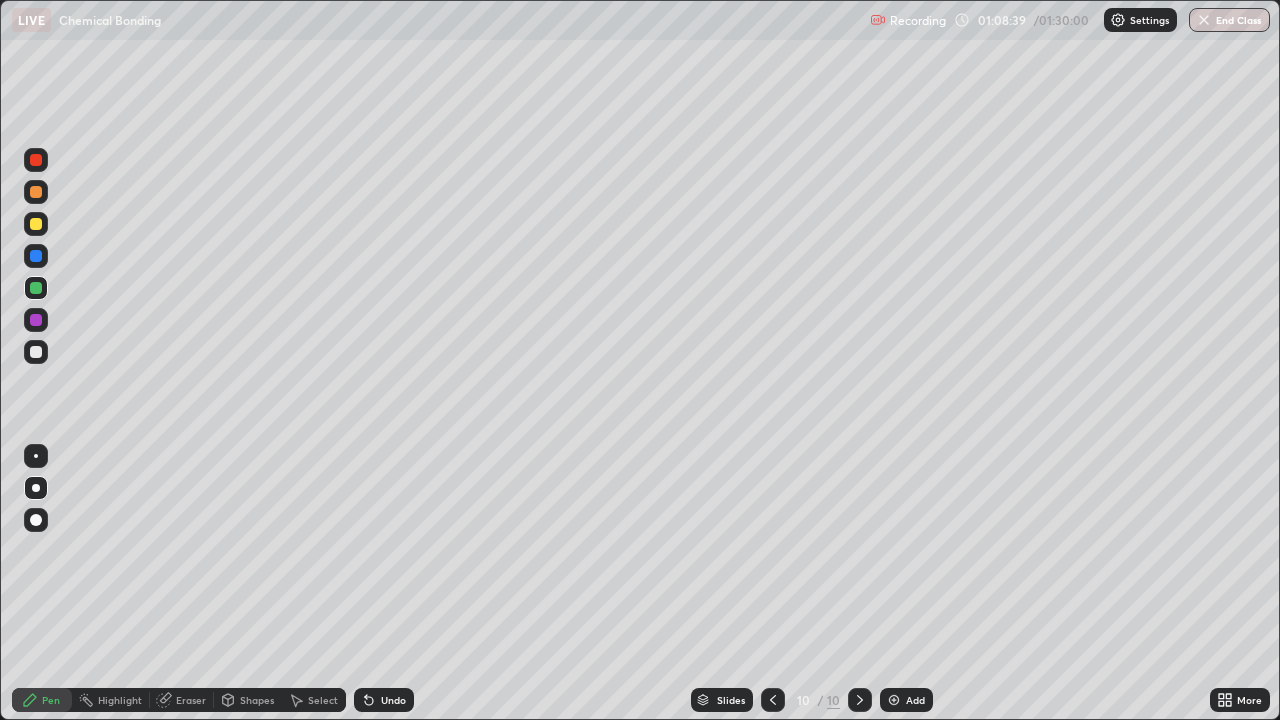 click 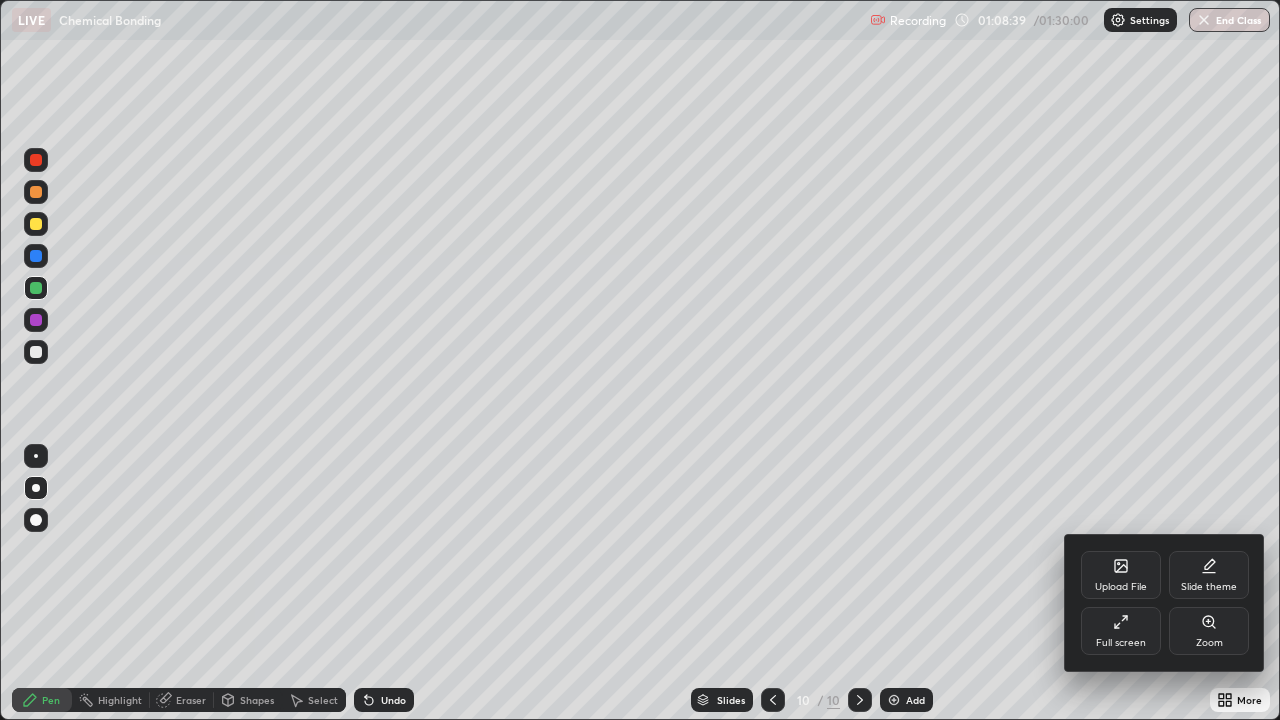 click 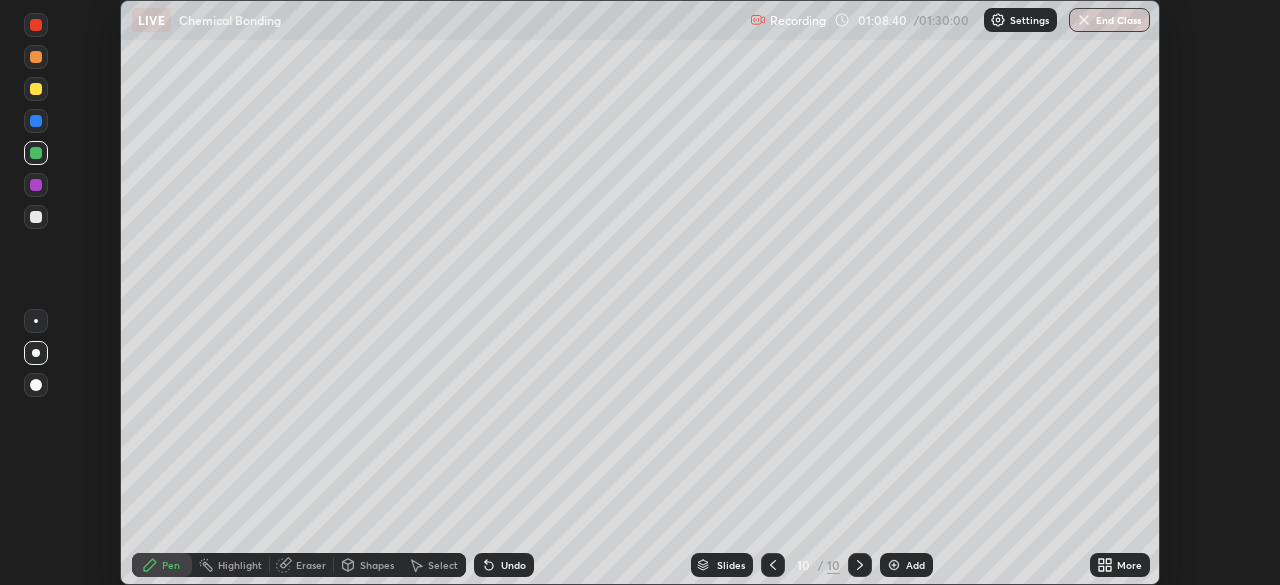 scroll, scrollTop: 585, scrollLeft: 1280, axis: both 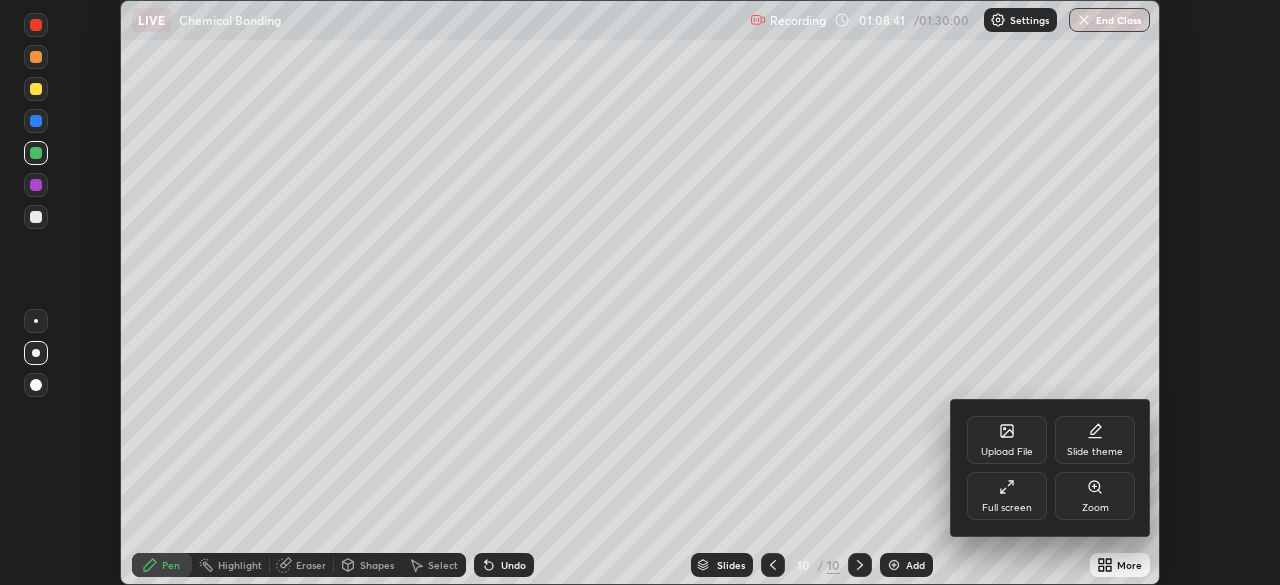 click on "Full screen" at bounding box center (1007, 508) 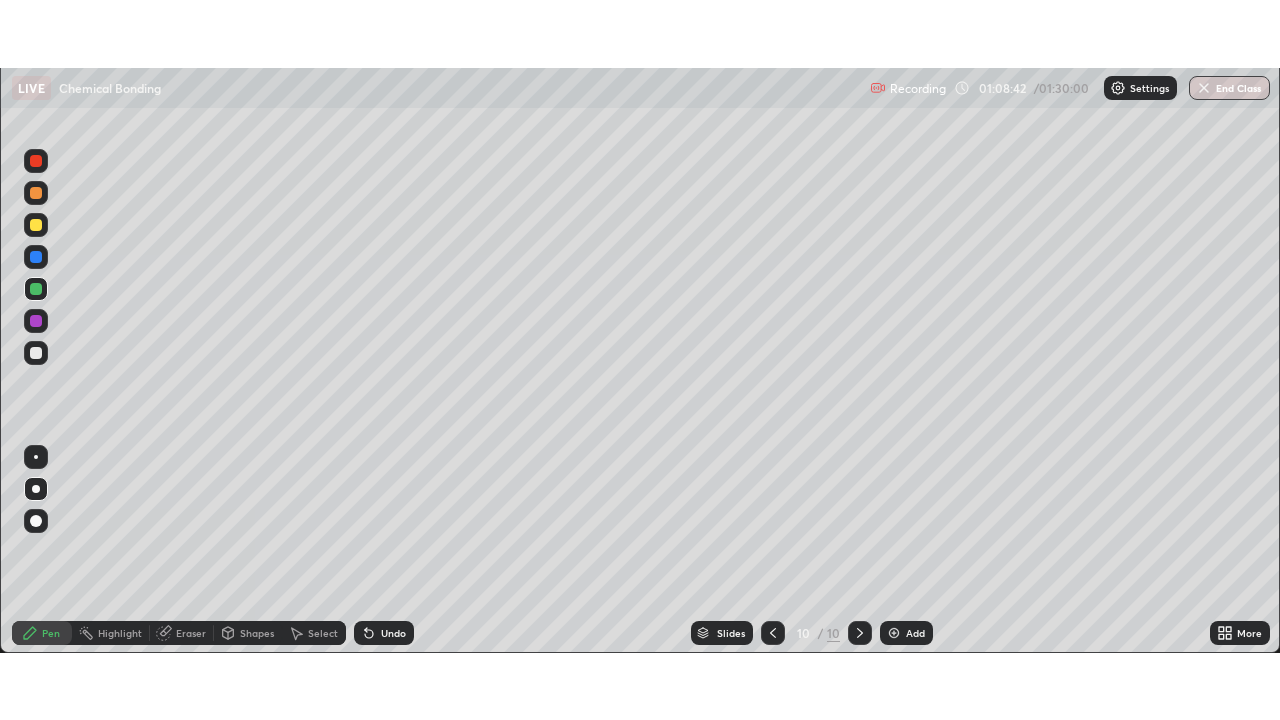 scroll, scrollTop: 99280, scrollLeft: 98720, axis: both 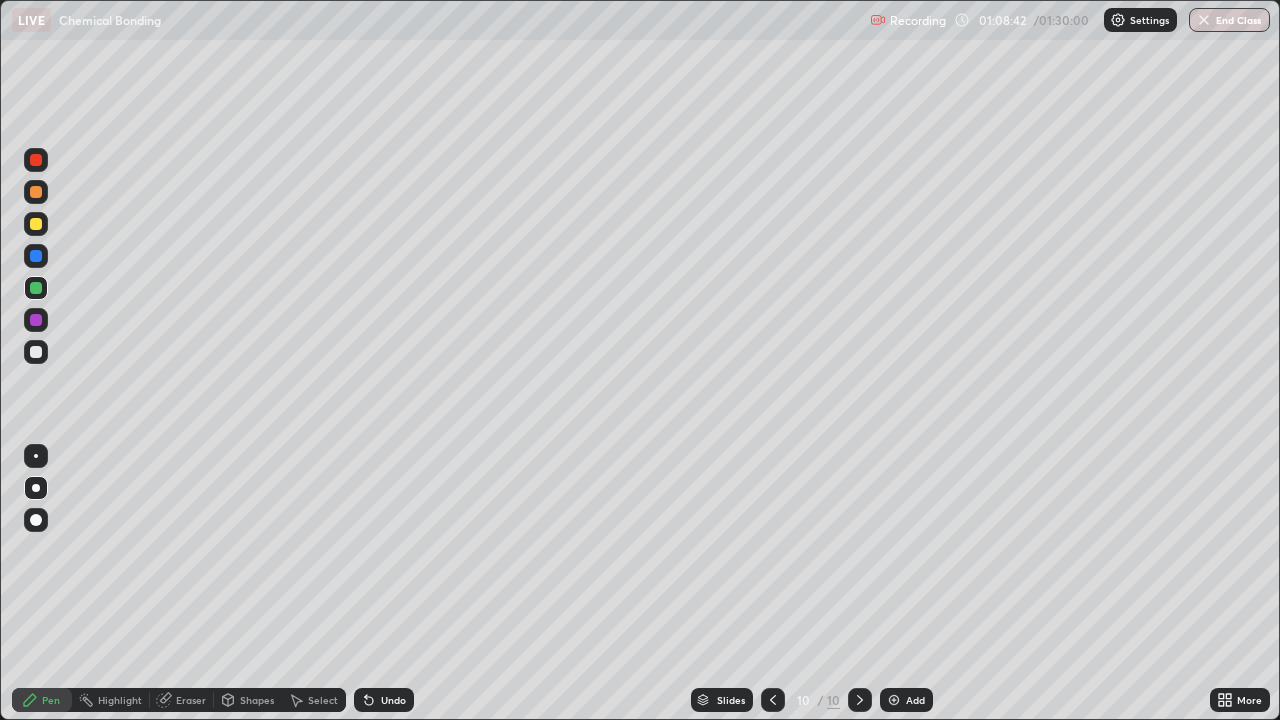 click on "Pen" at bounding box center [42, 700] 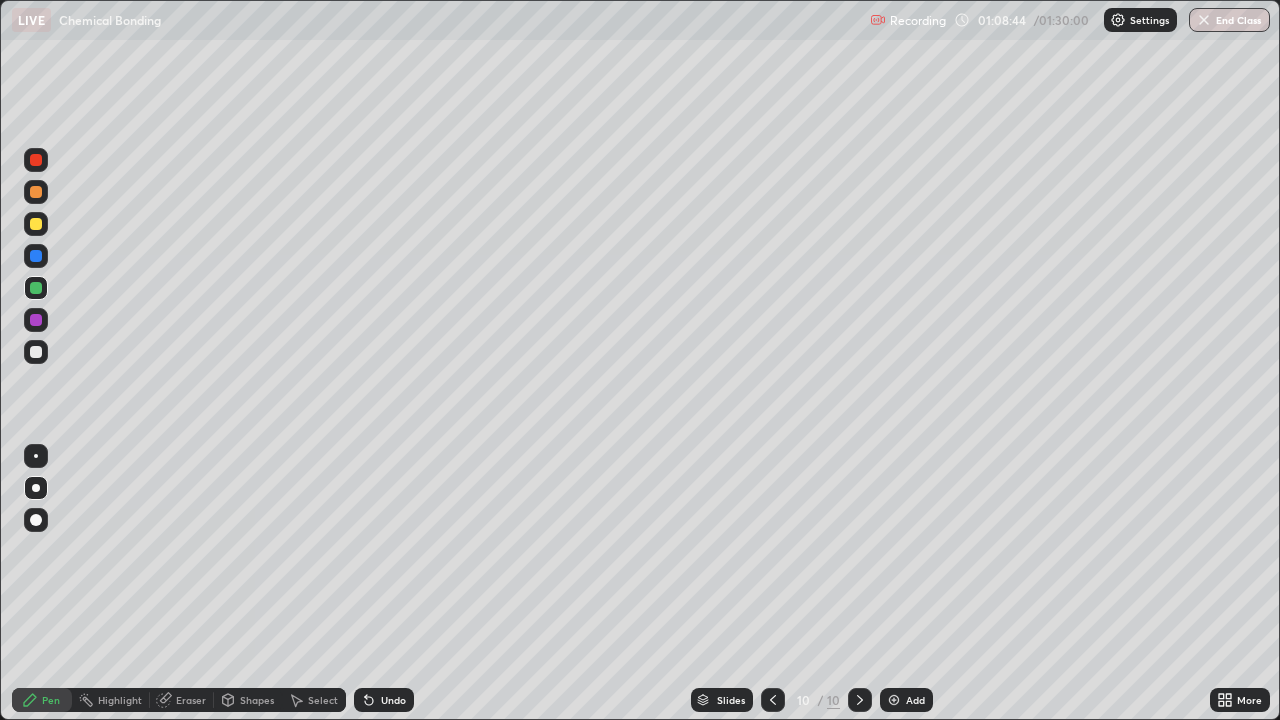 click at bounding box center (36, 352) 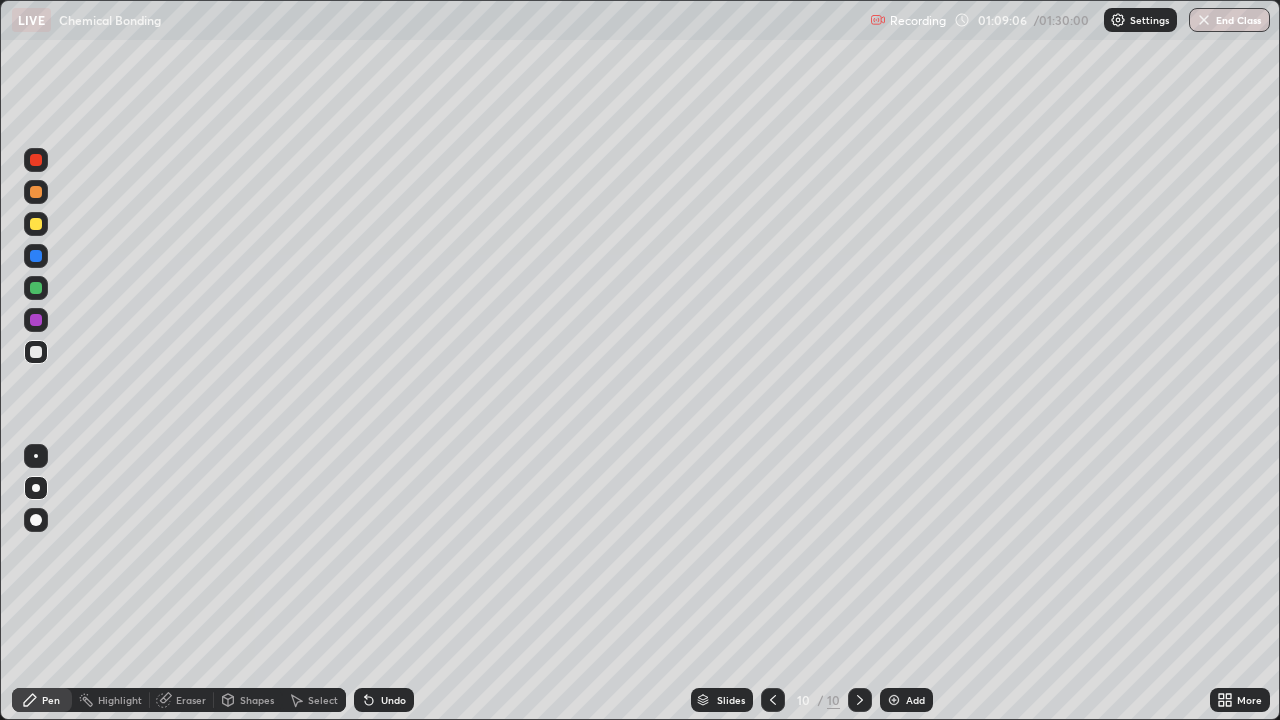 click at bounding box center [773, 700] 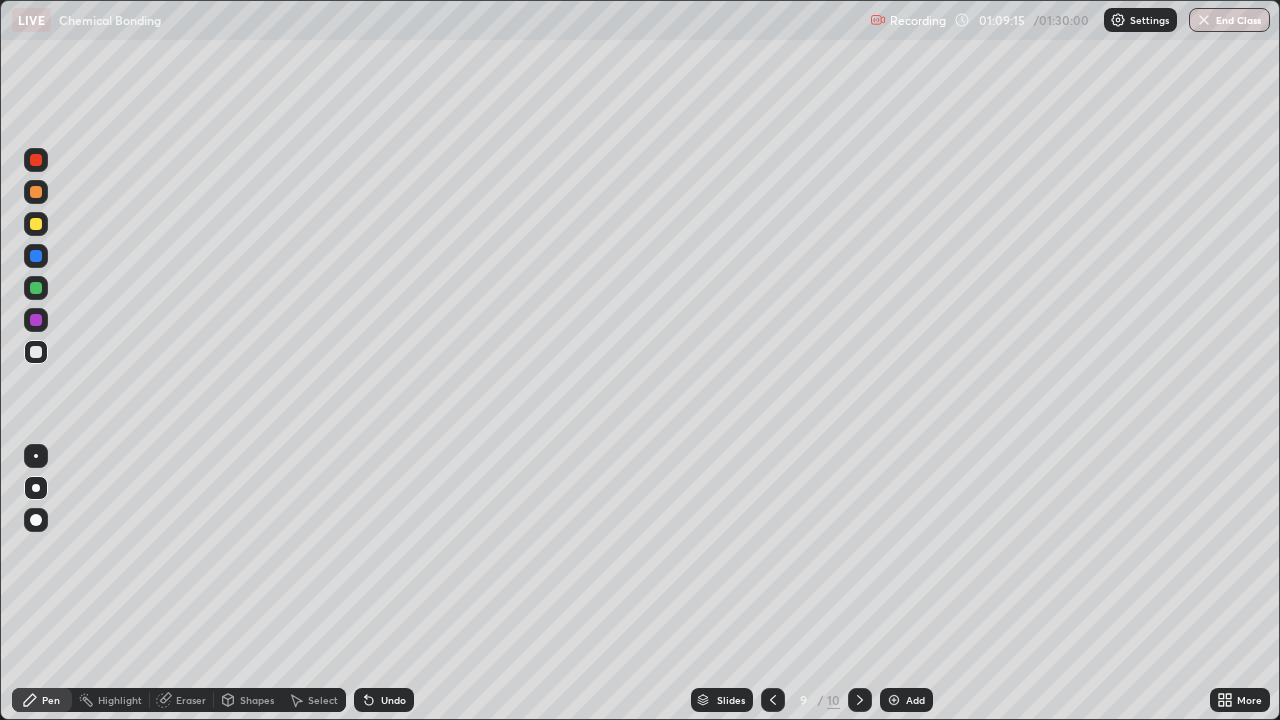 click 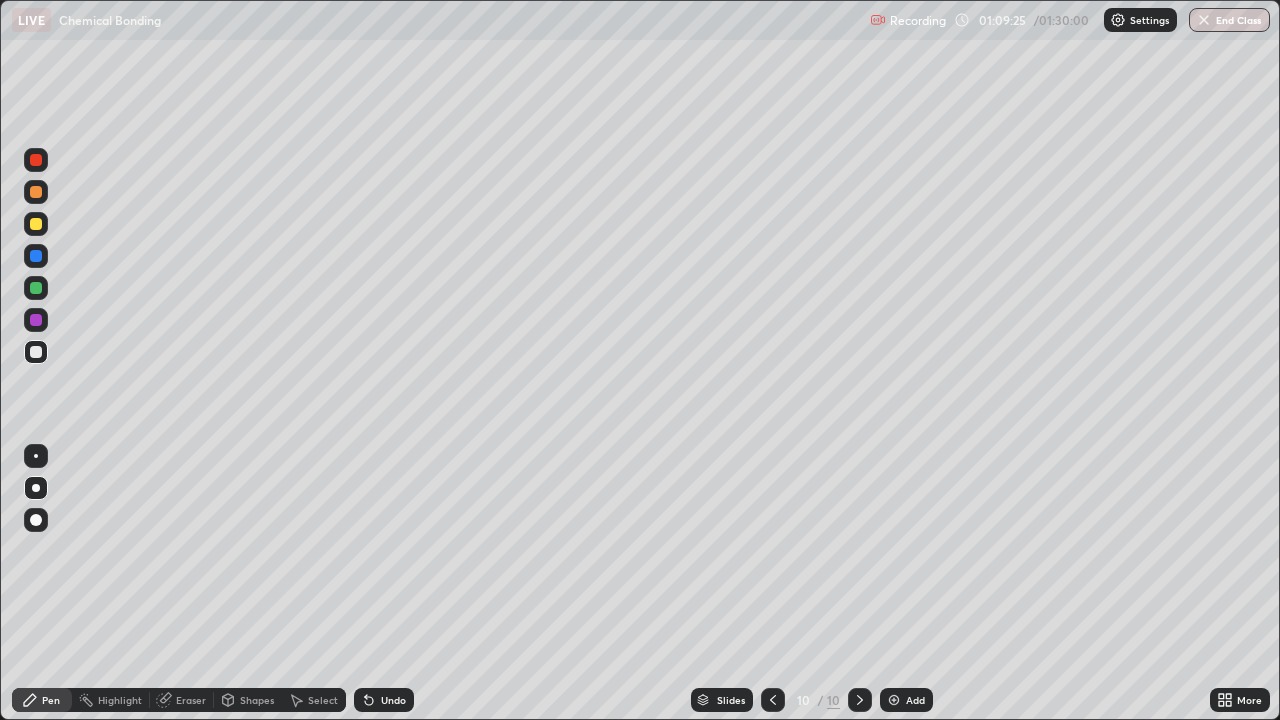 click at bounding box center [36, 288] 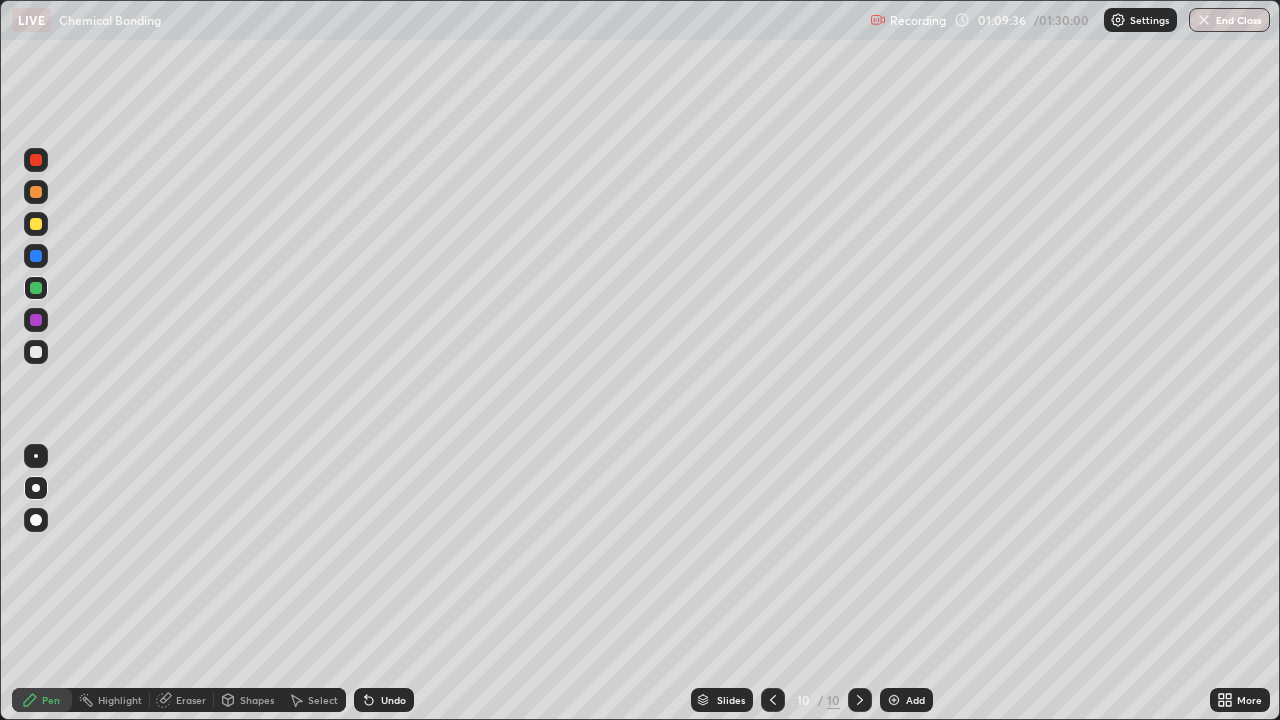 click at bounding box center [36, 160] 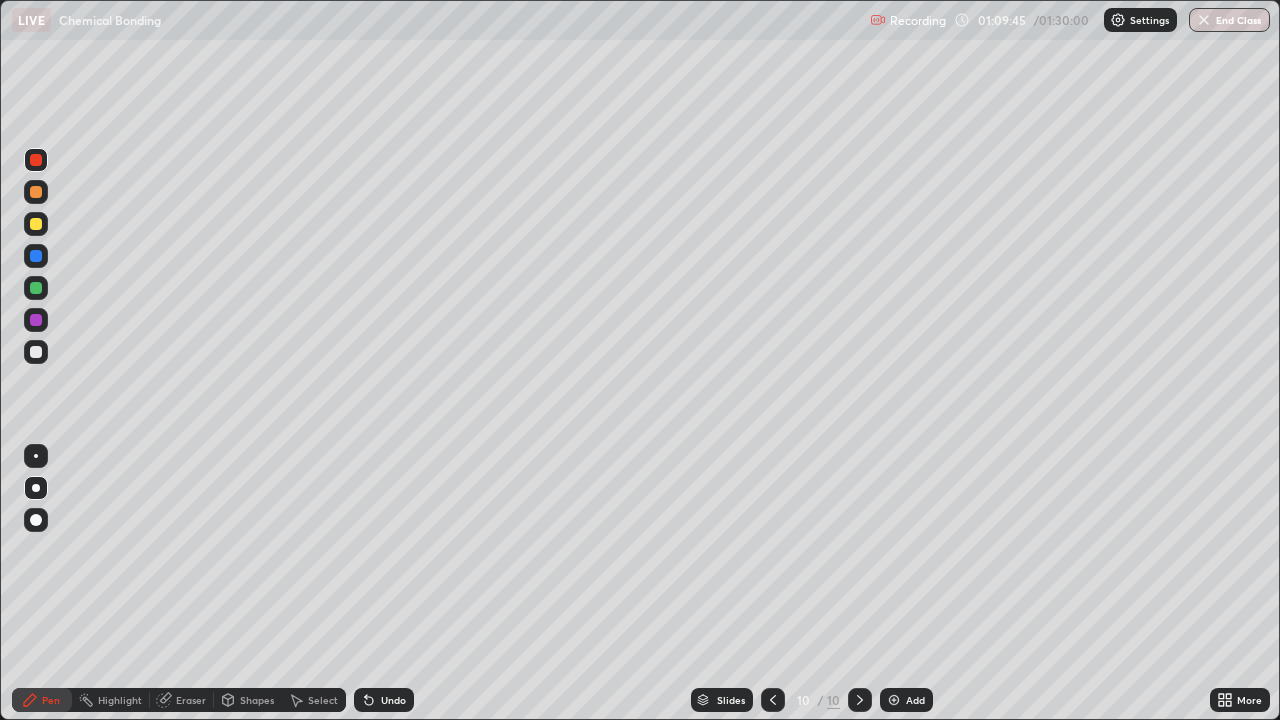 click at bounding box center (36, 320) 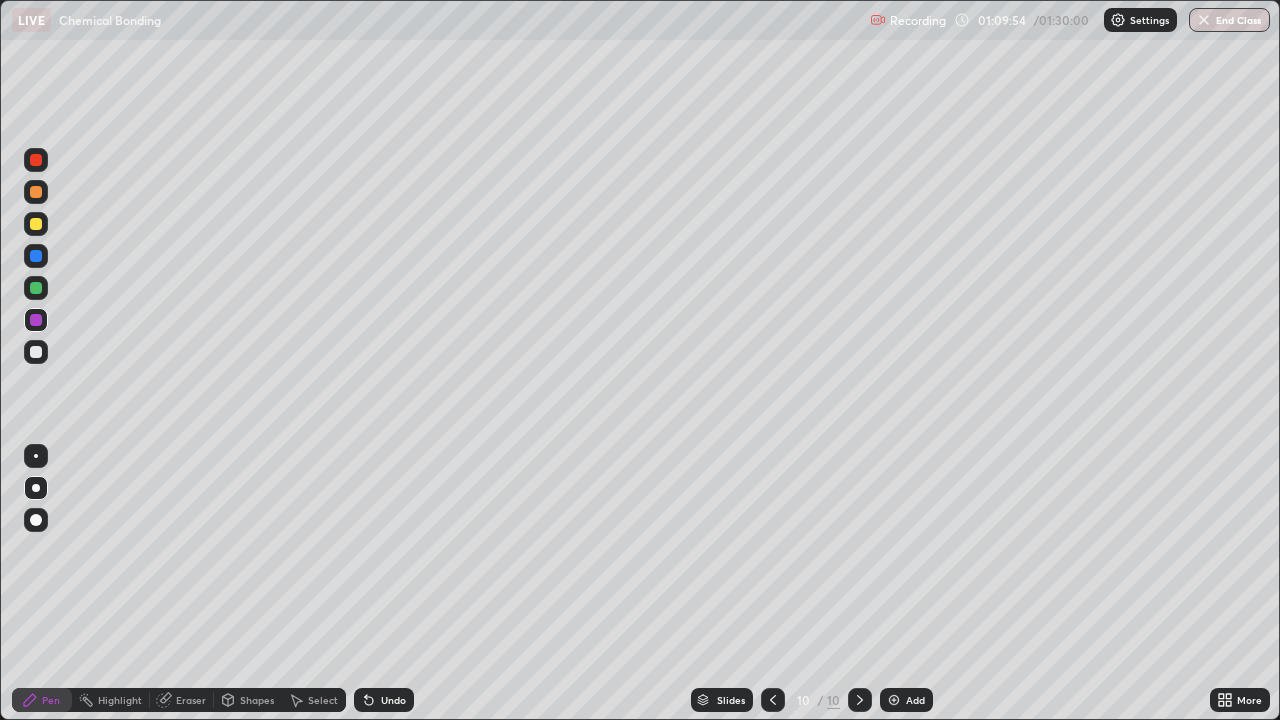 click on "Pen" at bounding box center (51, 700) 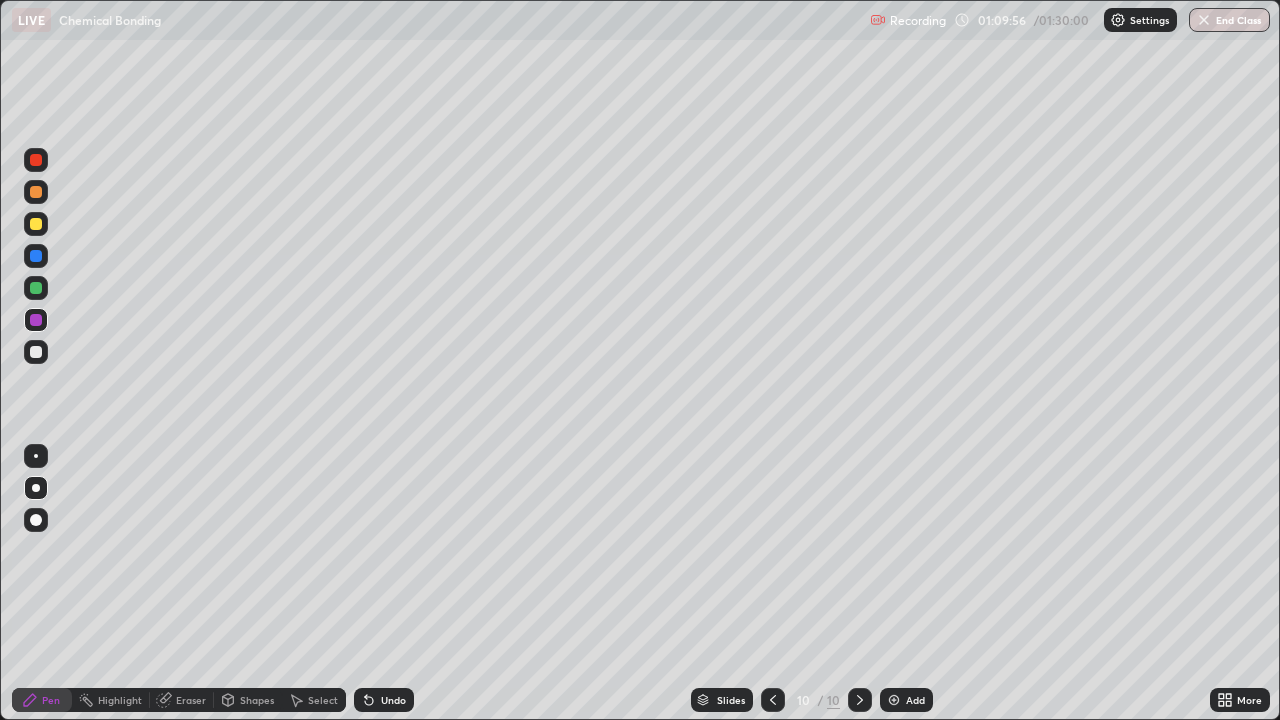 click on "Pen" at bounding box center (42, 700) 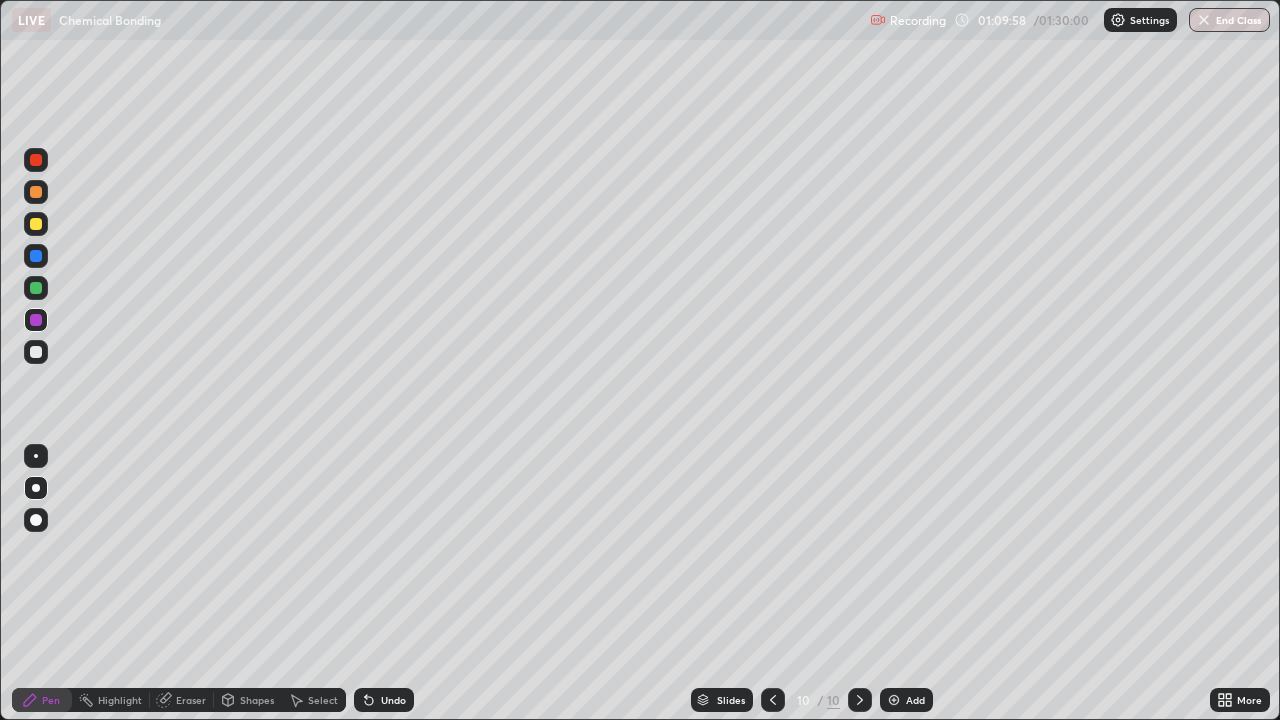 click at bounding box center [36, 288] 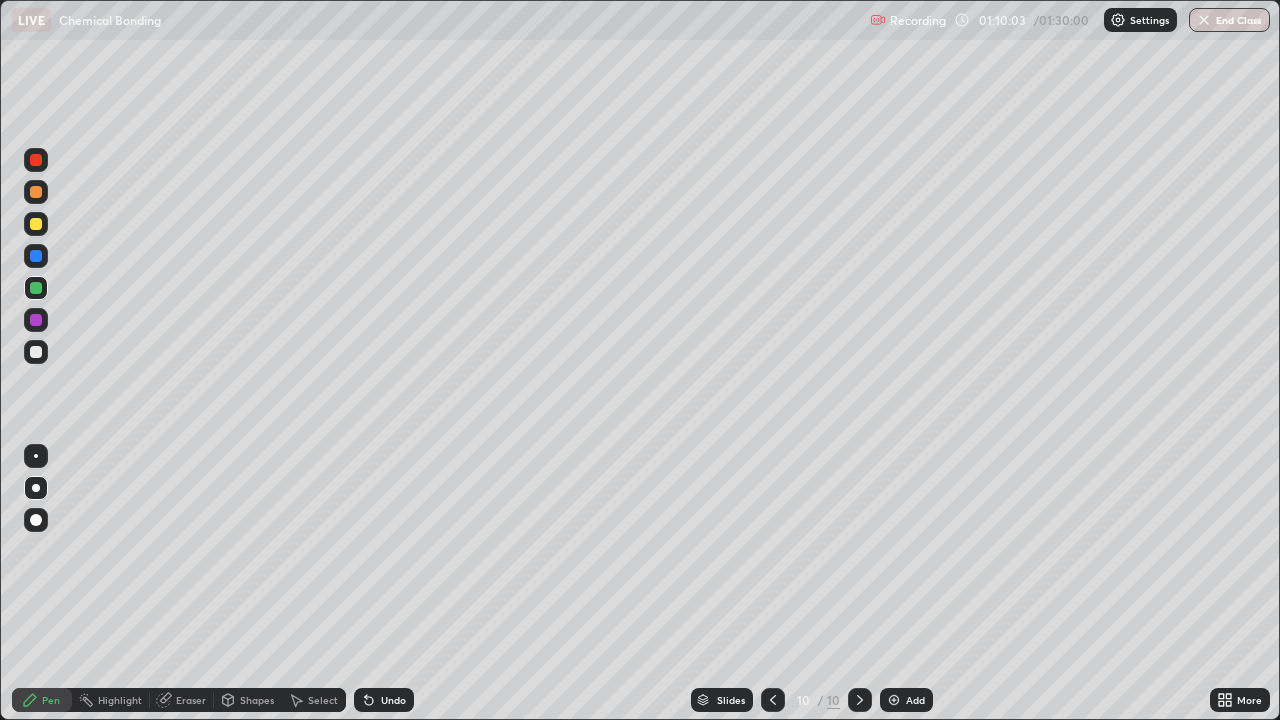 click at bounding box center (36, 160) 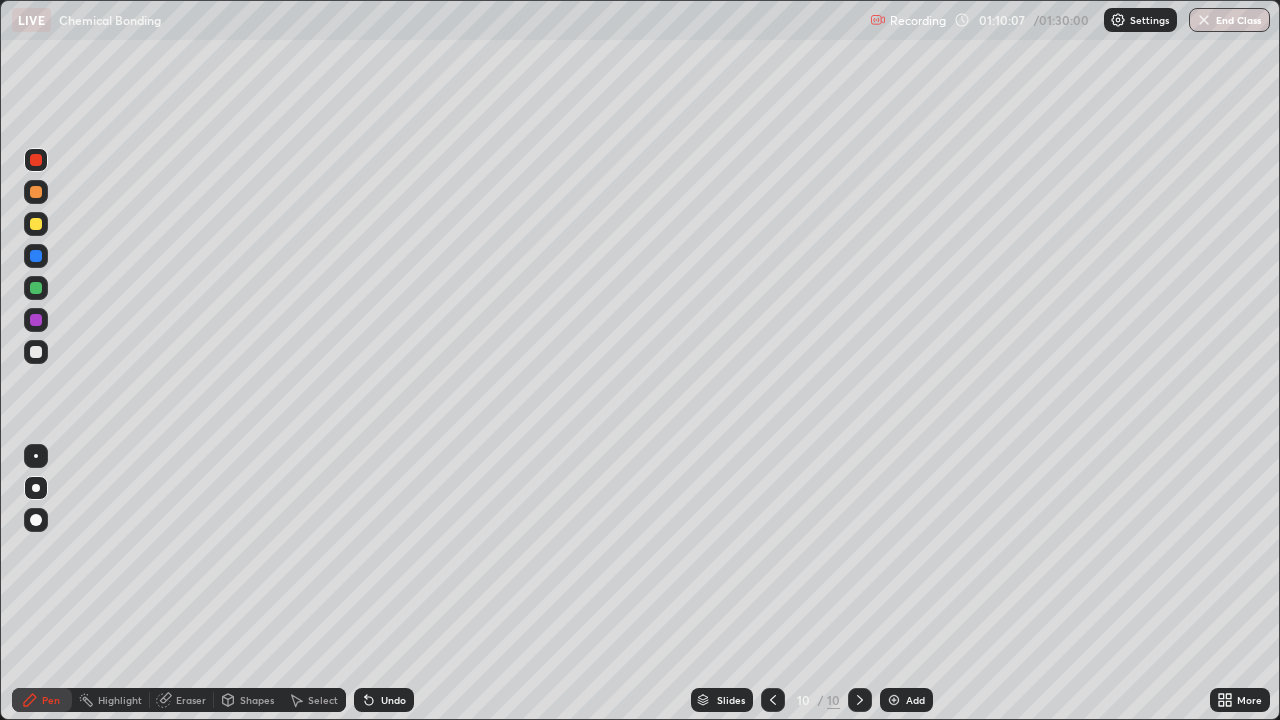 click at bounding box center (36, 320) 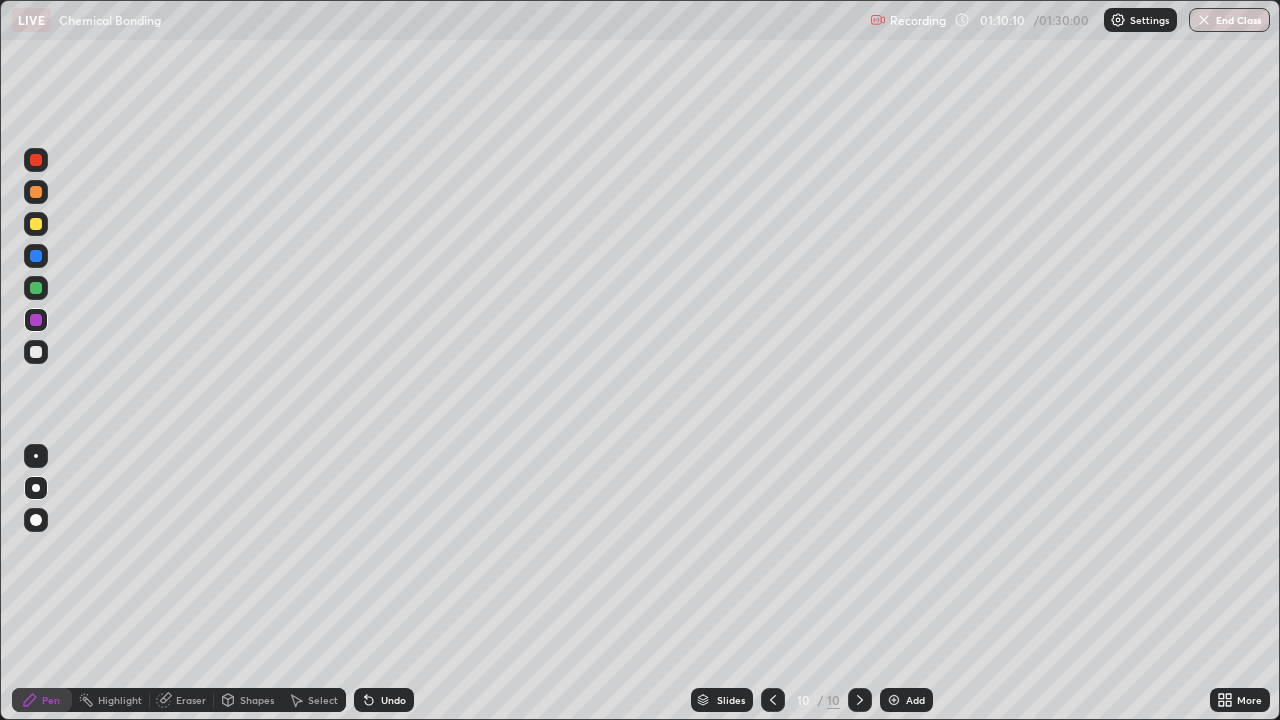 click on "Pen" at bounding box center [42, 700] 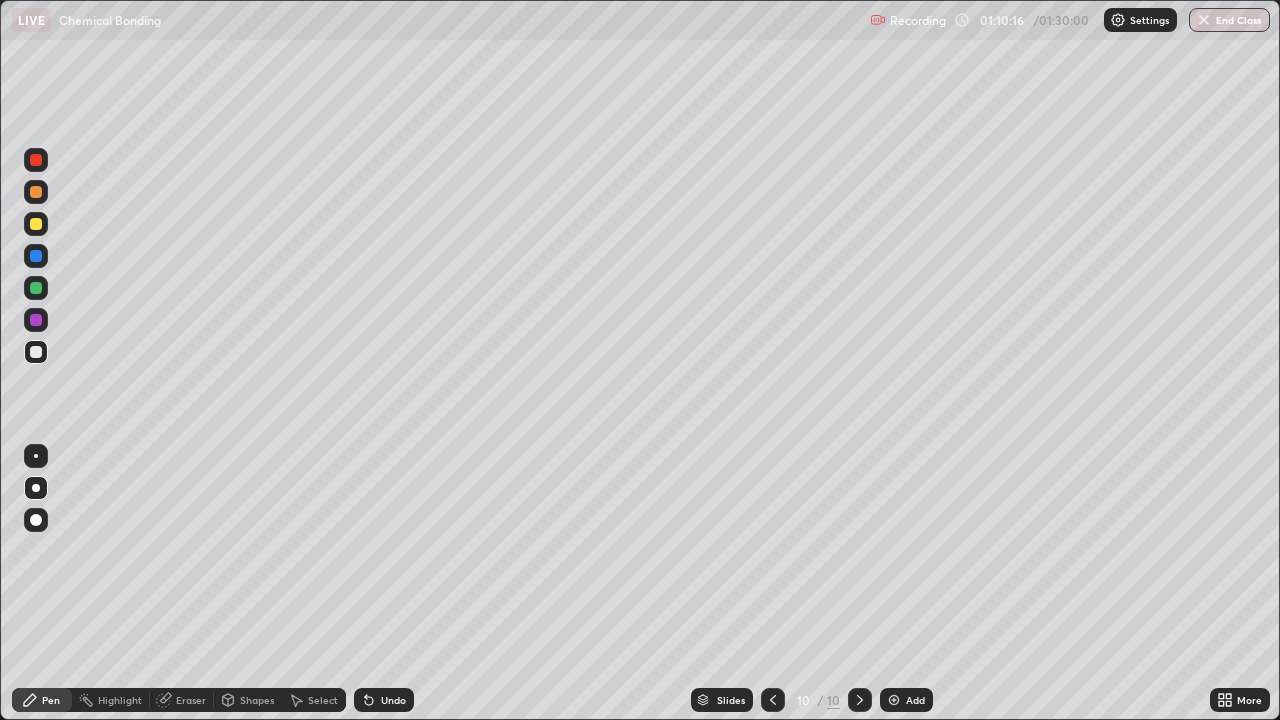 click at bounding box center [36, 352] 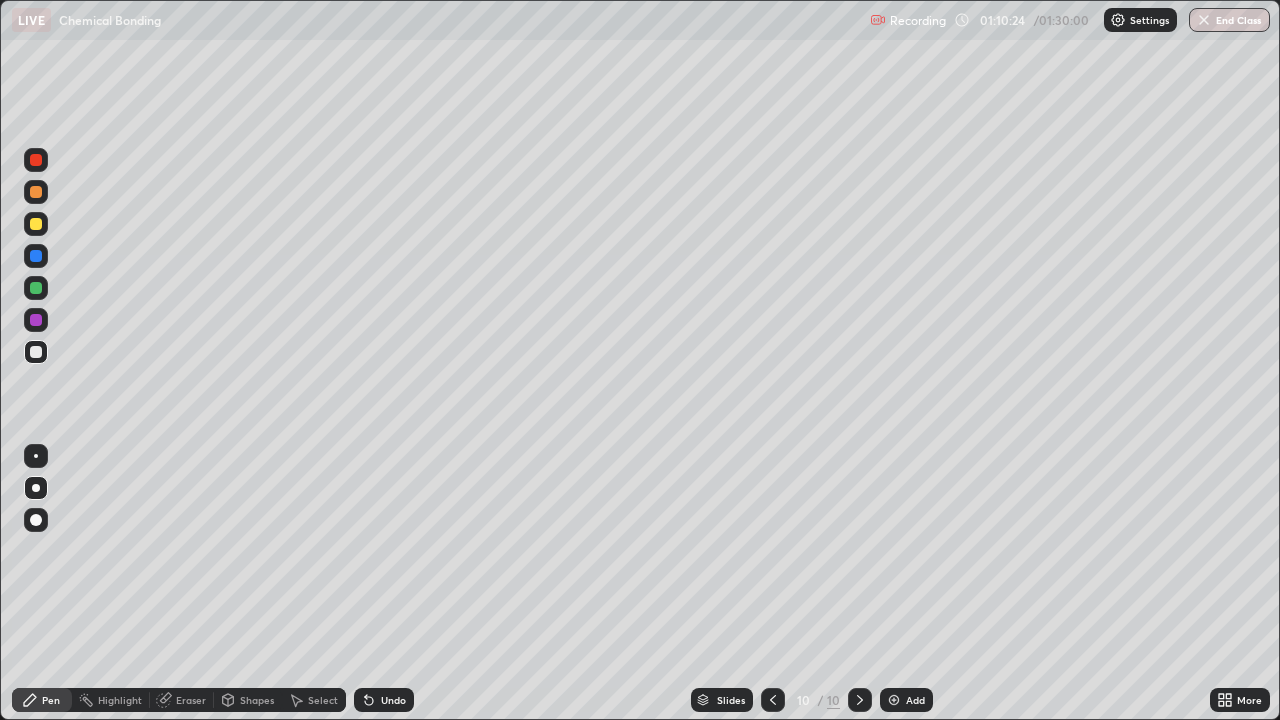 click at bounding box center (36, 160) 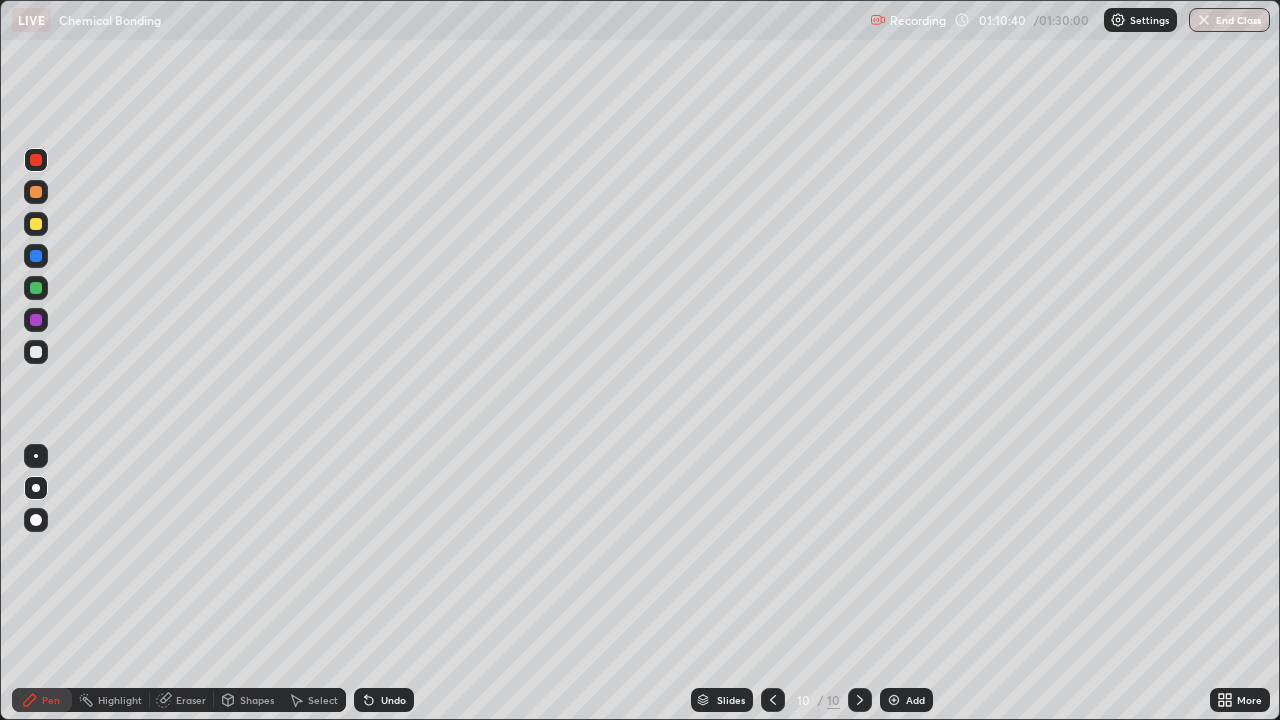 click at bounding box center [36, 520] 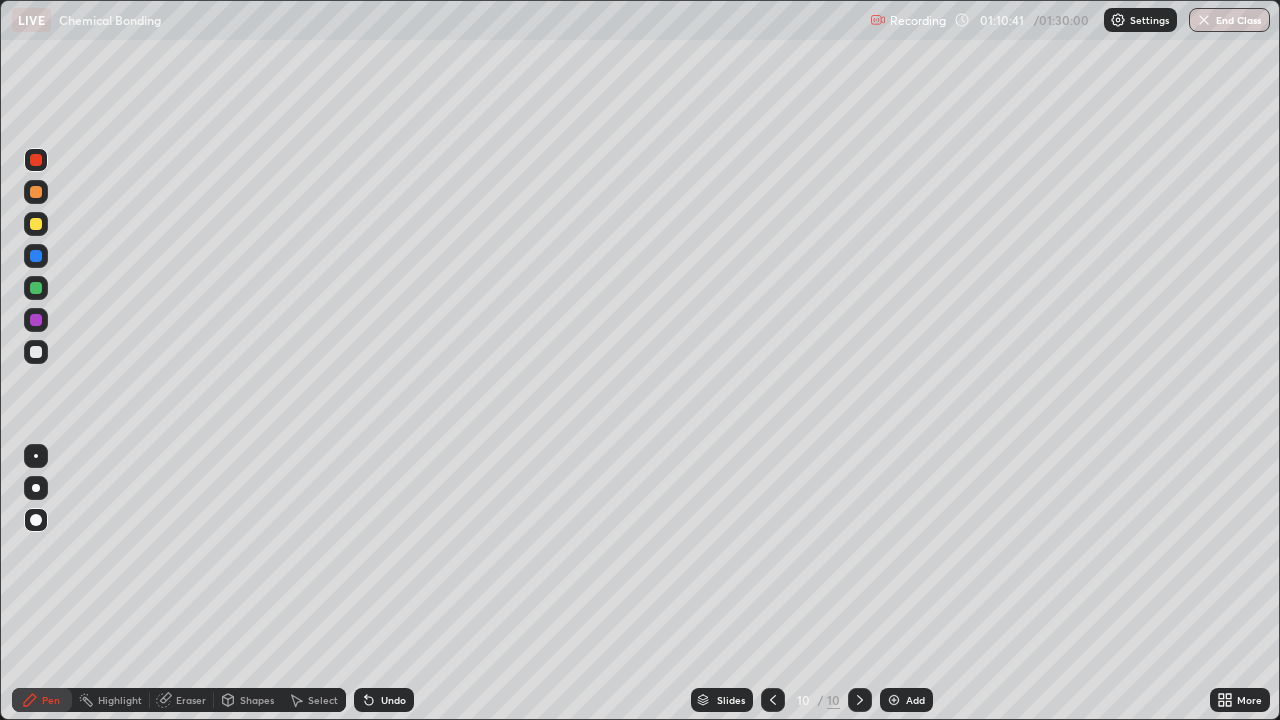 click 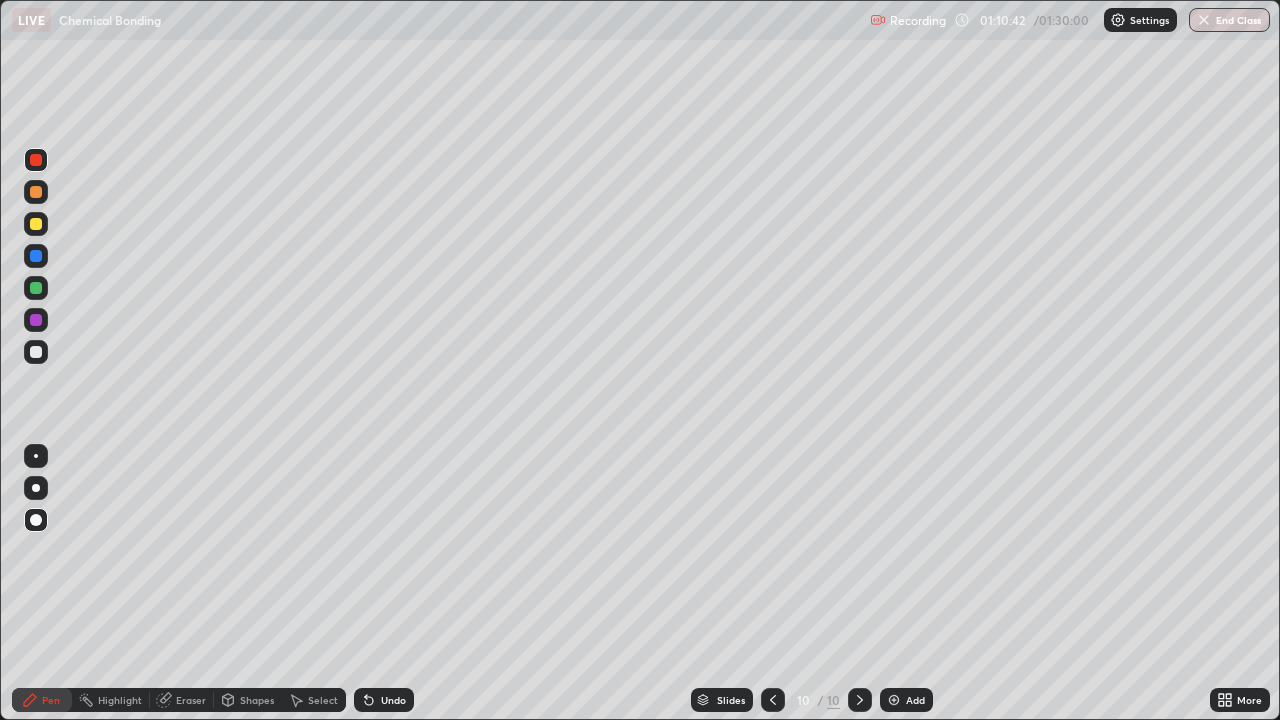 click at bounding box center [36, 320] 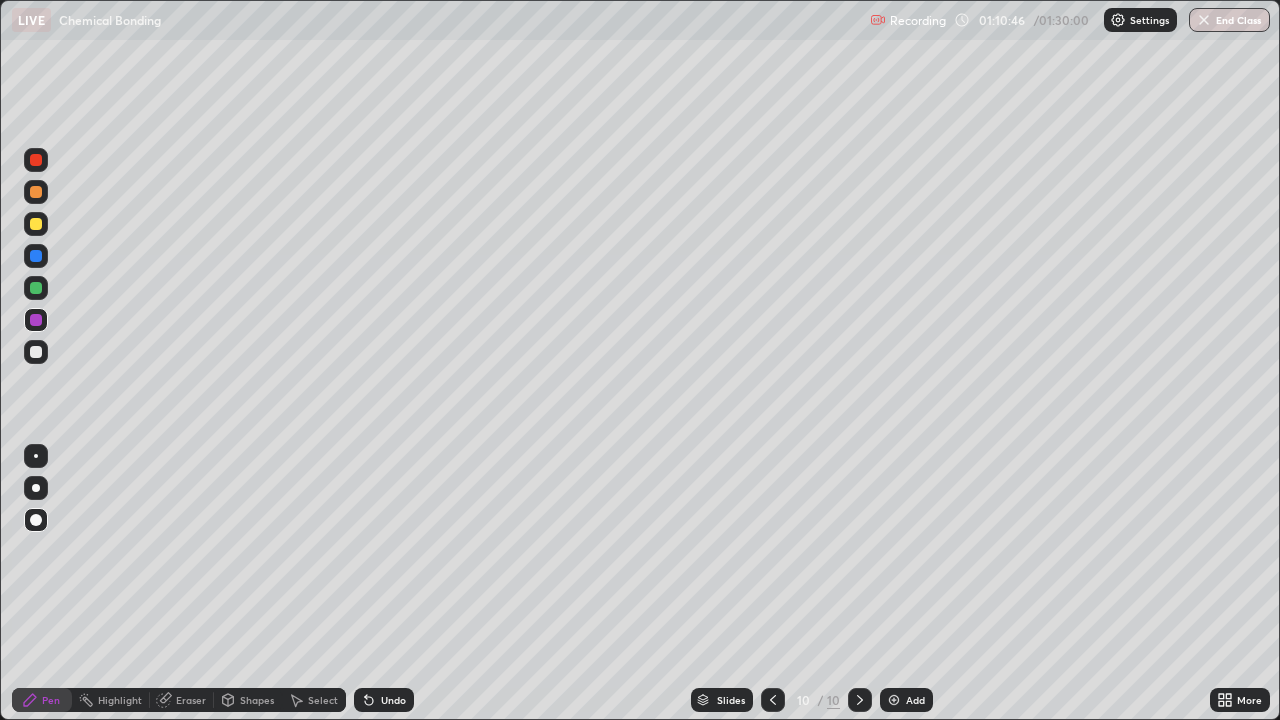 click at bounding box center (36, 160) 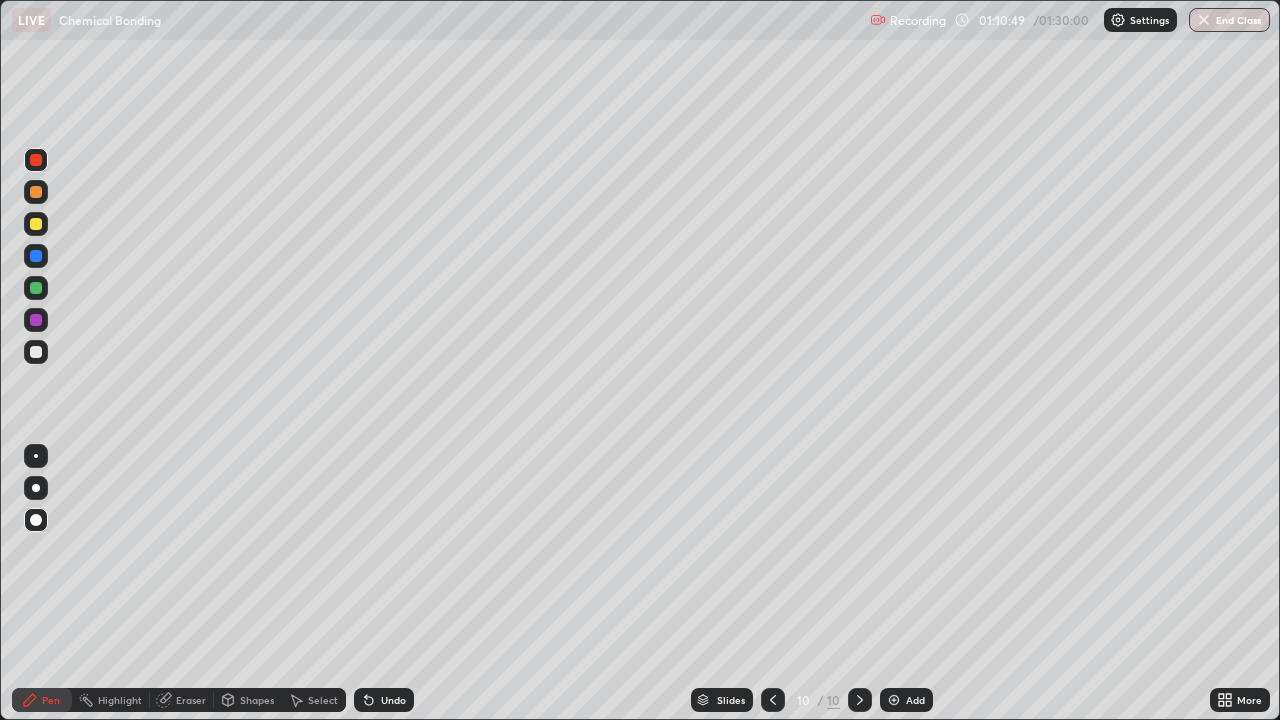 click at bounding box center [36, 288] 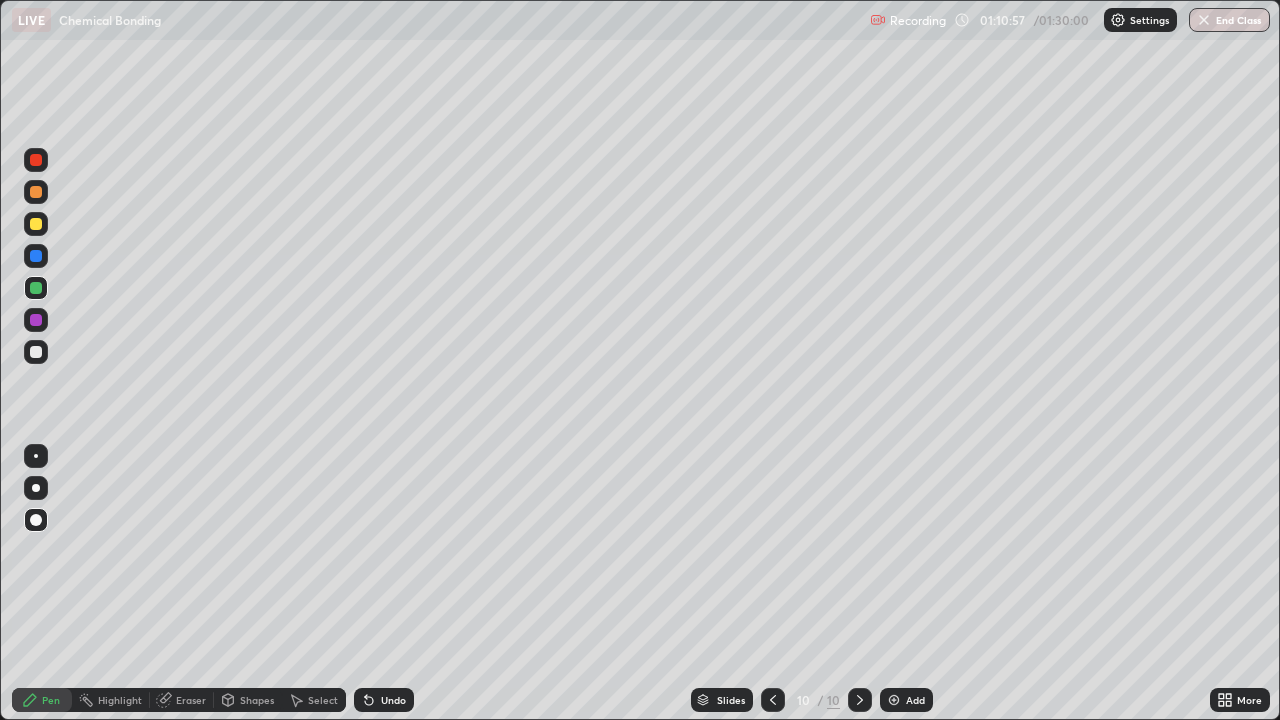 click on "Shapes" at bounding box center [257, 700] 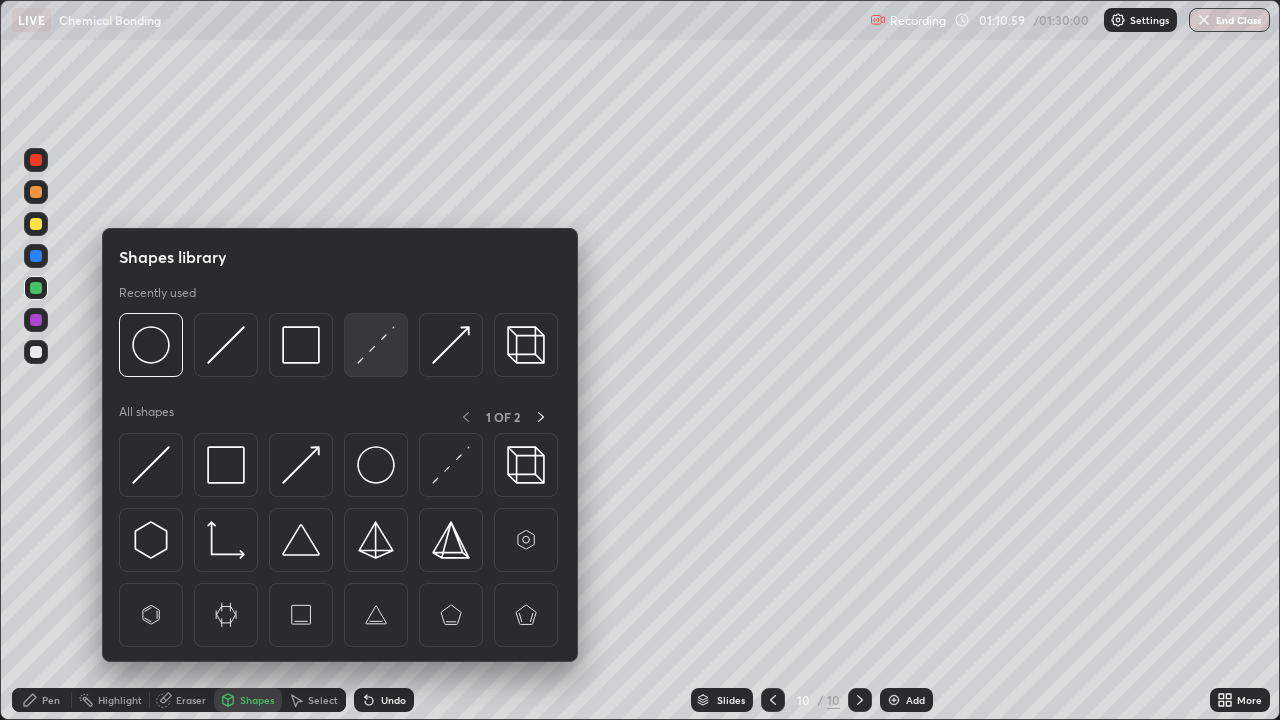 click at bounding box center (376, 345) 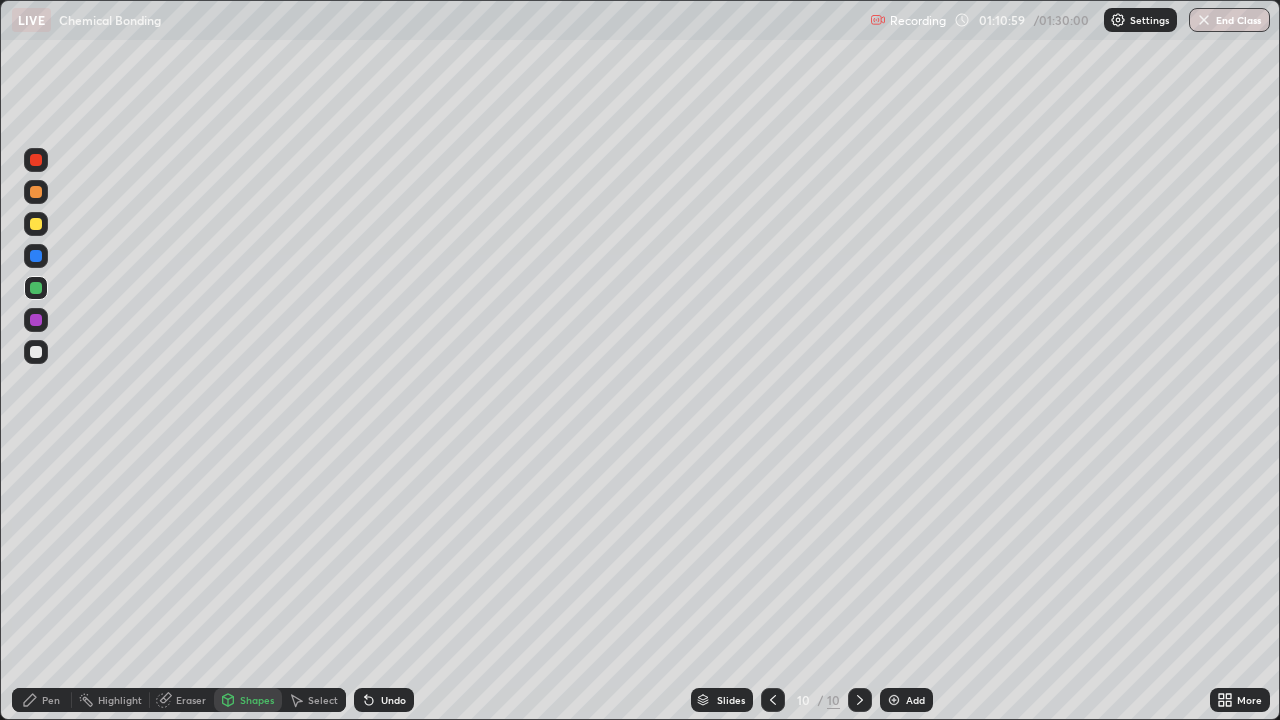 click at bounding box center [36, 352] 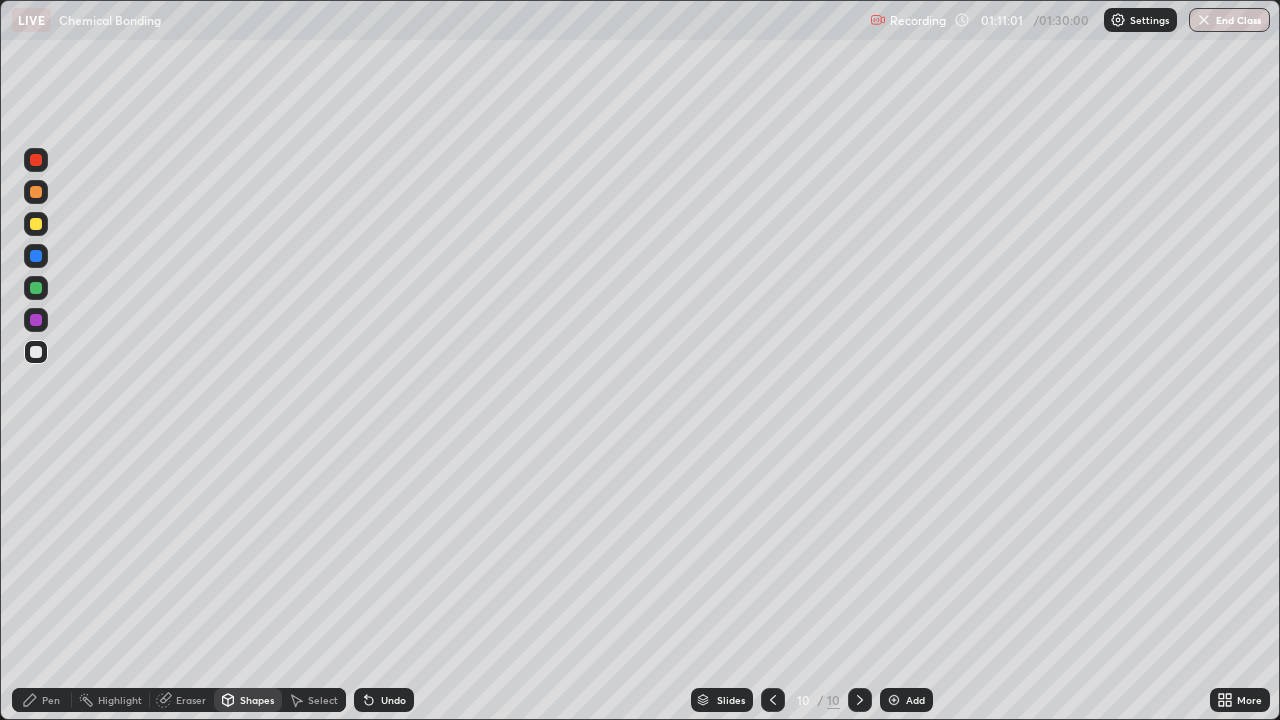 click at bounding box center [36, 288] 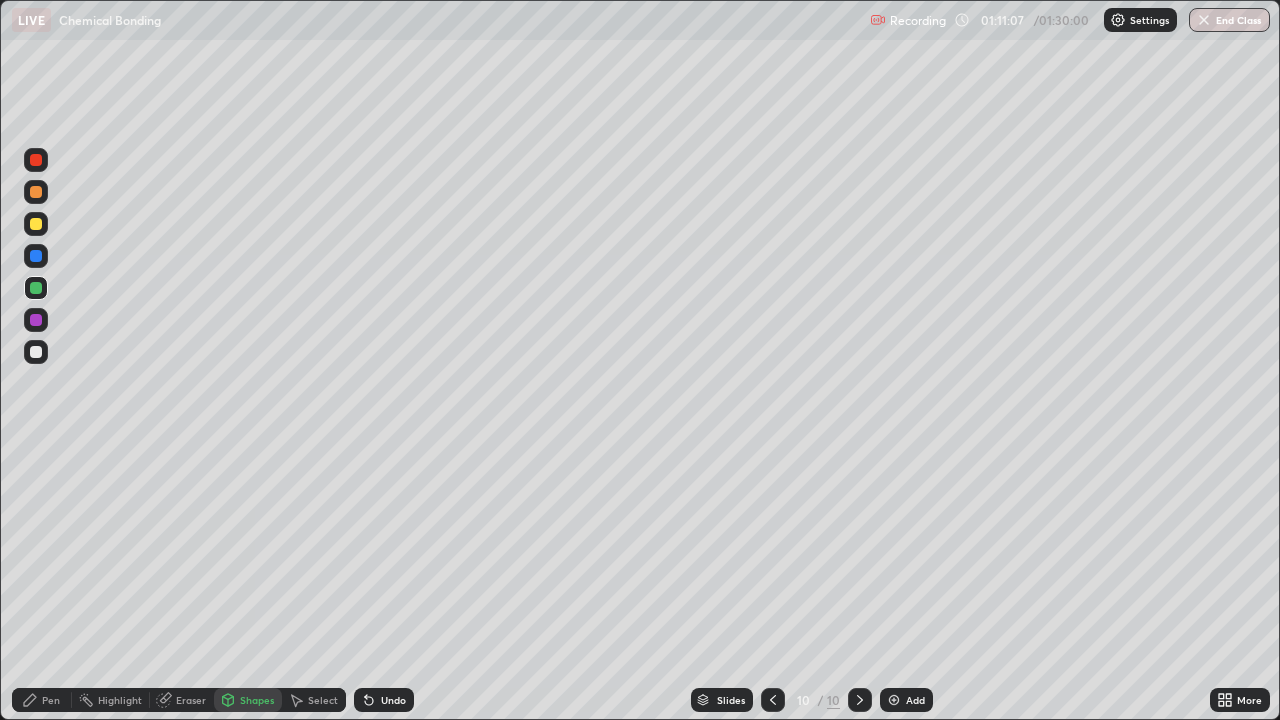 click at bounding box center (36, 256) 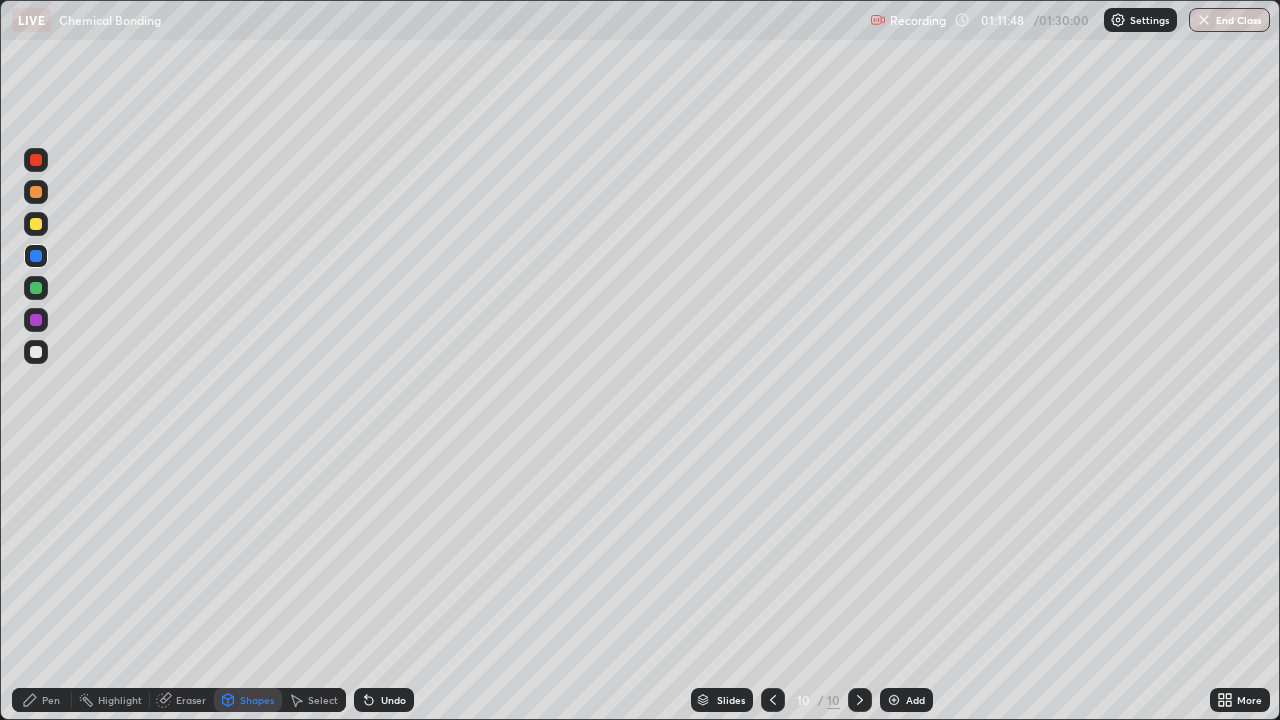 click on "Pen" at bounding box center [42, 700] 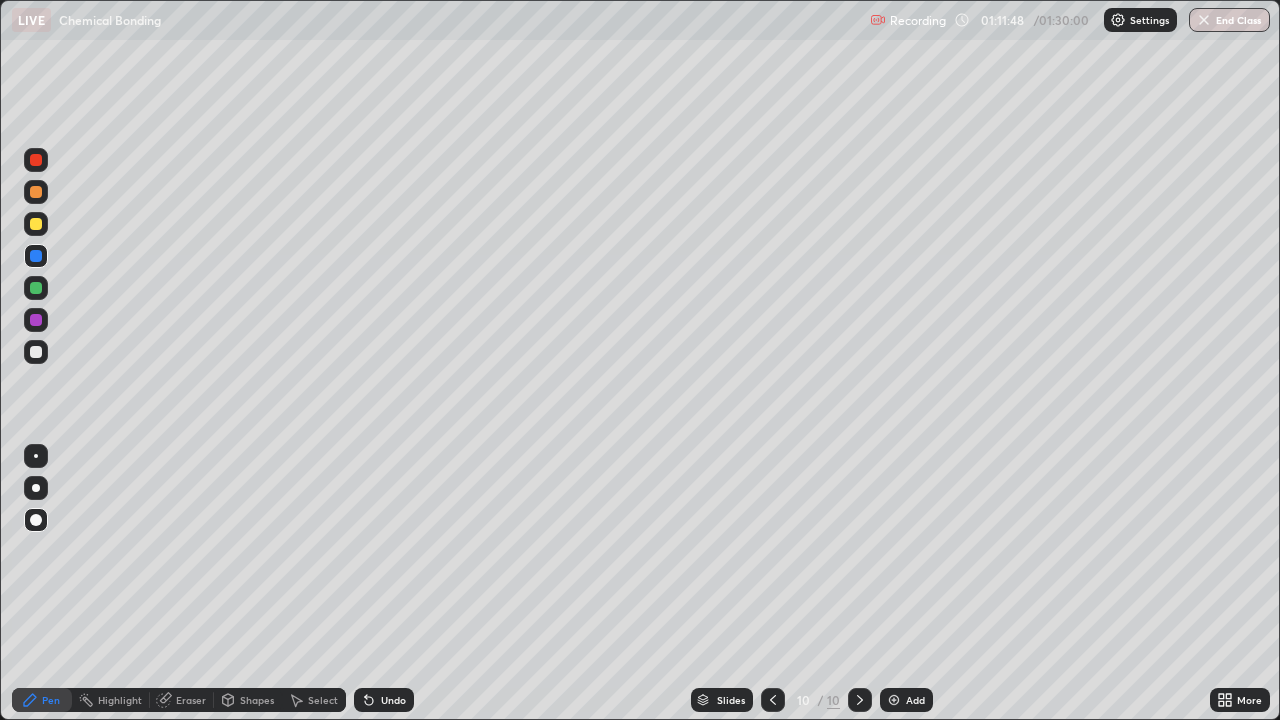 click at bounding box center [36, 352] 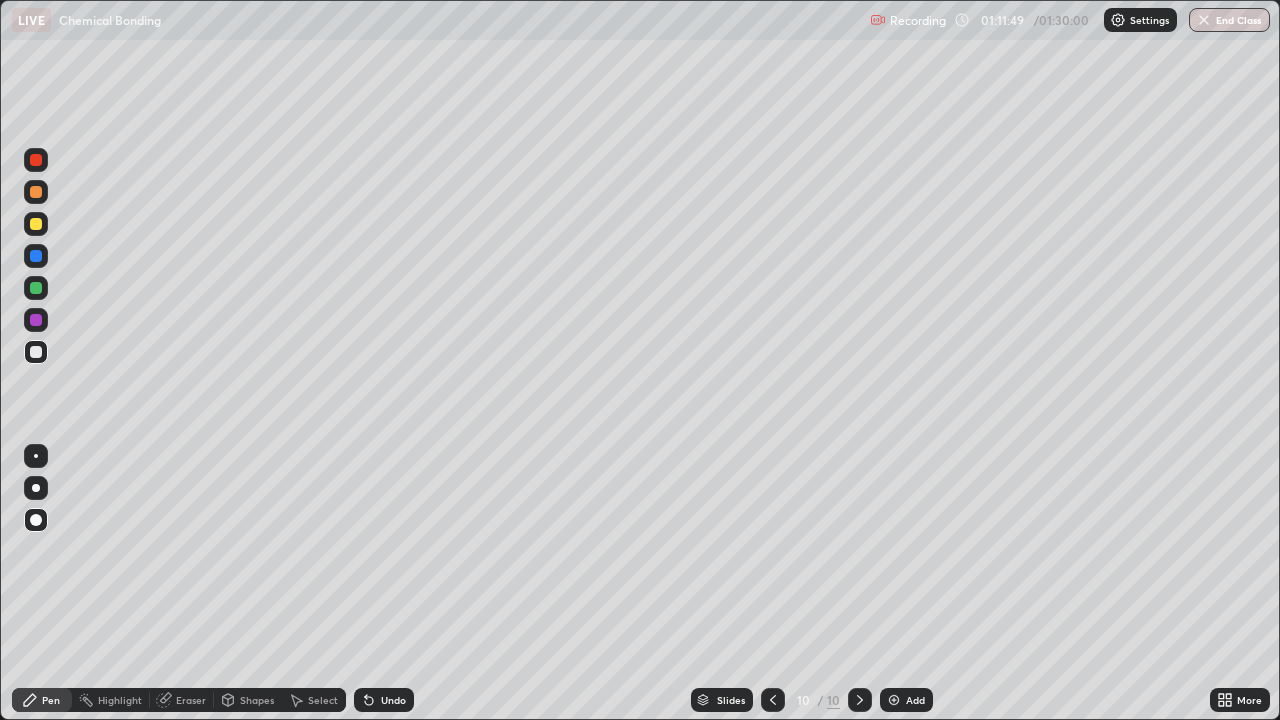 click at bounding box center (36, 488) 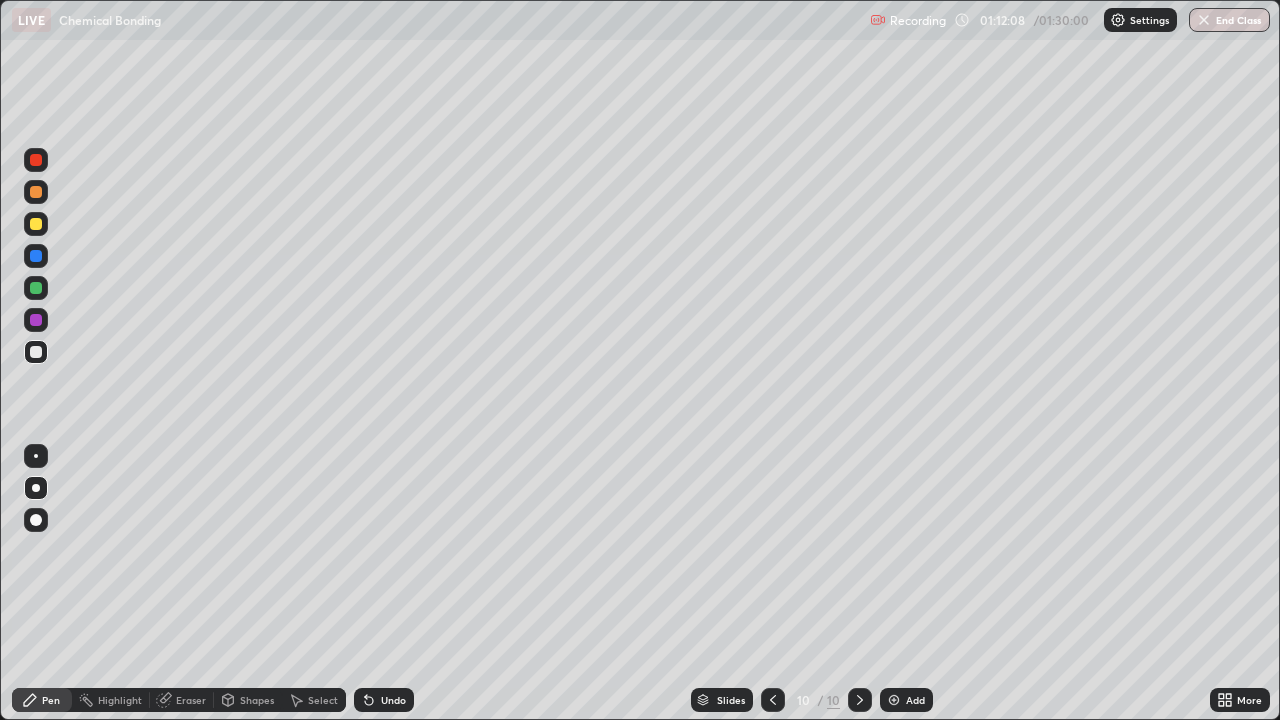 click 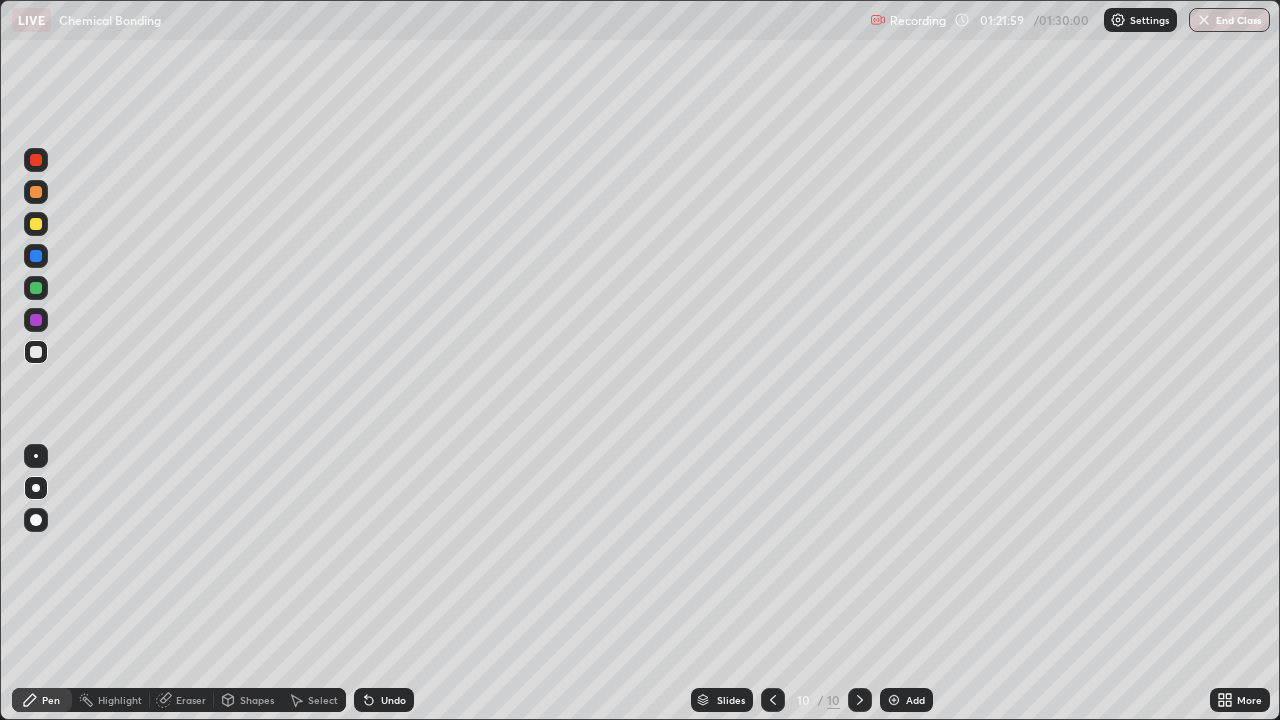 click on "End Class" at bounding box center (1229, 20) 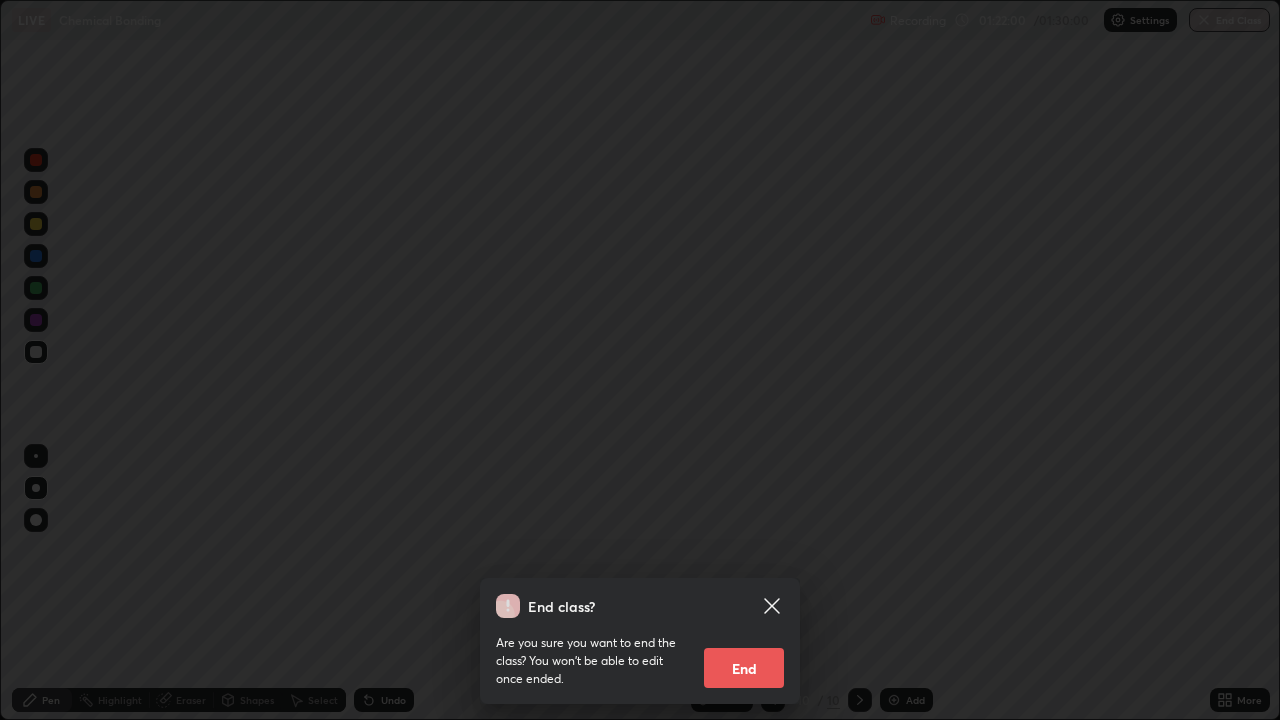 click on "End" at bounding box center [744, 668] 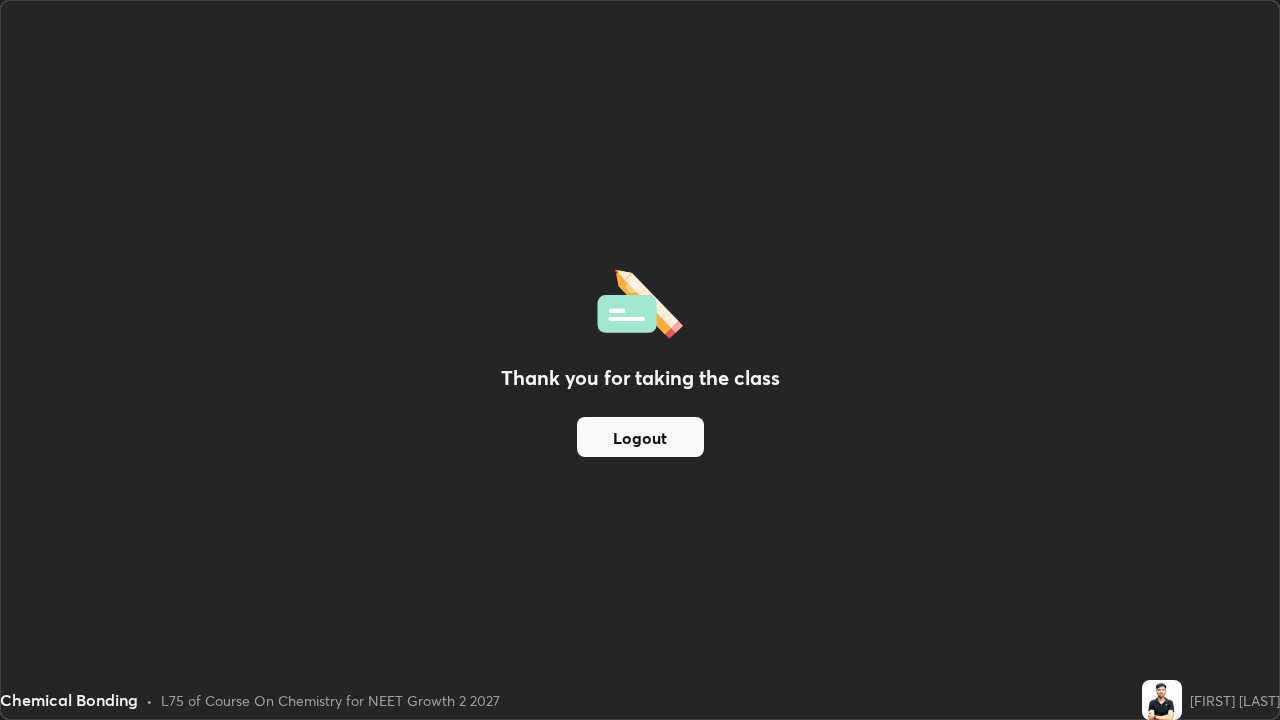 click on "Logout" at bounding box center (640, 437) 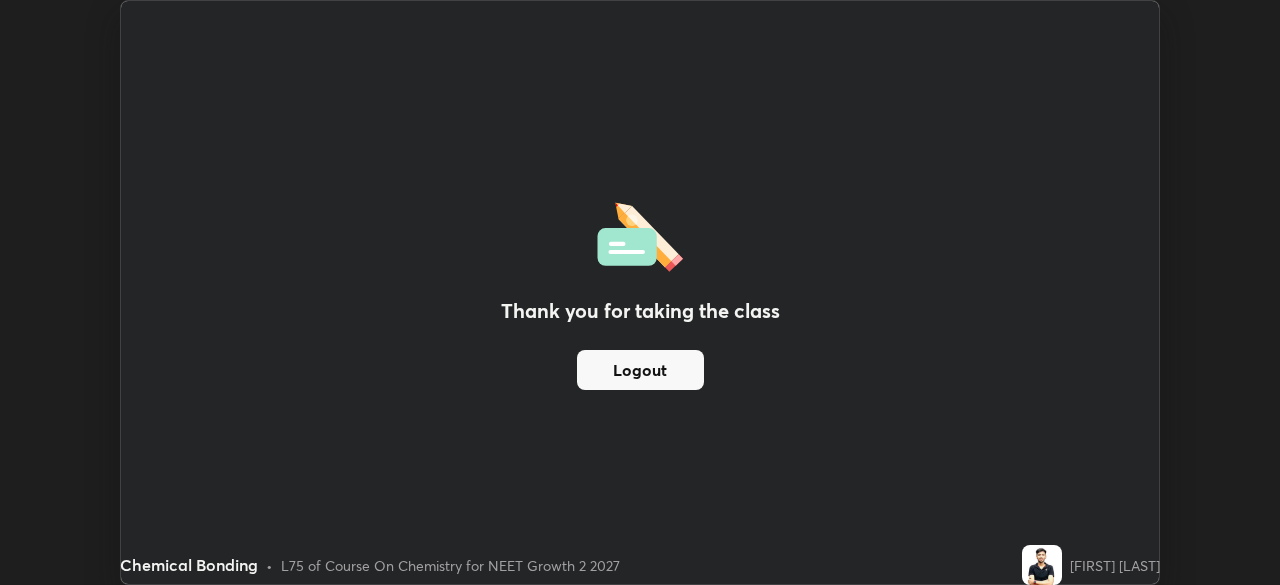 scroll, scrollTop: 585, scrollLeft: 1280, axis: both 